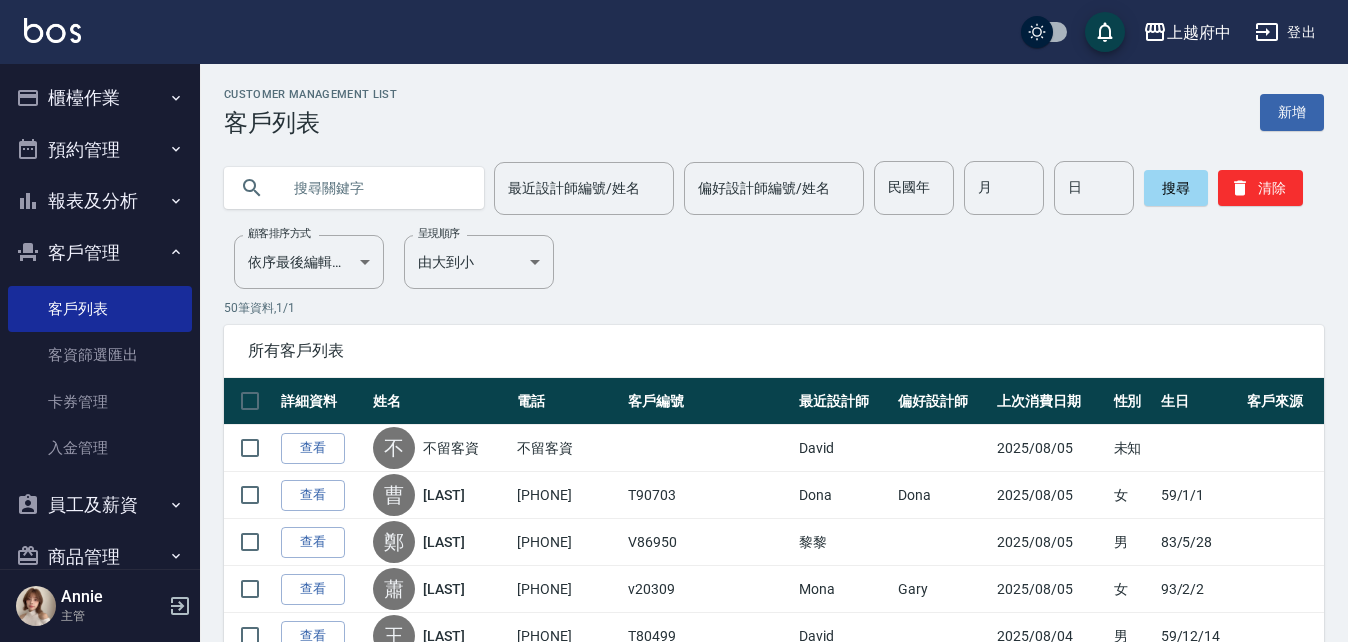 scroll, scrollTop: 0, scrollLeft: 0, axis: both 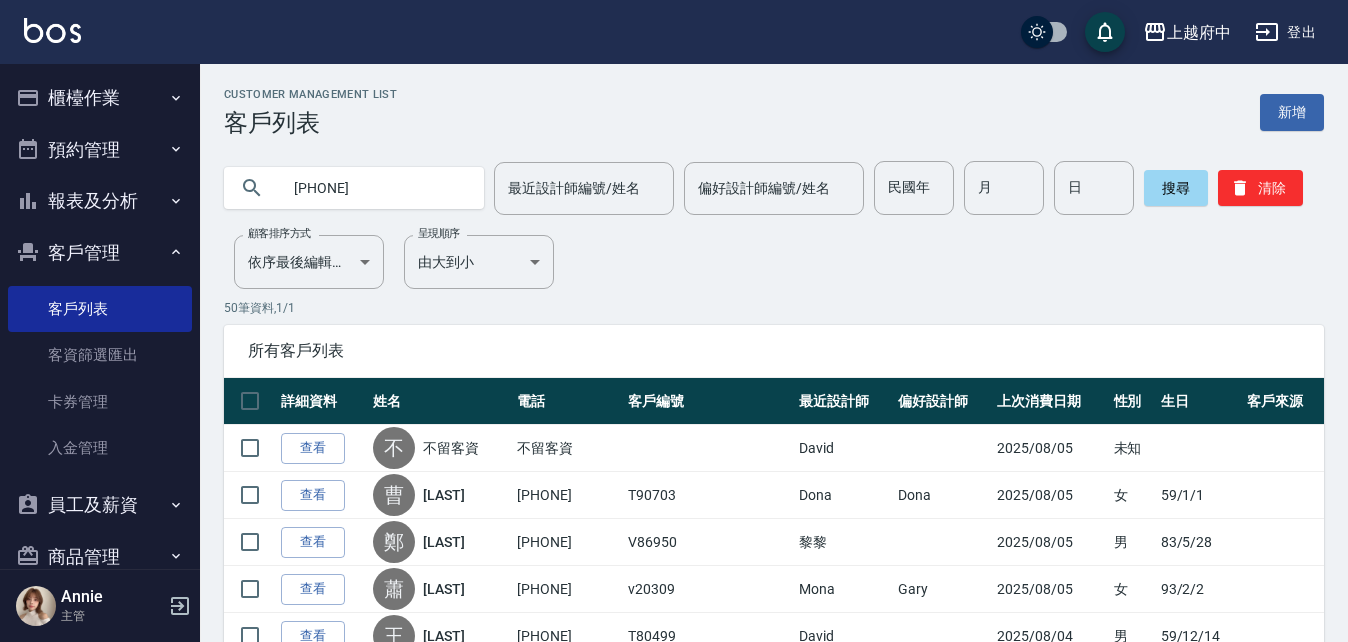 type on "[PHONE]" 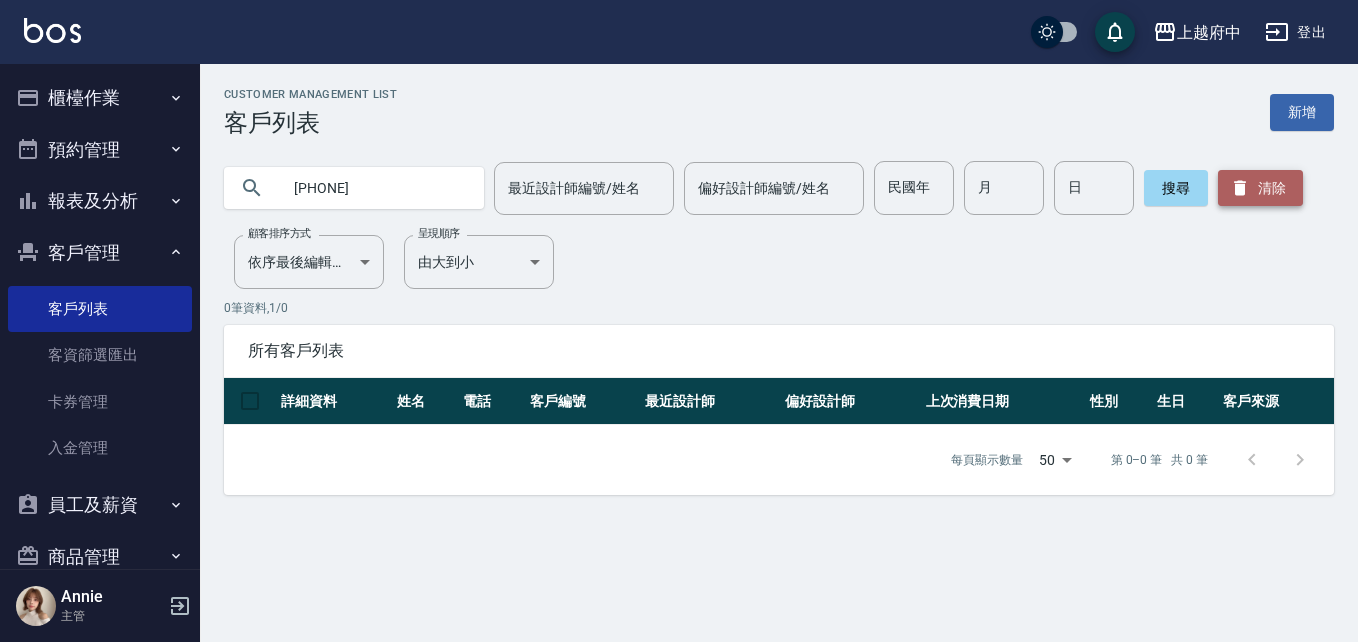 click on "清除" at bounding box center (1260, 188) 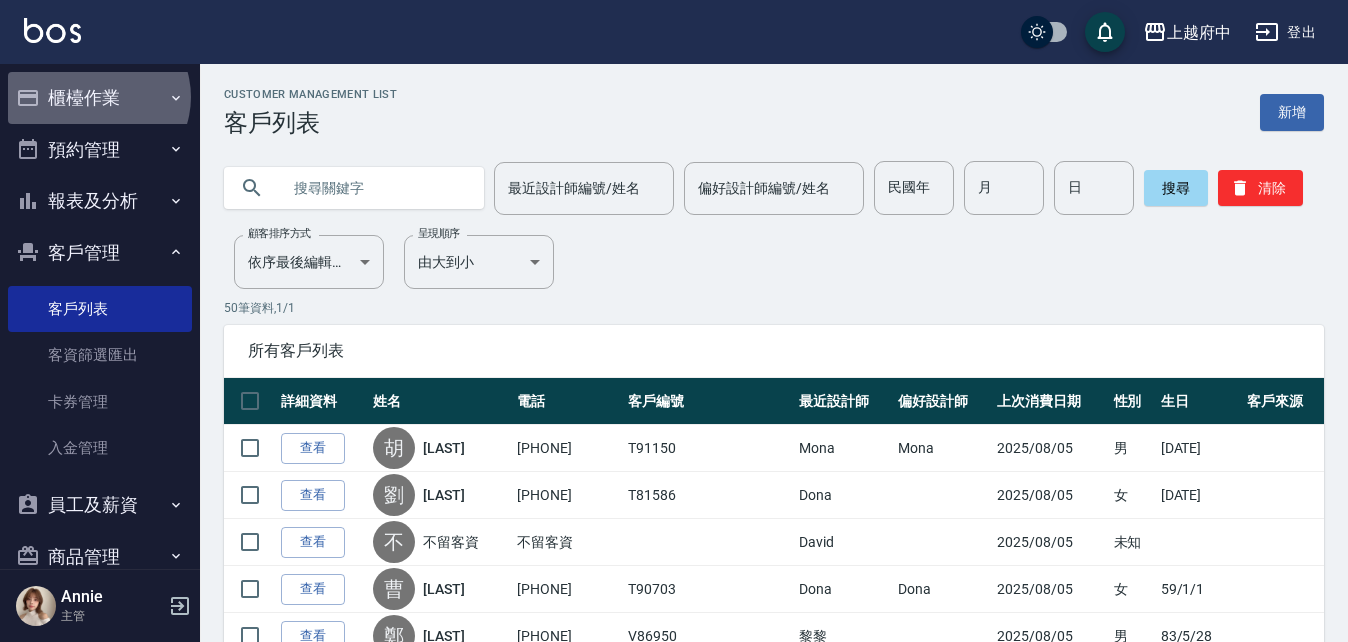 click on "櫃檯作業" at bounding box center [100, 98] 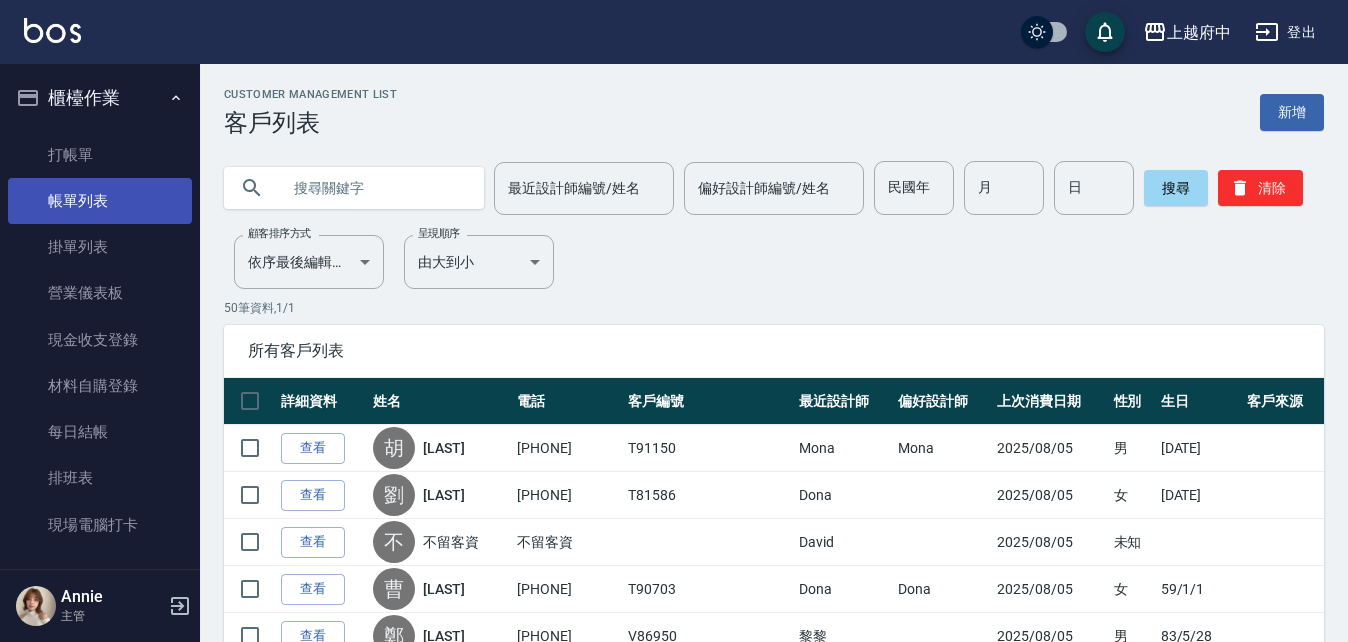 click on "帳單列表" at bounding box center (100, 201) 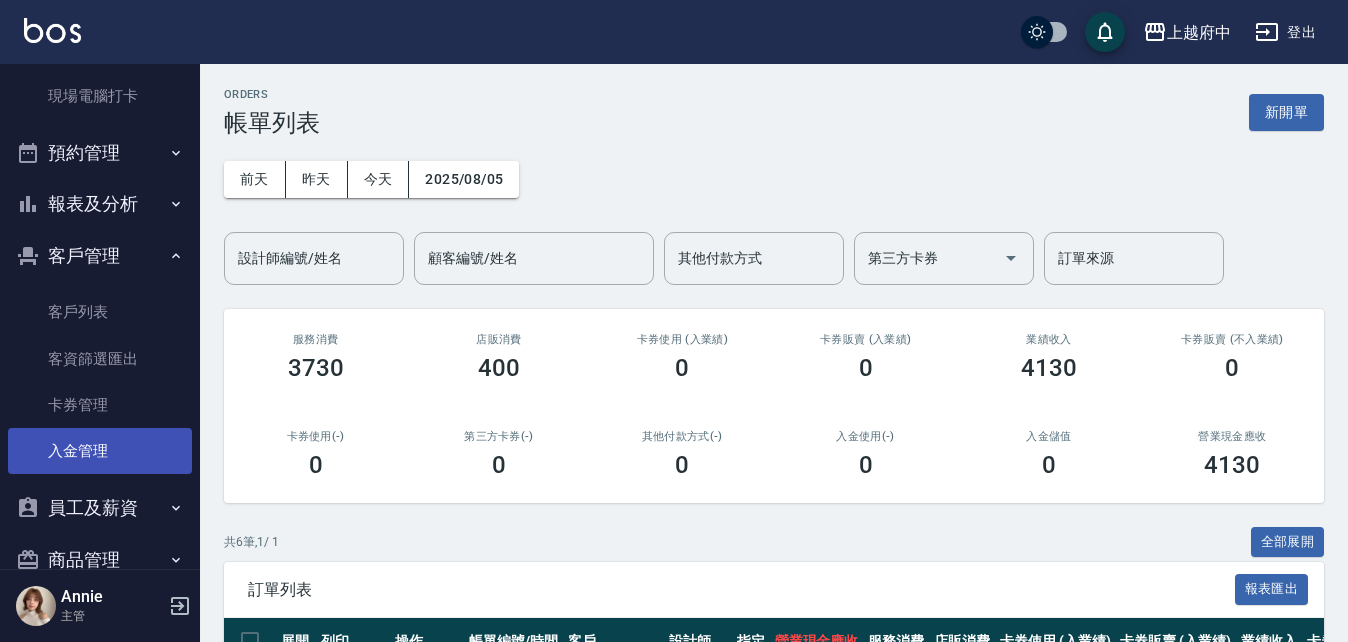 scroll, scrollTop: 572, scrollLeft: 0, axis: vertical 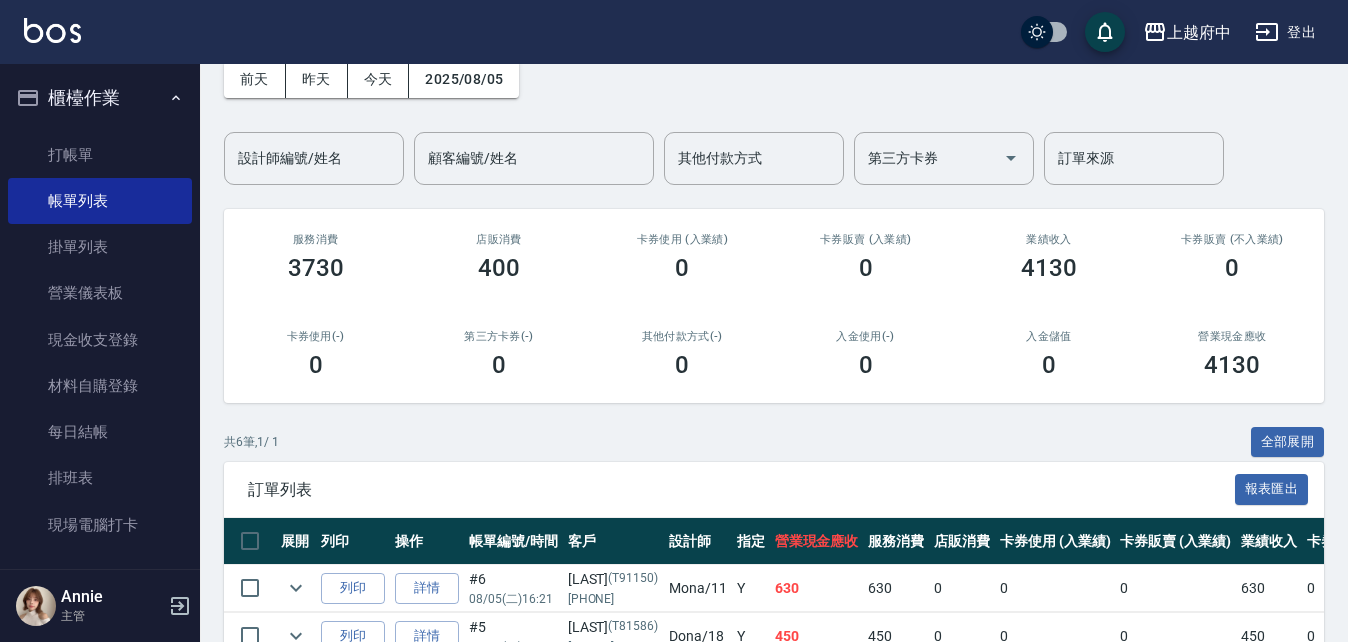 click on "櫃檯作業" at bounding box center [100, 98] 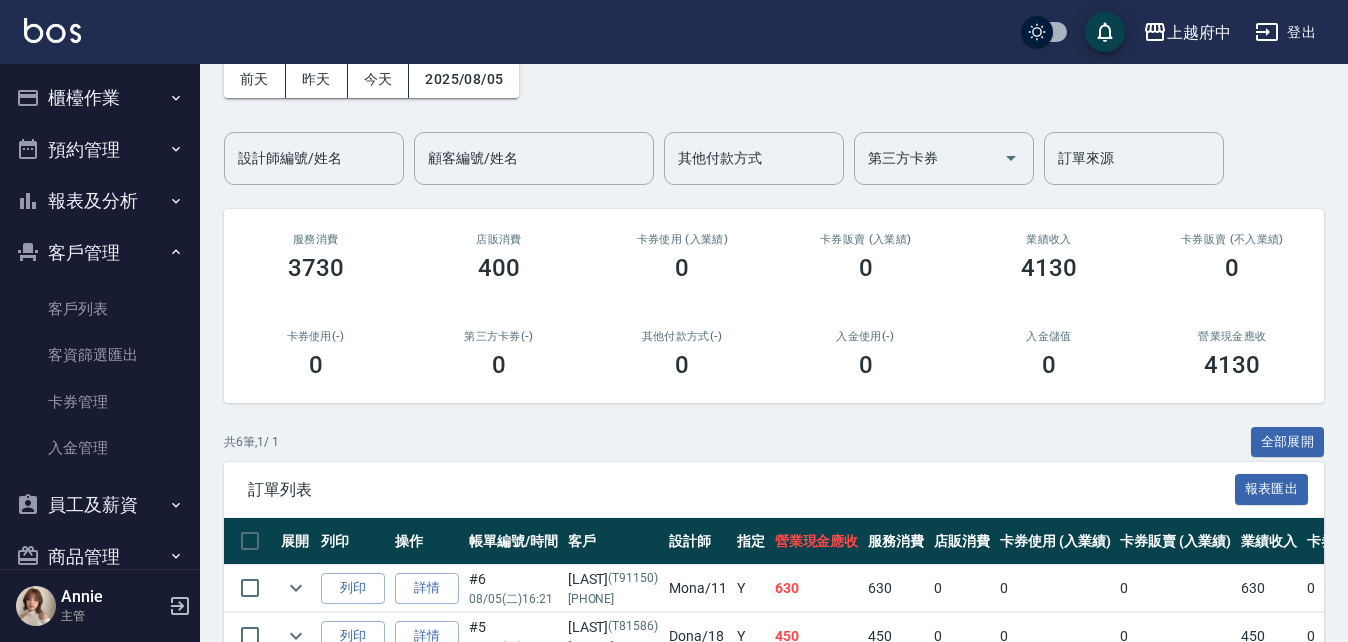 click on "客戶管理" at bounding box center (100, 253) 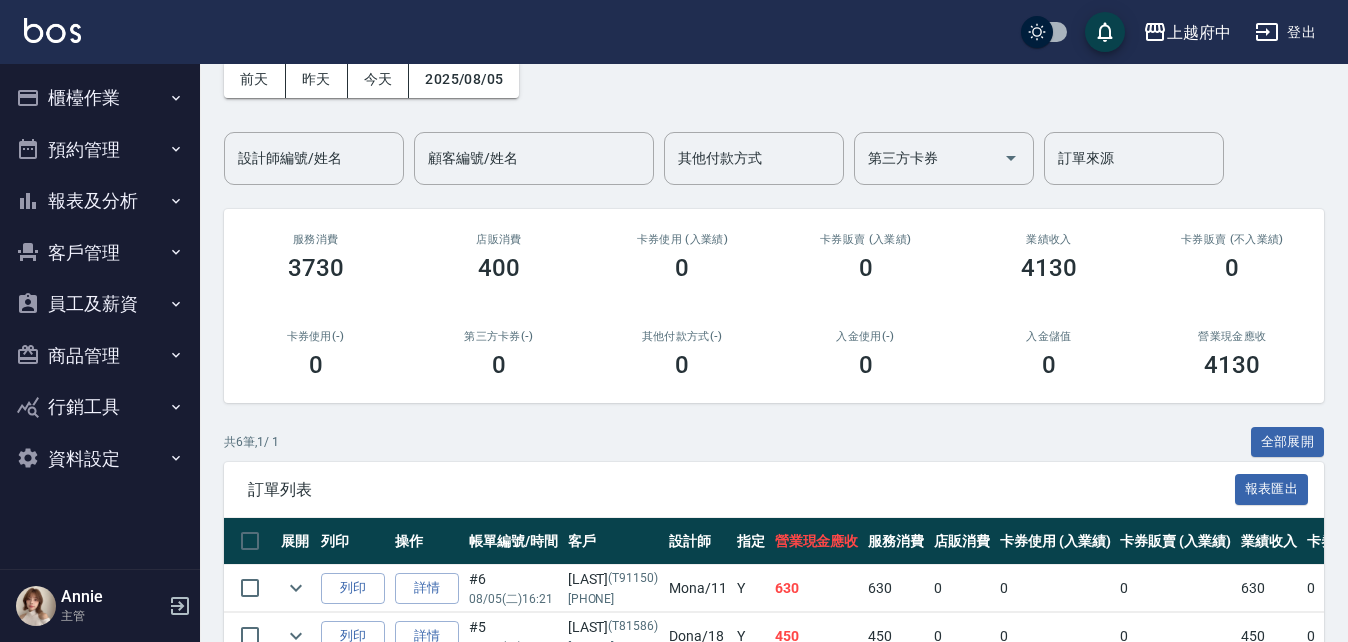 click on "報表及分析" at bounding box center (100, 201) 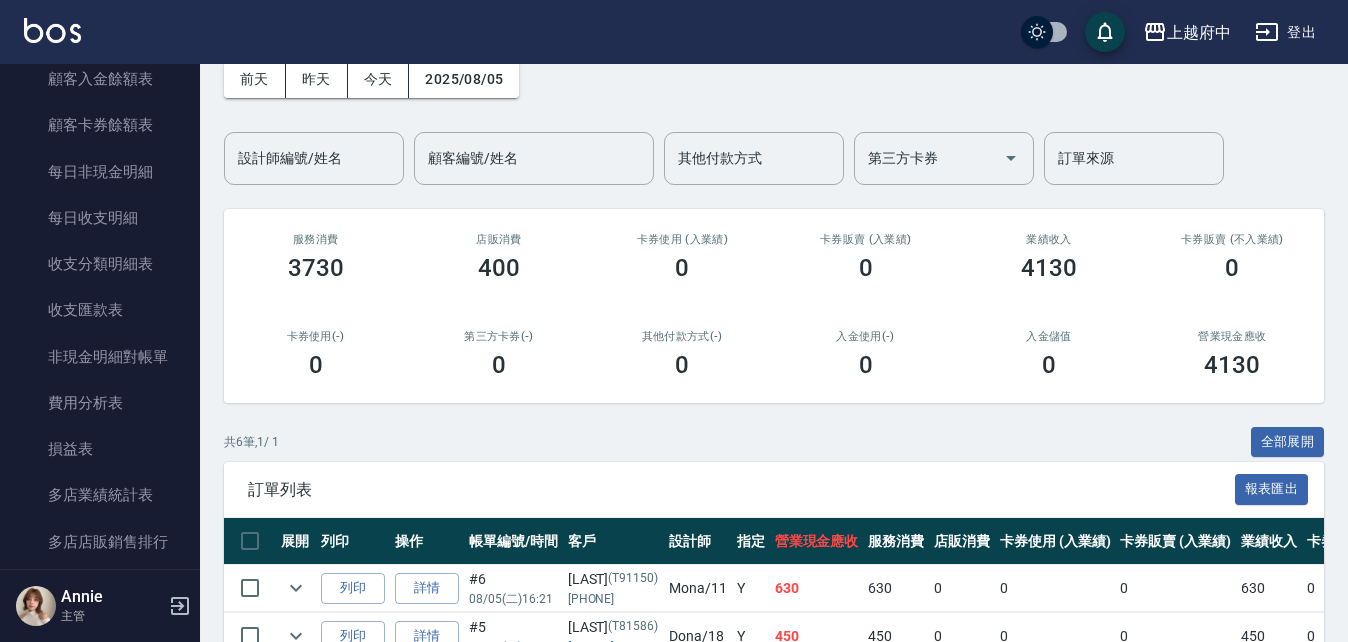 scroll, scrollTop: 1600, scrollLeft: 0, axis: vertical 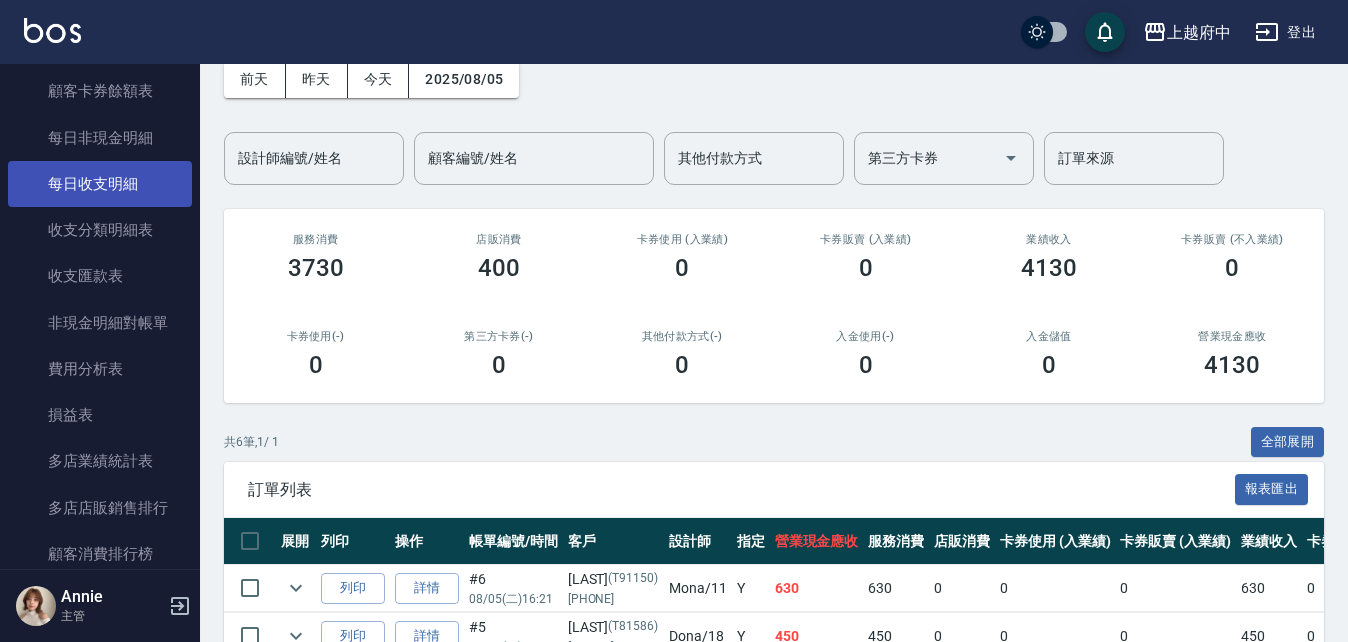 click on "每日收支明細" at bounding box center (100, 184) 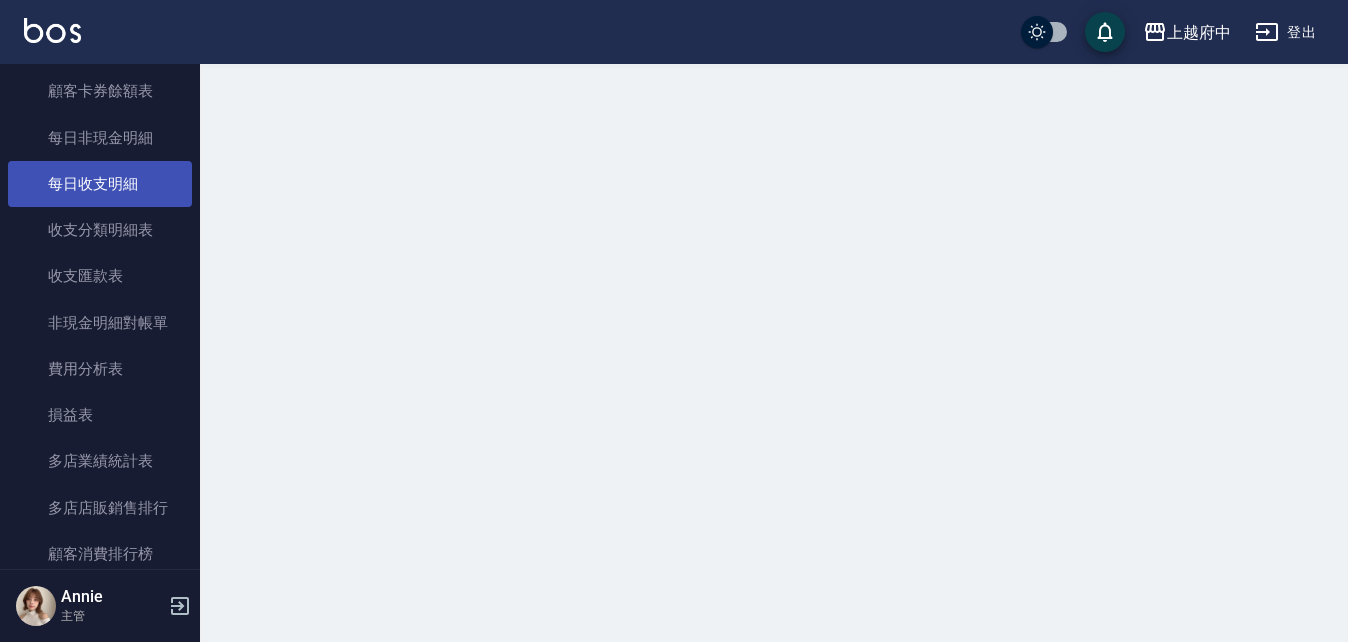 scroll, scrollTop: 0, scrollLeft: 0, axis: both 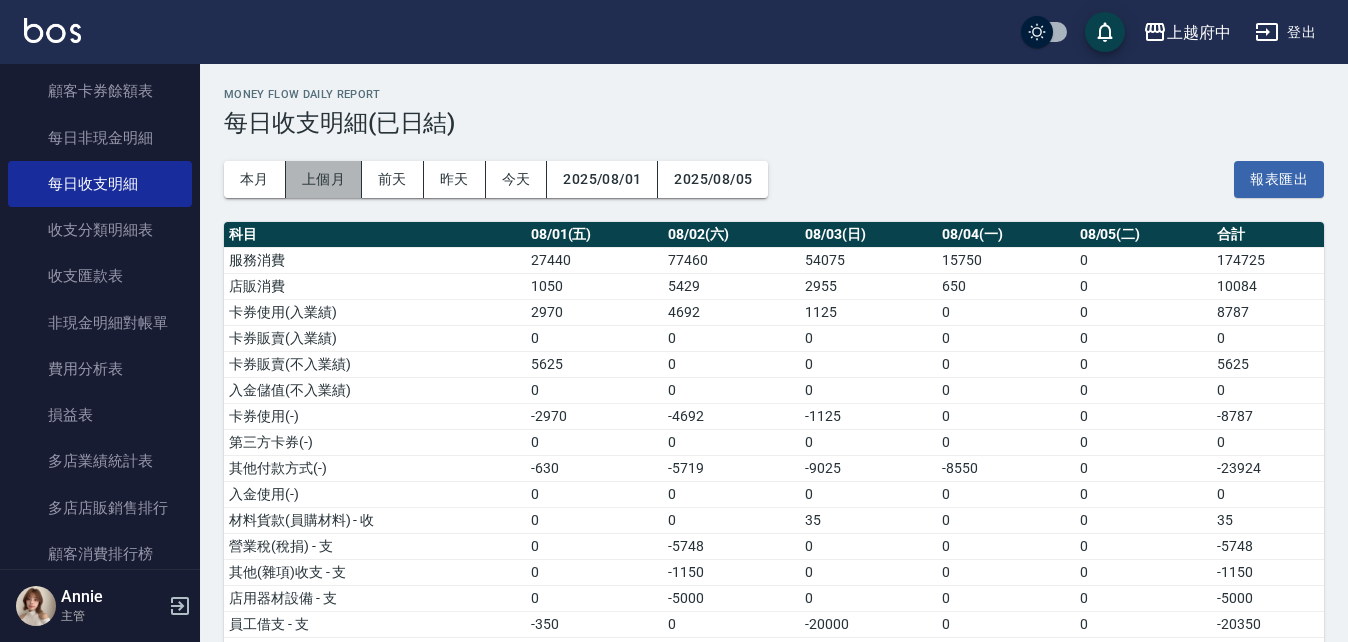 click on "上個月" at bounding box center [324, 179] 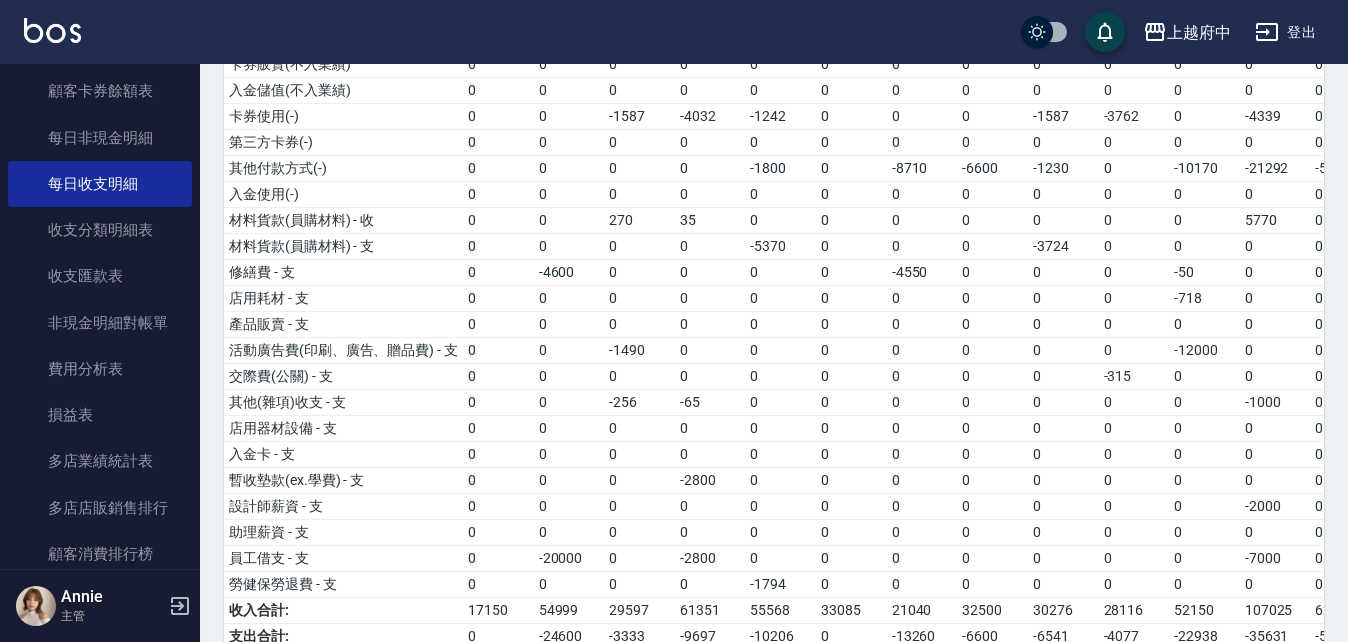 scroll, scrollTop: 373, scrollLeft: 0, axis: vertical 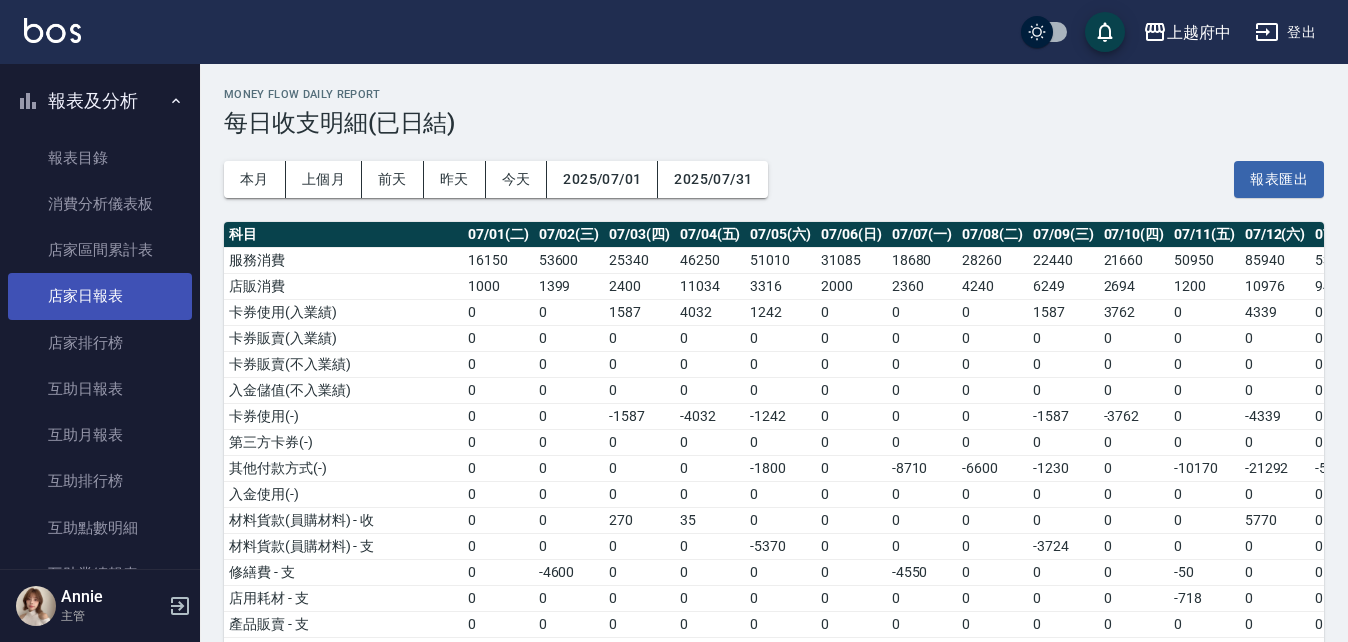 click on "店家日報表" at bounding box center (100, 296) 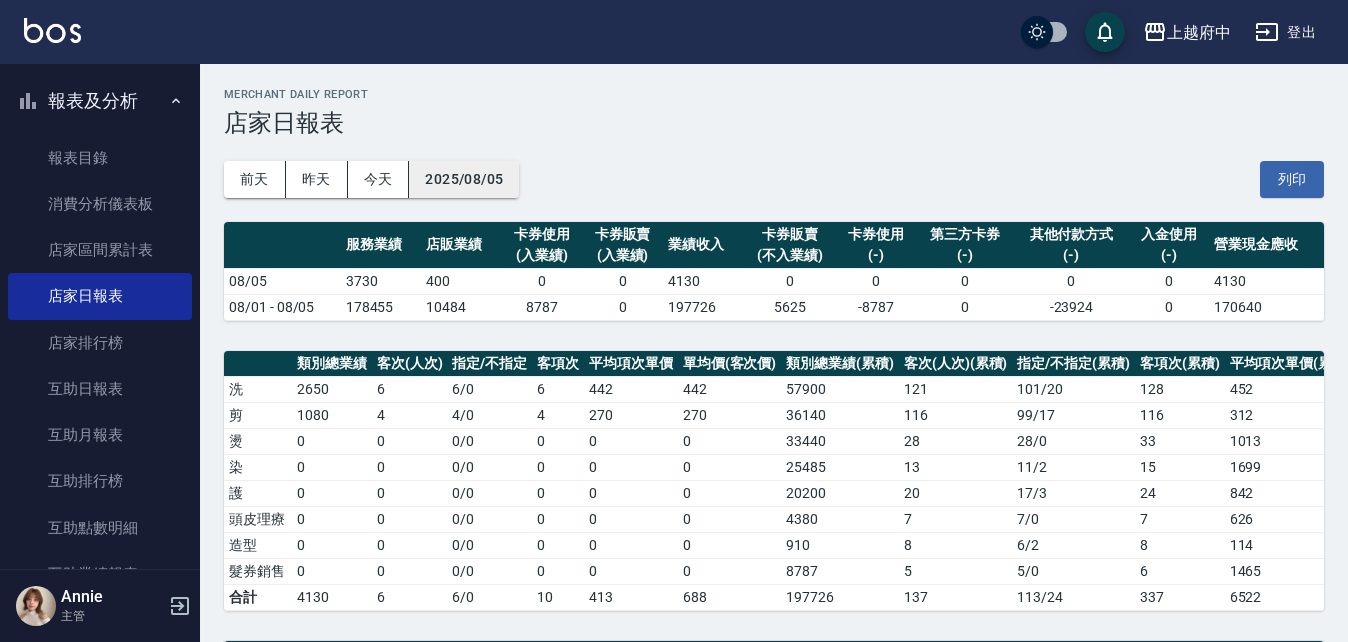 click on "2025/08/05" at bounding box center (464, 179) 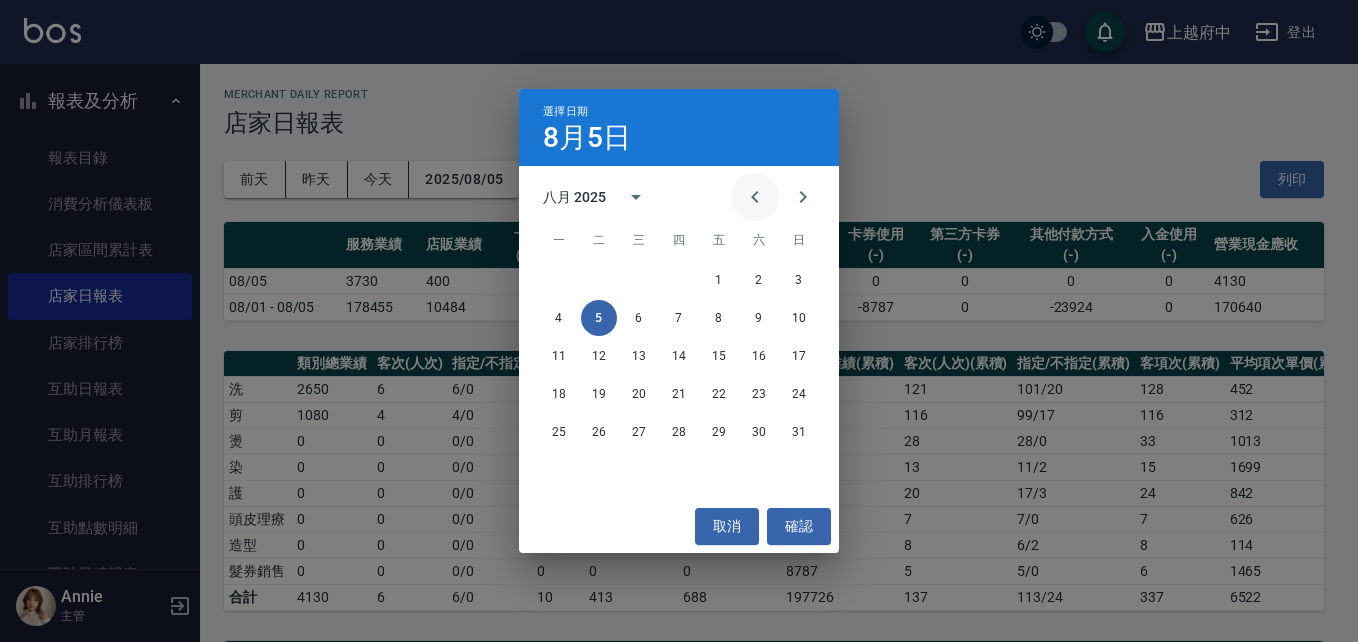 click 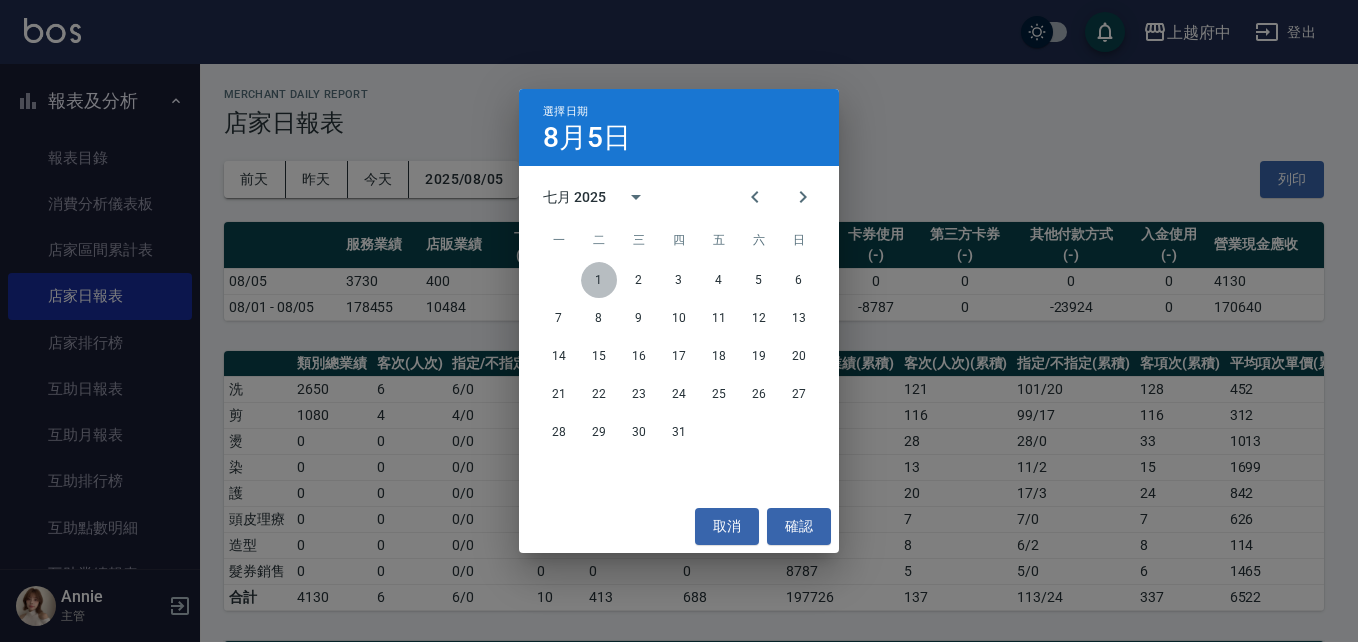 click on "1" at bounding box center [599, 280] 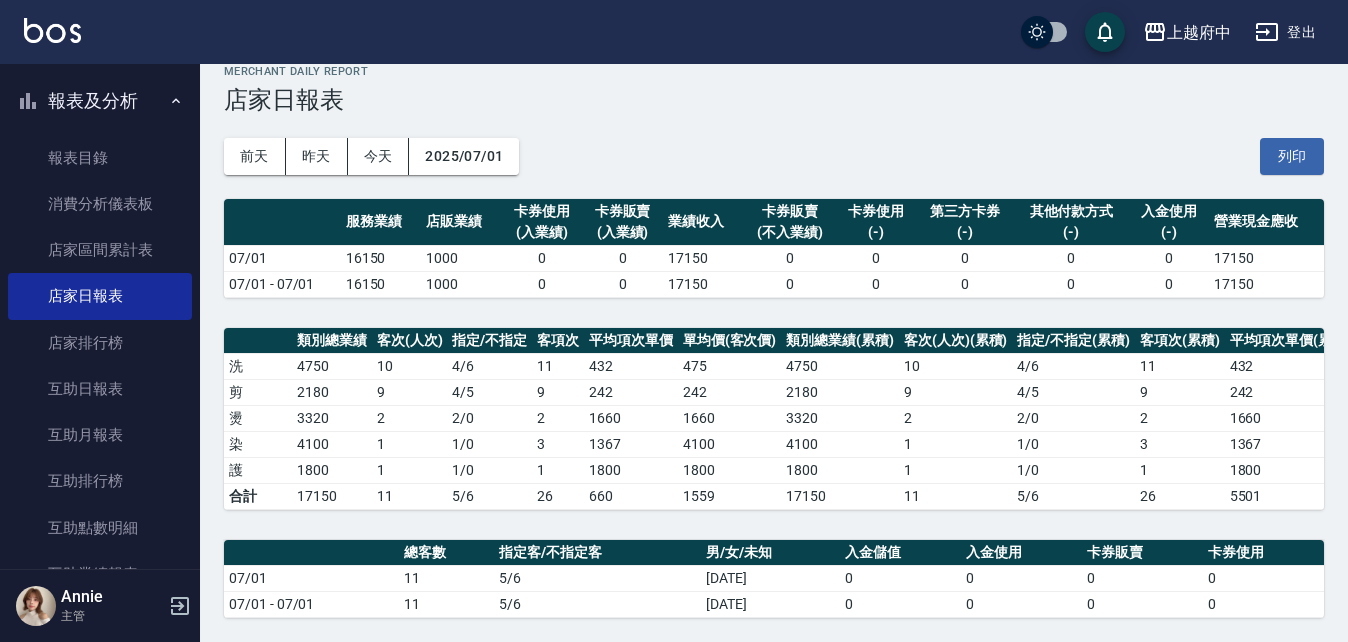 scroll, scrollTop: 0, scrollLeft: 0, axis: both 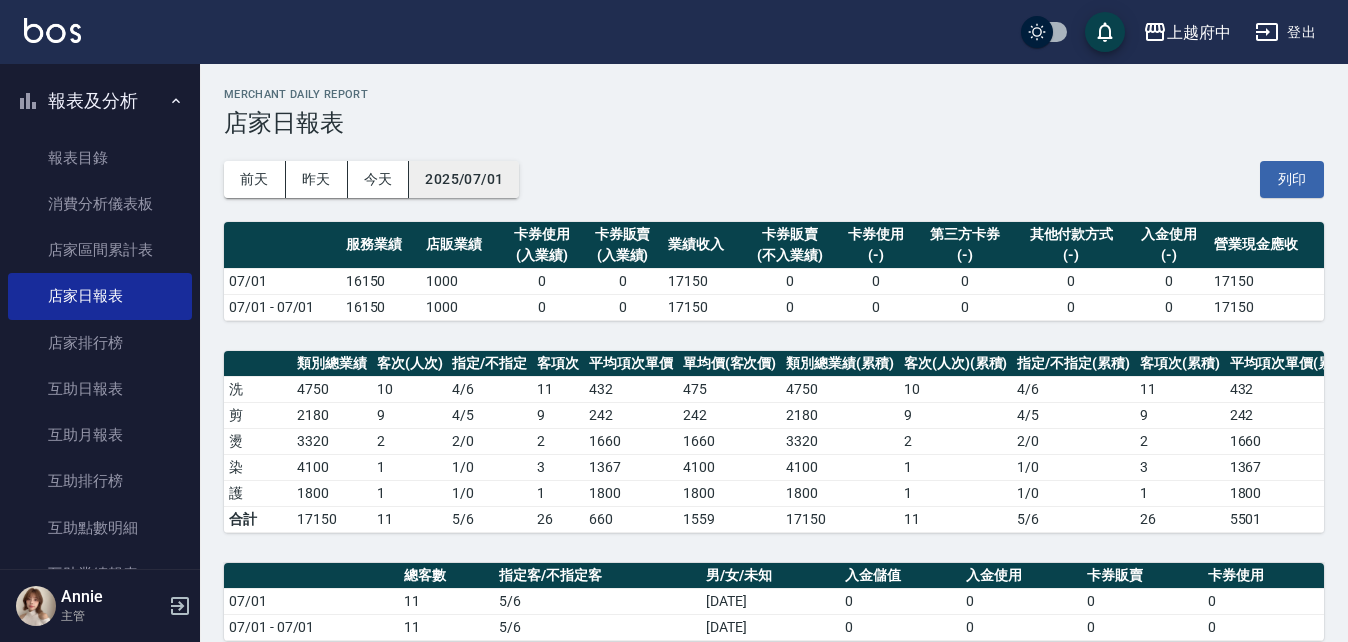 click on "2025/07/01" at bounding box center (464, 179) 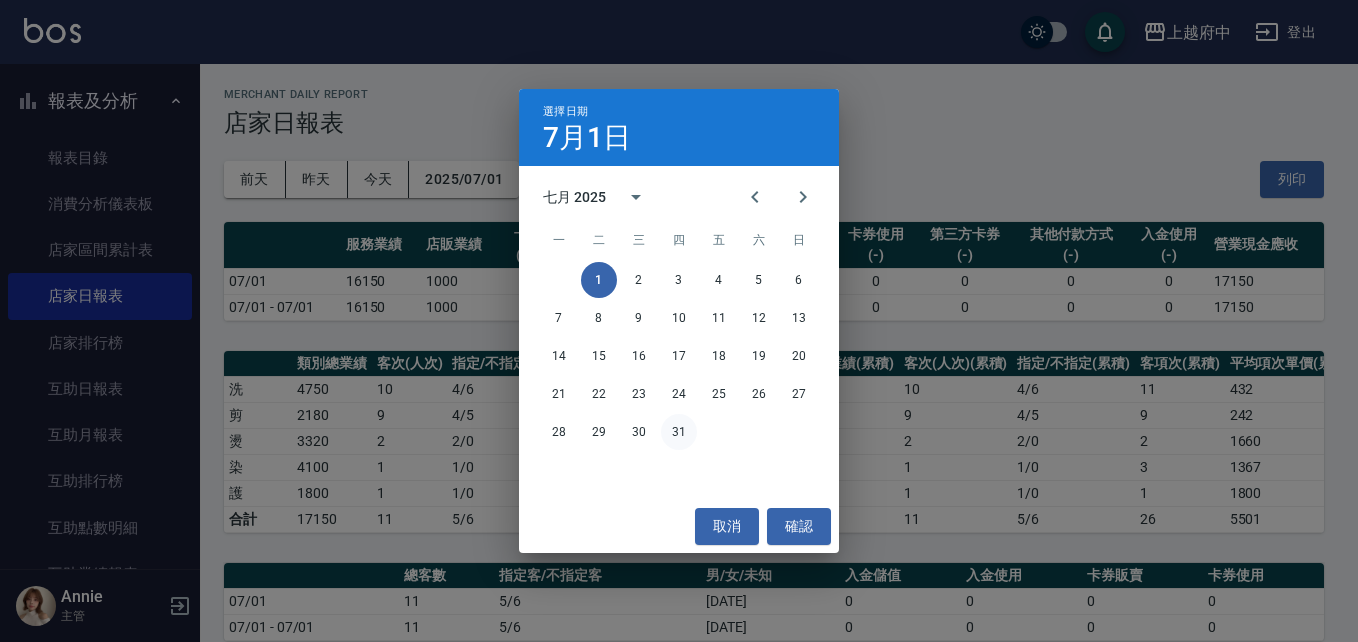 click on "31" at bounding box center (679, 432) 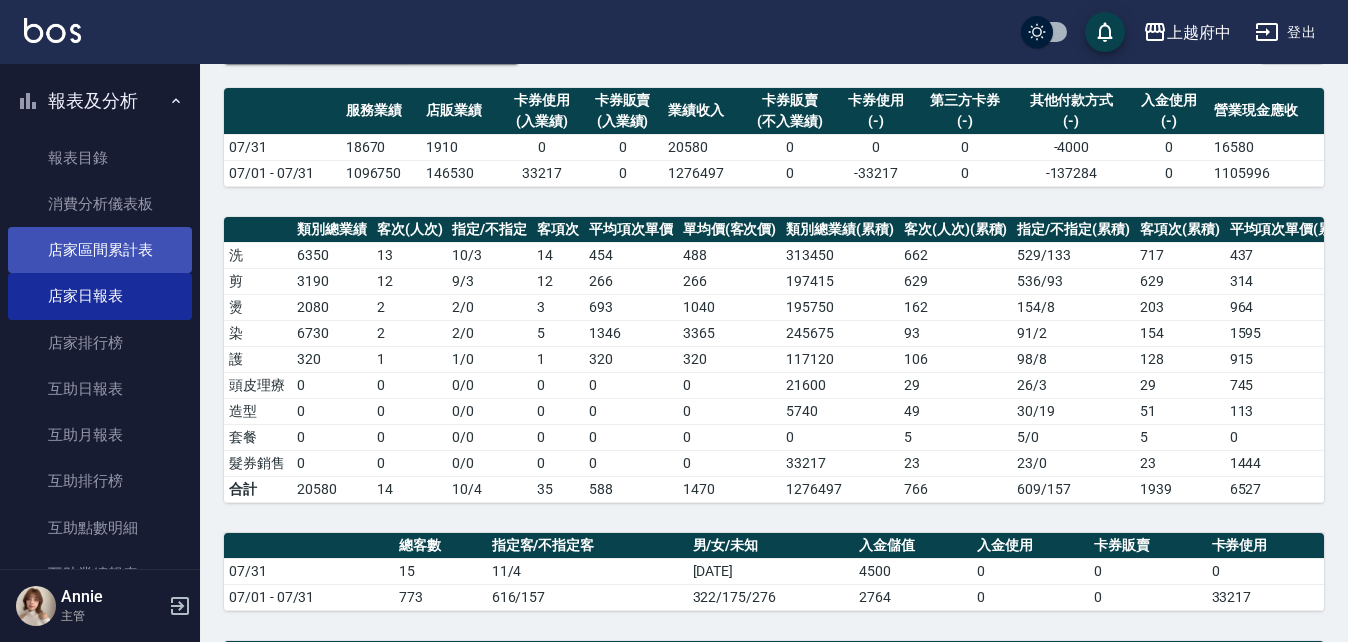 scroll, scrollTop: 300, scrollLeft: 0, axis: vertical 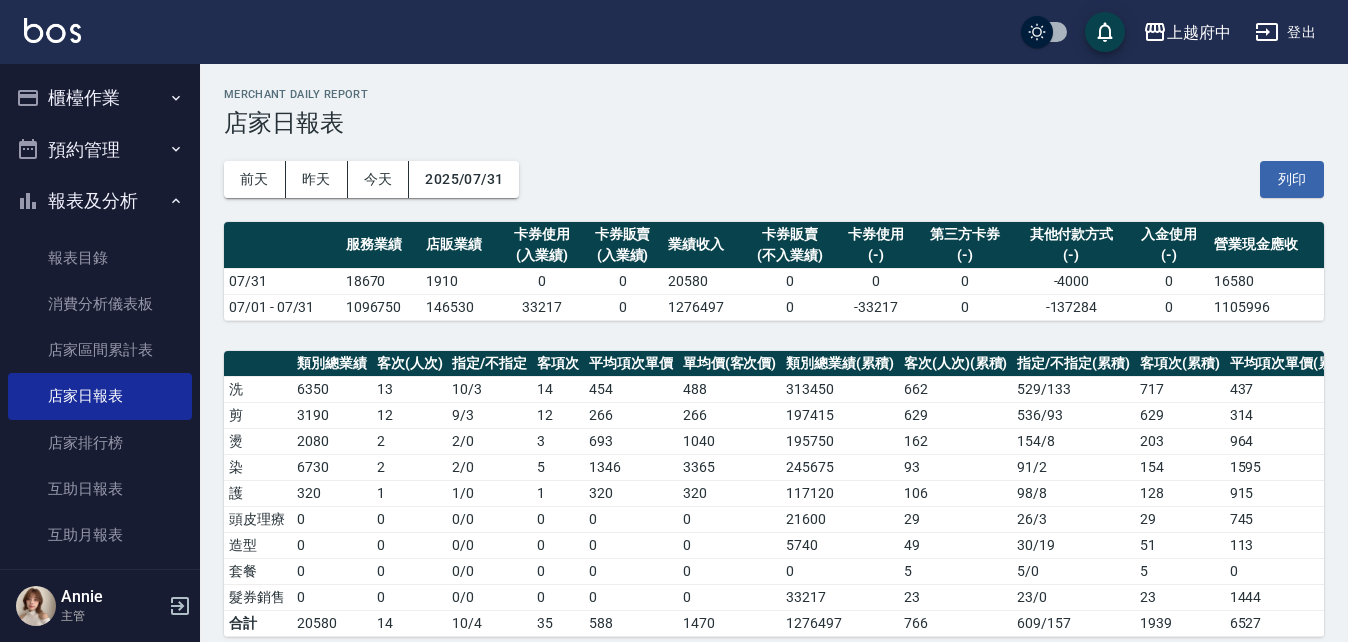 click on "報表及分析" at bounding box center [100, 201] 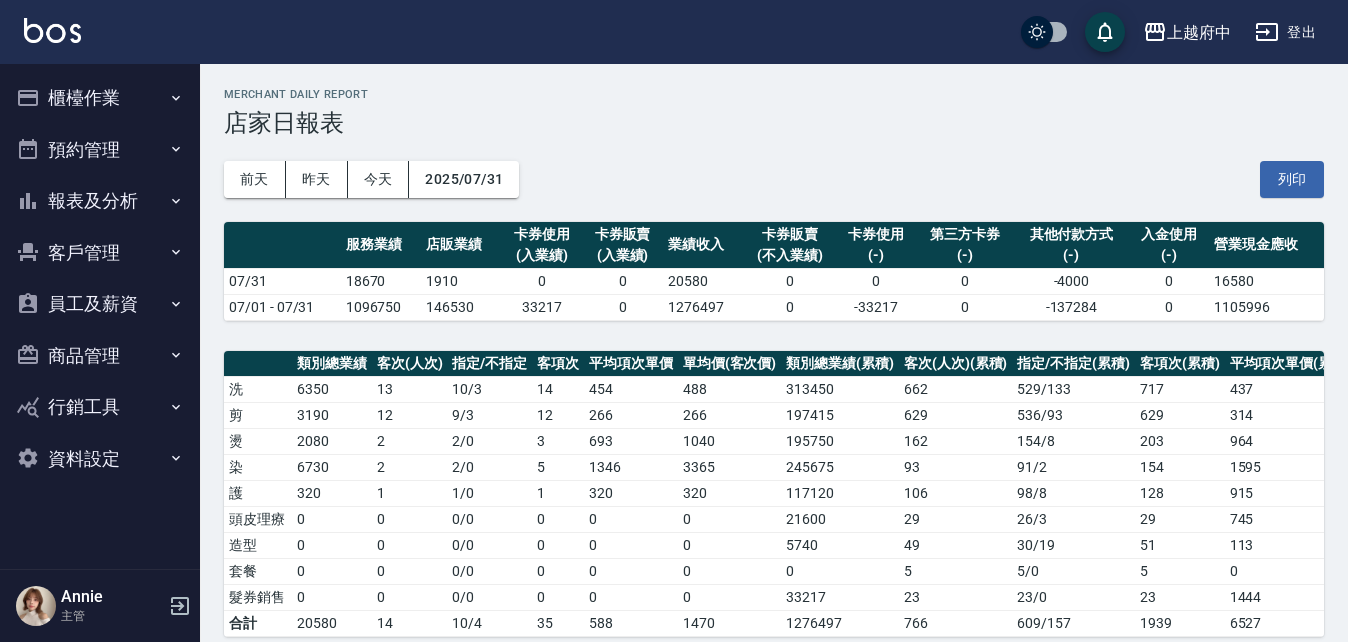 click on "客戶管理" at bounding box center [100, 253] 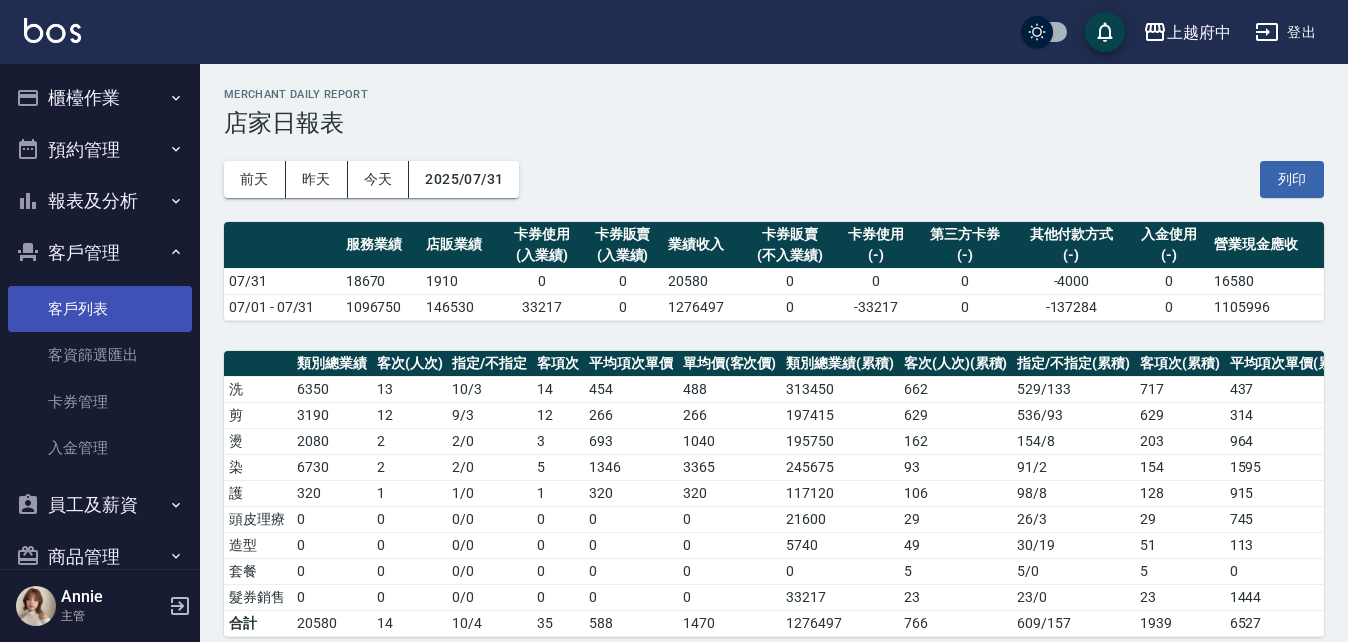 click on "客戶列表" at bounding box center (100, 309) 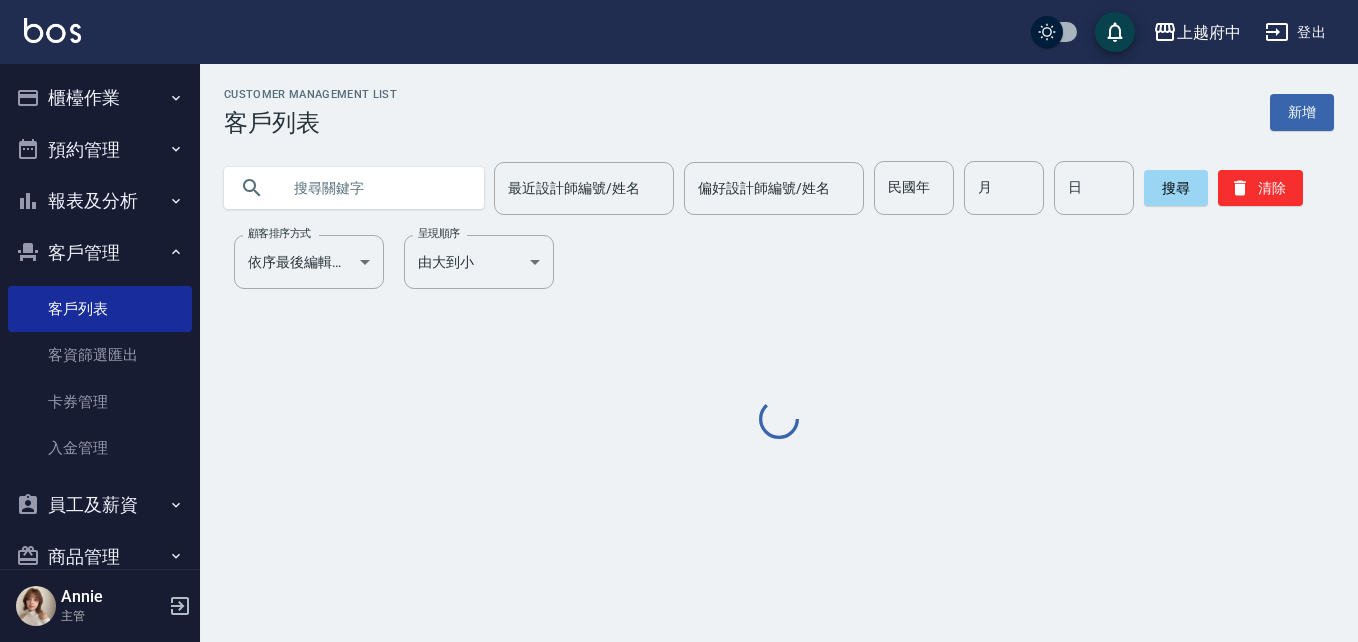 click at bounding box center (374, 188) 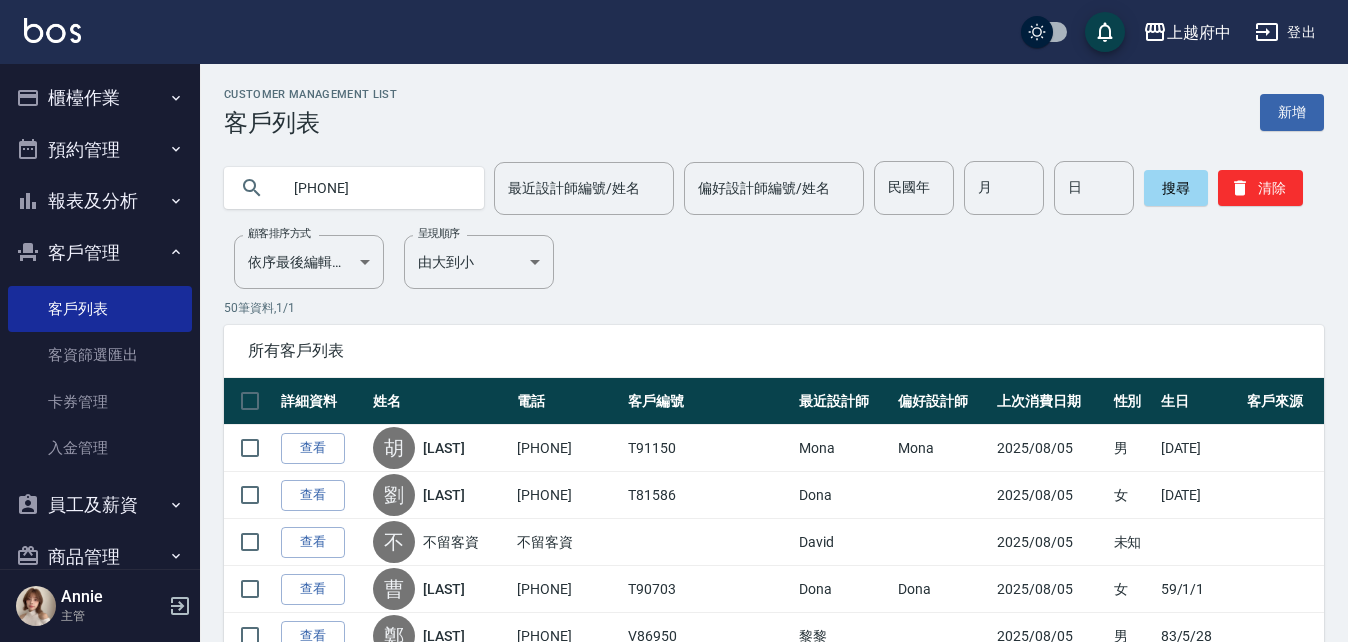 type on "0928064640" 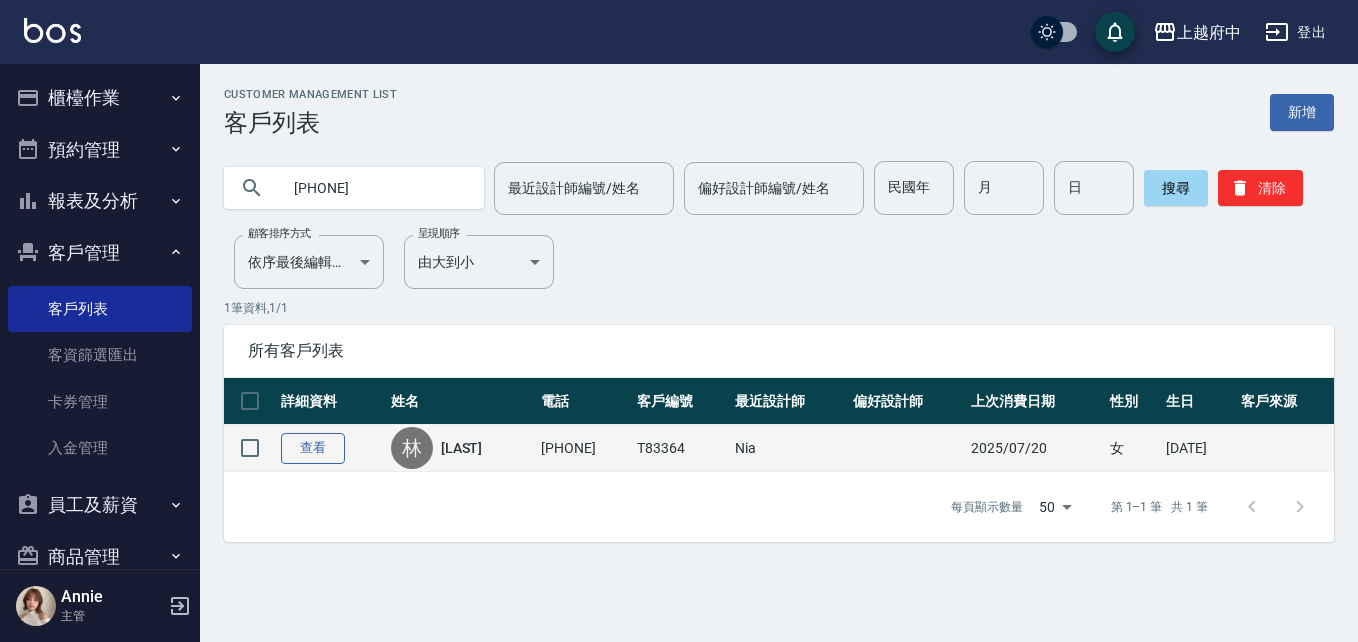 click on "查看" at bounding box center [313, 448] 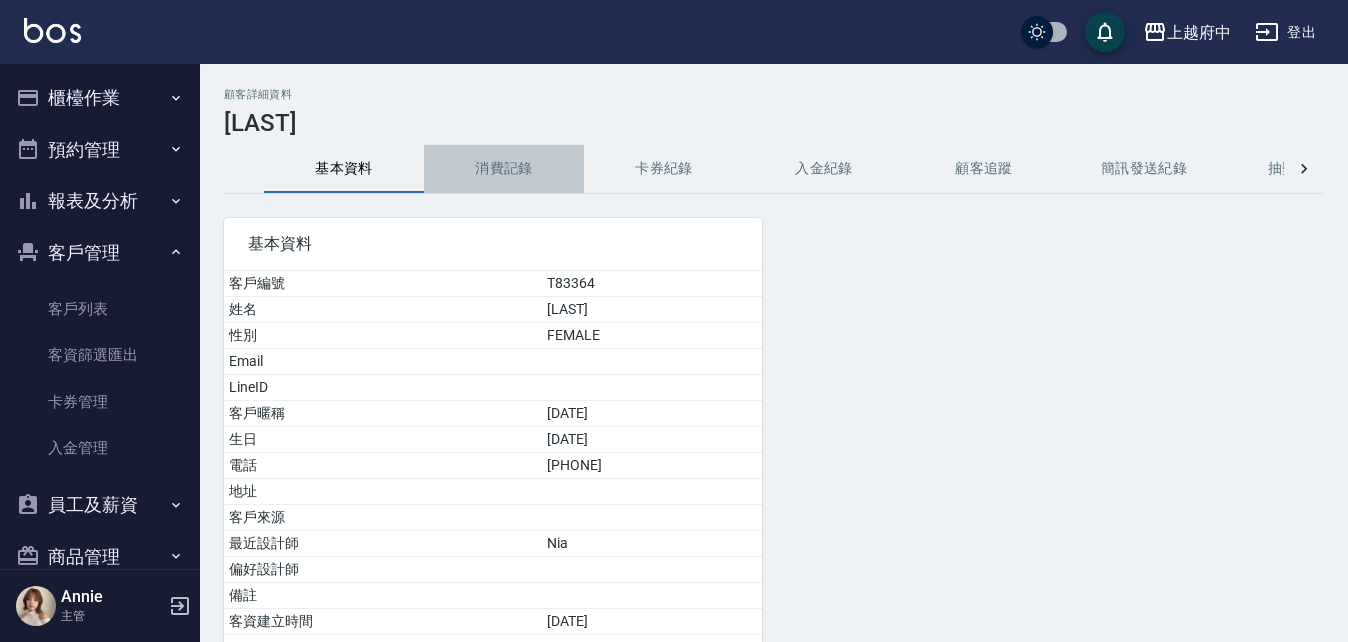 click on "消費記錄" at bounding box center (504, 169) 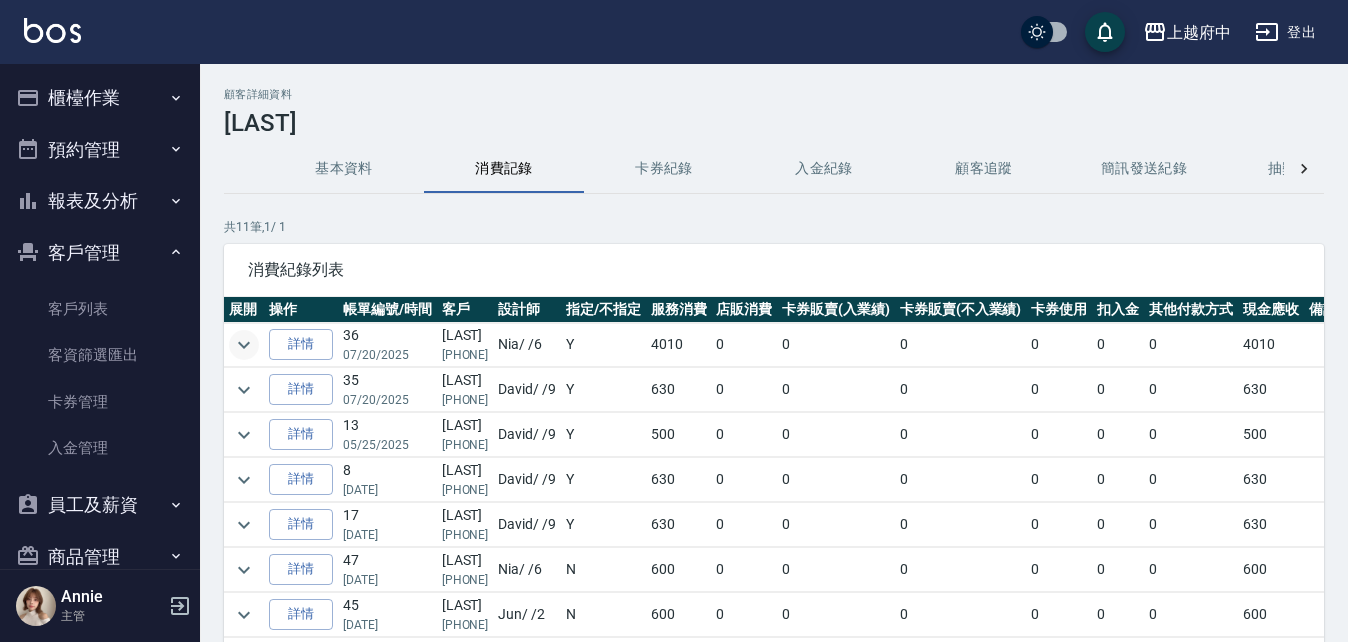 click 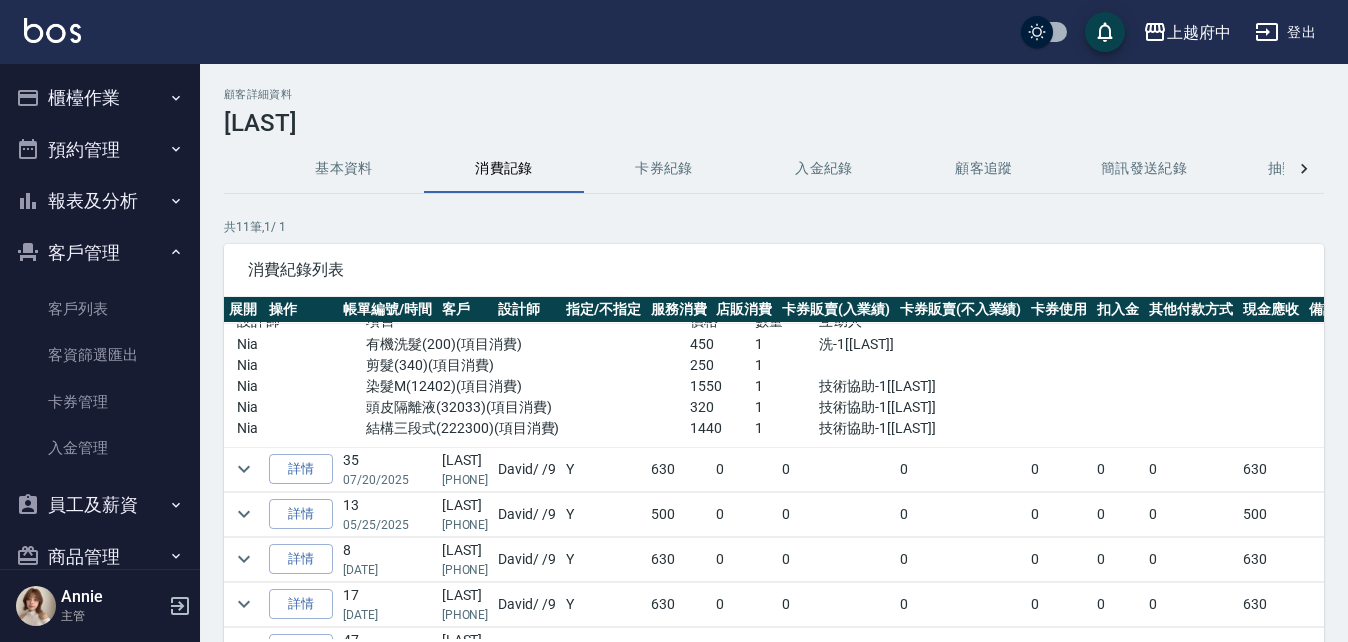 scroll, scrollTop: 100, scrollLeft: 0, axis: vertical 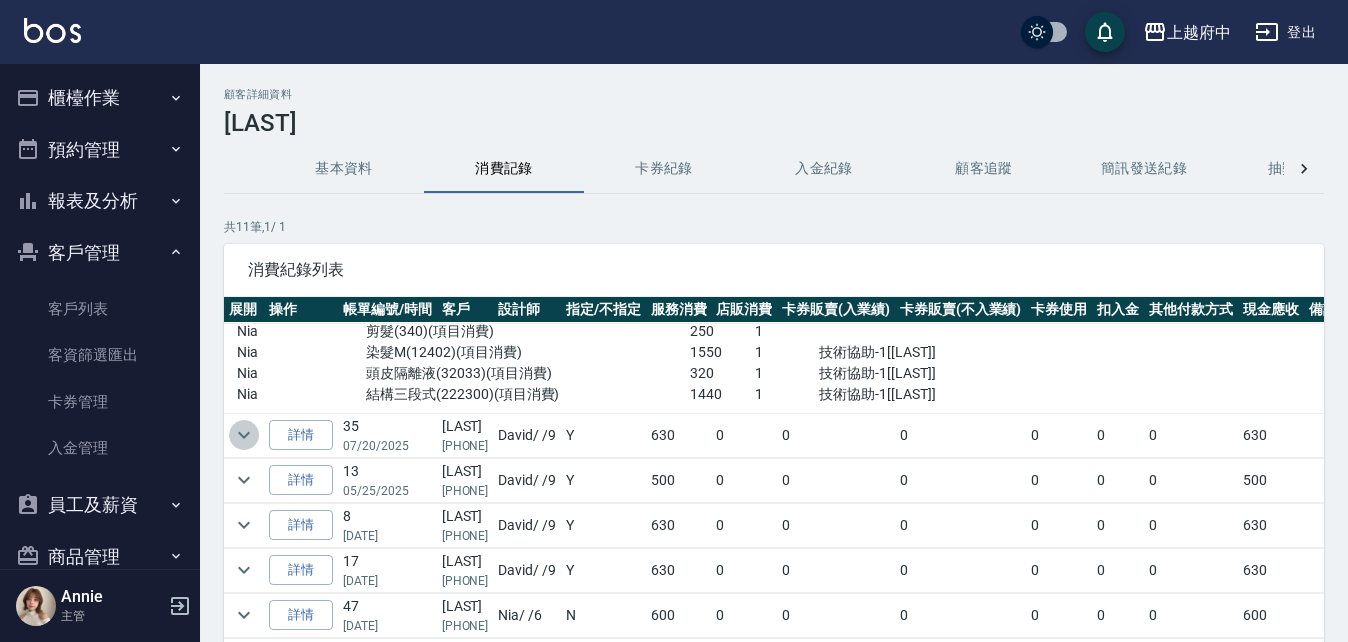 click 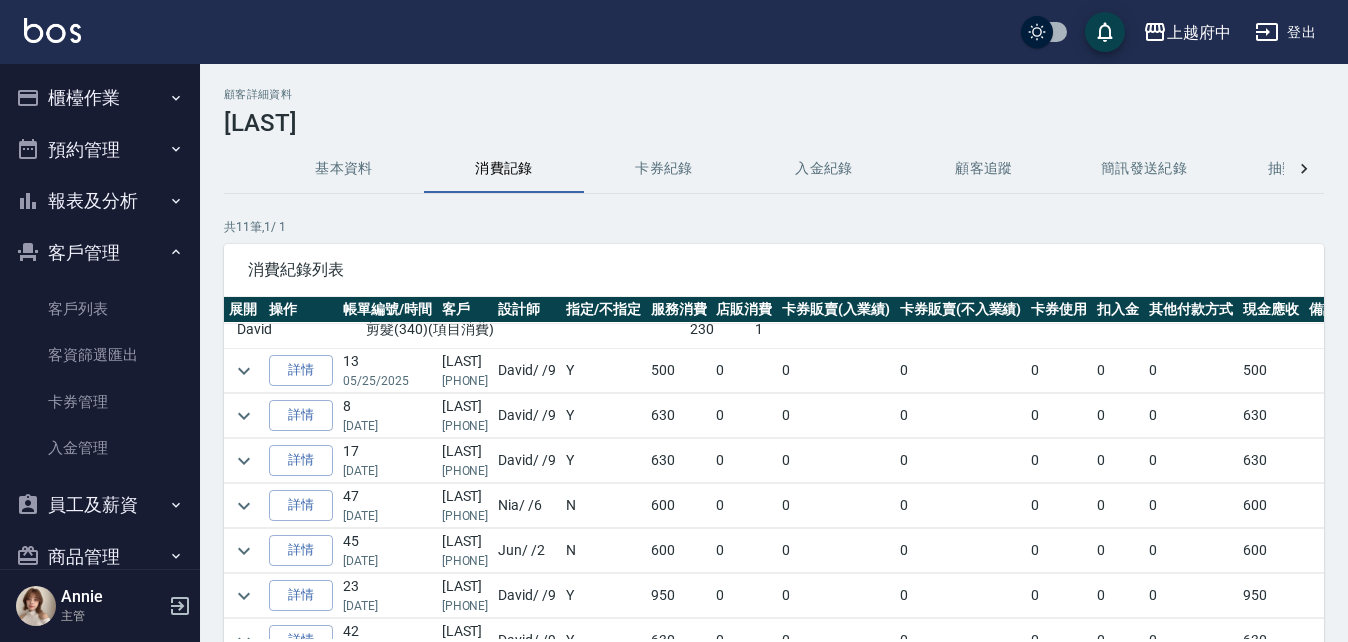 scroll, scrollTop: 300, scrollLeft: 0, axis: vertical 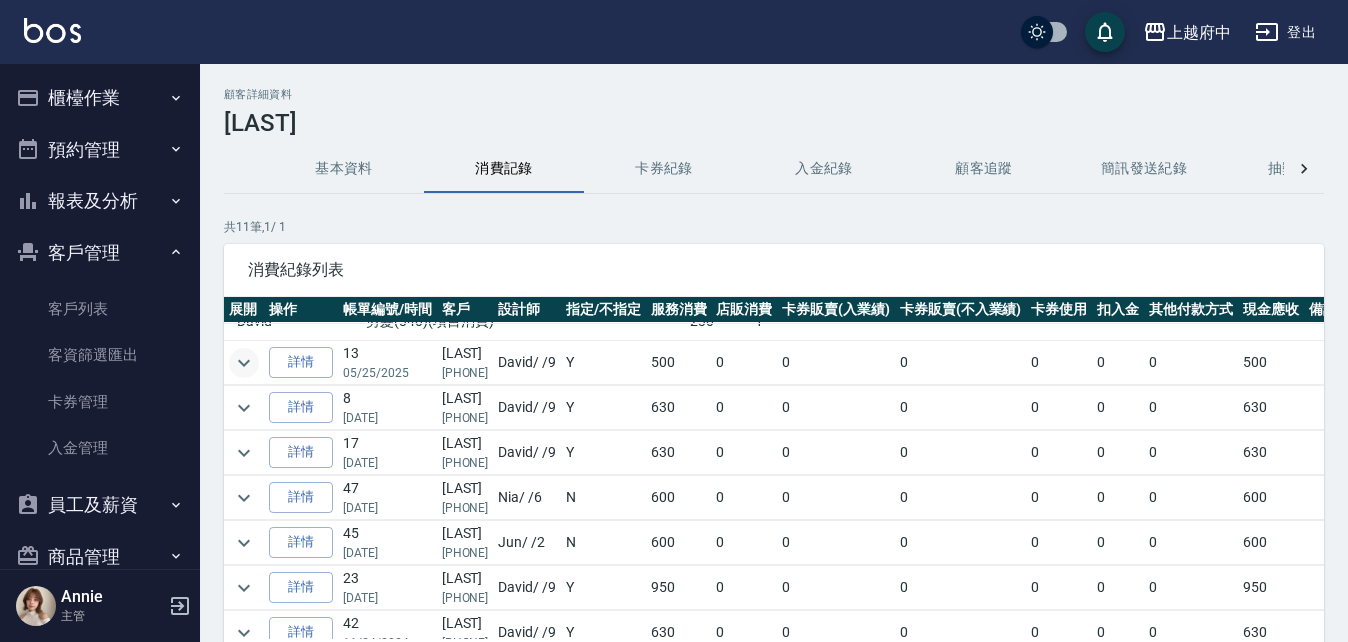 click 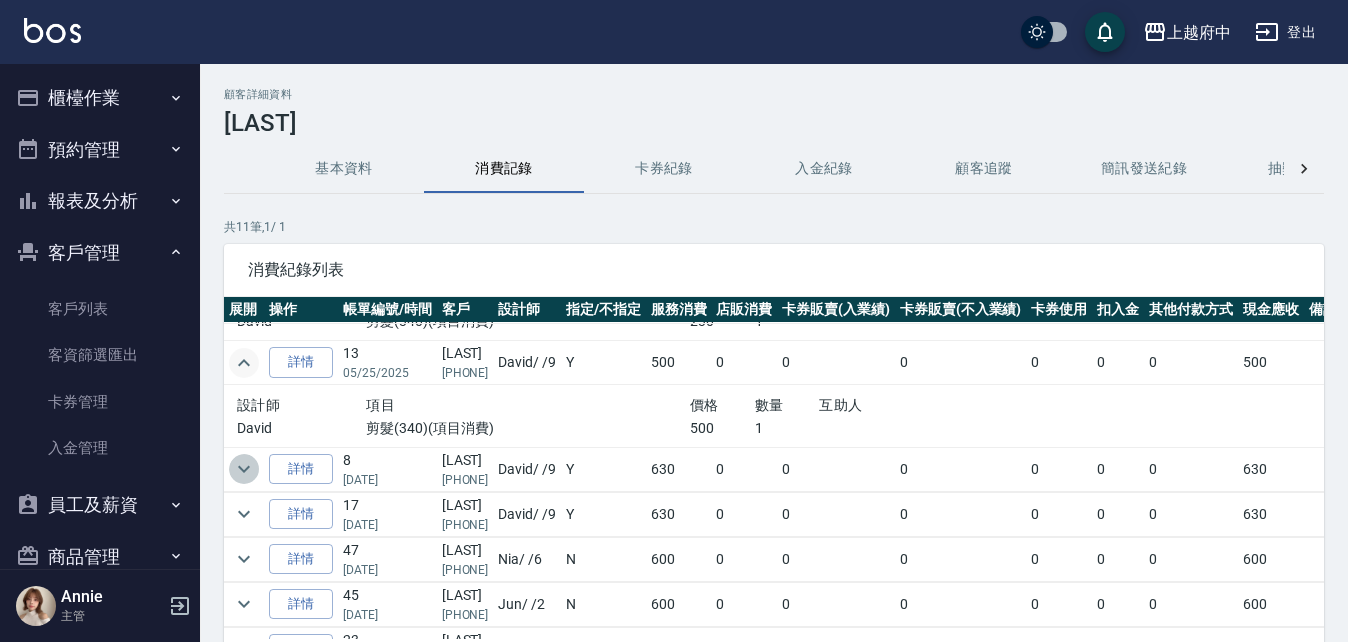 click 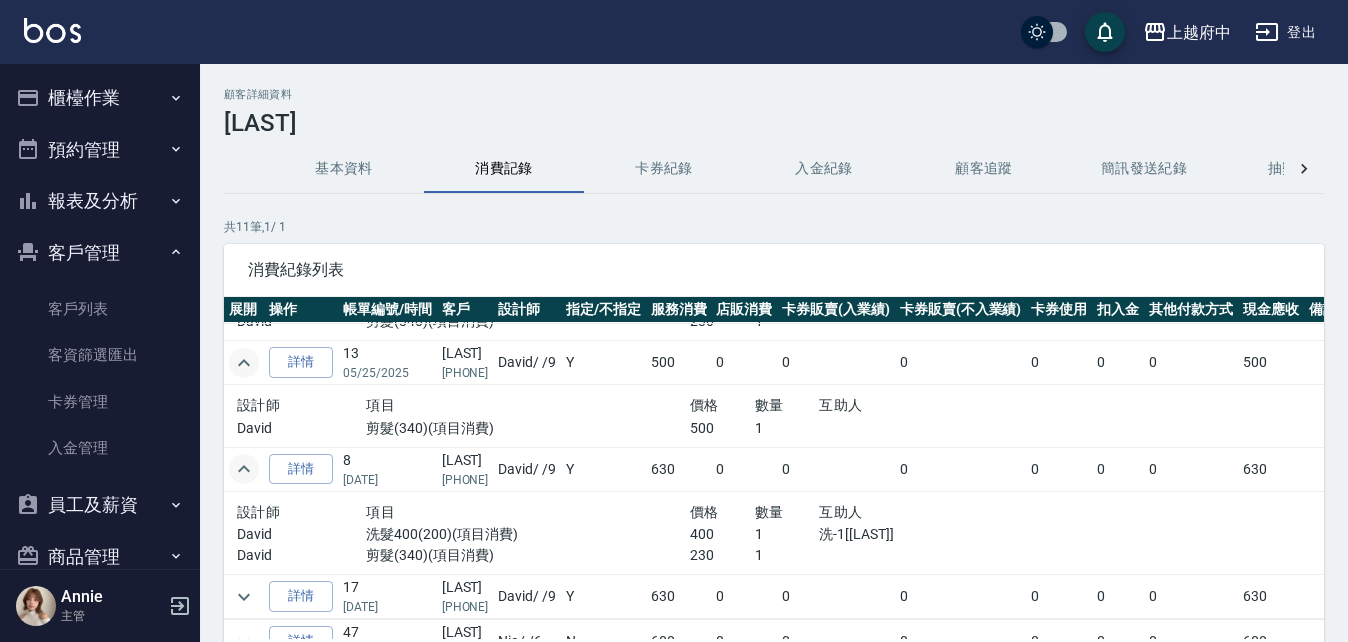 scroll, scrollTop: 400, scrollLeft: 0, axis: vertical 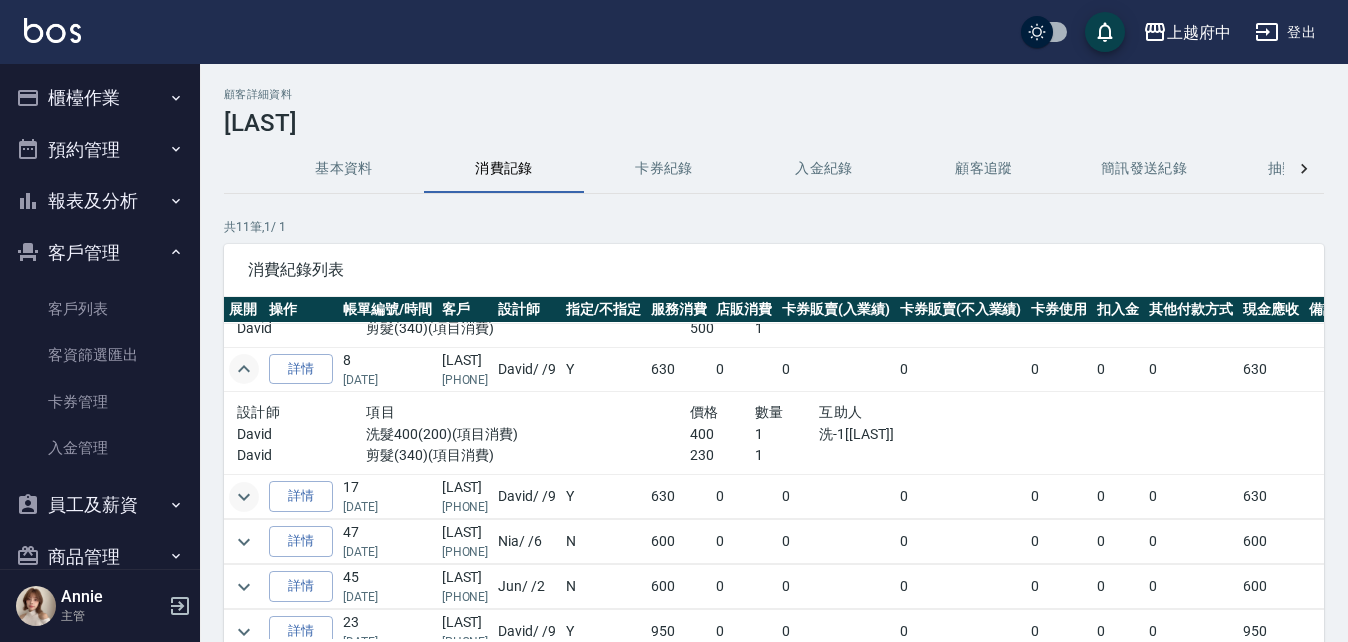 click 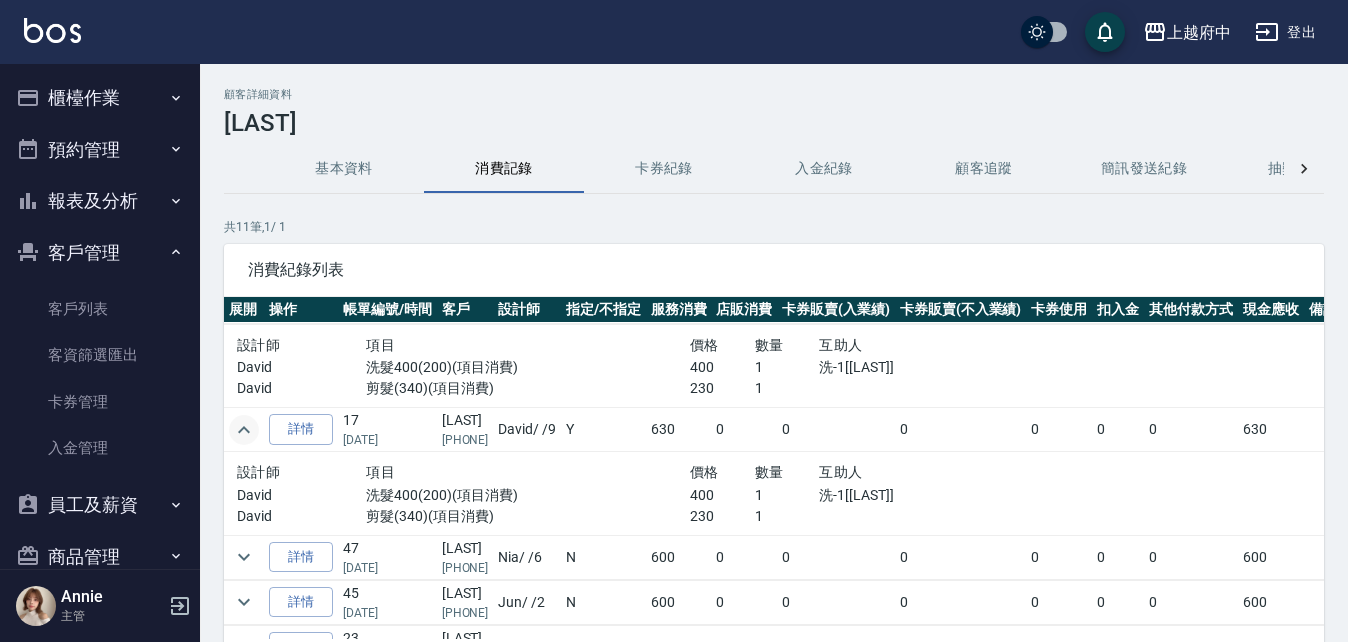 scroll, scrollTop: 500, scrollLeft: 0, axis: vertical 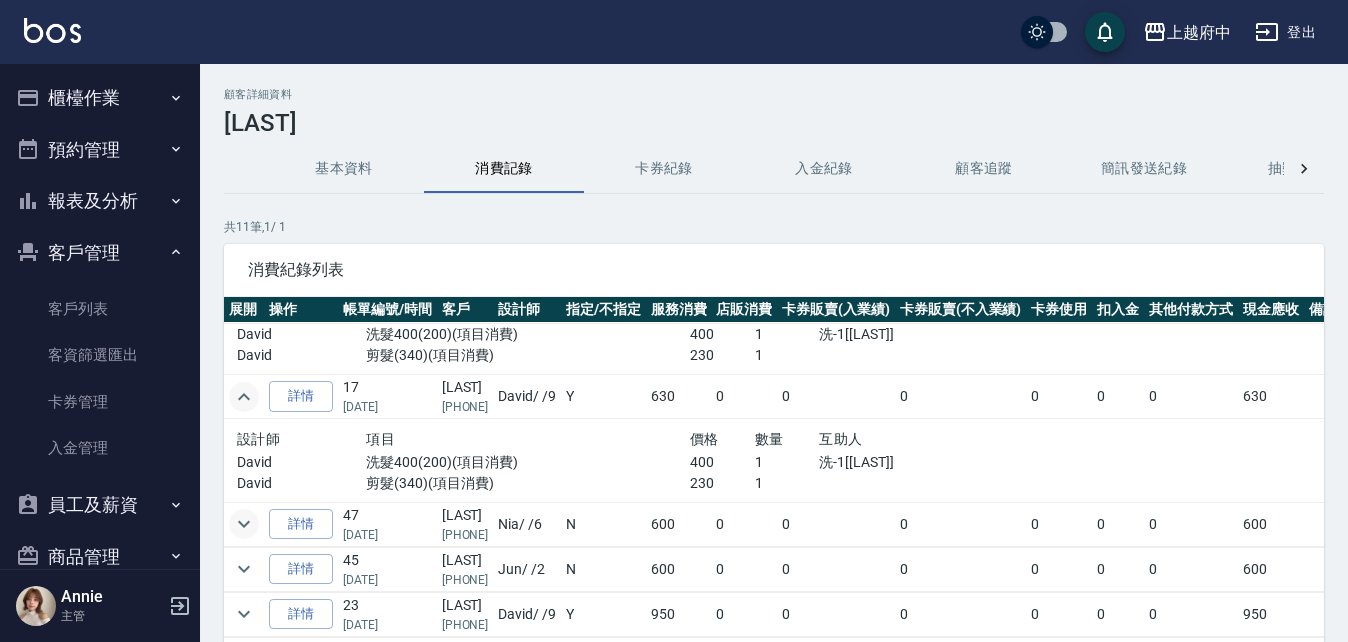 click 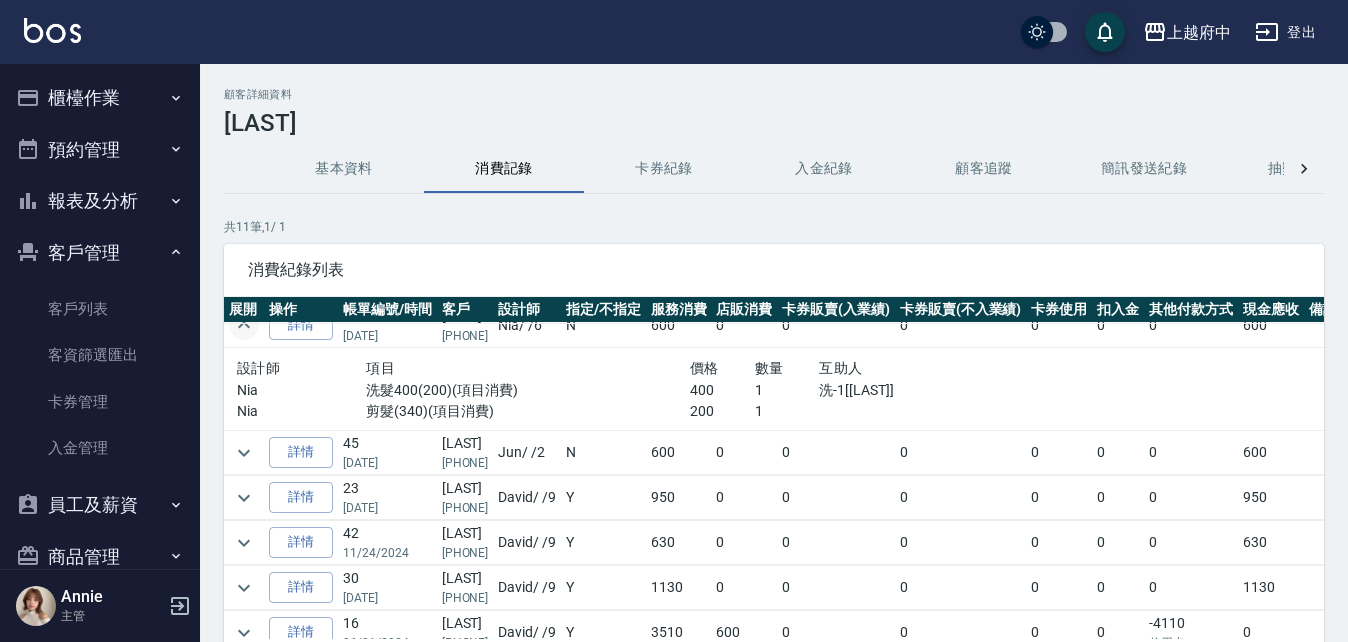 scroll, scrollTop: 700, scrollLeft: 0, axis: vertical 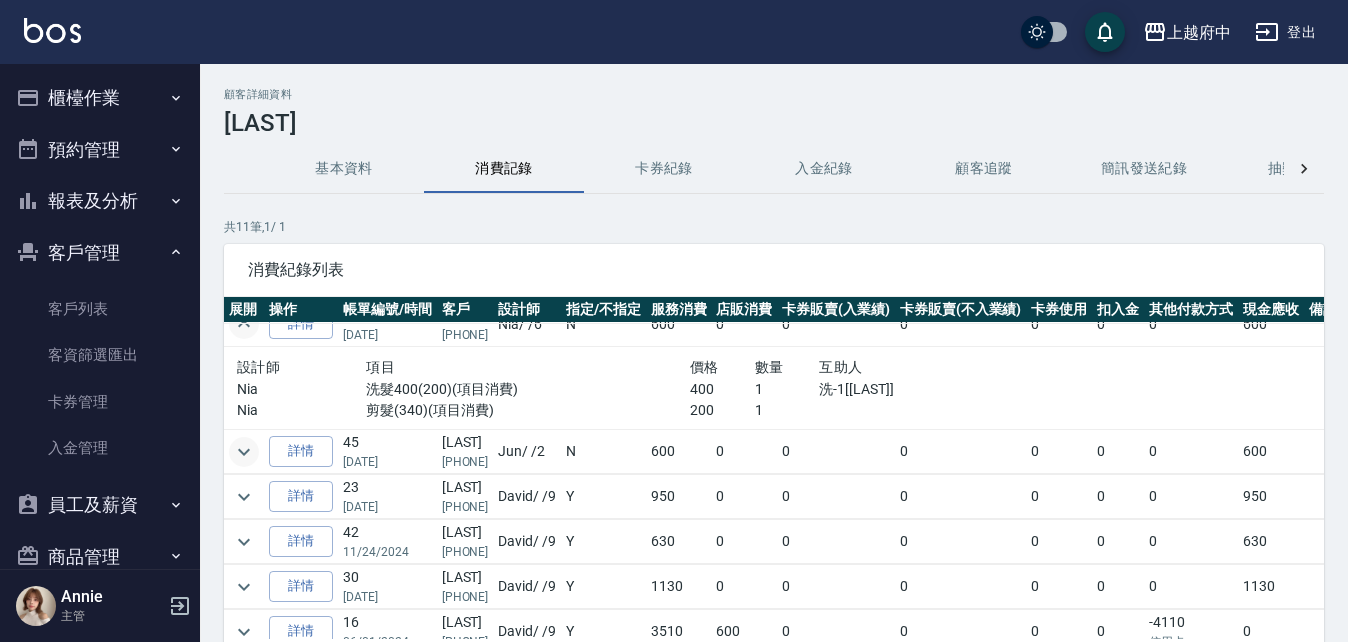 click 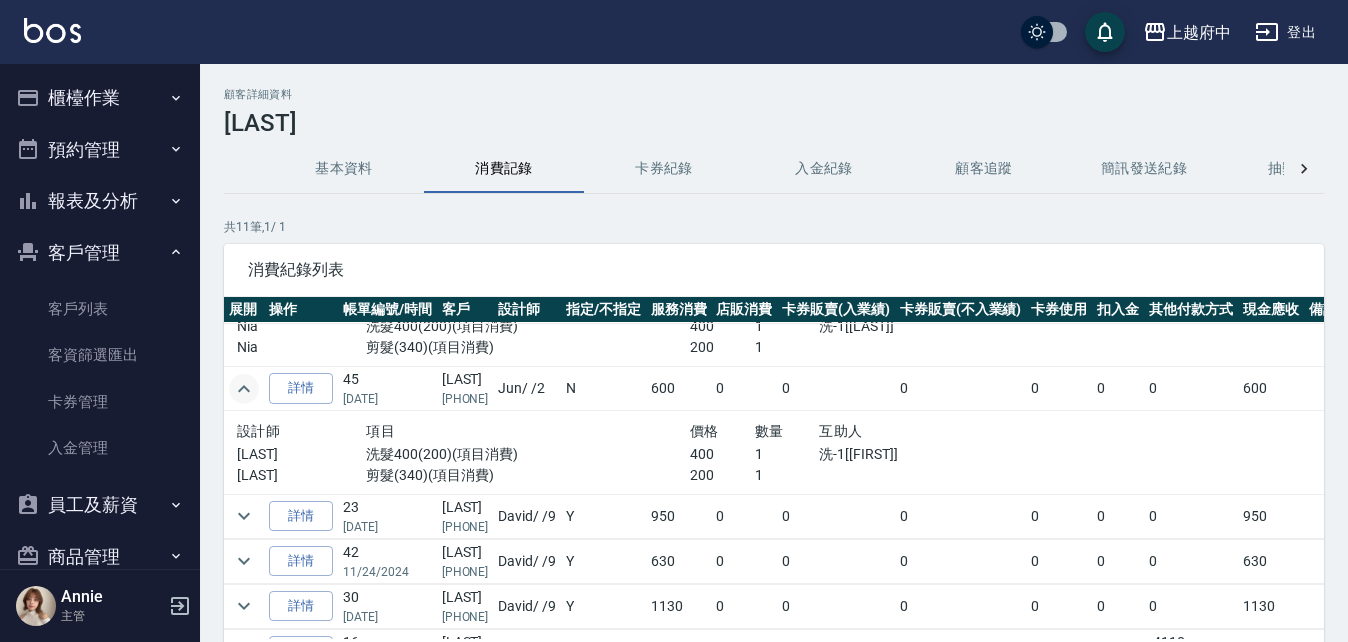 scroll, scrollTop: 814, scrollLeft: 0, axis: vertical 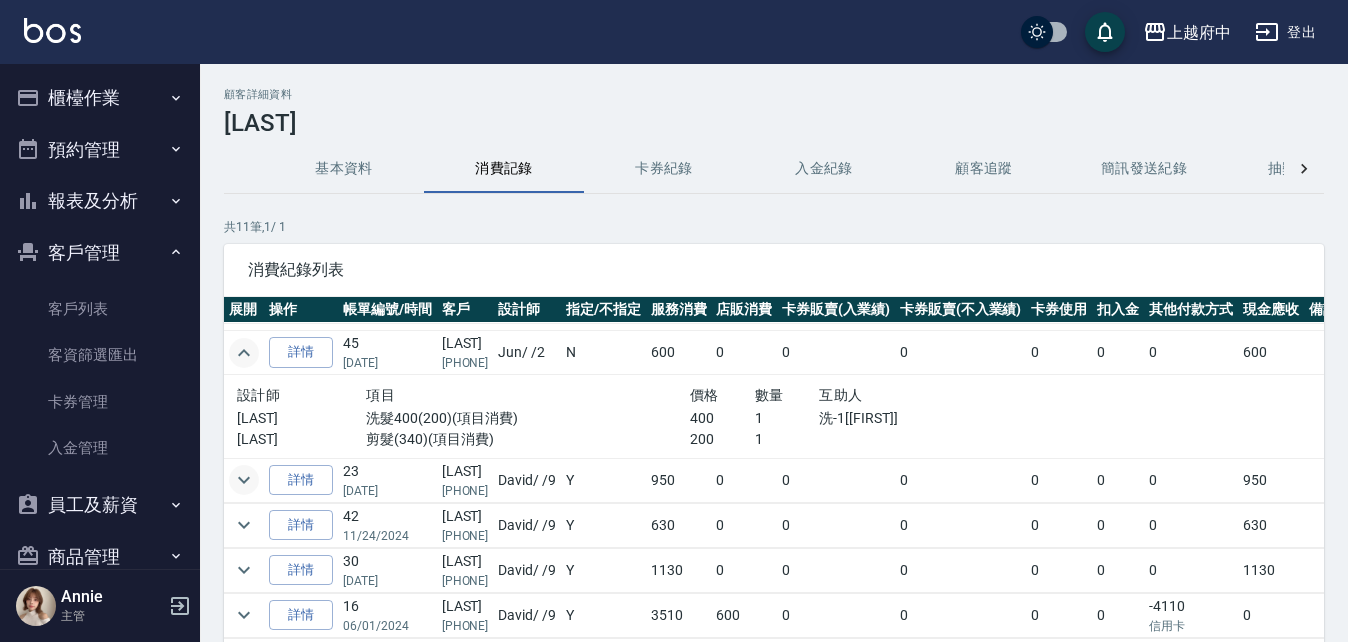 click 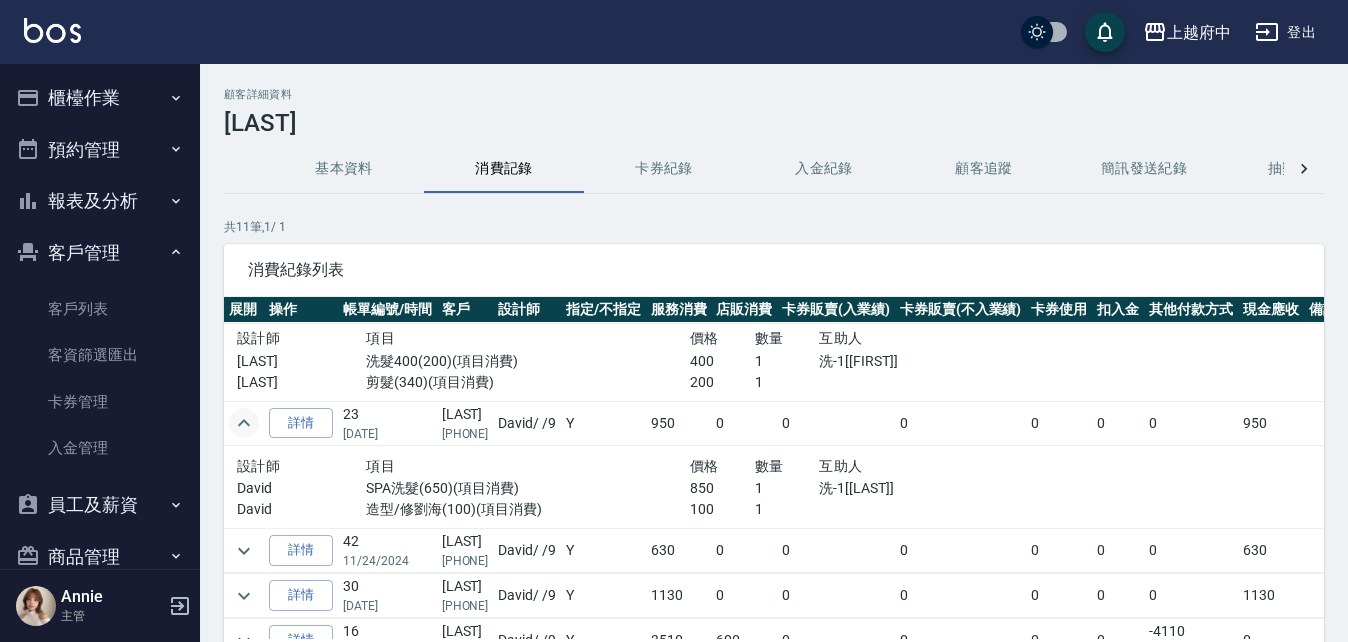 scroll, scrollTop: 896, scrollLeft: 0, axis: vertical 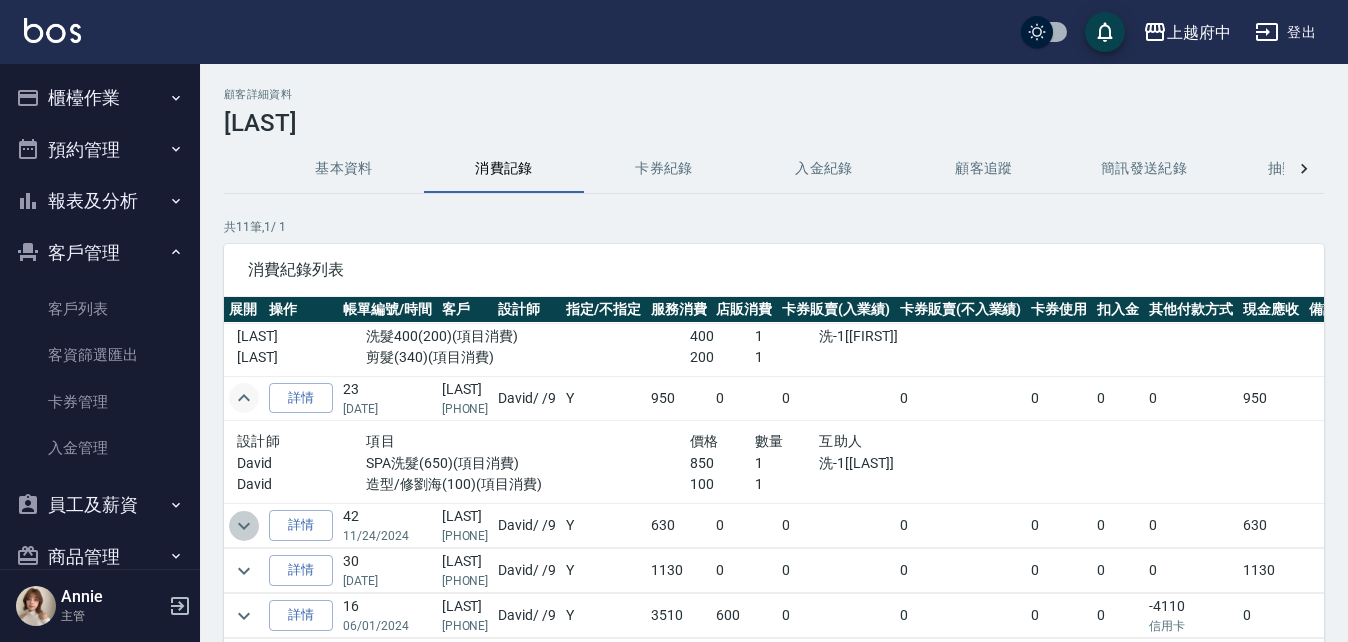click 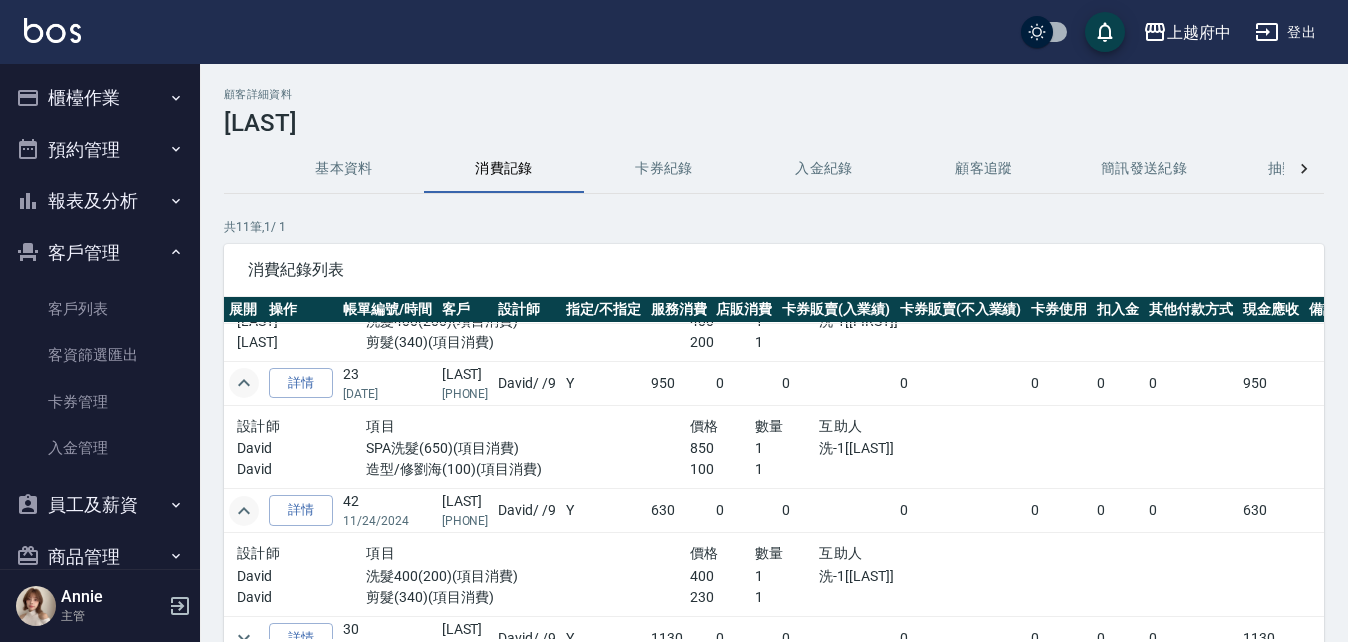 scroll, scrollTop: 979, scrollLeft: 0, axis: vertical 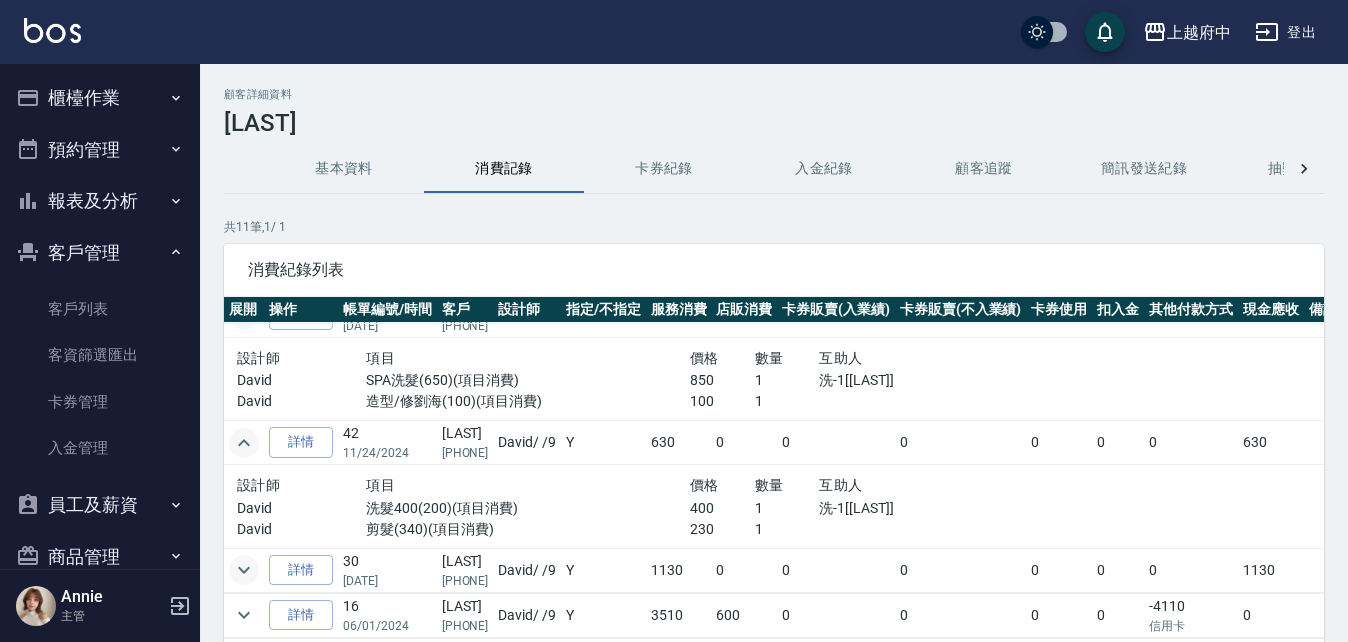 click 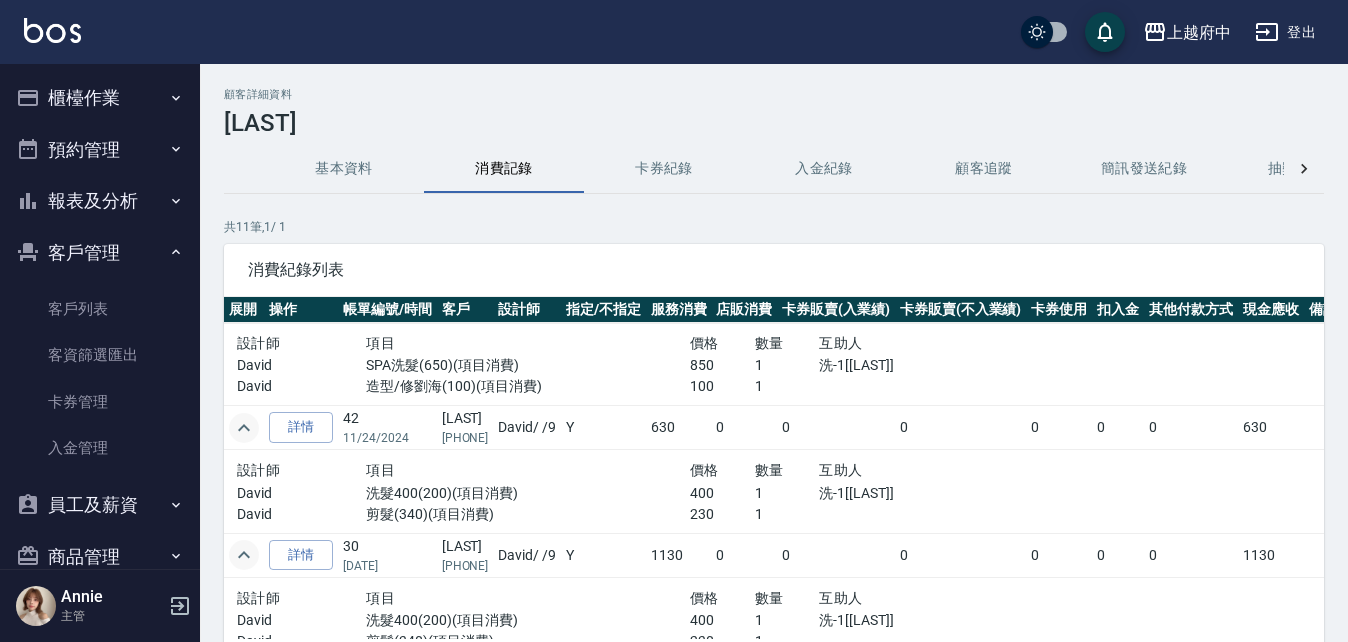 scroll, scrollTop: 1082, scrollLeft: 0, axis: vertical 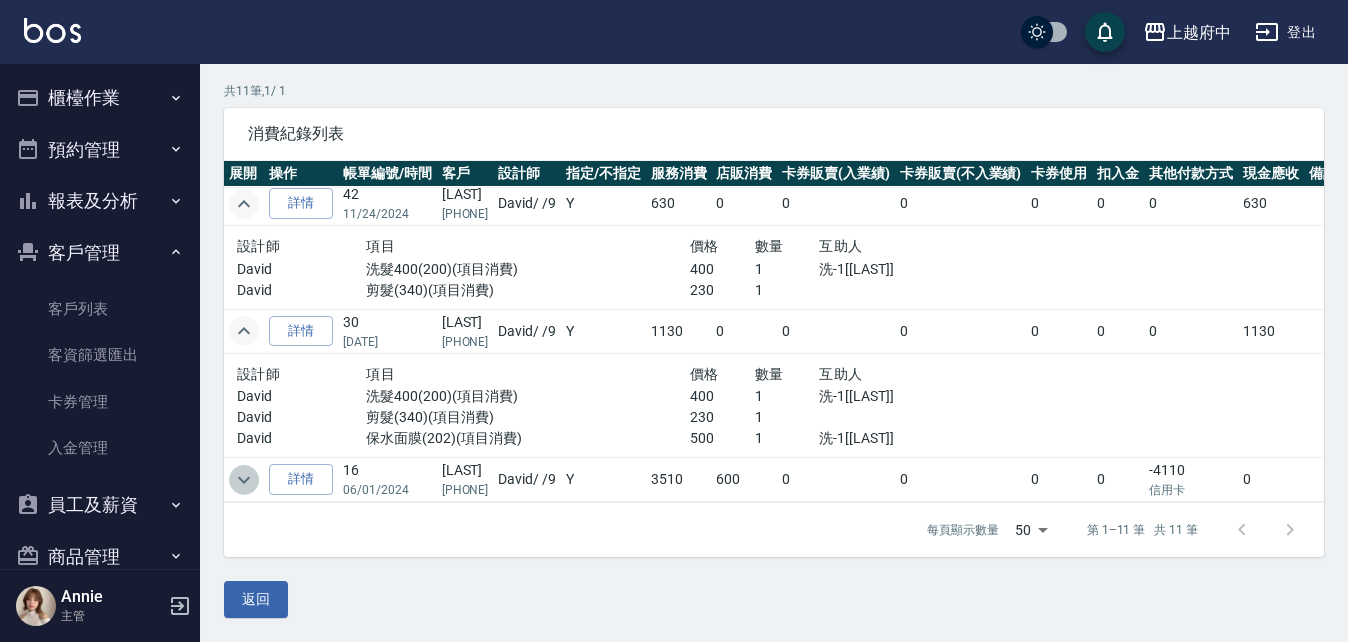 click 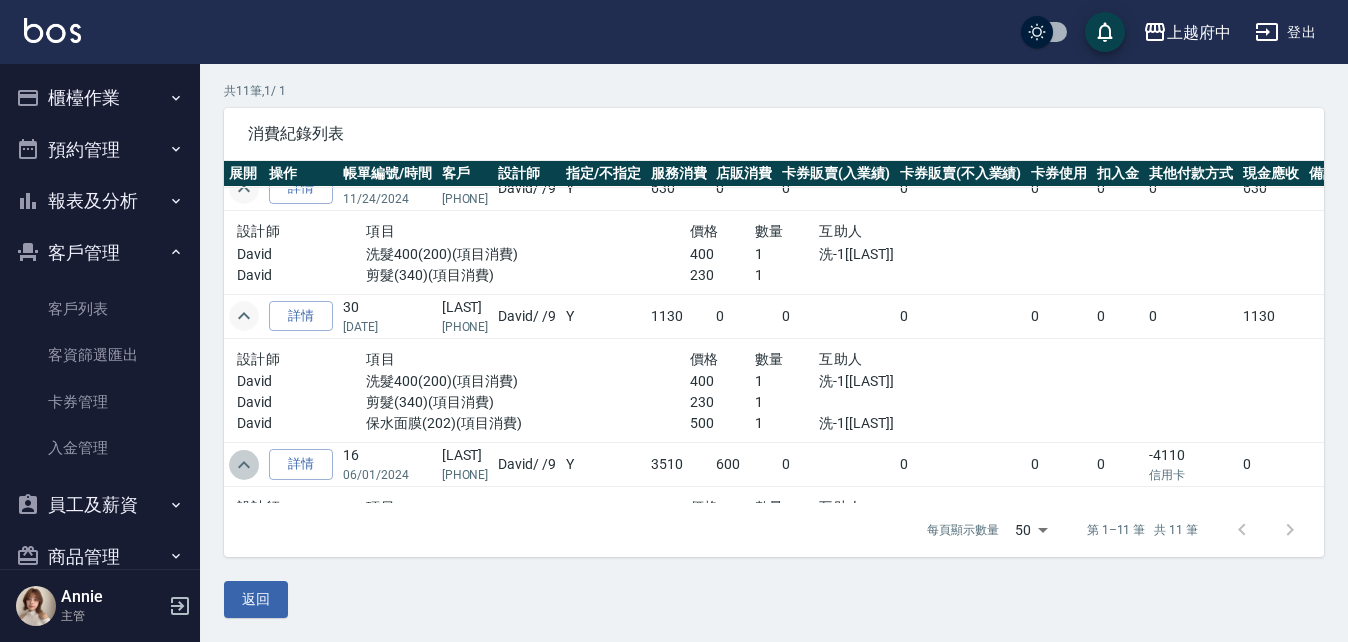 click 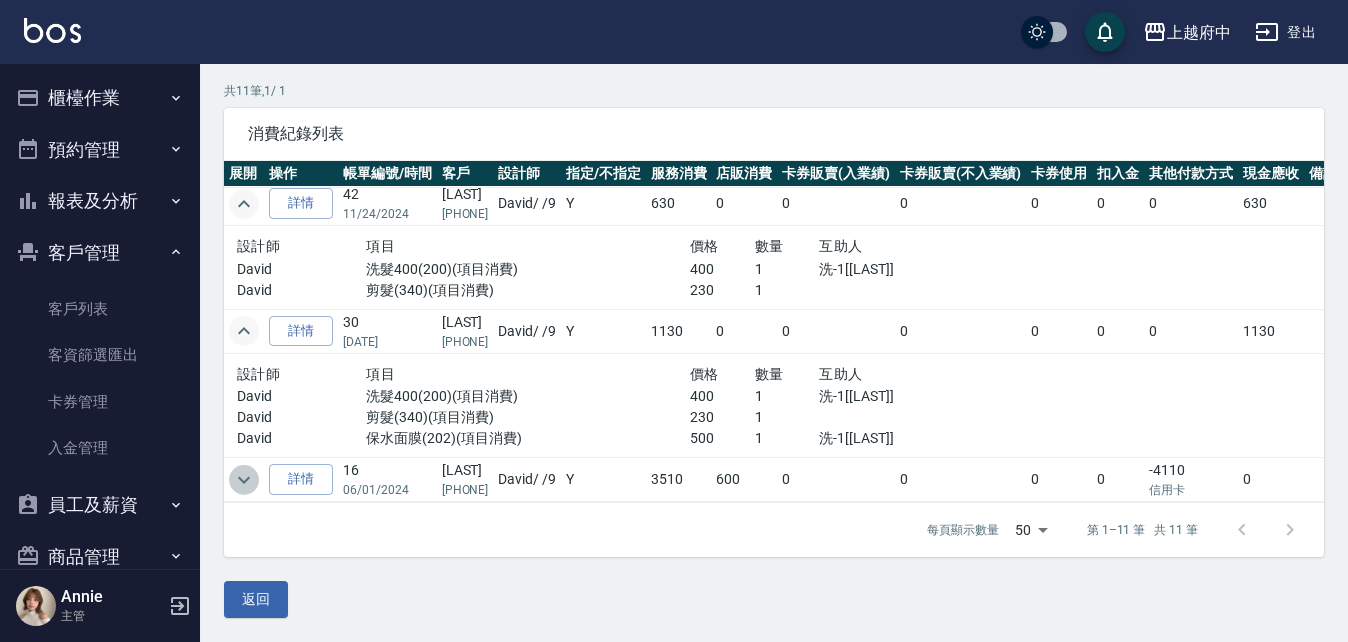 click 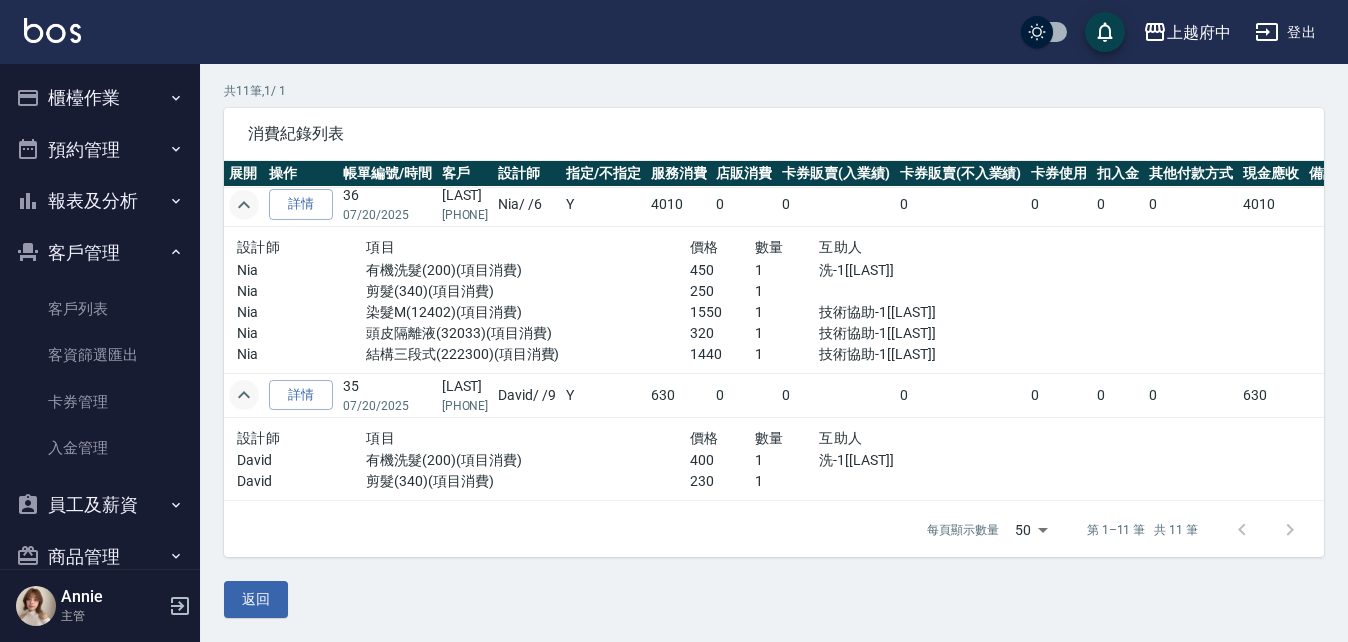 scroll, scrollTop: 0, scrollLeft: 0, axis: both 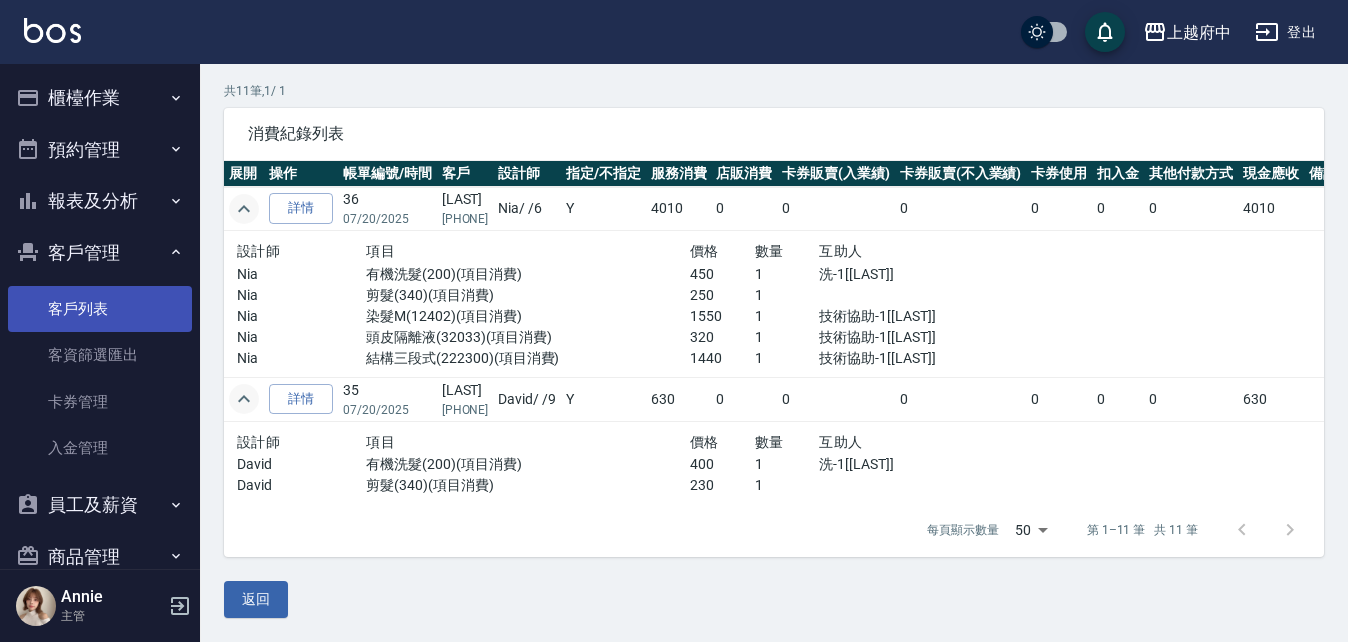 click on "客戶列表" at bounding box center [100, 309] 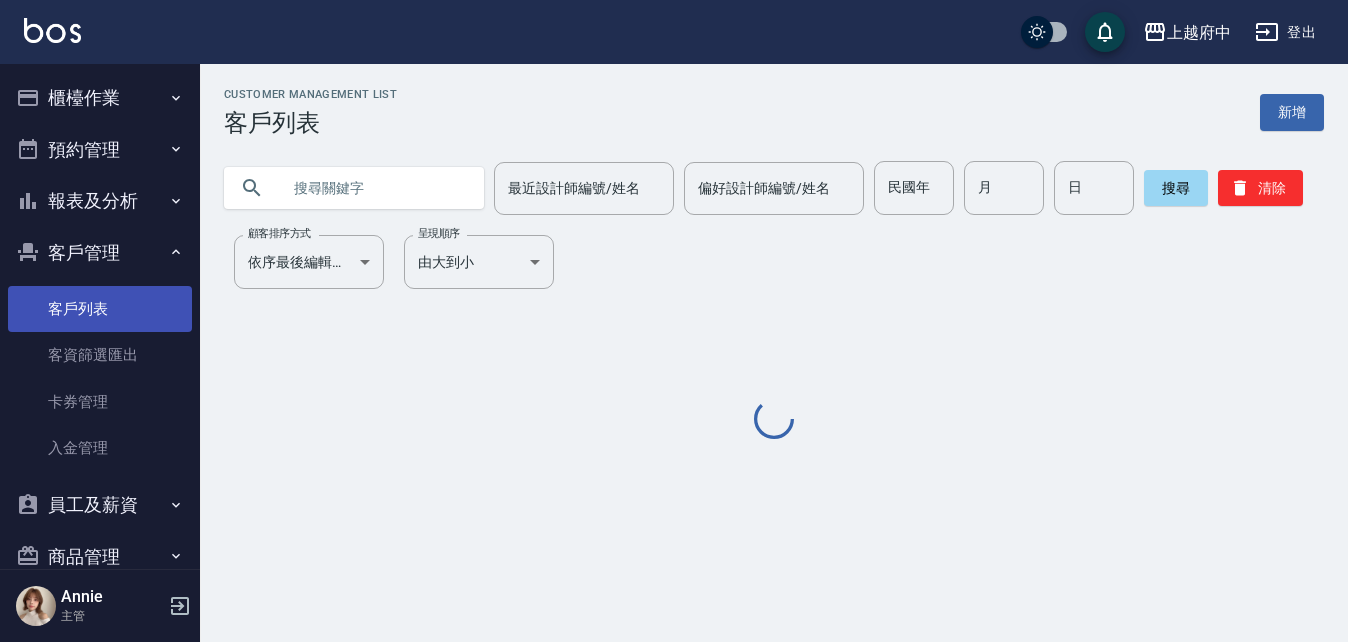 scroll, scrollTop: 0, scrollLeft: 0, axis: both 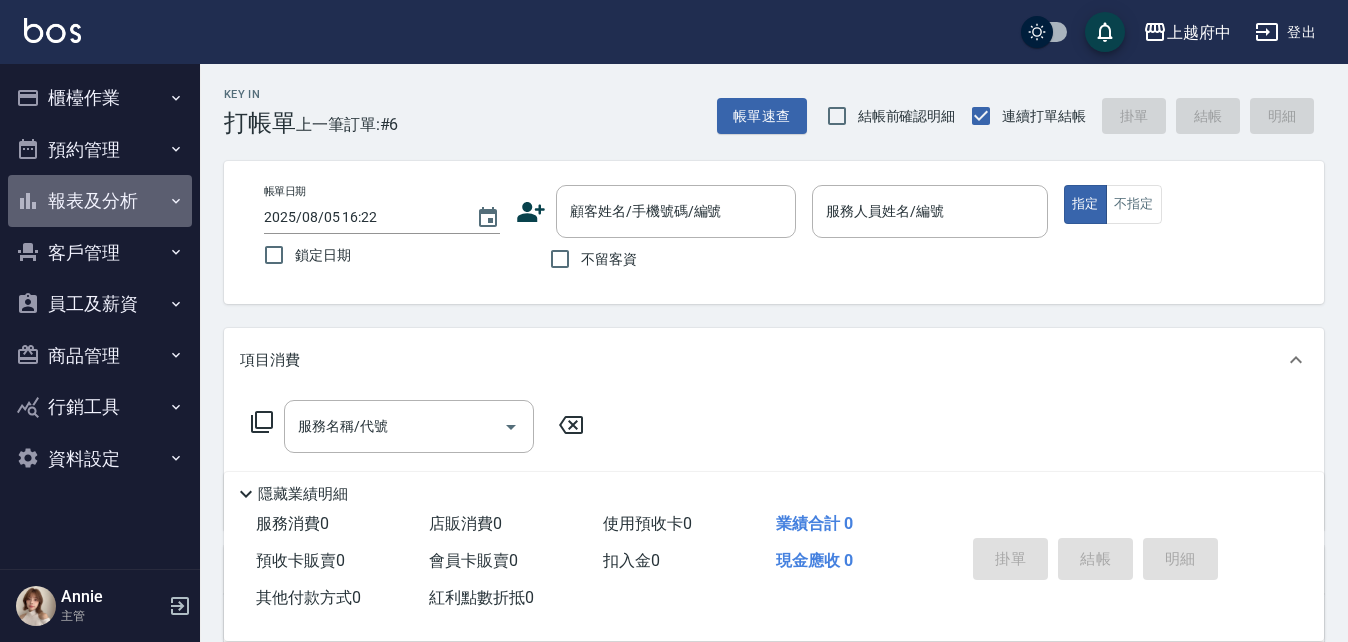 click on "報表及分析" at bounding box center [100, 201] 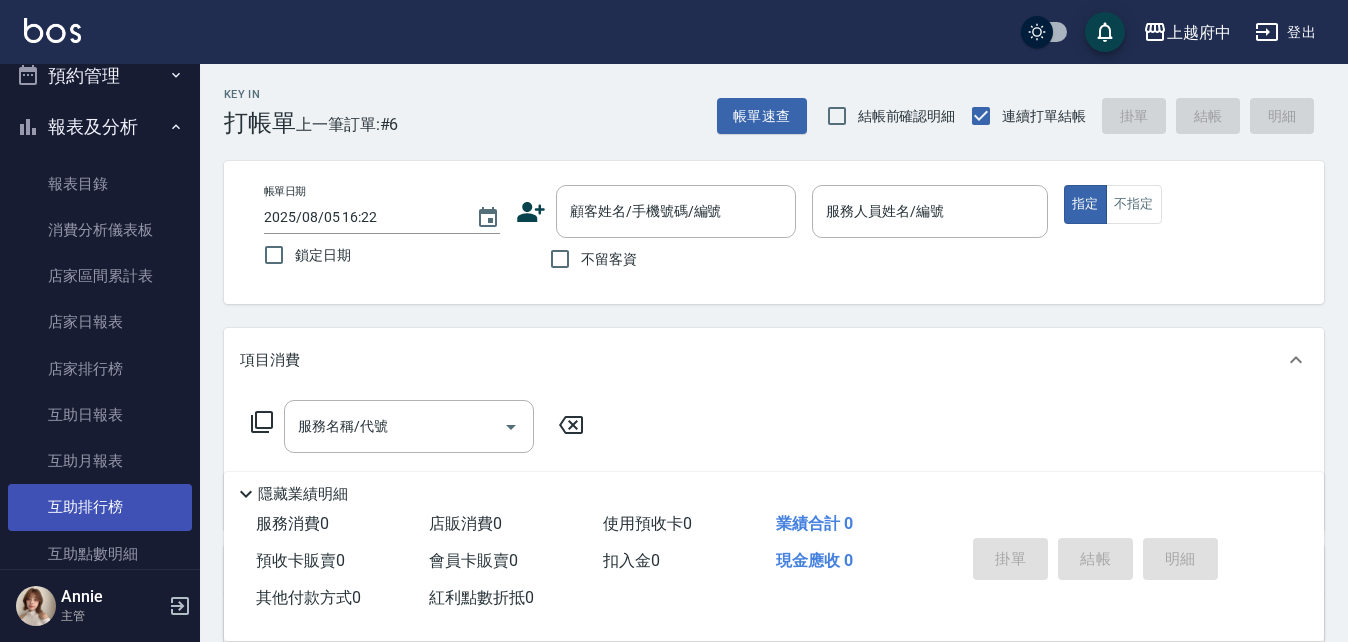 scroll, scrollTop: 200, scrollLeft: 0, axis: vertical 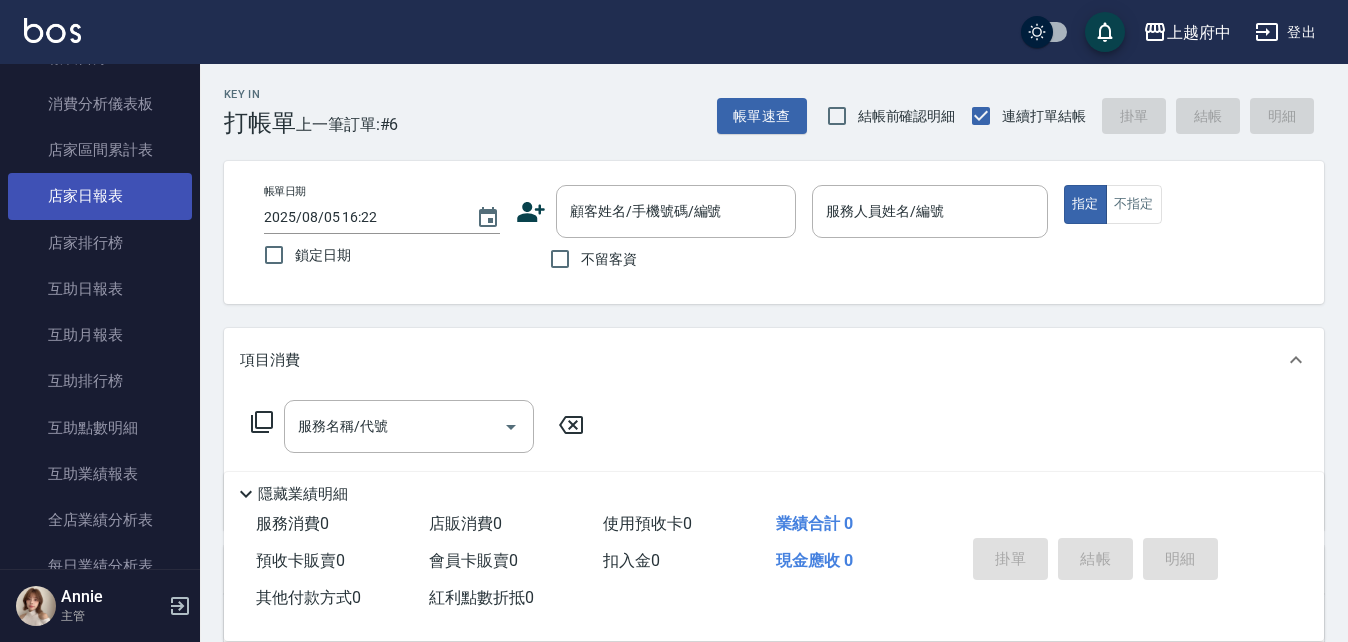 click on "店家日報表" at bounding box center (100, 196) 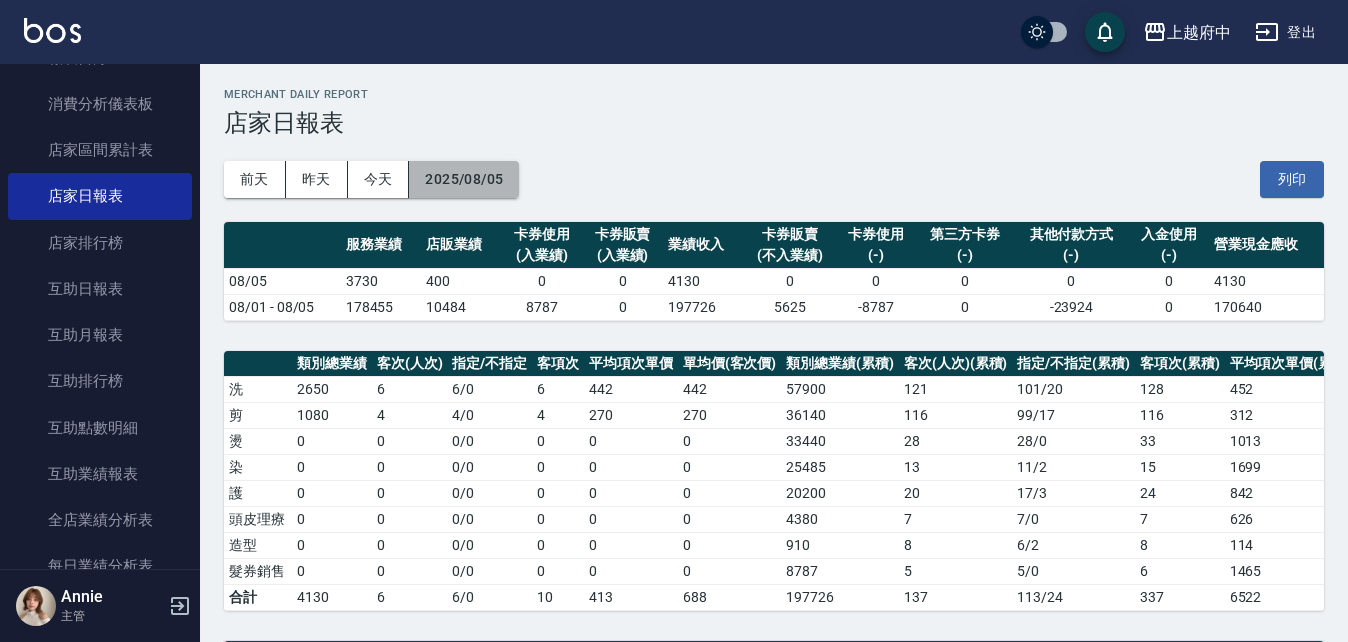 click on "2025/08/05" at bounding box center [464, 179] 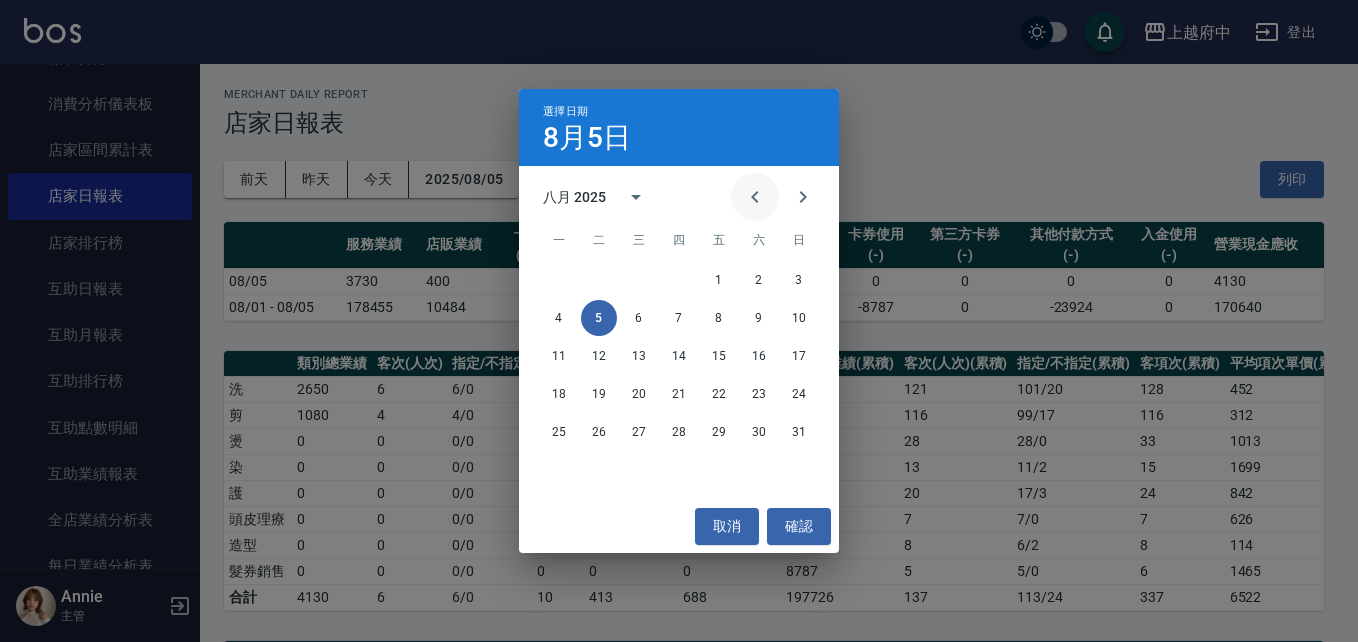 click 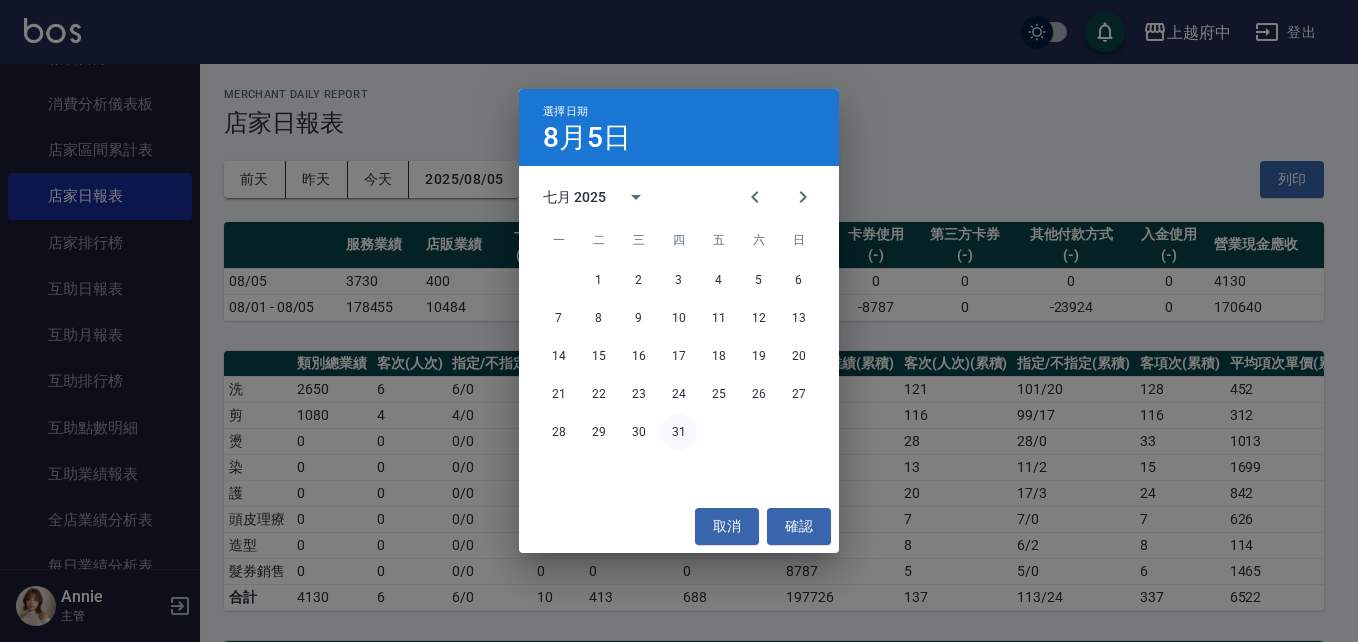 click on "31" at bounding box center [679, 432] 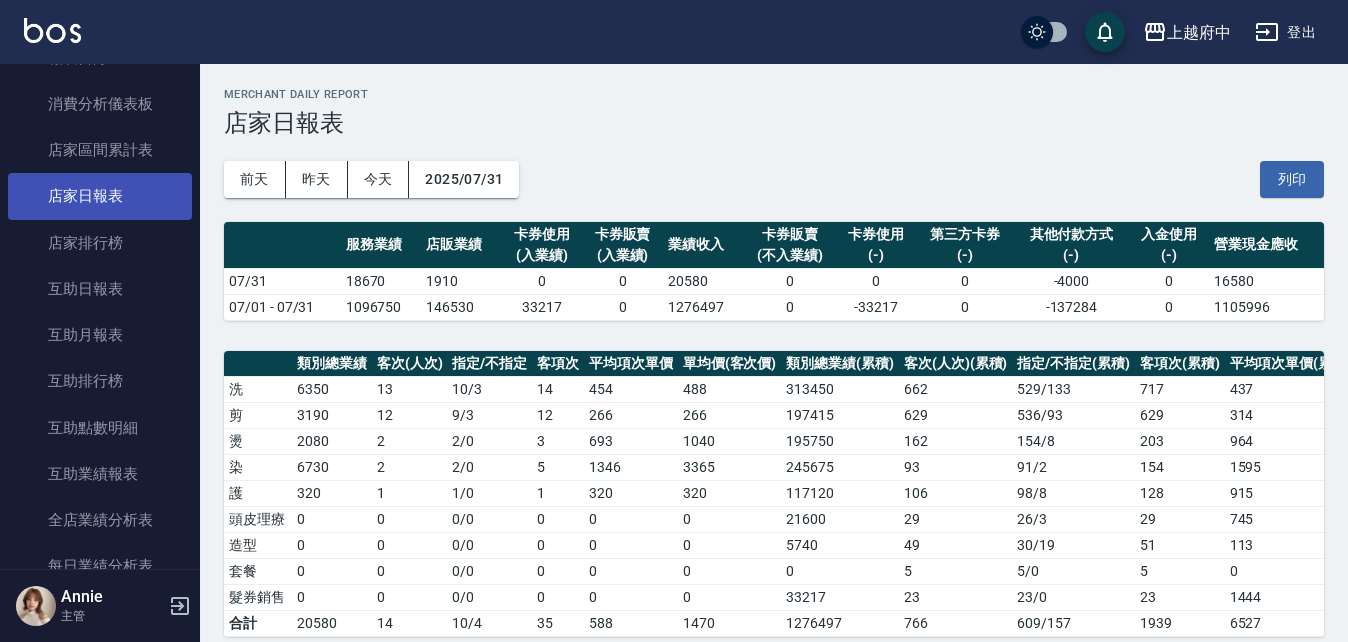 scroll, scrollTop: 0, scrollLeft: 0, axis: both 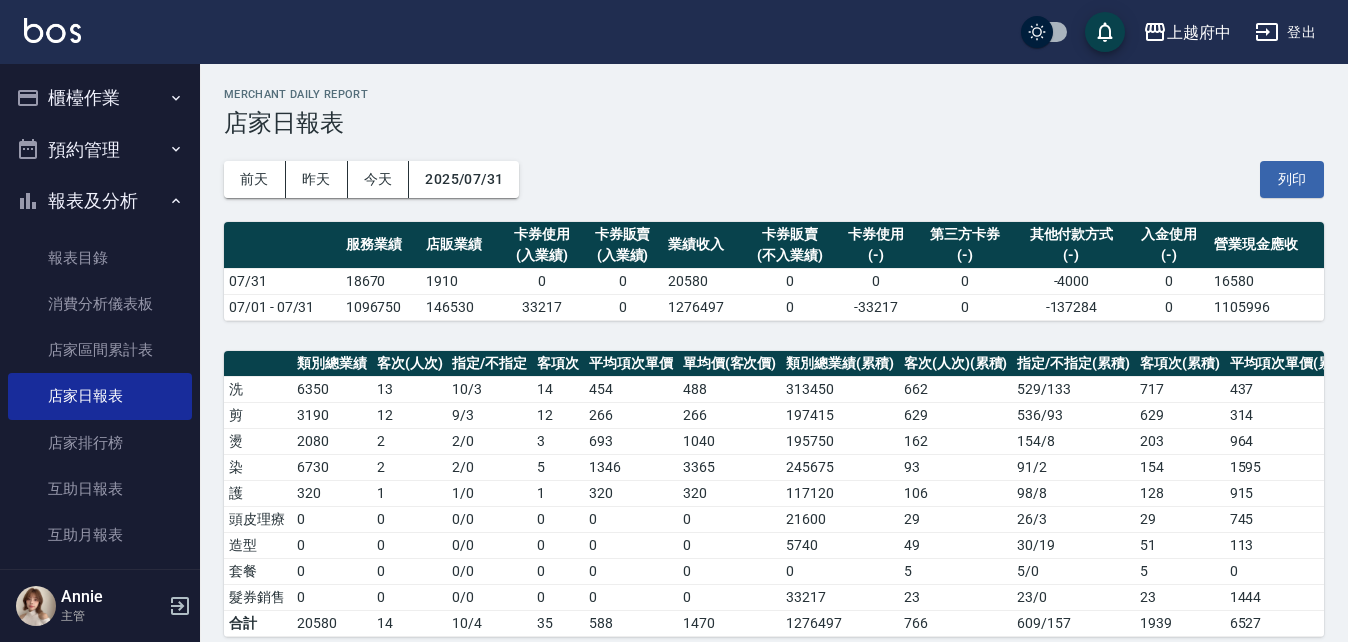 click on "報表及分析" at bounding box center [100, 201] 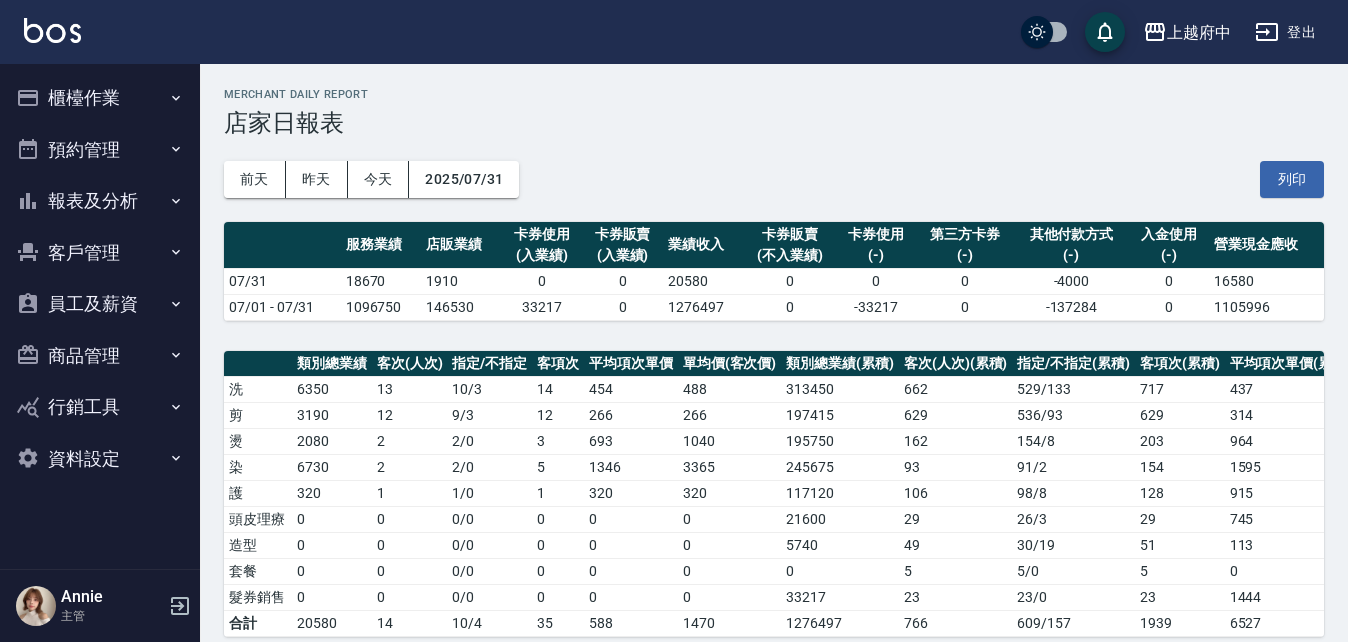 click on "櫃檯作業" at bounding box center [100, 98] 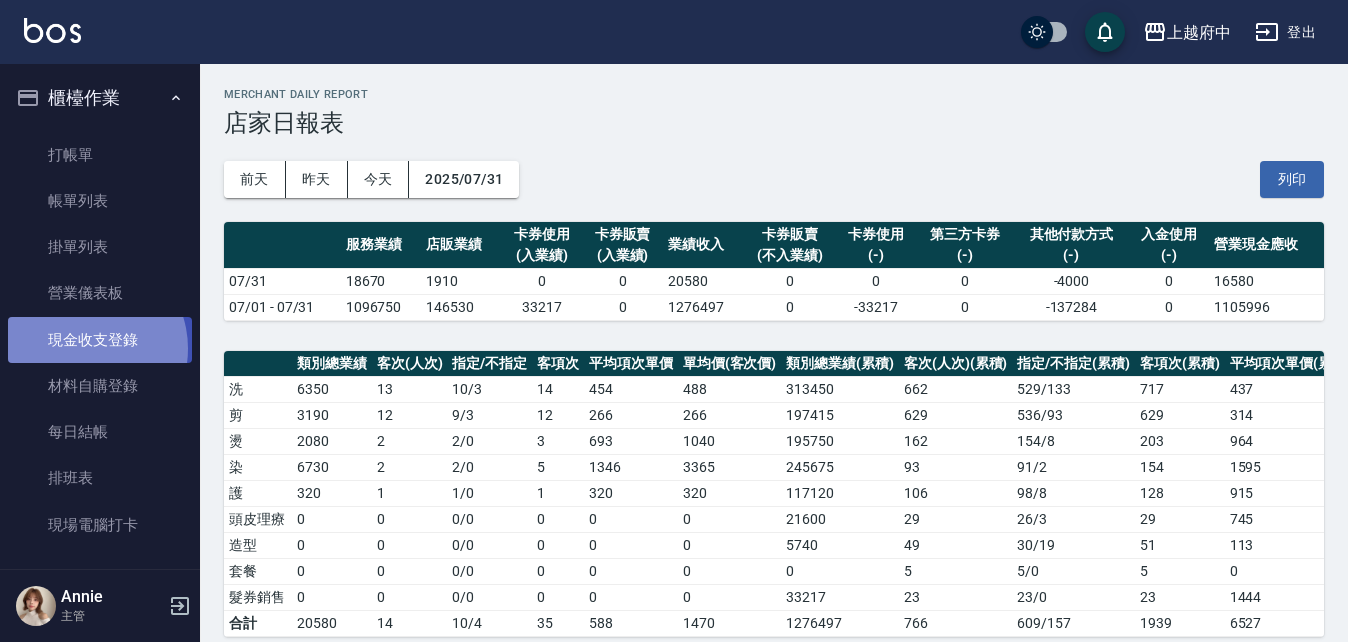 click on "現金收支登錄" at bounding box center (100, 340) 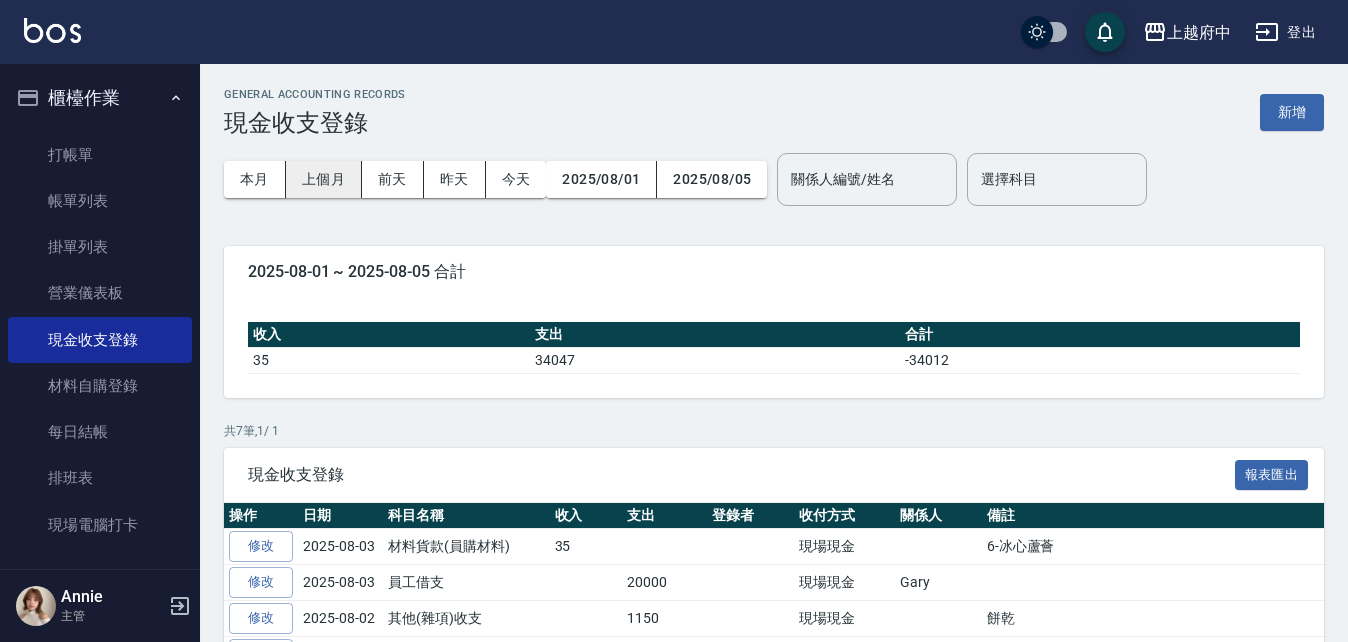 click on "上個月" at bounding box center (324, 179) 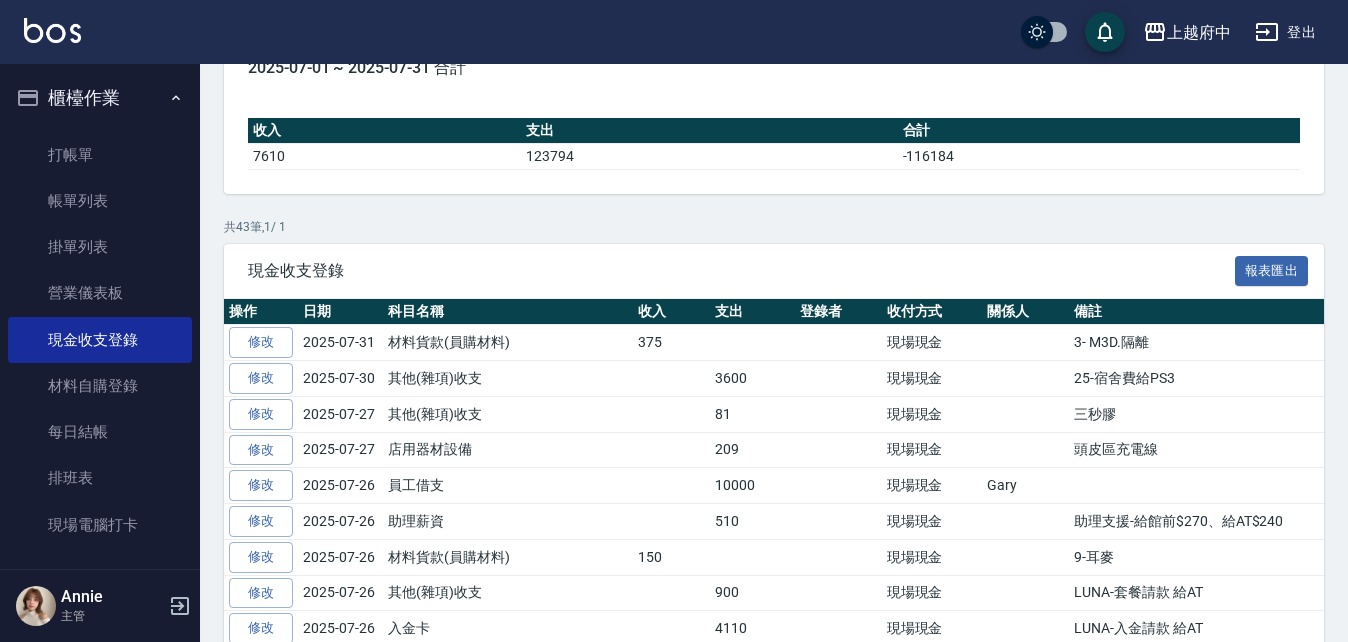 scroll, scrollTop: 0, scrollLeft: 0, axis: both 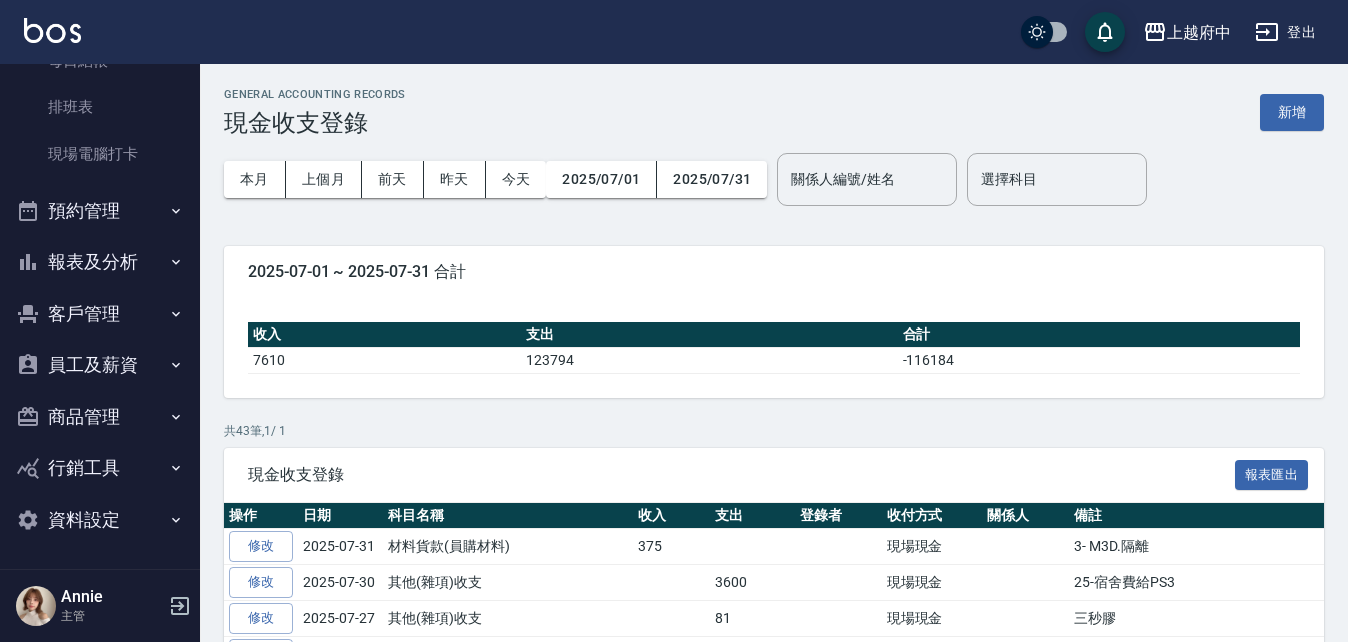 click on "報表及分析" at bounding box center [100, 262] 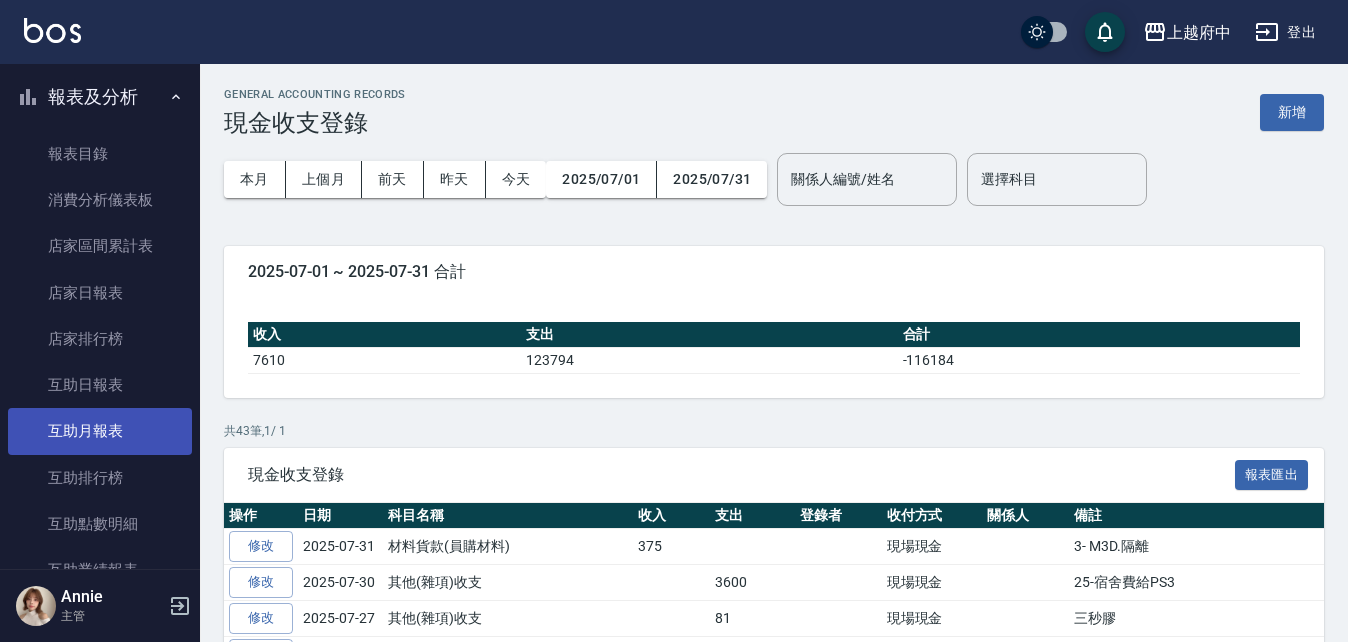 scroll, scrollTop: 571, scrollLeft: 0, axis: vertical 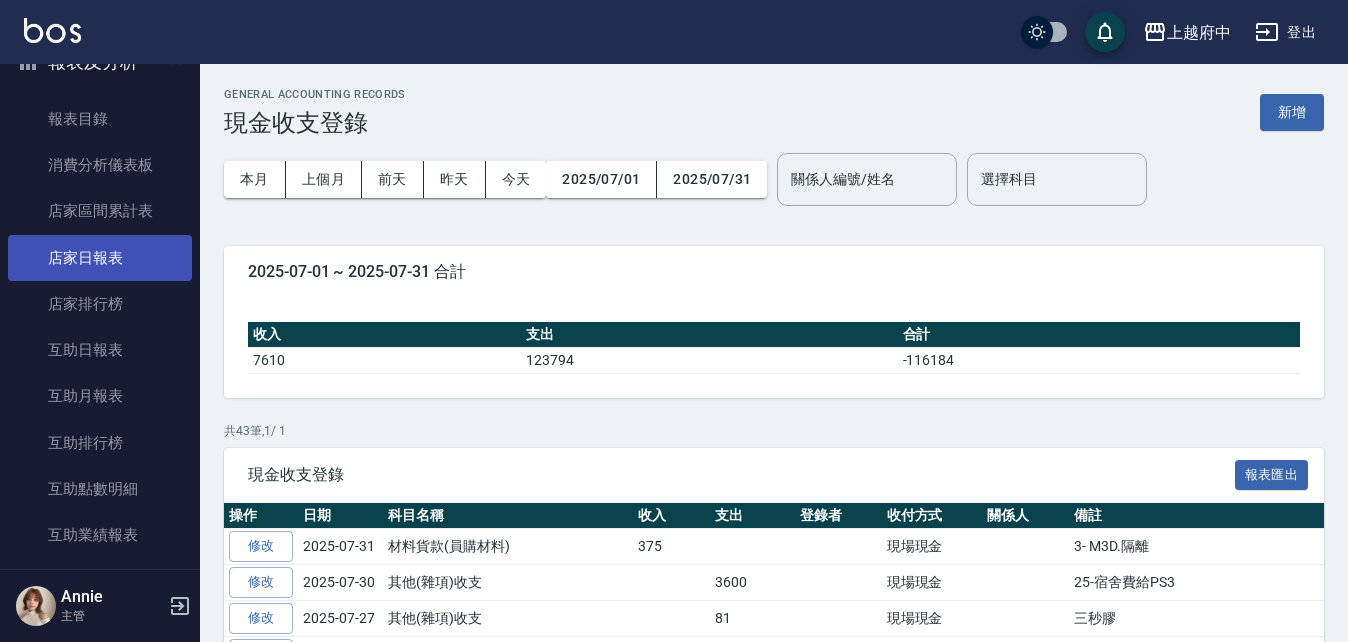 click on "店家日報表" at bounding box center (100, 258) 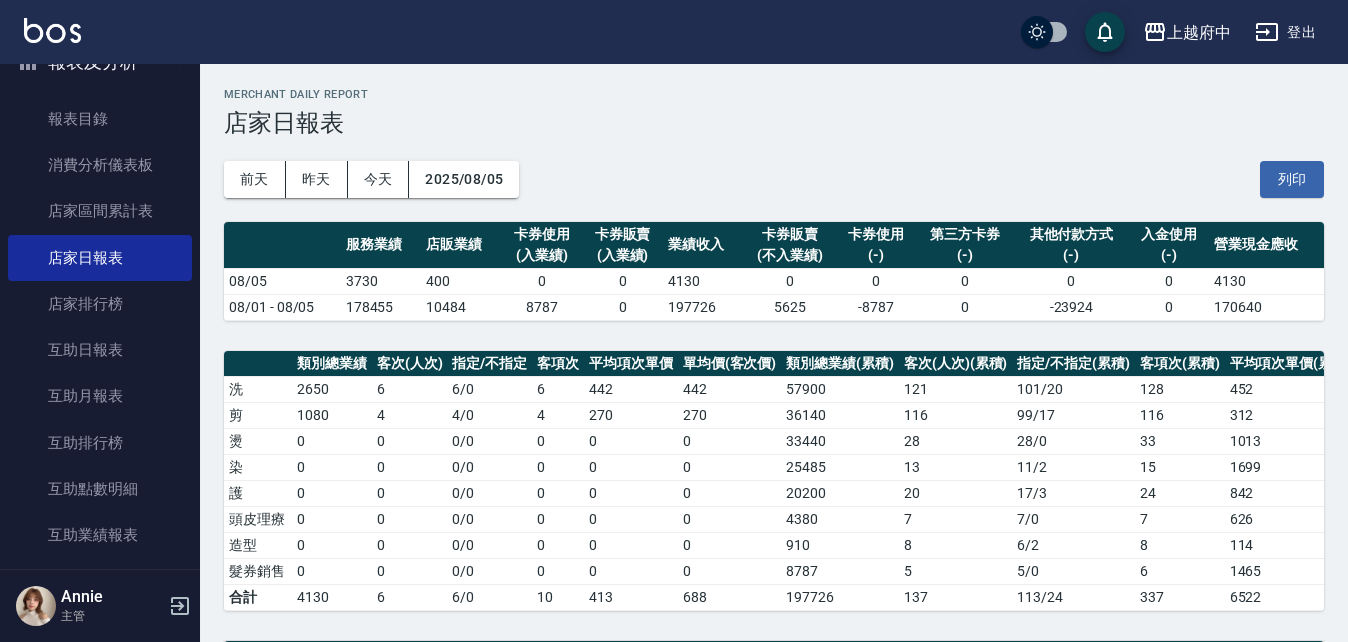 click on "2025/08/05" at bounding box center (464, 179) 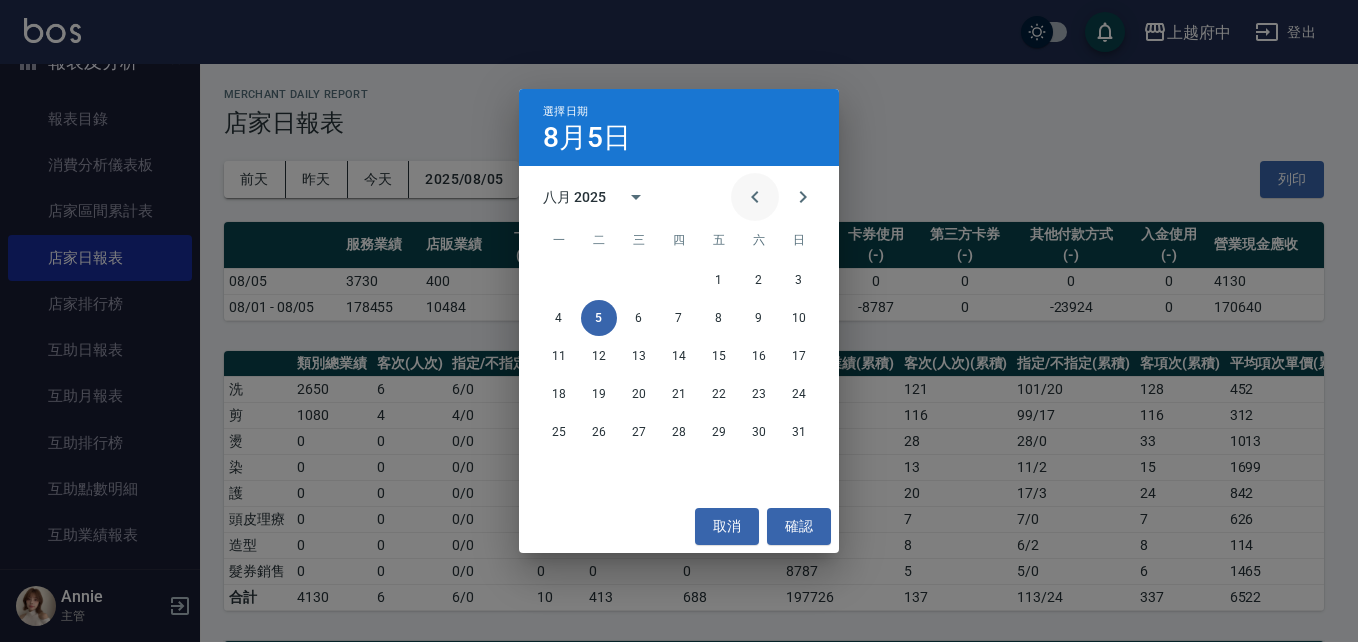 click 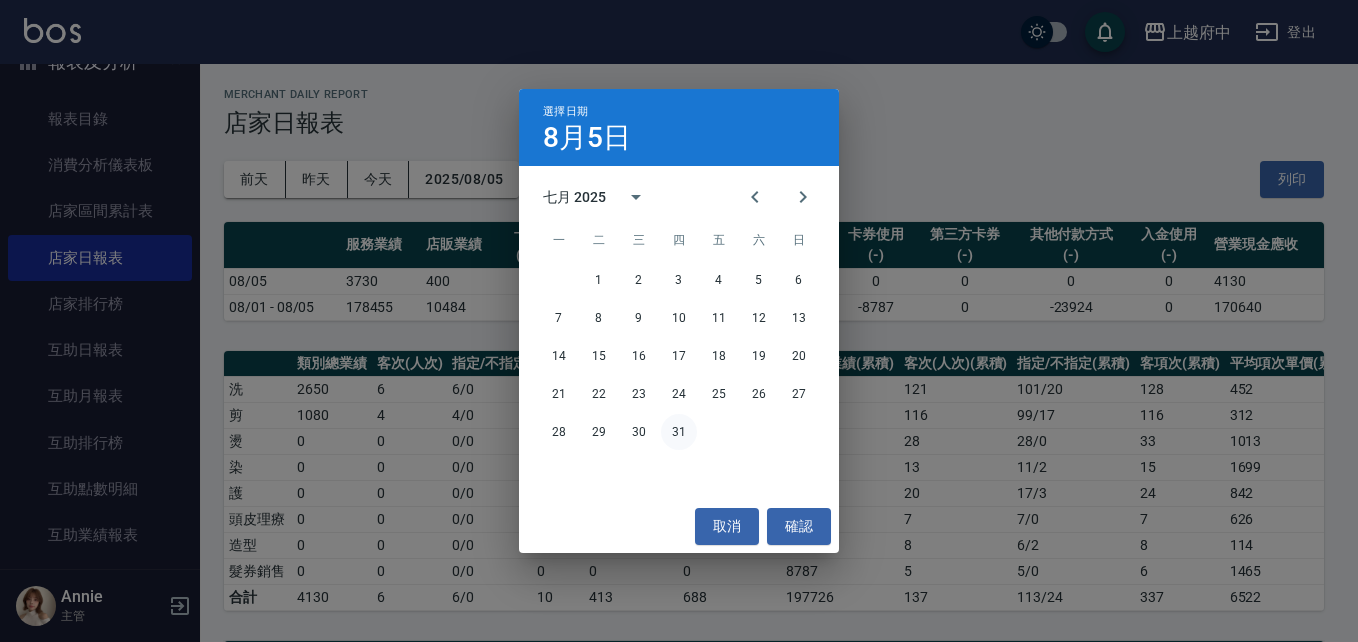 click on "31" at bounding box center (679, 432) 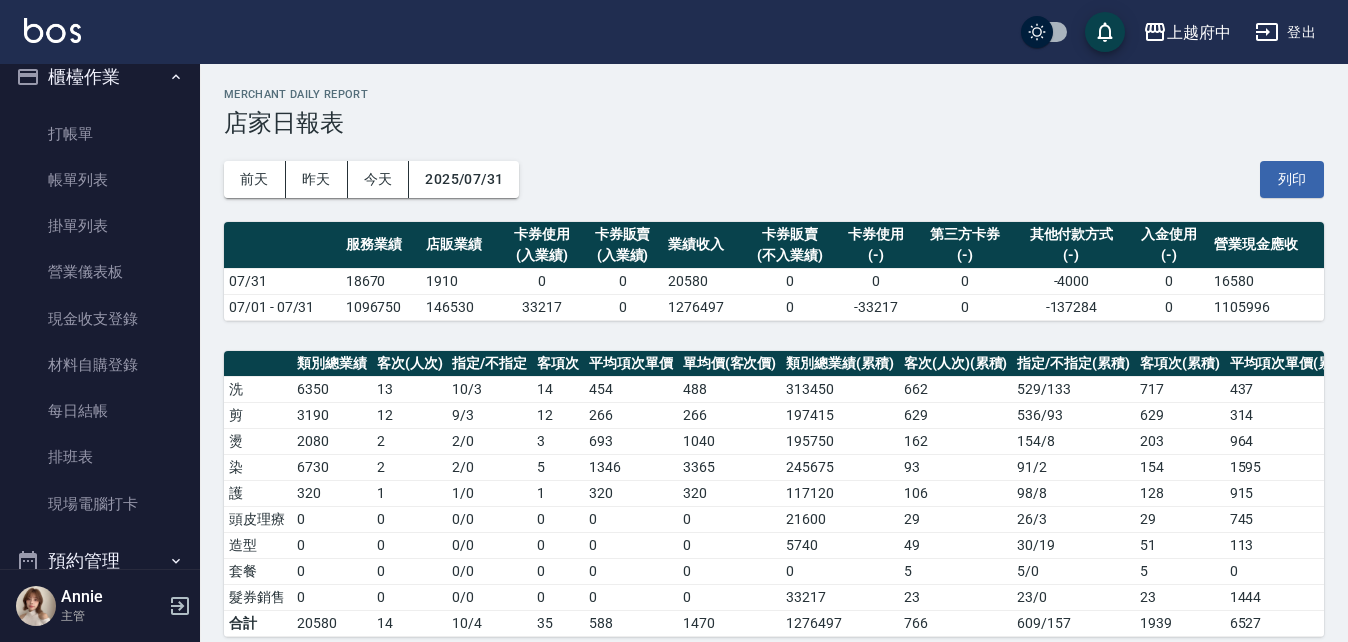 scroll, scrollTop: 0, scrollLeft: 0, axis: both 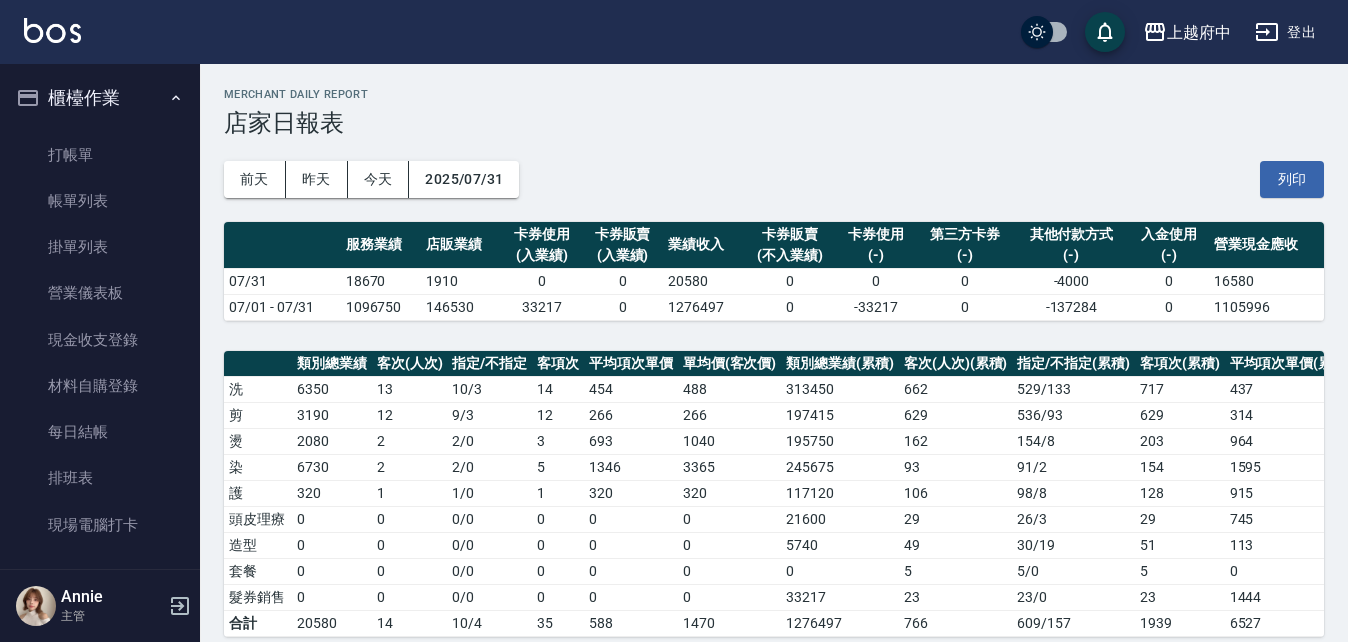 click on "櫃檯作業" at bounding box center [100, 98] 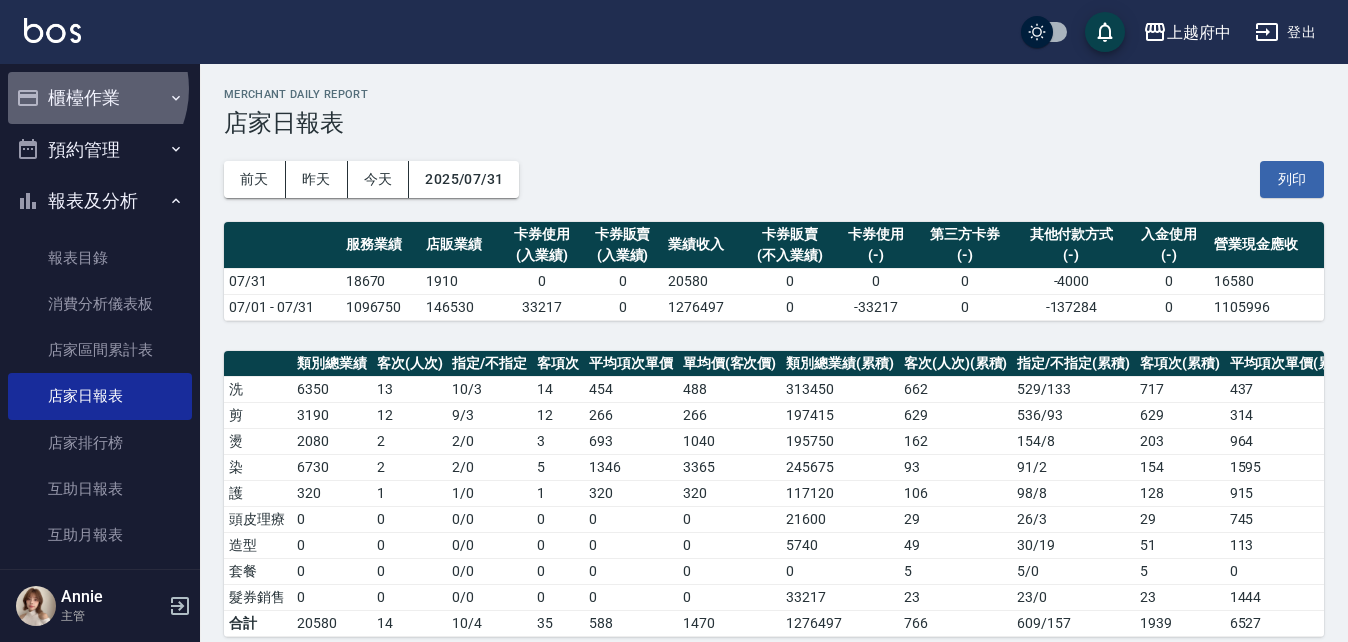 click on "櫃檯作業" at bounding box center [100, 98] 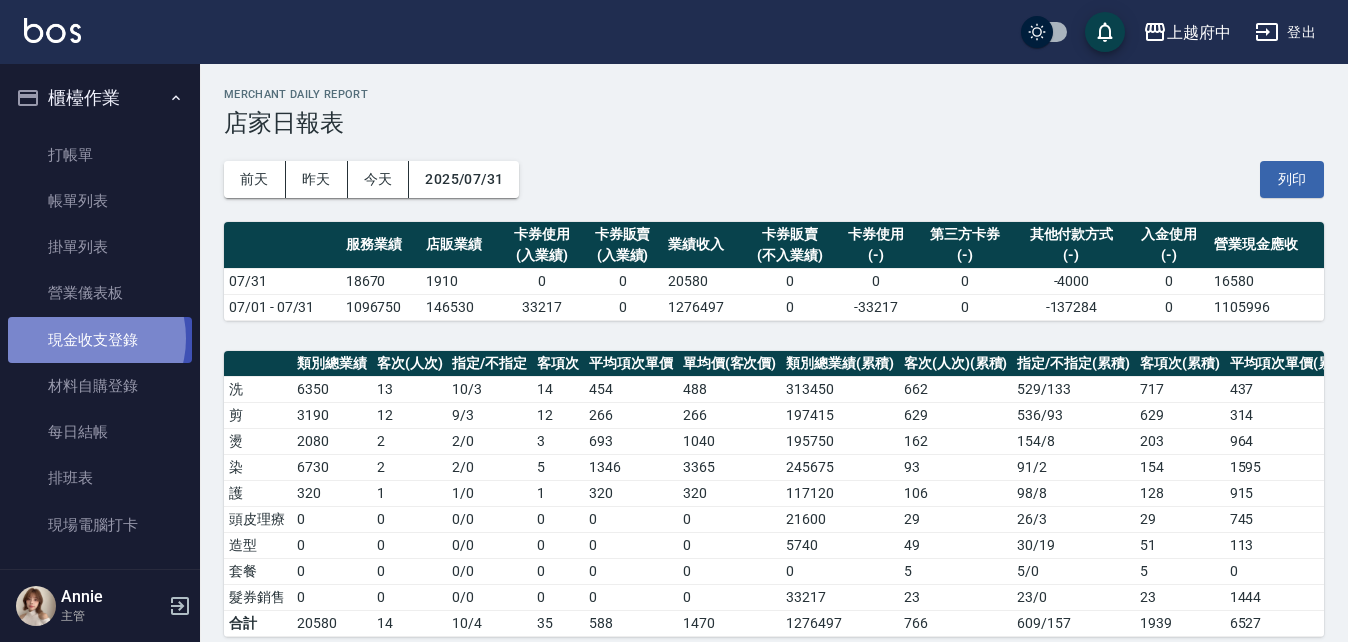 click on "現金收支登錄" at bounding box center [100, 340] 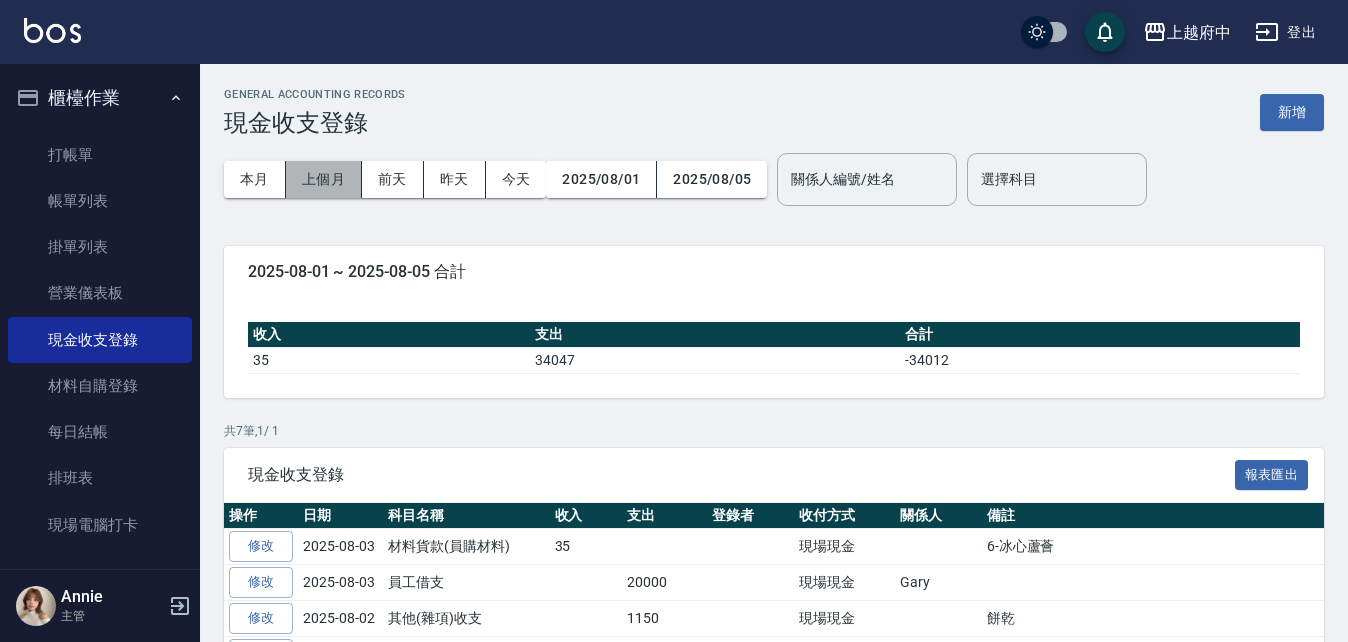 click on "上個月" at bounding box center (324, 179) 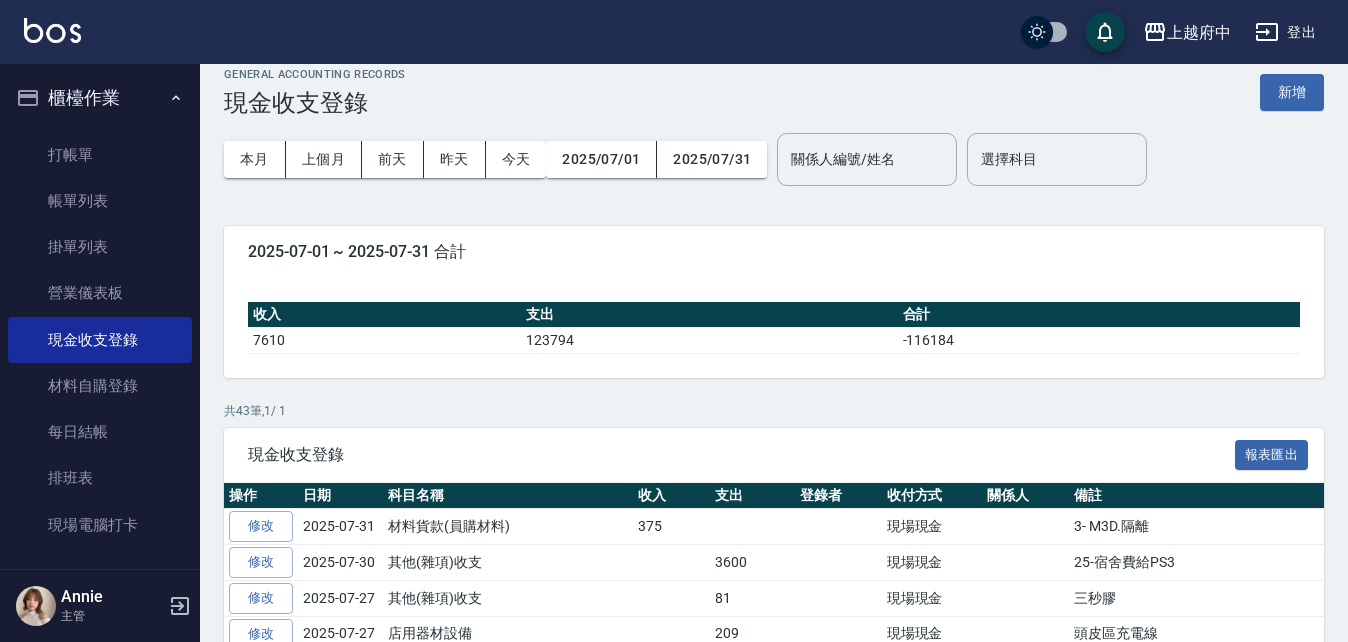 scroll, scrollTop: 0, scrollLeft: 0, axis: both 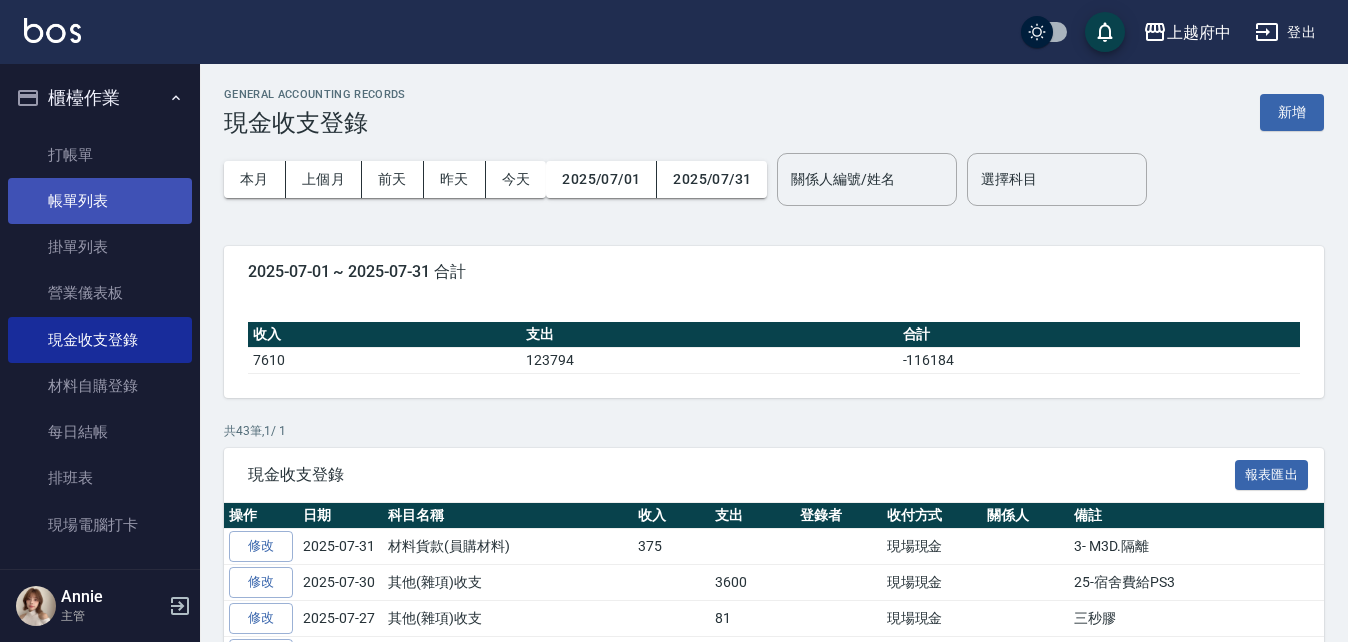 click on "帳單列表" at bounding box center [100, 201] 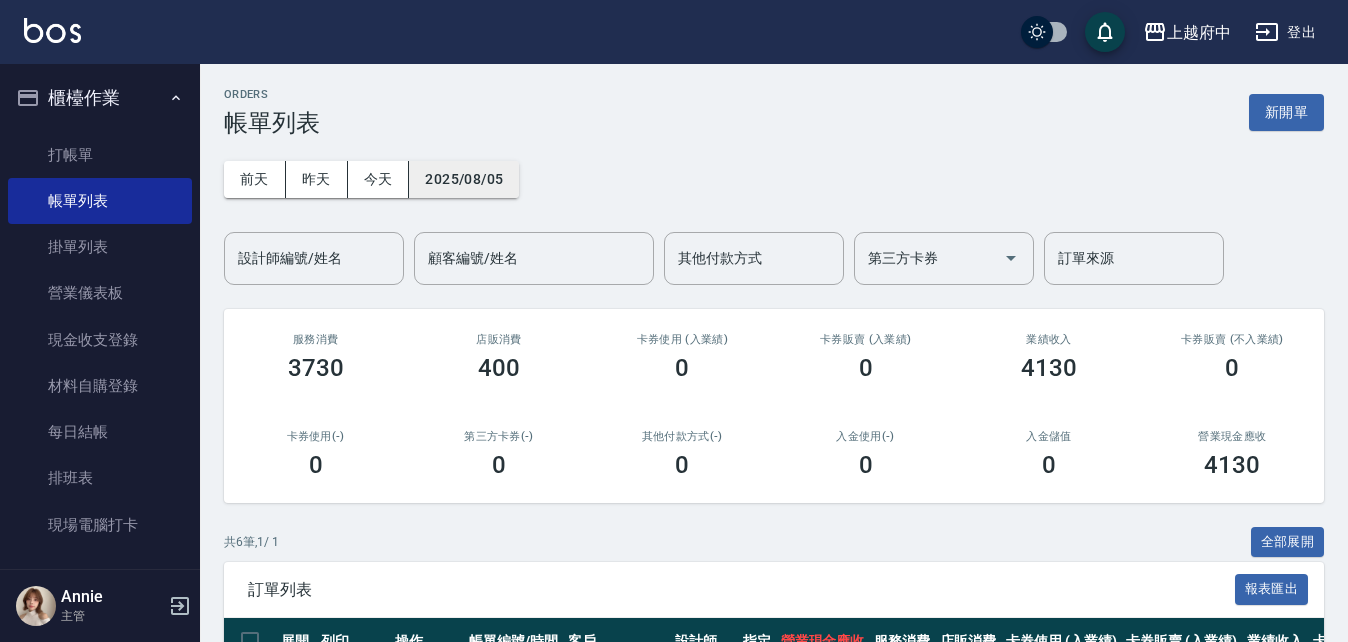 click on "2025/08/05" at bounding box center (464, 179) 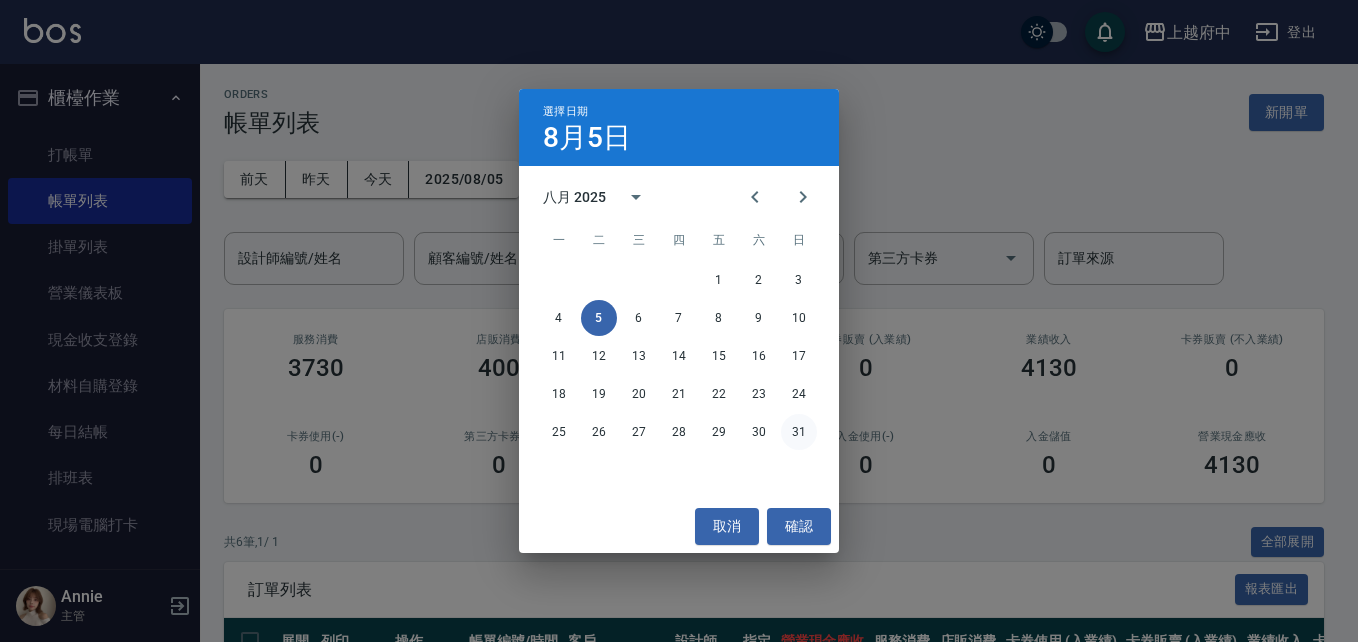 click on "31" at bounding box center (799, 432) 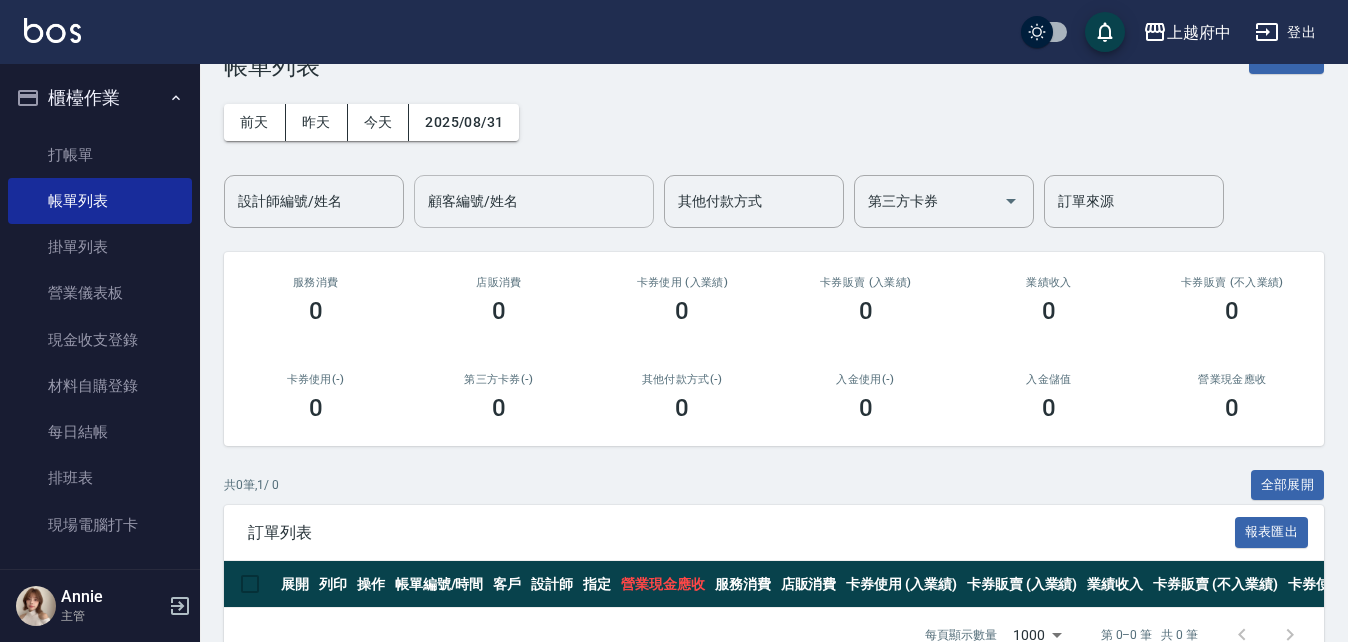 scroll, scrollTop: 0, scrollLeft: 0, axis: both 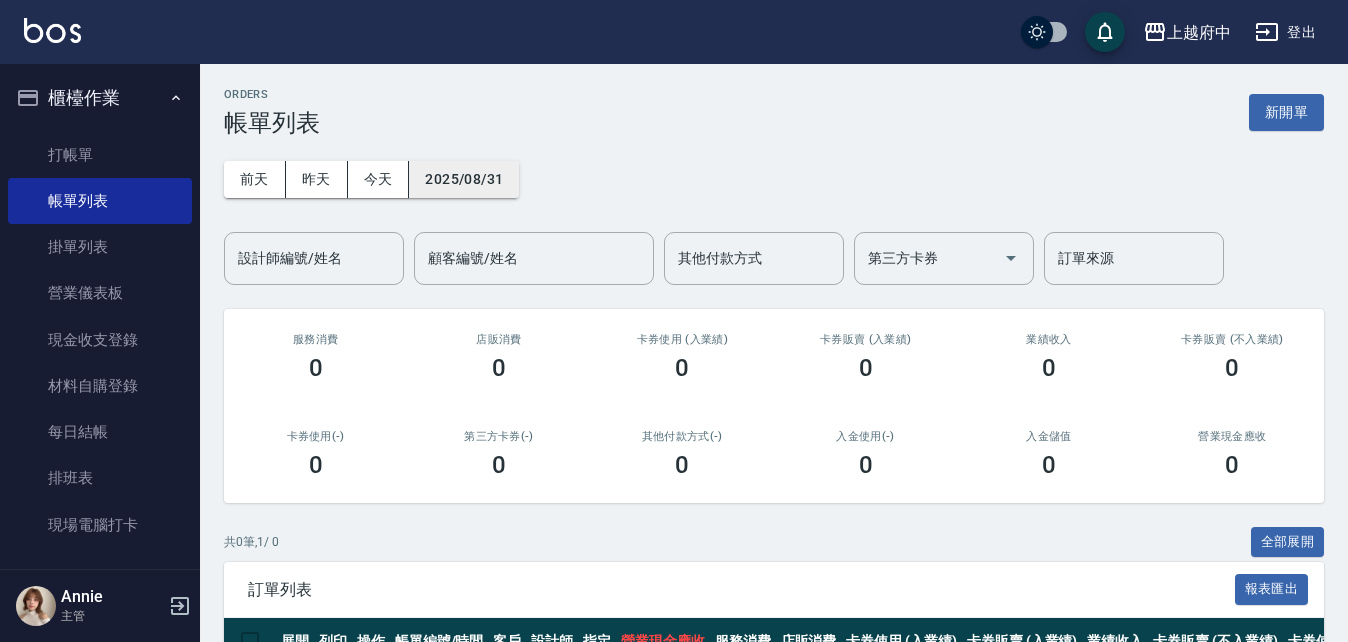 click on "2025/08/31" at bounding box center (464, 179) 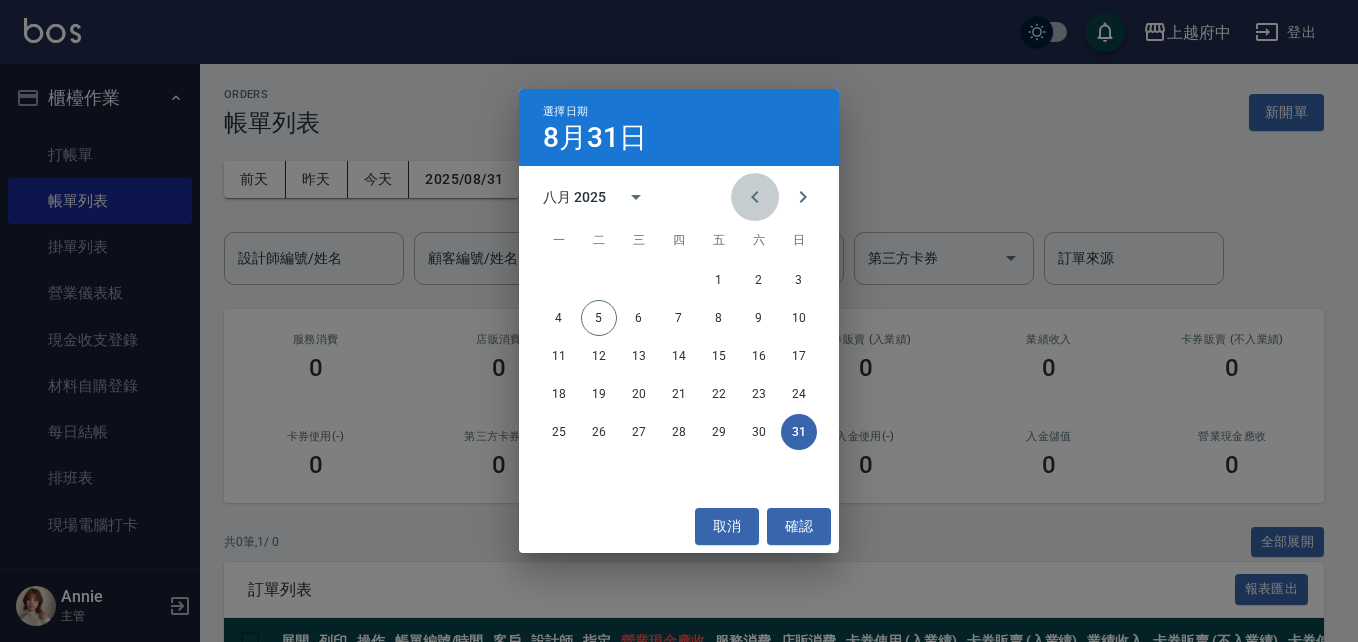 click 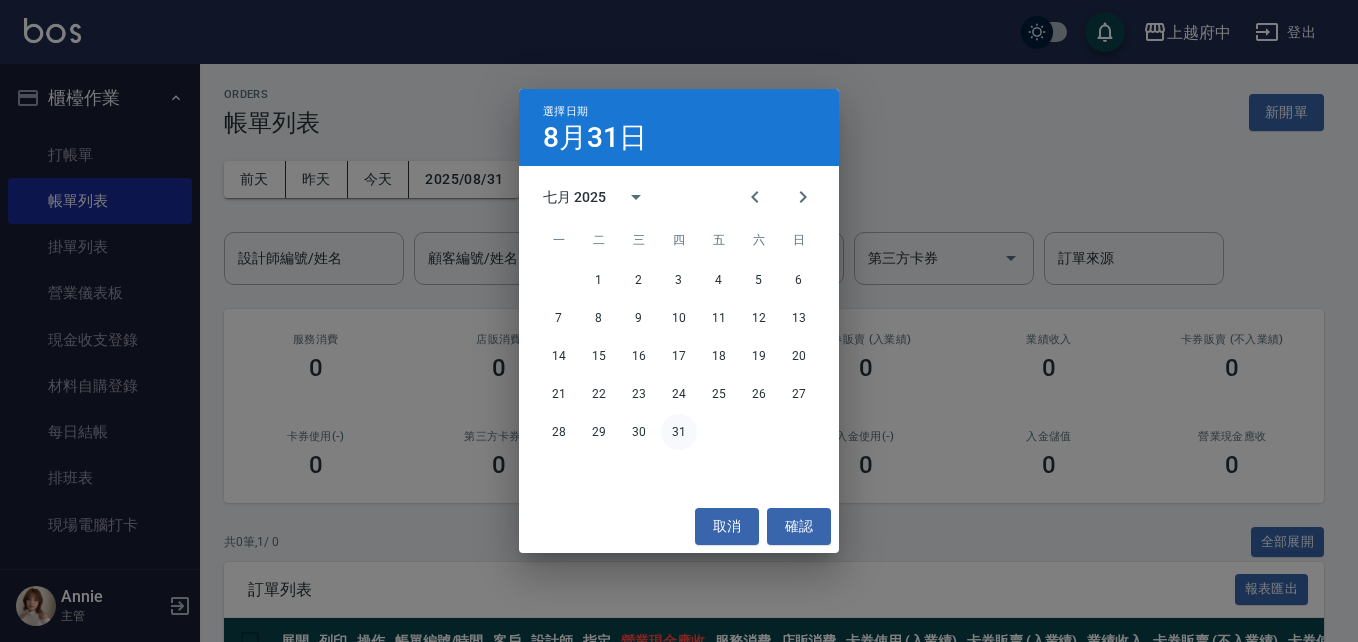 click on "31" at bounding box center (679, 432) 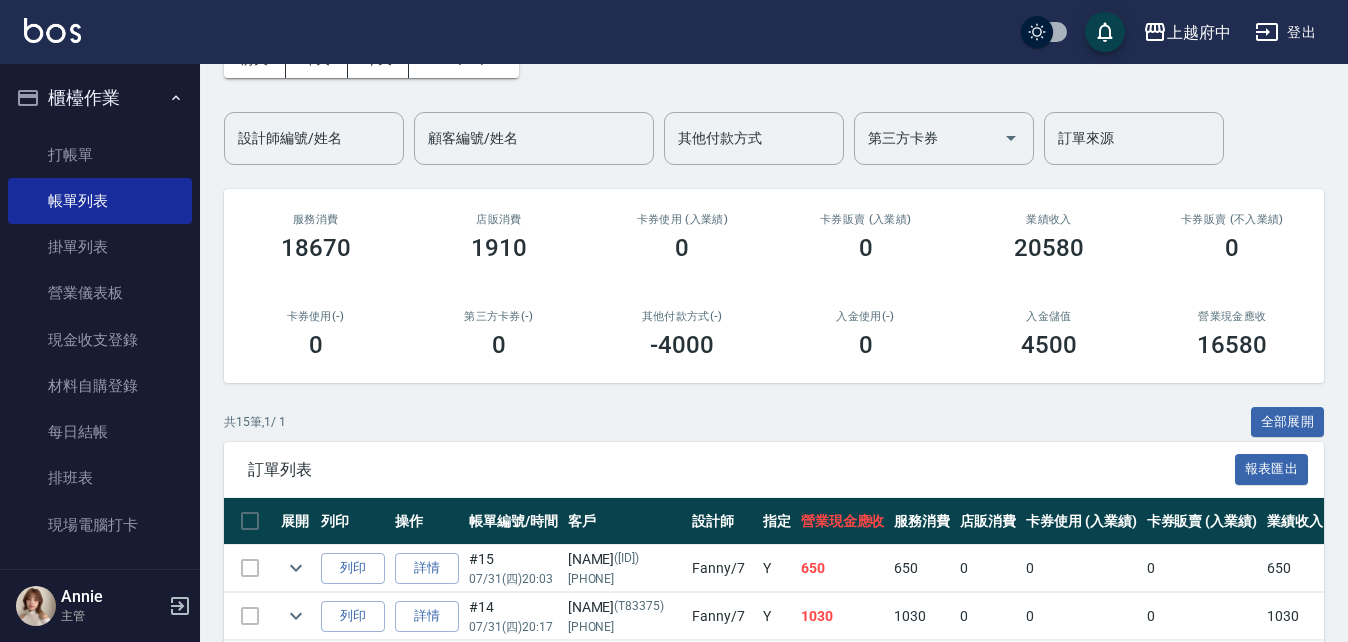 scroll, scrollTop: 400, scrollLeft: 0, axis: vertical 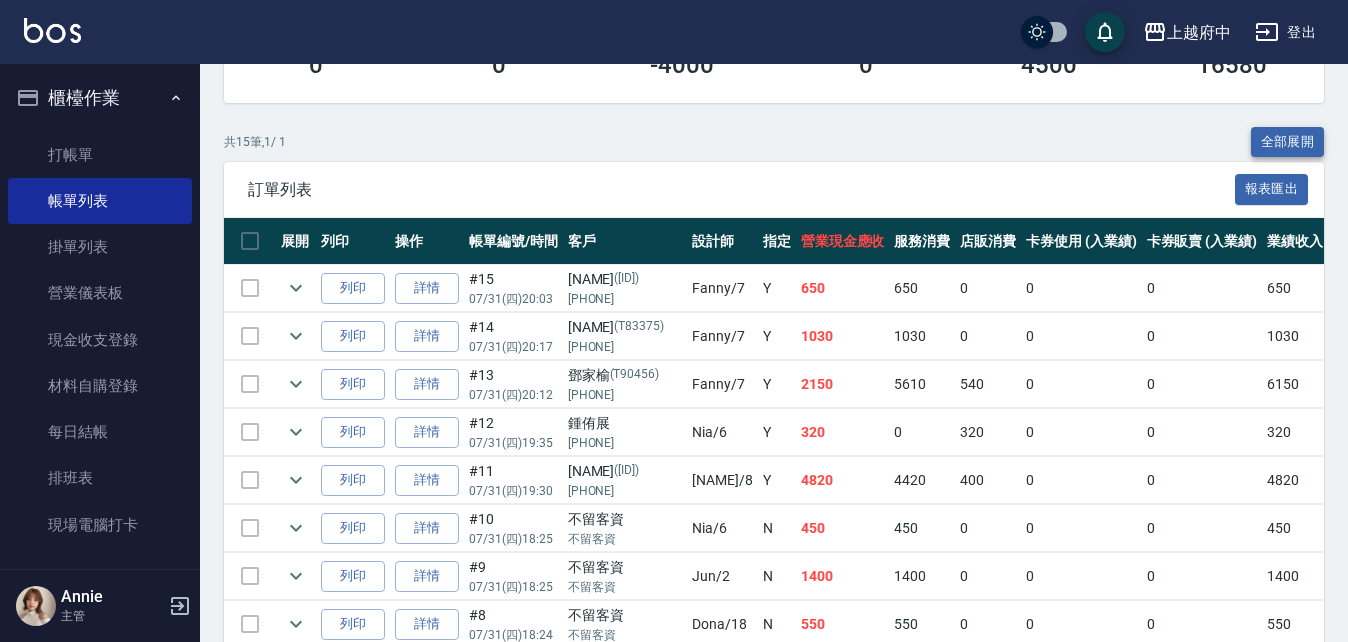 click on "全部展開" at bounding box center (1288, 142) 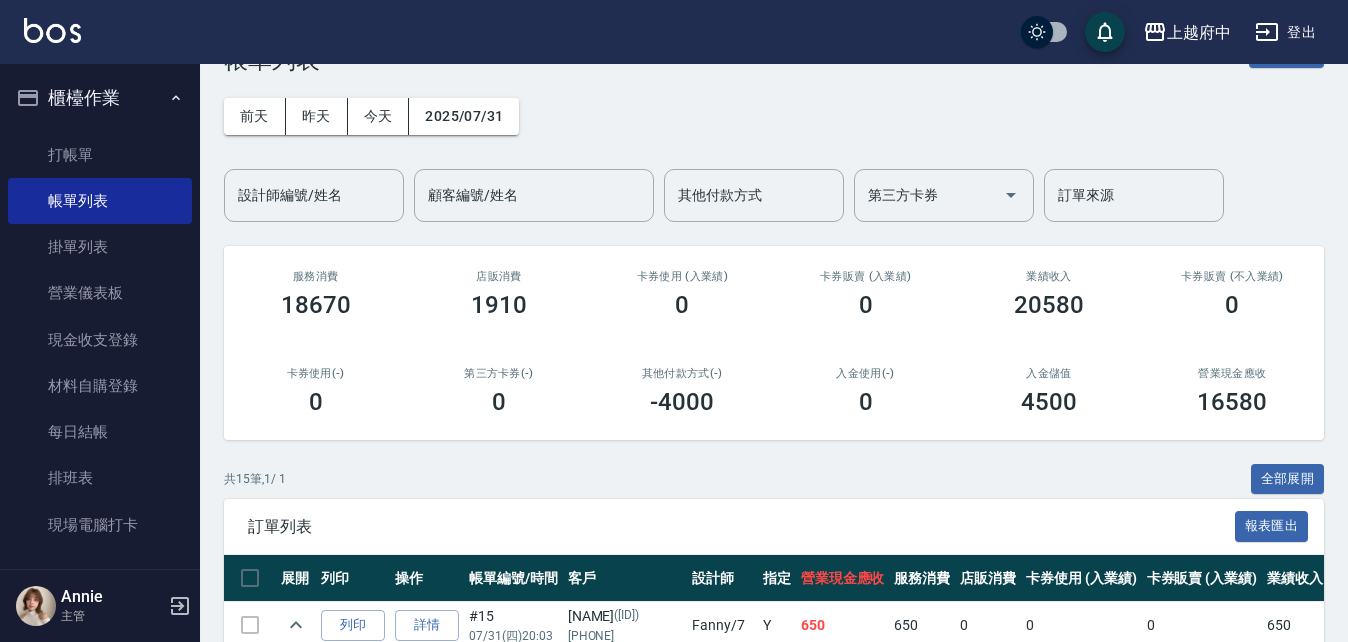 scroll, scrollTop: 0, scrollLeft: 0, axis: both 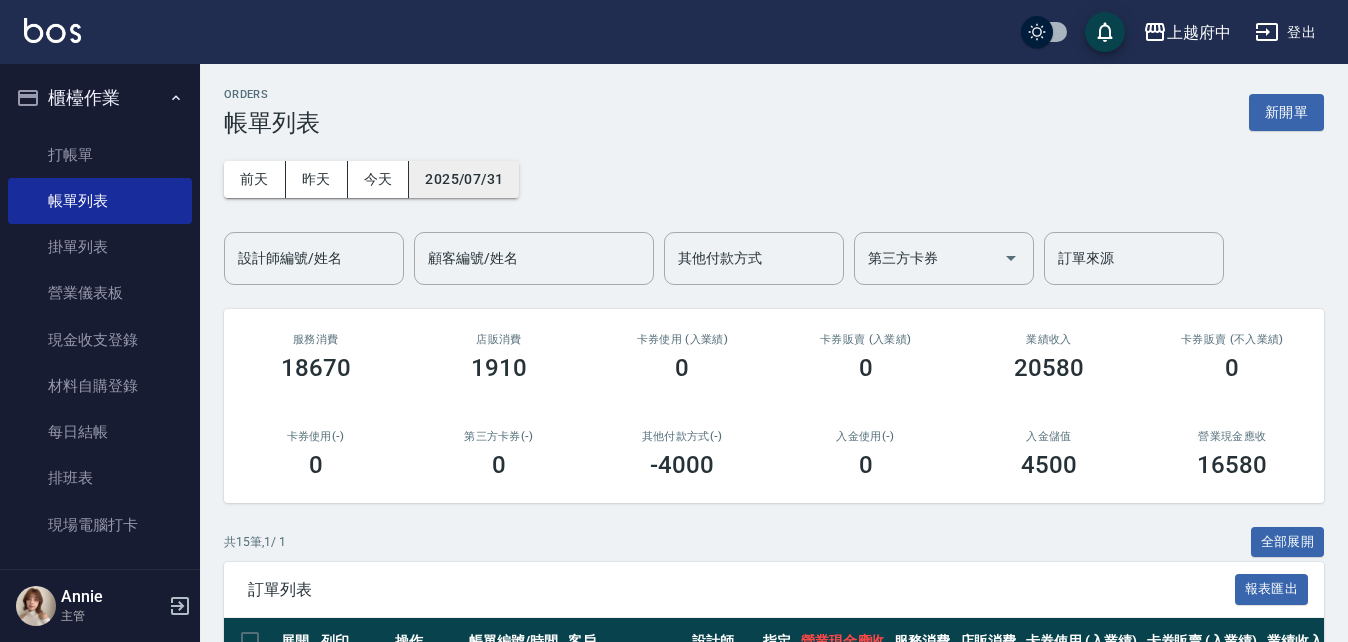 click on "2025/07/31" at bounding box center (464, 179) 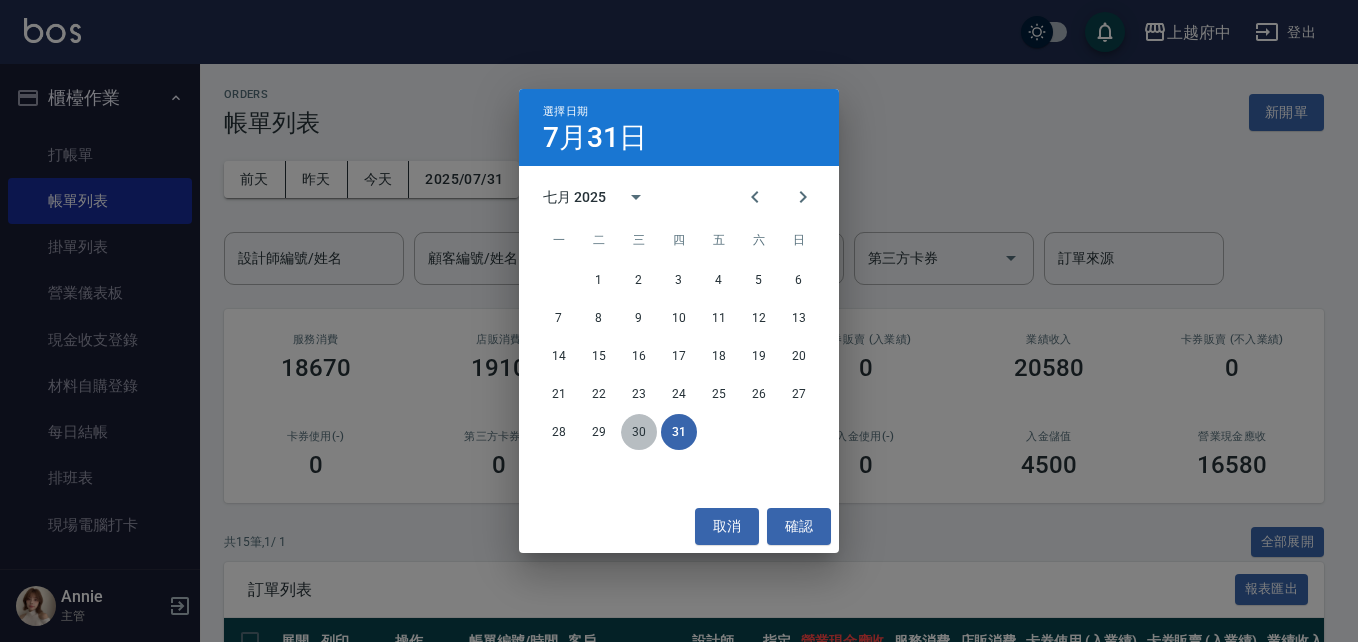 click on "30" at bounding box center (639, 432) 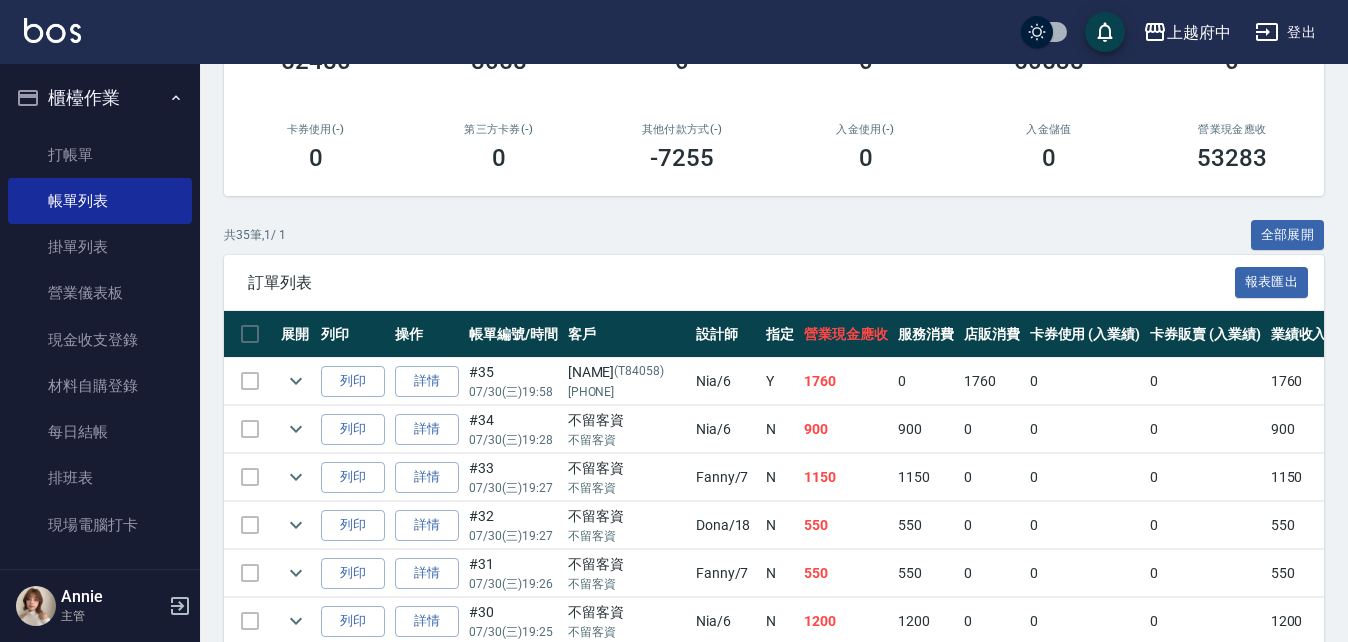 scroll, scrollTop: 300, scrollLeft: 0, axis: vertical 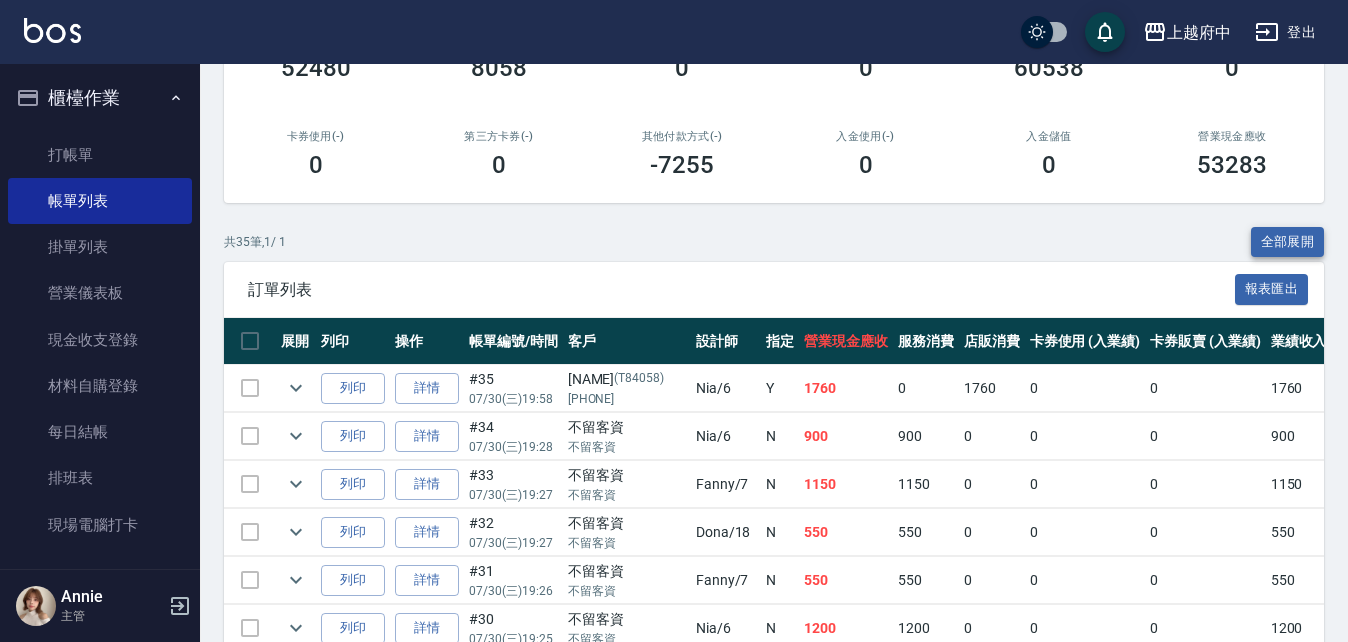 click on "全部展開" at bounding box center [1288, 242] 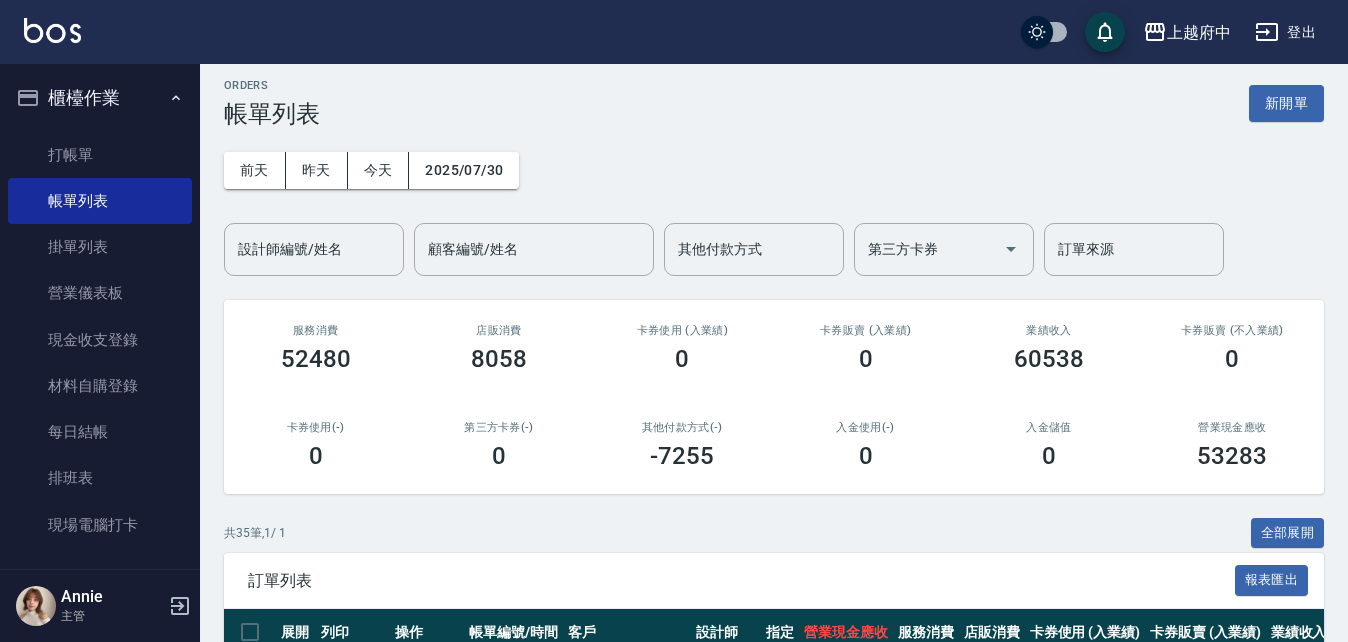 scroll, scrollTop: 0, scrollLeft: 0, axis: both 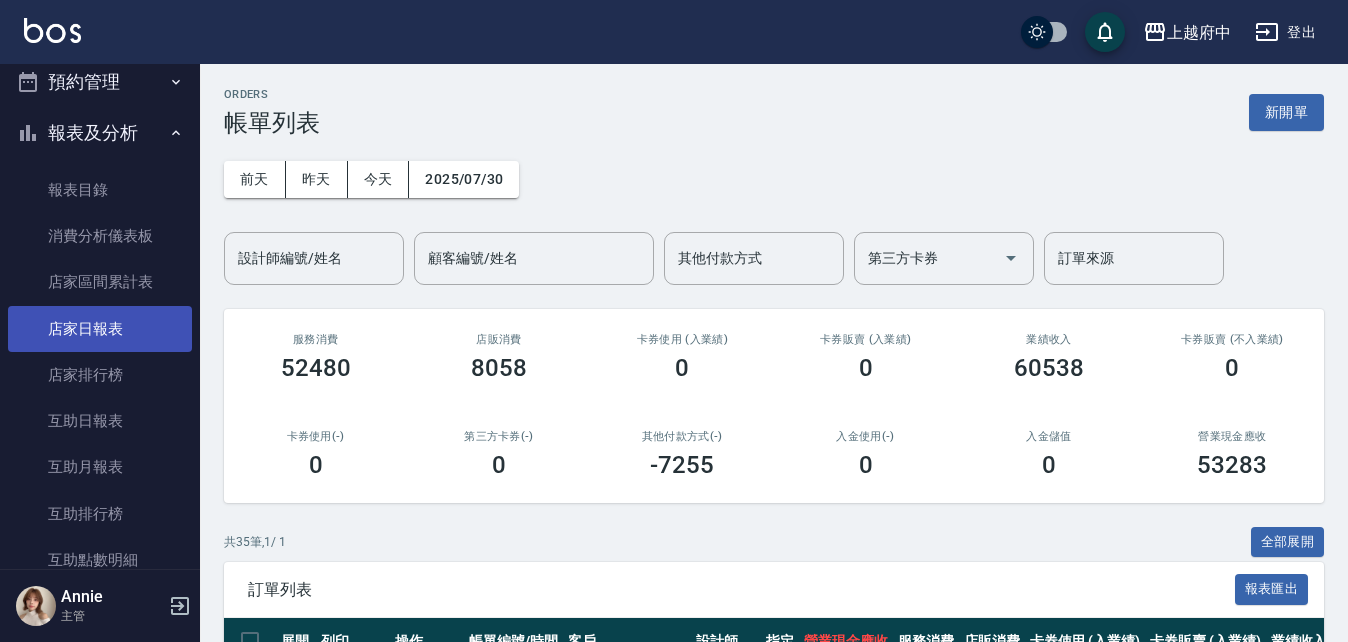 click on "店家日報表" at bounding box center (100, 329) 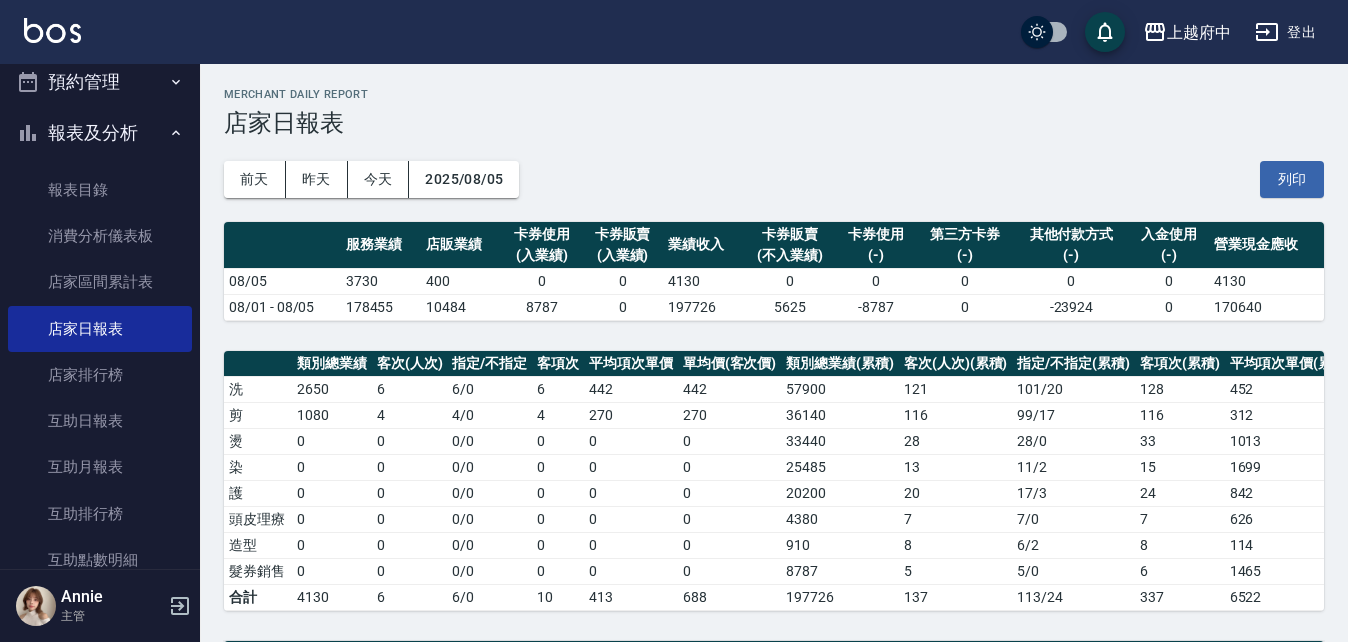 click on "2025/08/05" at bounding box center [464, 179] 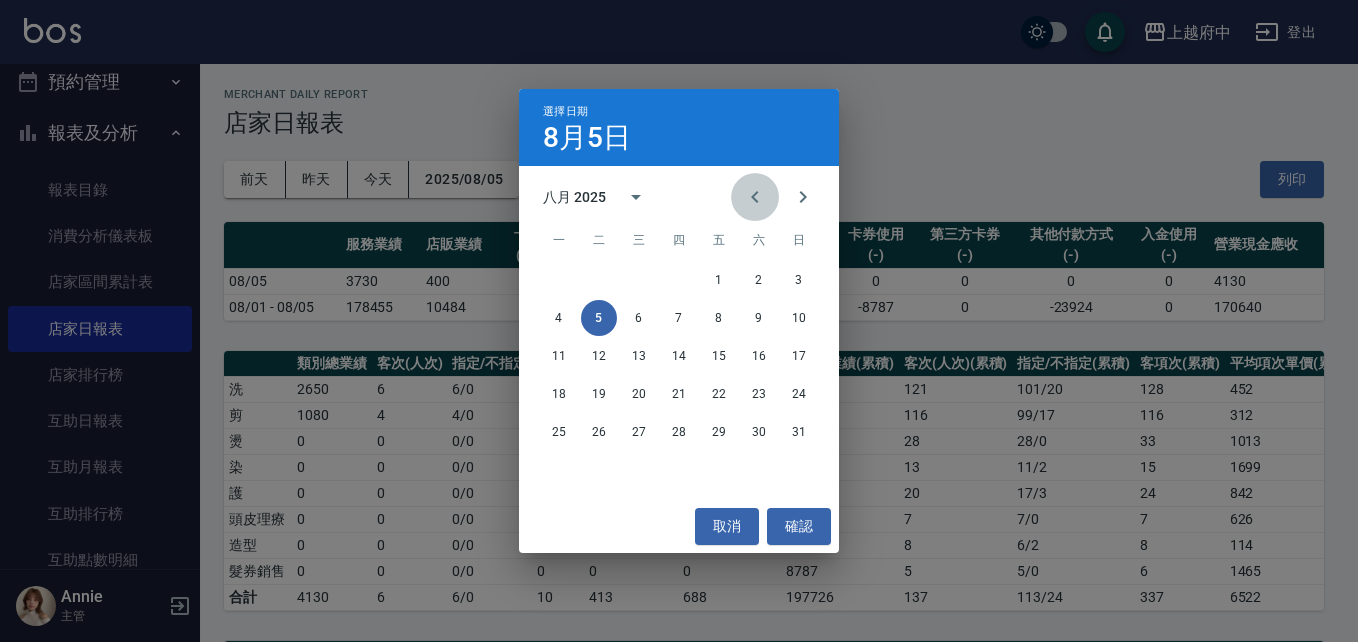 click 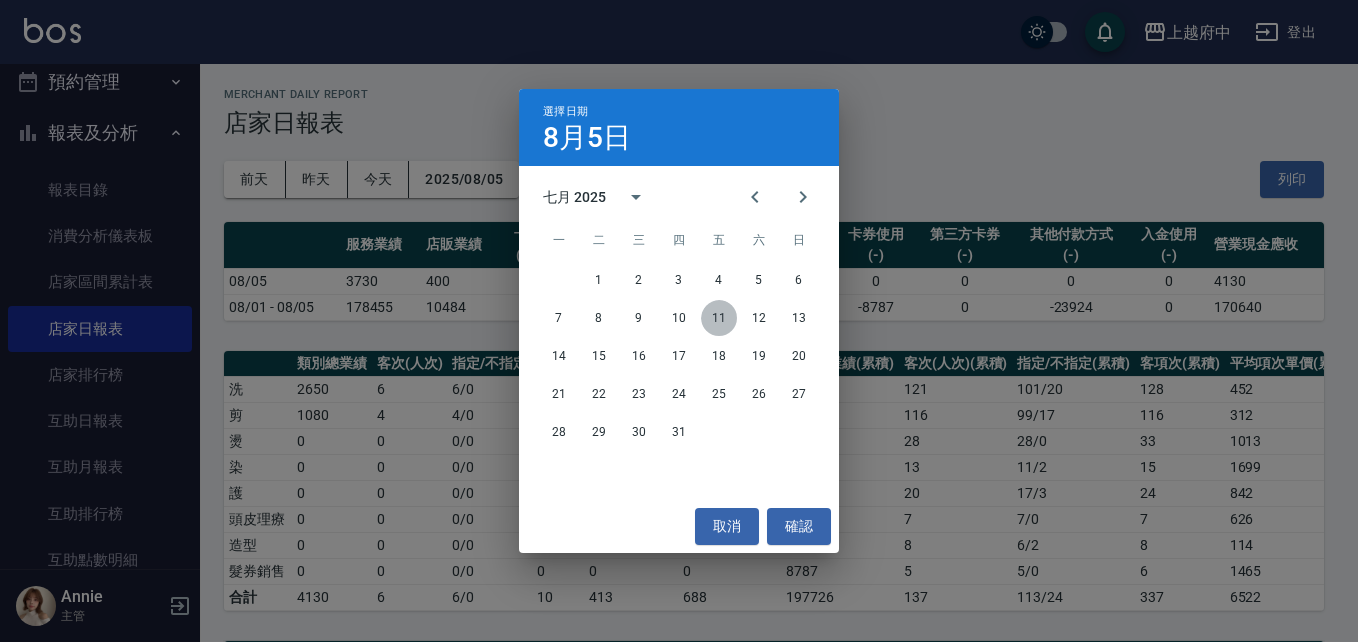 click on "11" at bounding box center [719, 318] 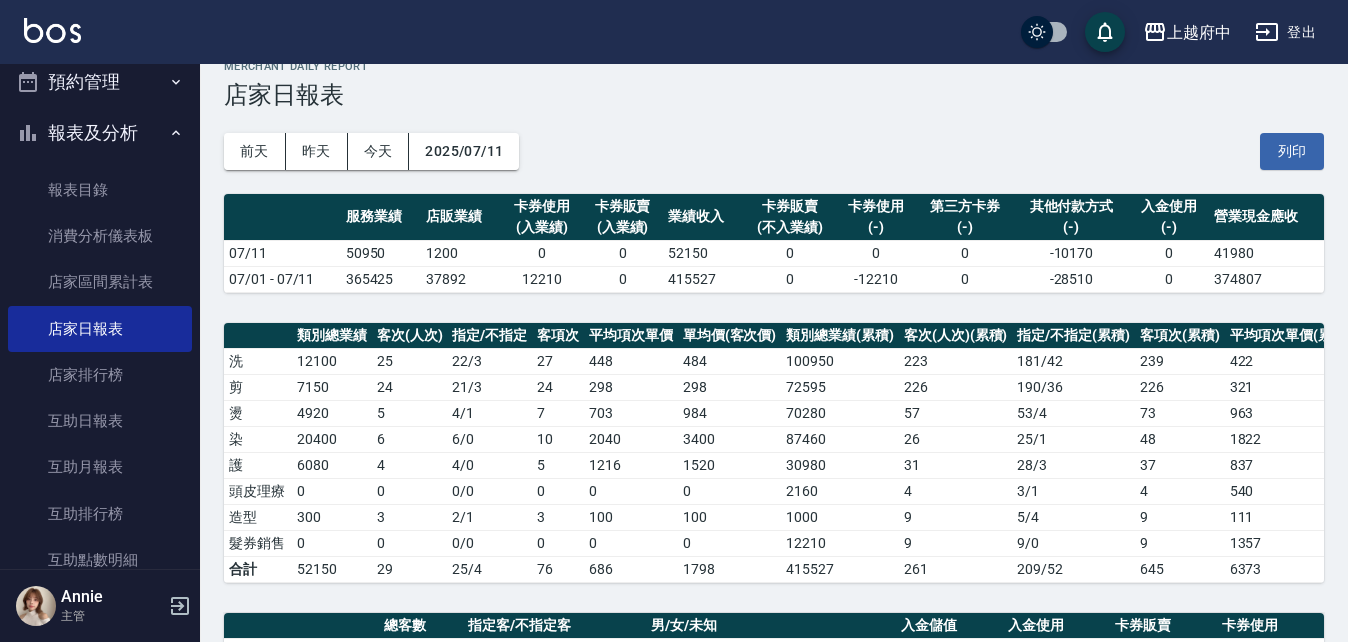 scroll, scrollTop: 0, scrollLeft: 0, axis: both 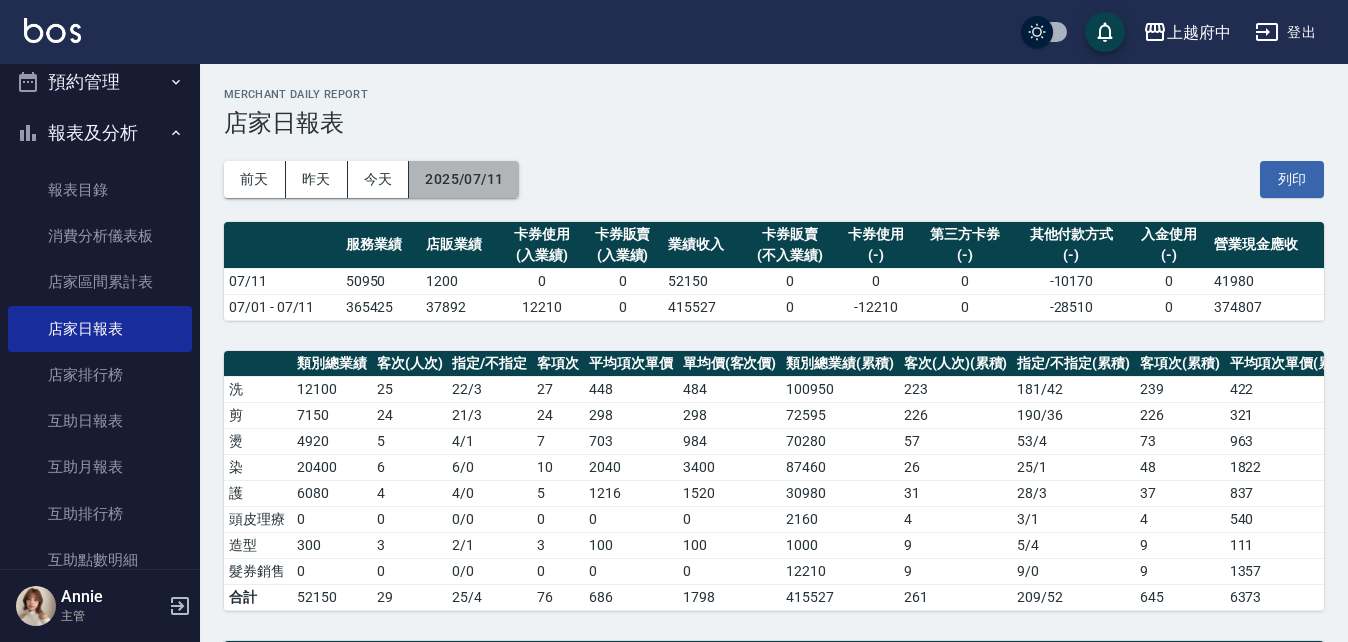 click on "2025/07/11" at bounding box center [464, 179] 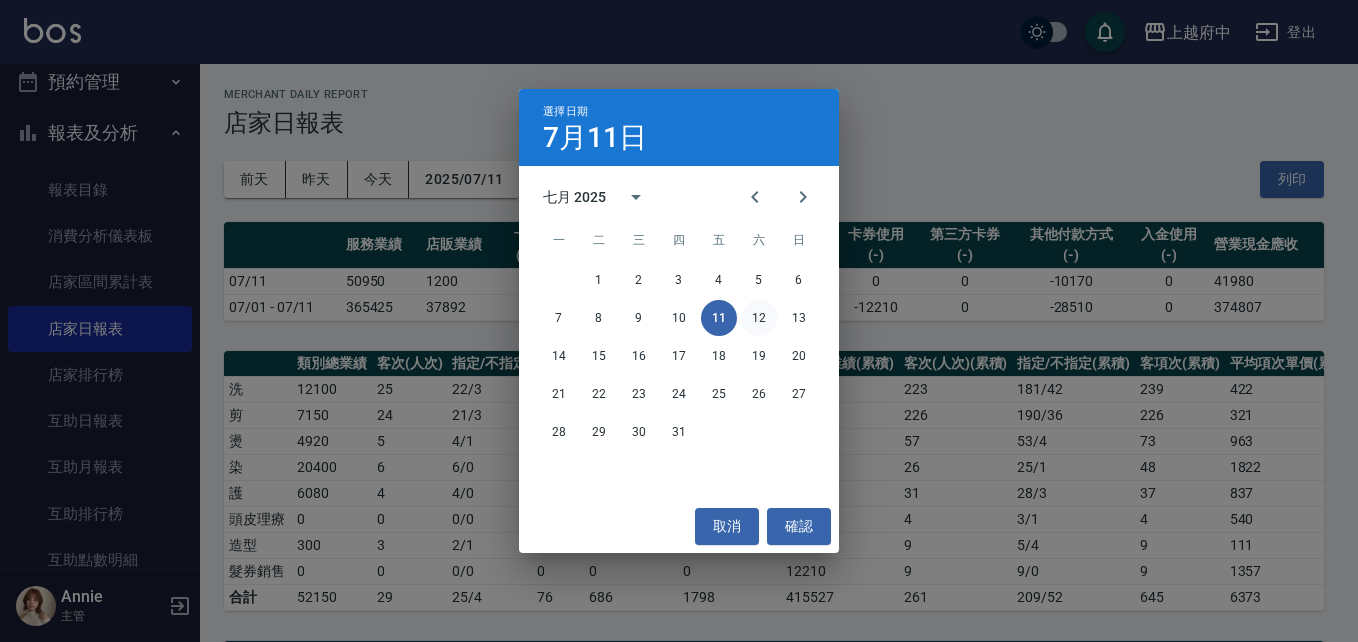 click on "12" at bounding box center (759, 318) 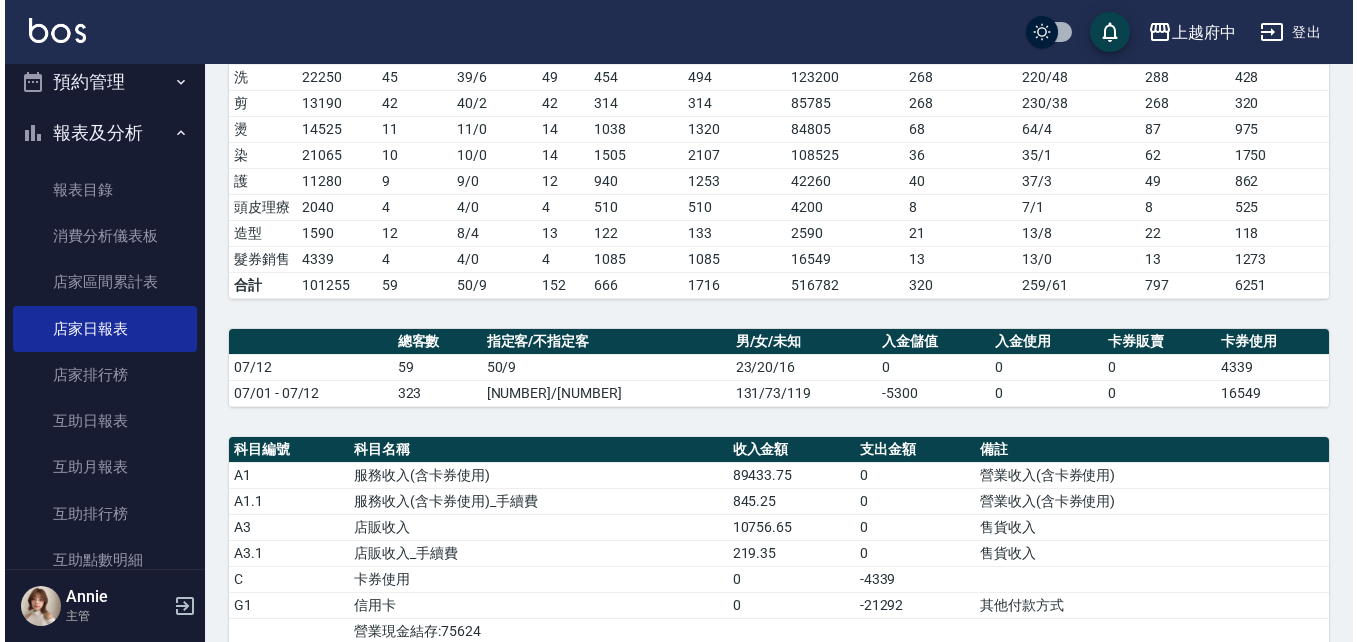 scroll, scrollTop: 51, scrollLeft: 0, axis: vertical 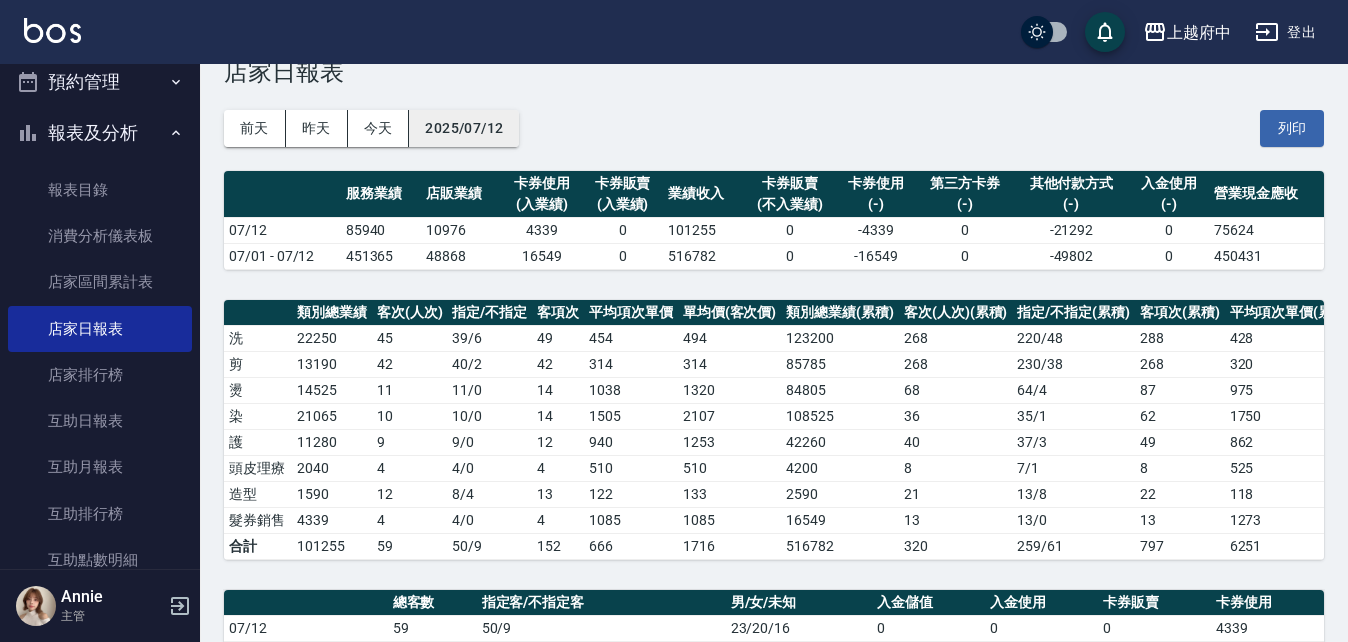 click on "2025/07/12" at bounding box center (464, 128) 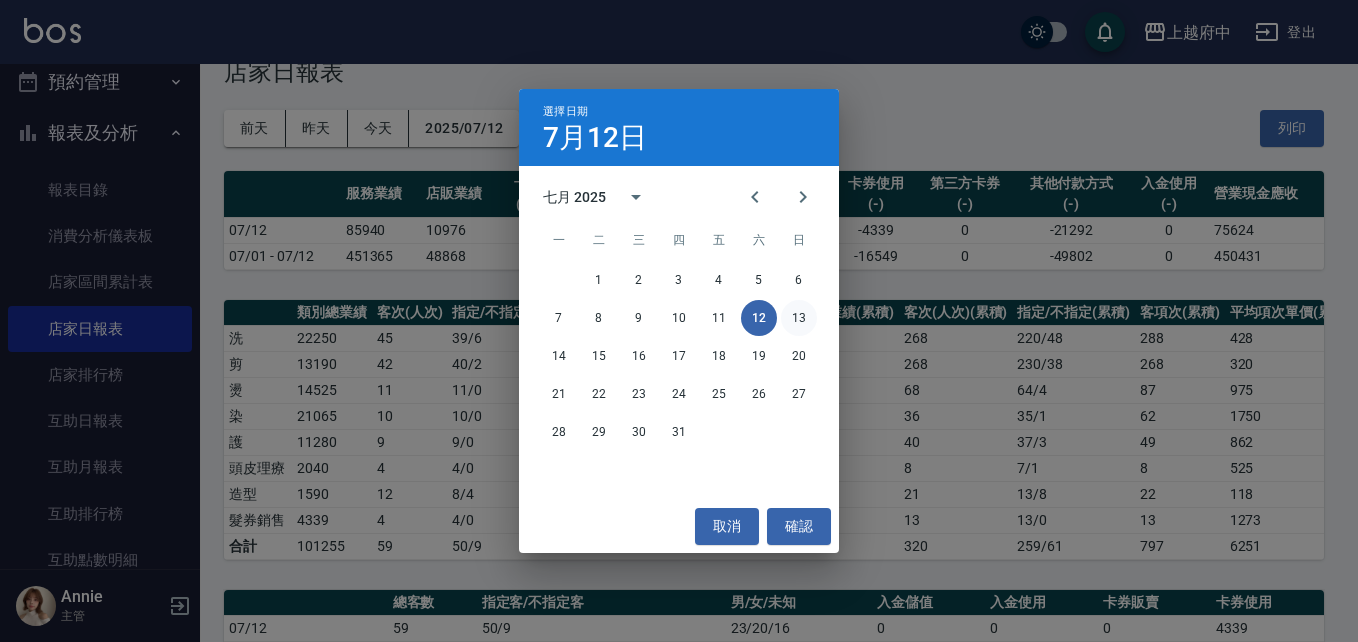 click on "13" at bounding box center [799, 318] 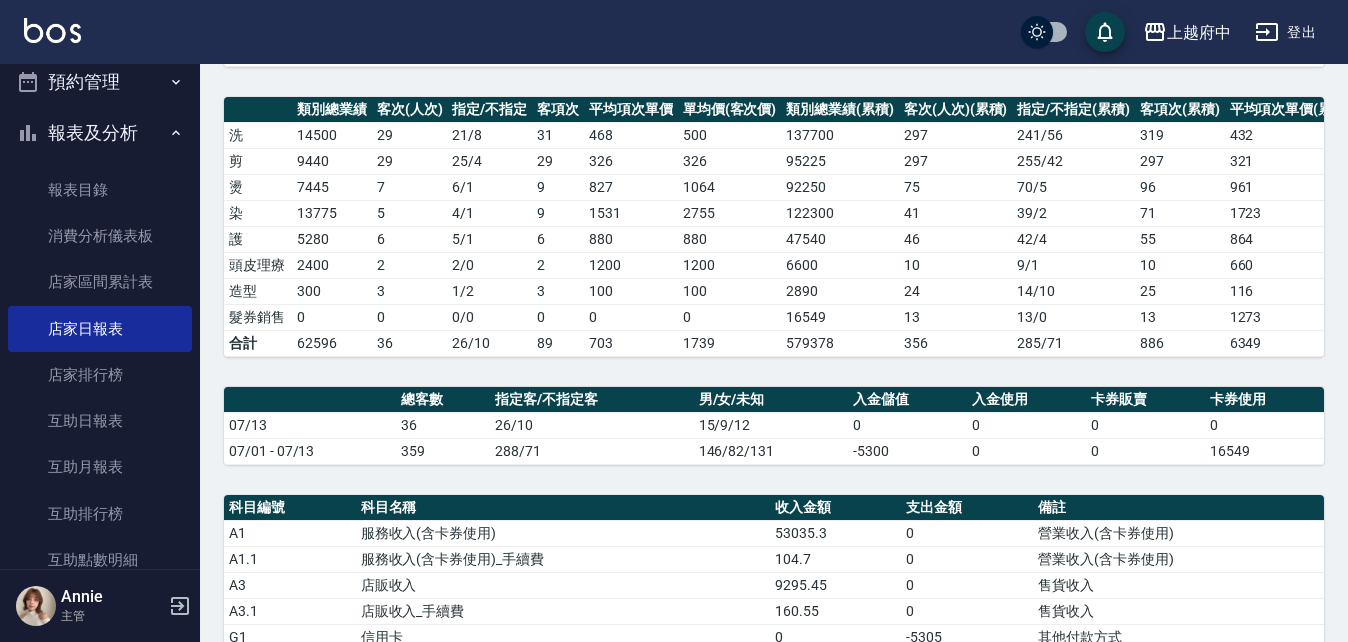 scroll, scrollTop: 0, scrollLeft: 0, axis: both 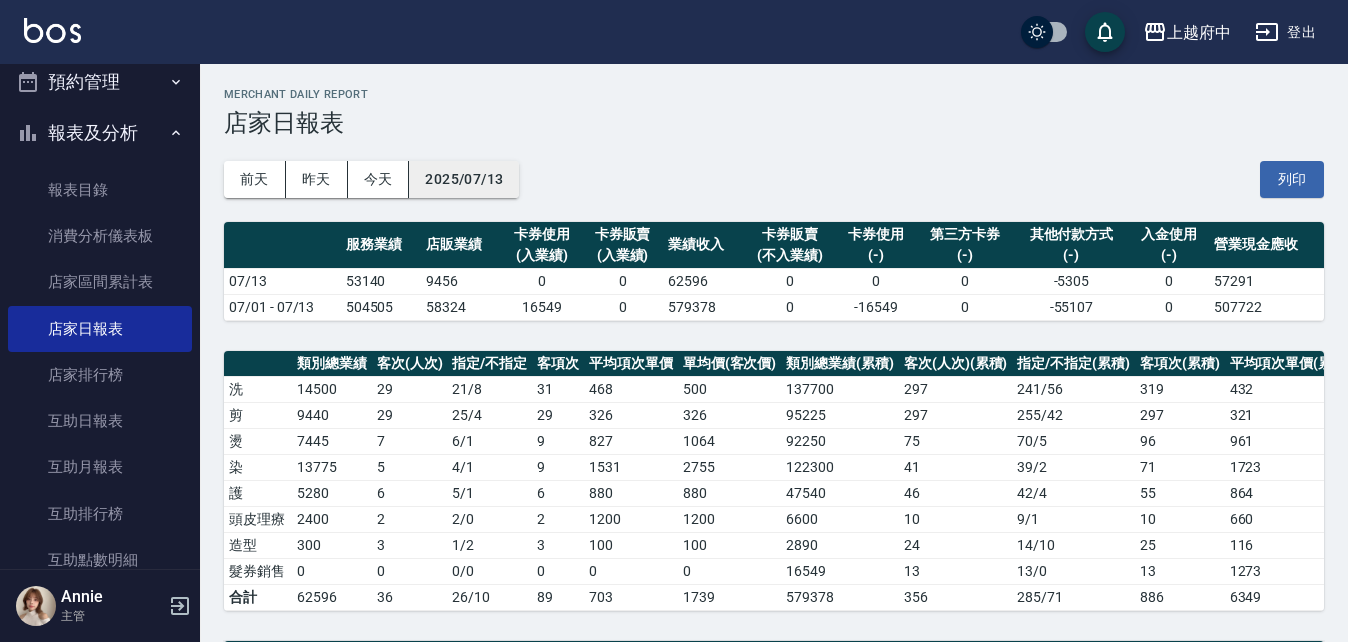 click on "2025/07/13" at bounding box center (464, 179) 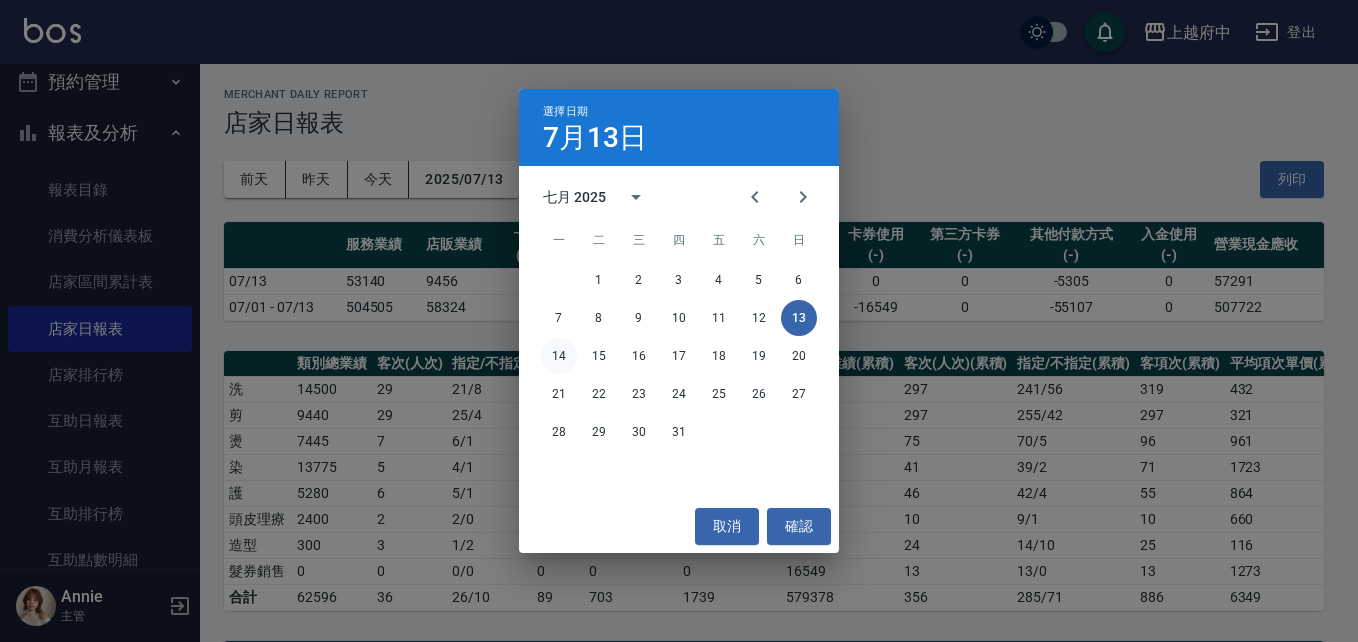 click on "14" at bounding box center [559, 356] 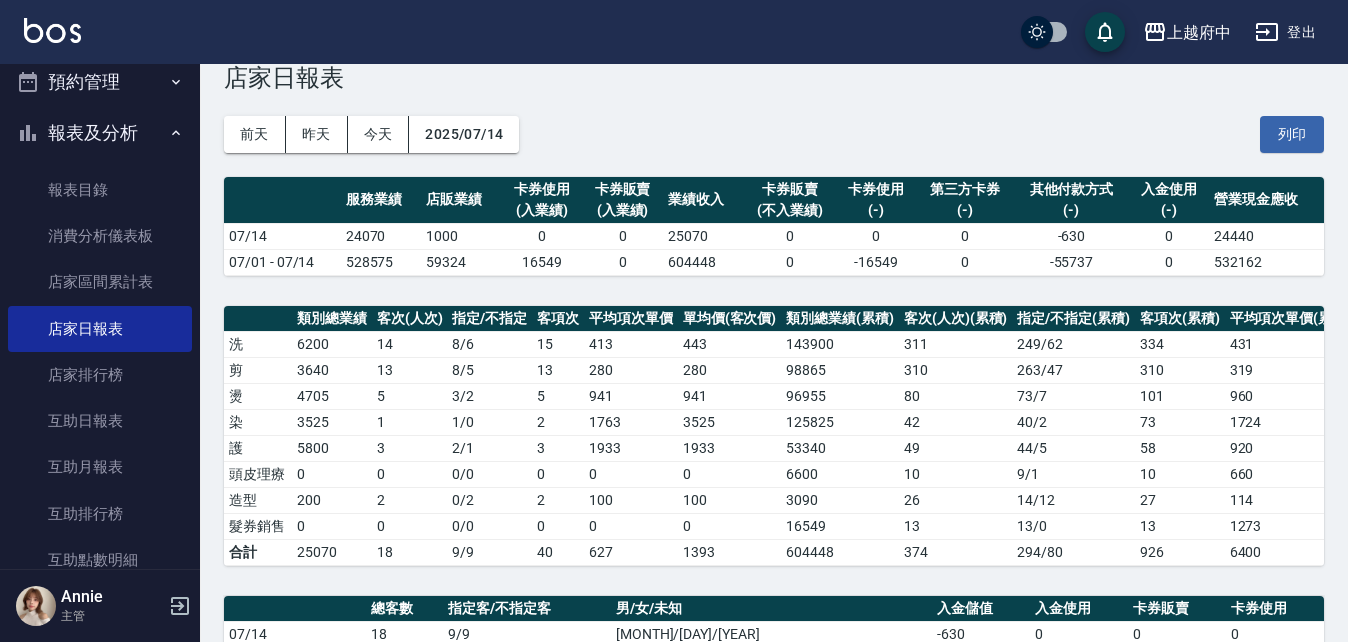 scroll, scrollTop: 0, scrollLeft: 0, axis: both 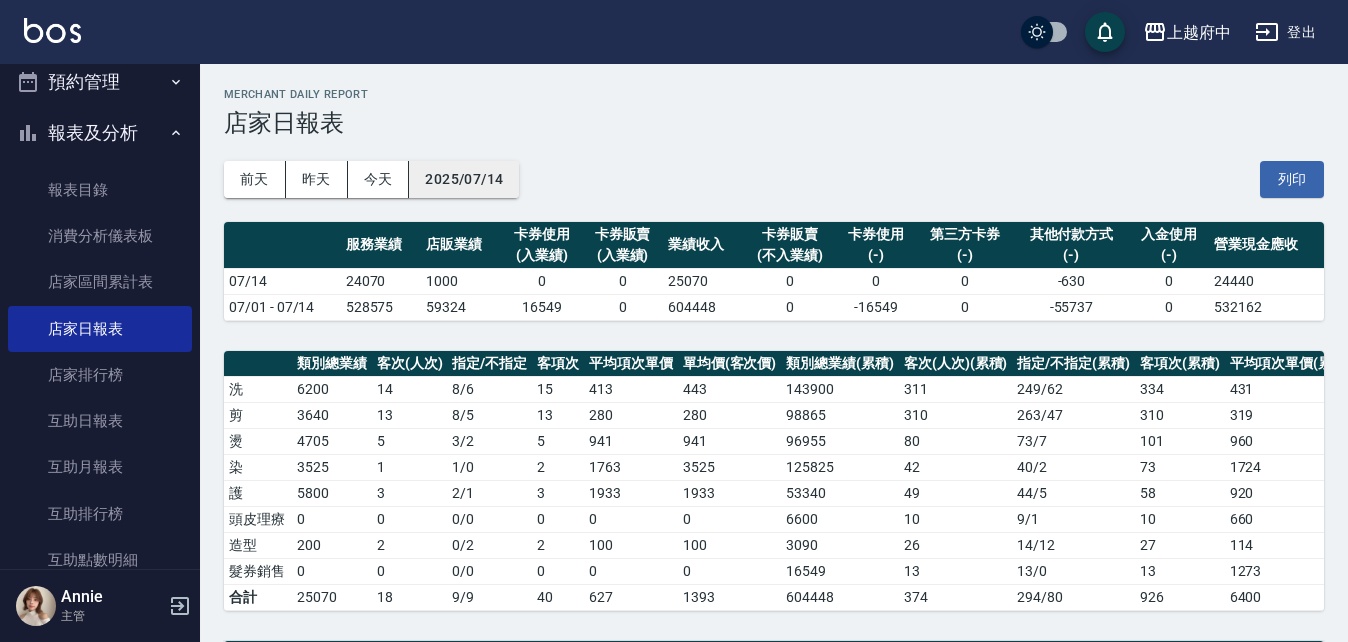 click on "2025/07/14" at bounding box center (464, 179) 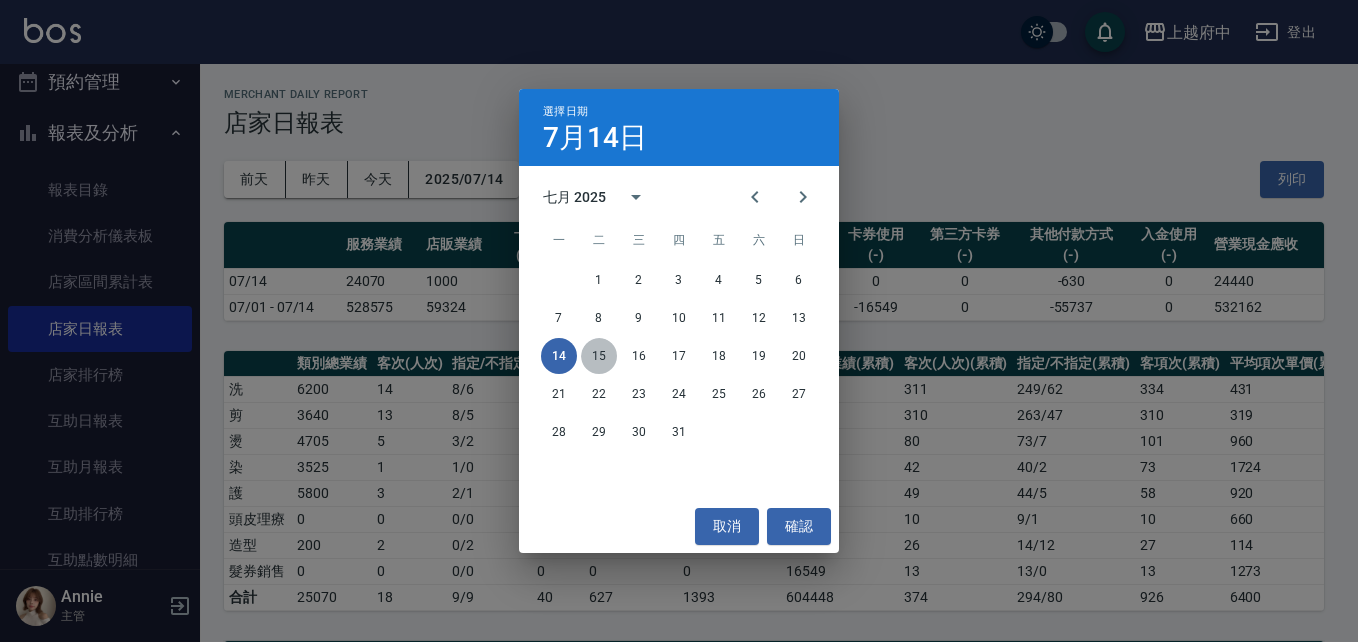 click on "15" at bounding box center [599, 356] 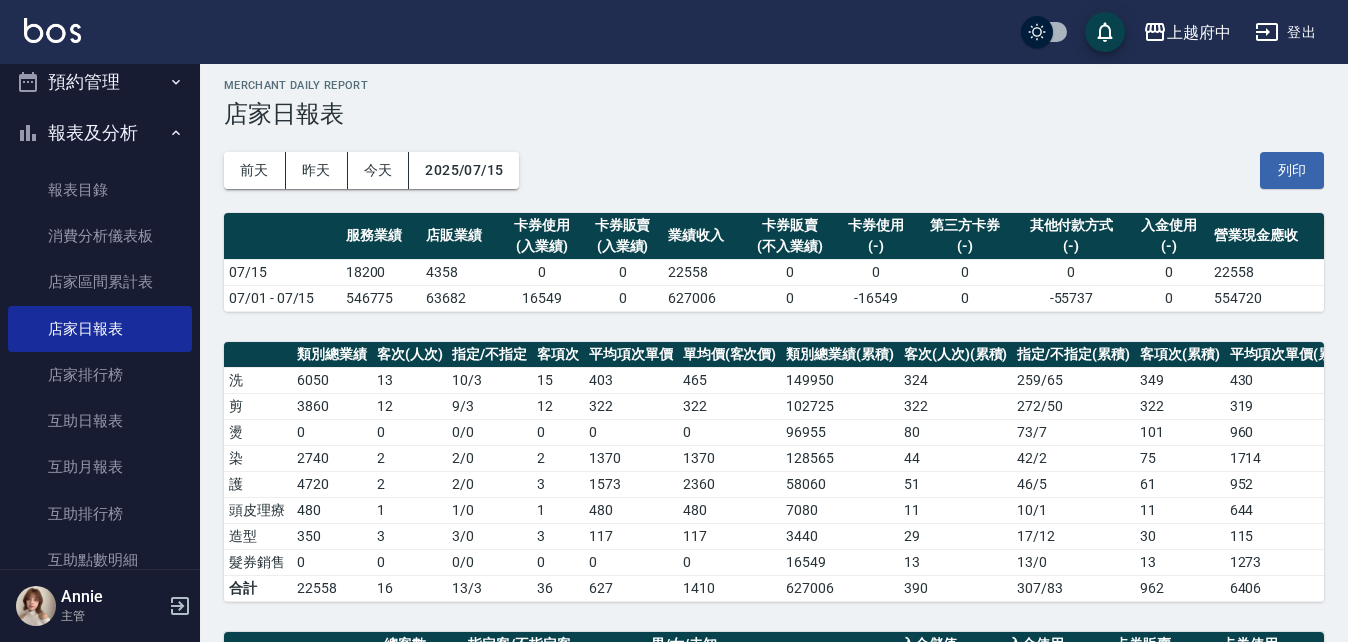 scroll, scrollTop: 0, scrollLeft: 0, axis: both 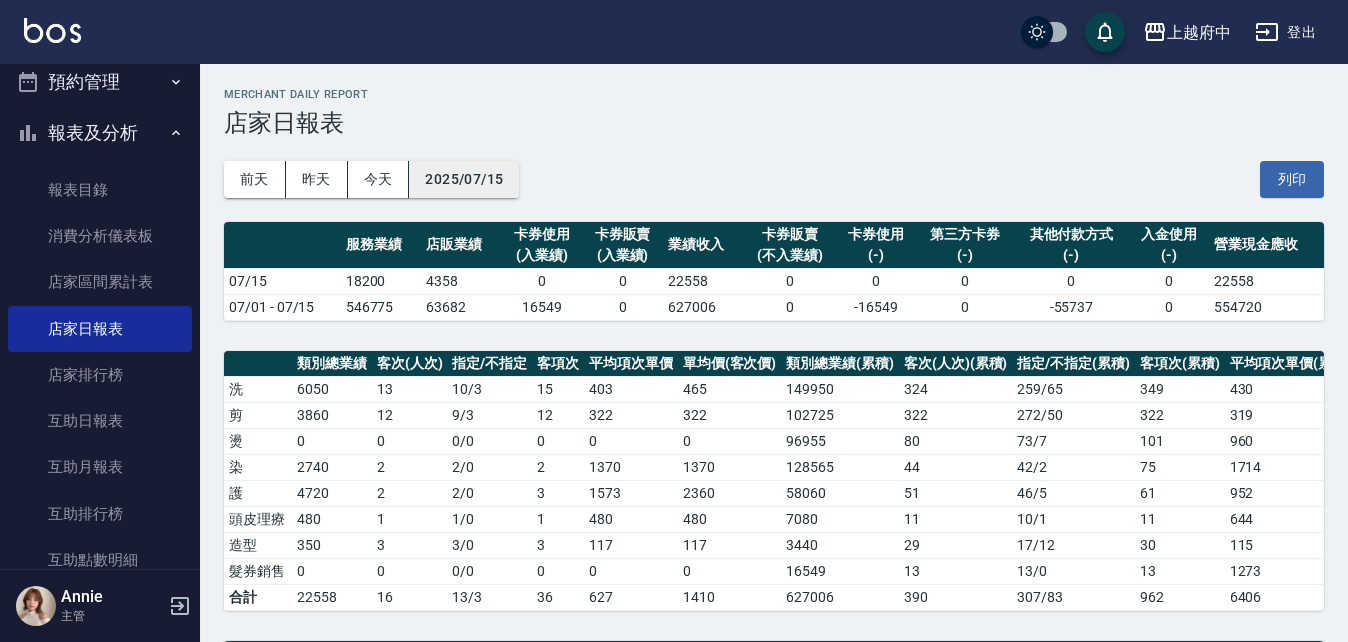 click on "2025/07/15" at bounding box center (464, 179) 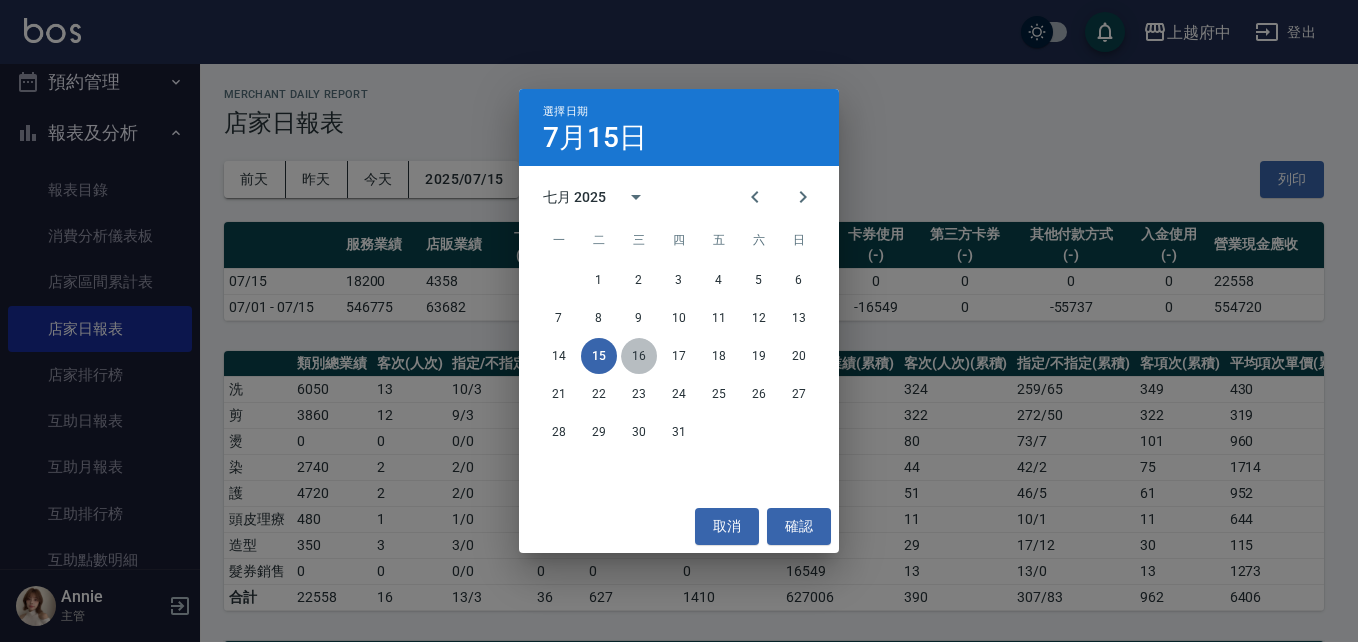 click on "16" at bounding box center [639, 356] 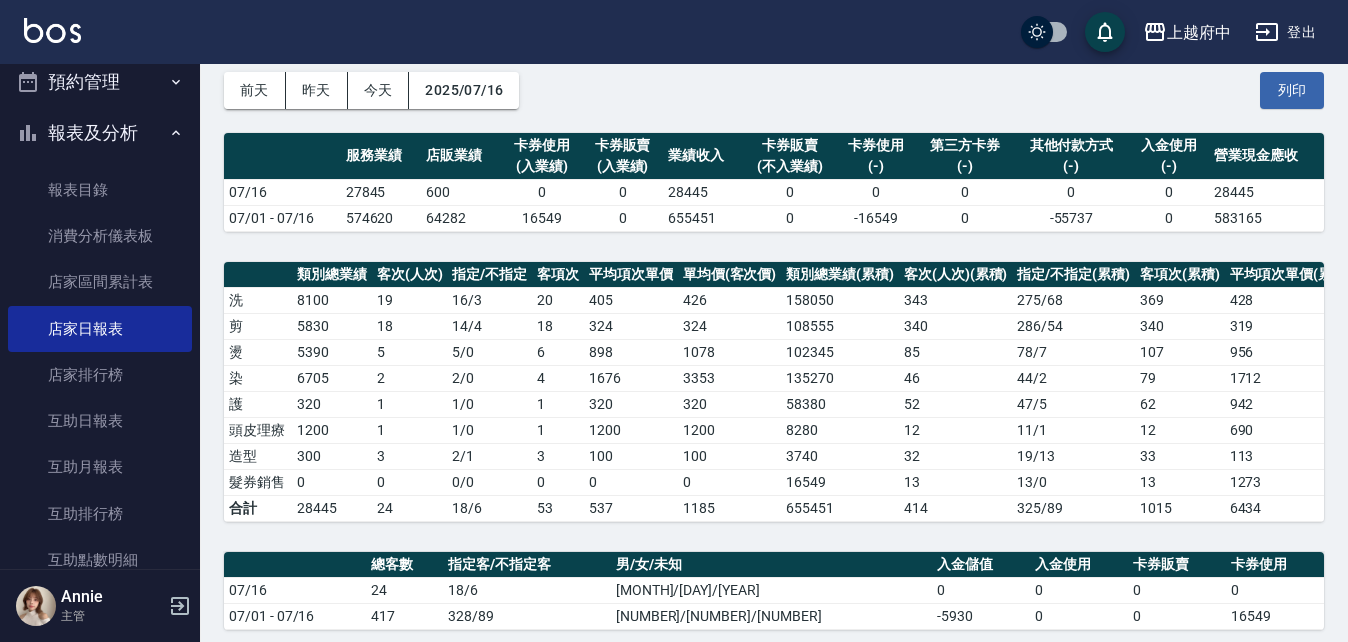 scroll, scrollTop: 0, scrollLeft: 0, axis: both 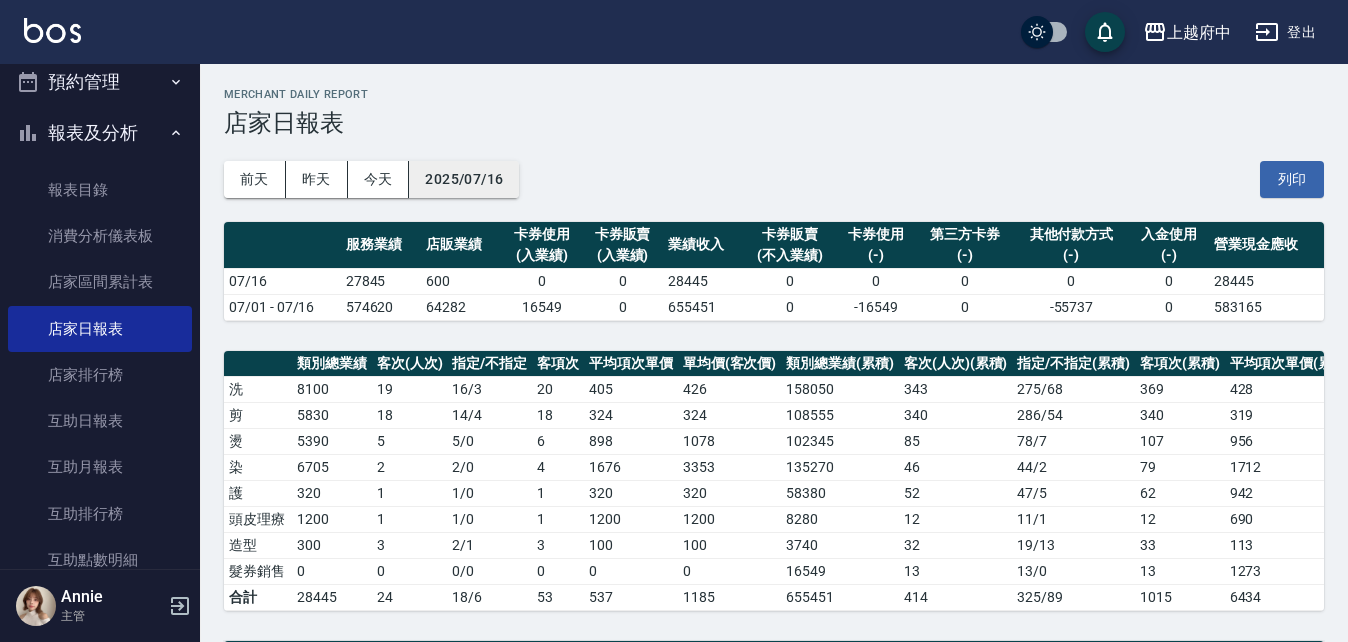 click on "2025/07/16" at bounding box center [464, 179] 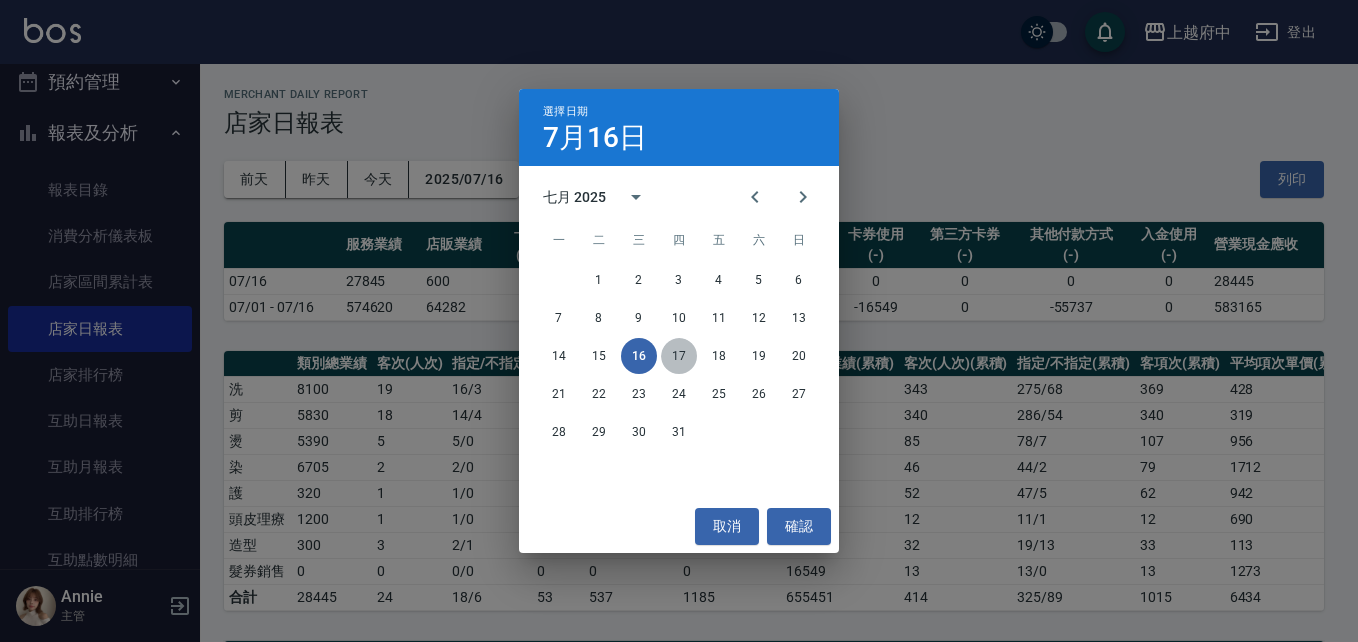 click on "17" at bounding box center (679, 356) 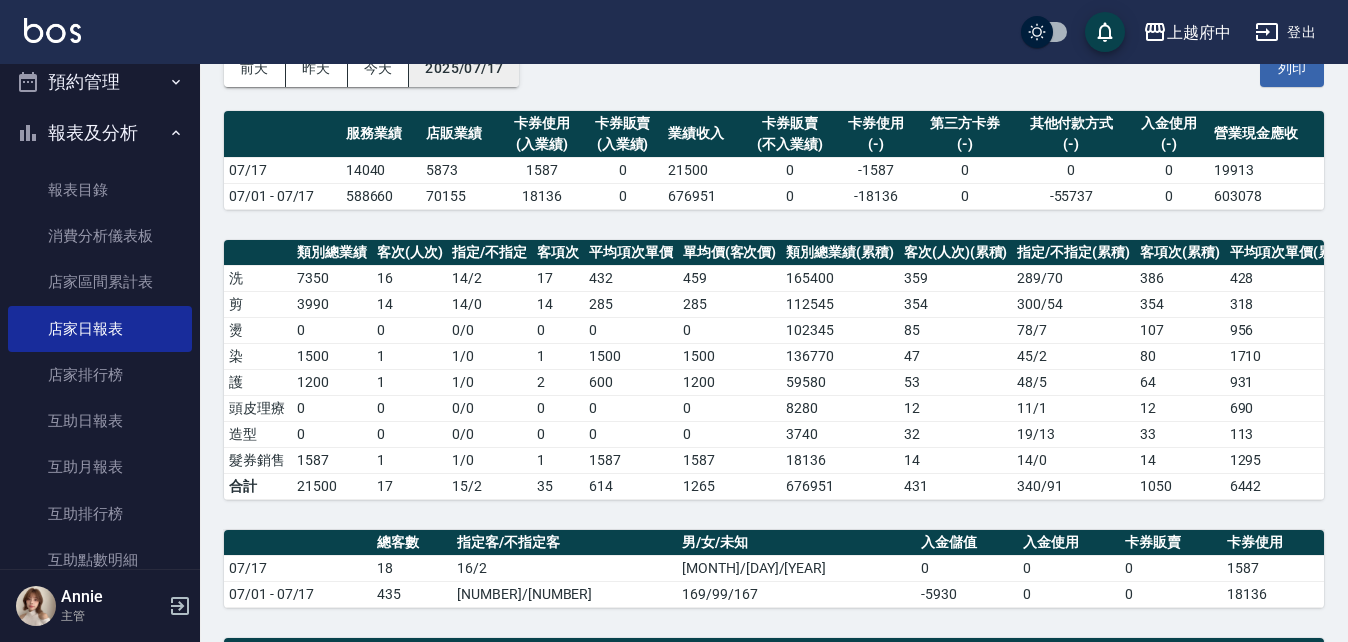 scroll, scrollTop: 0, scrollLeft: 0, axis: both 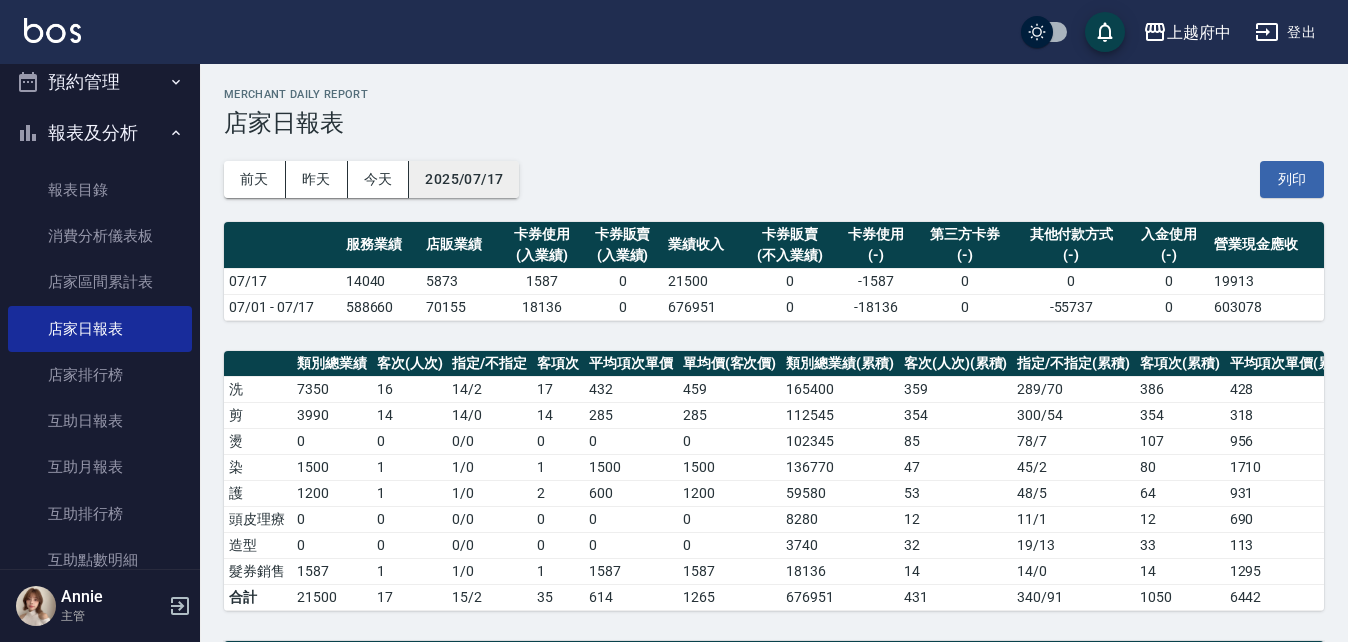click on "2025/07/17" at bounding box center (464, 179) 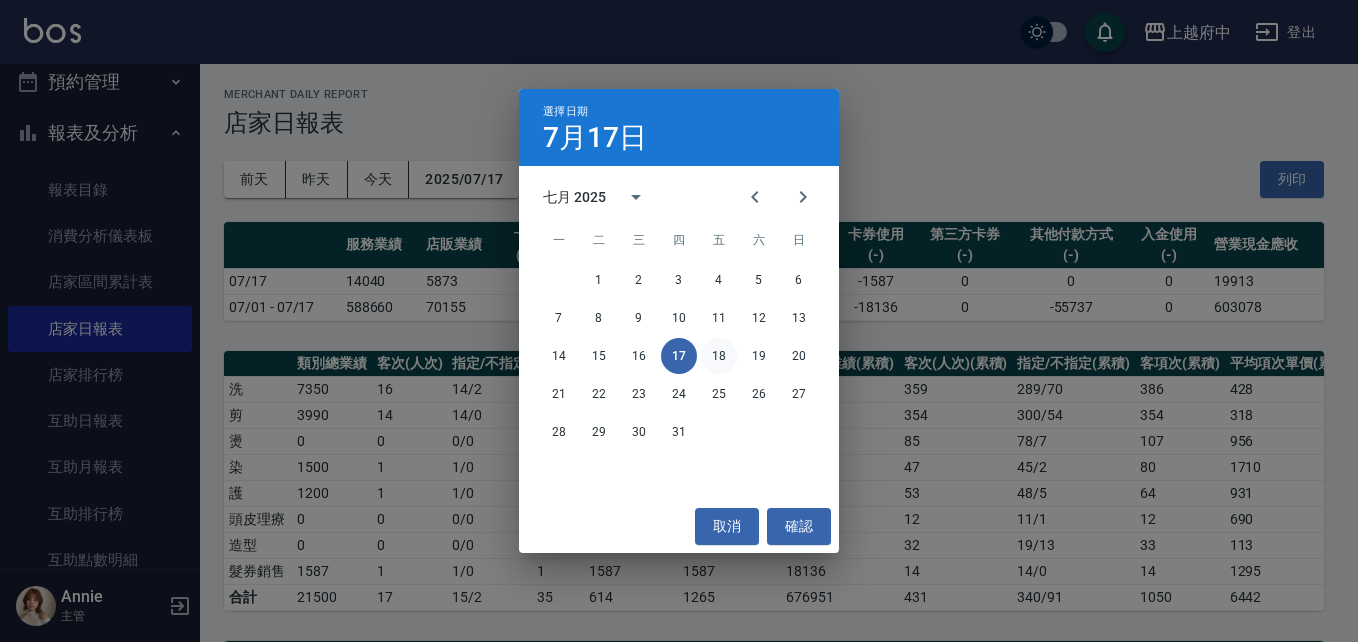 click on "18" at bounding box center (719, 356) 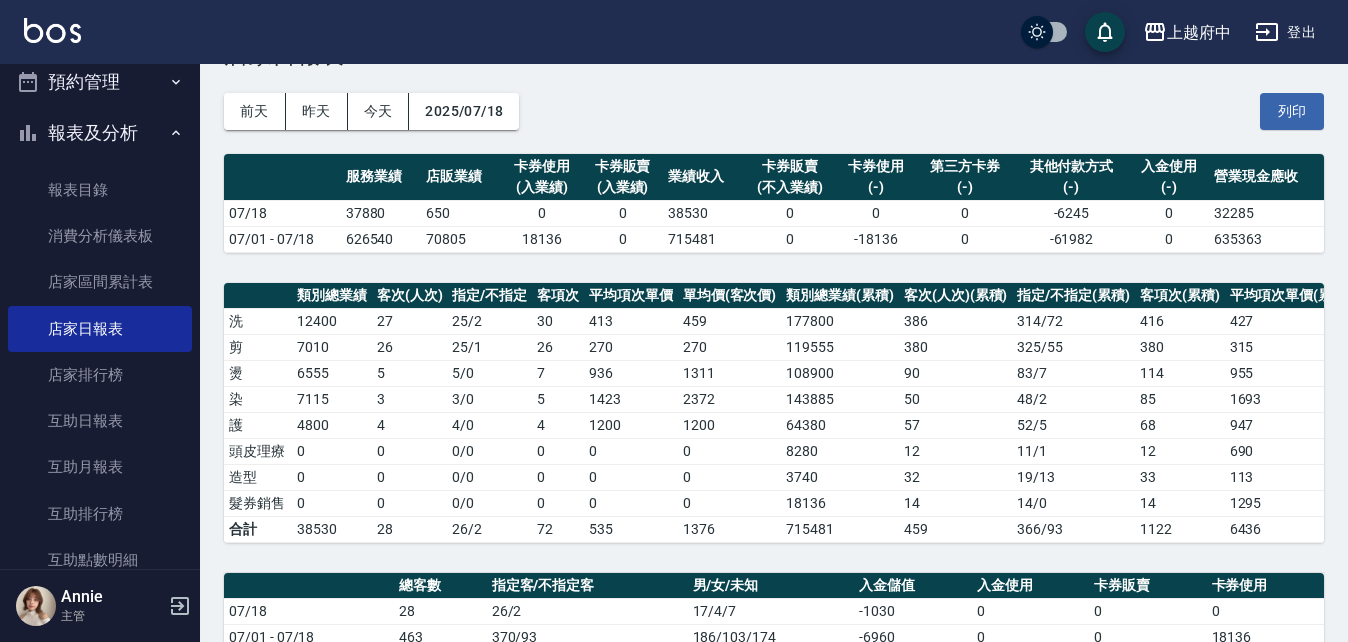 scroll, scrollTop: 0, scrollLeft: 0, axis: both 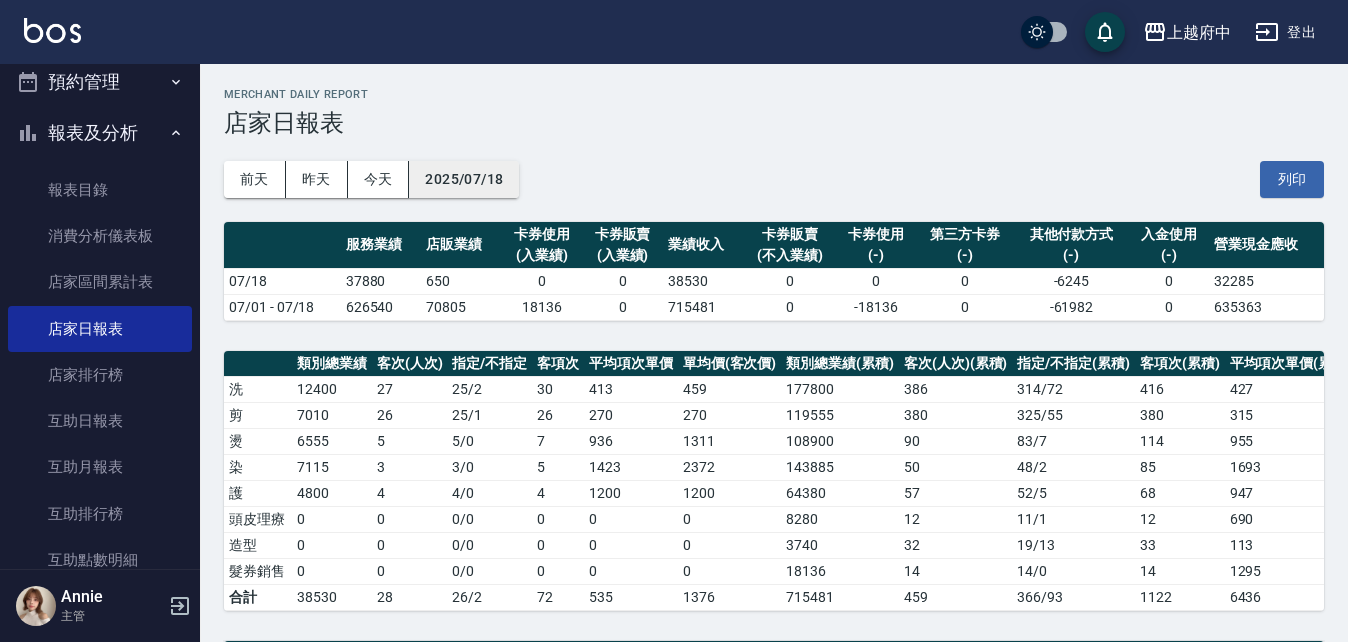 click on "2025/07/18" at bounding box center [464, 179] 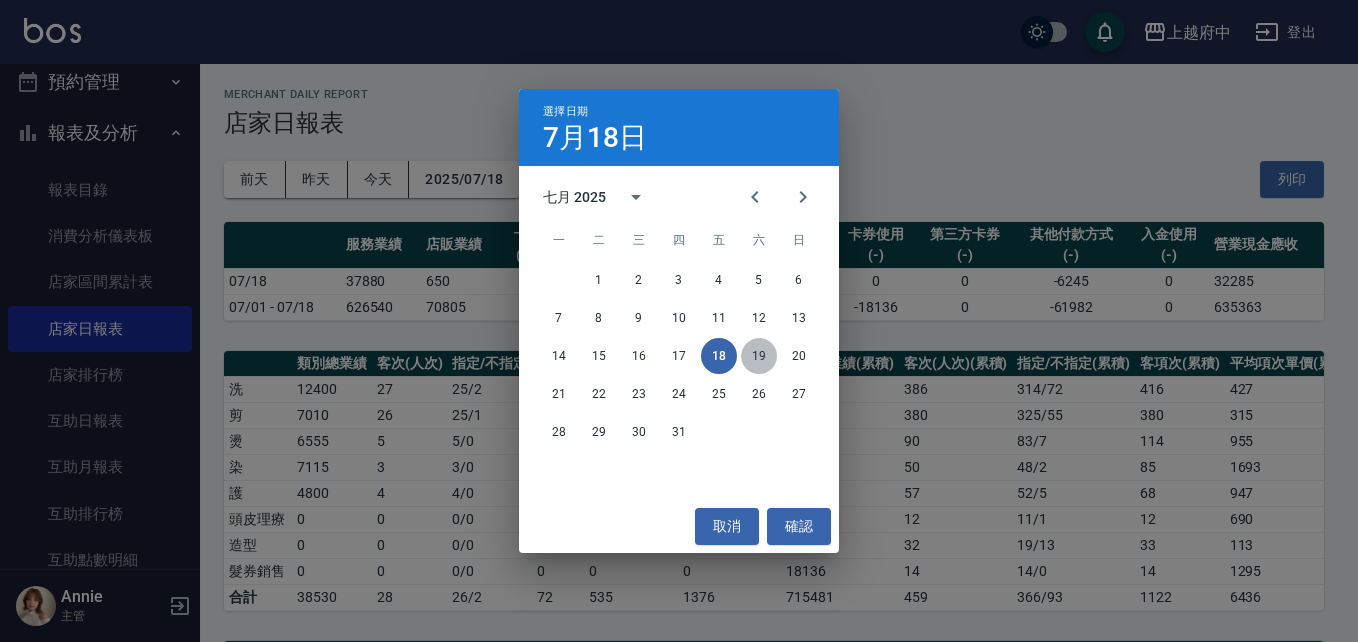 click on "19" at bounding box center [759, 356] 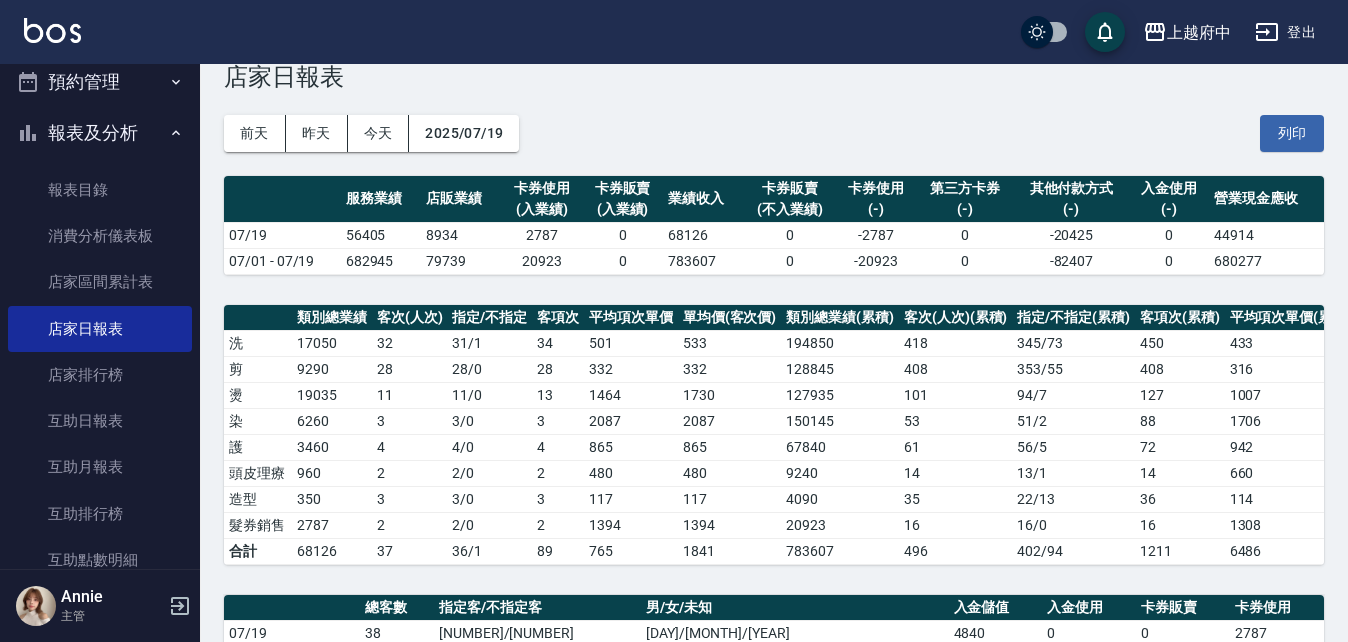 scroll, scrollTop: 0, scrollLeft: 0, axis: both 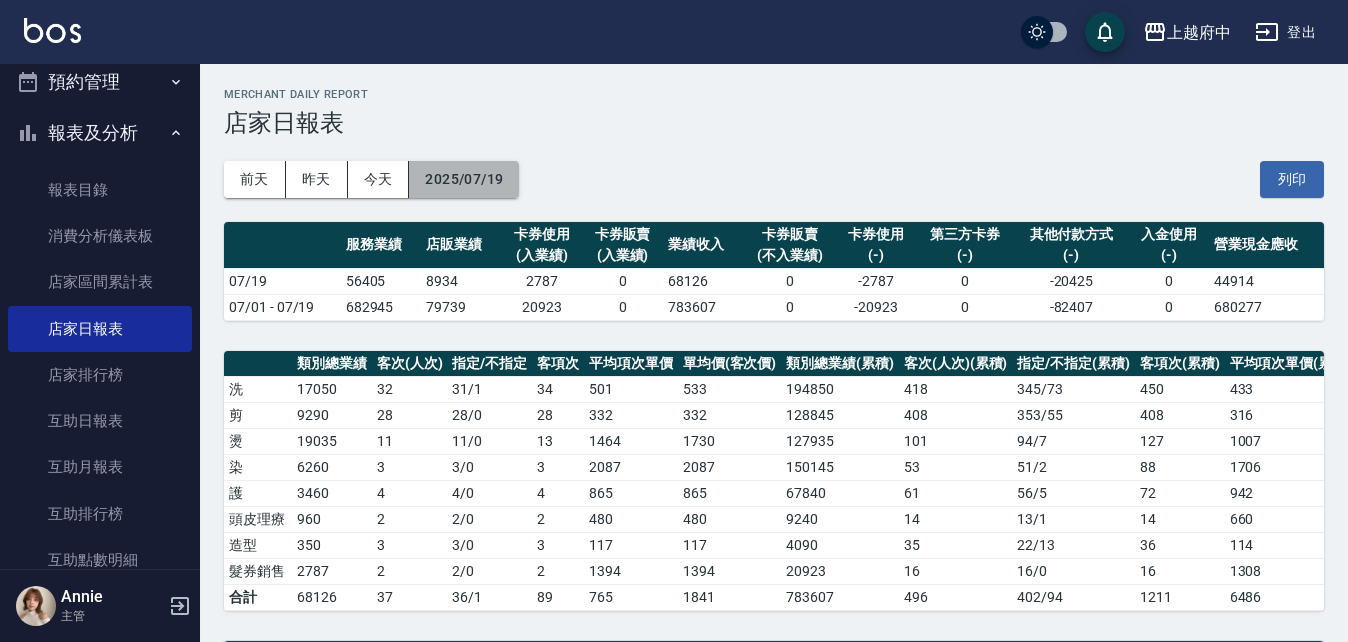 click on "2025/07/19" at bounding box center [464, 179] 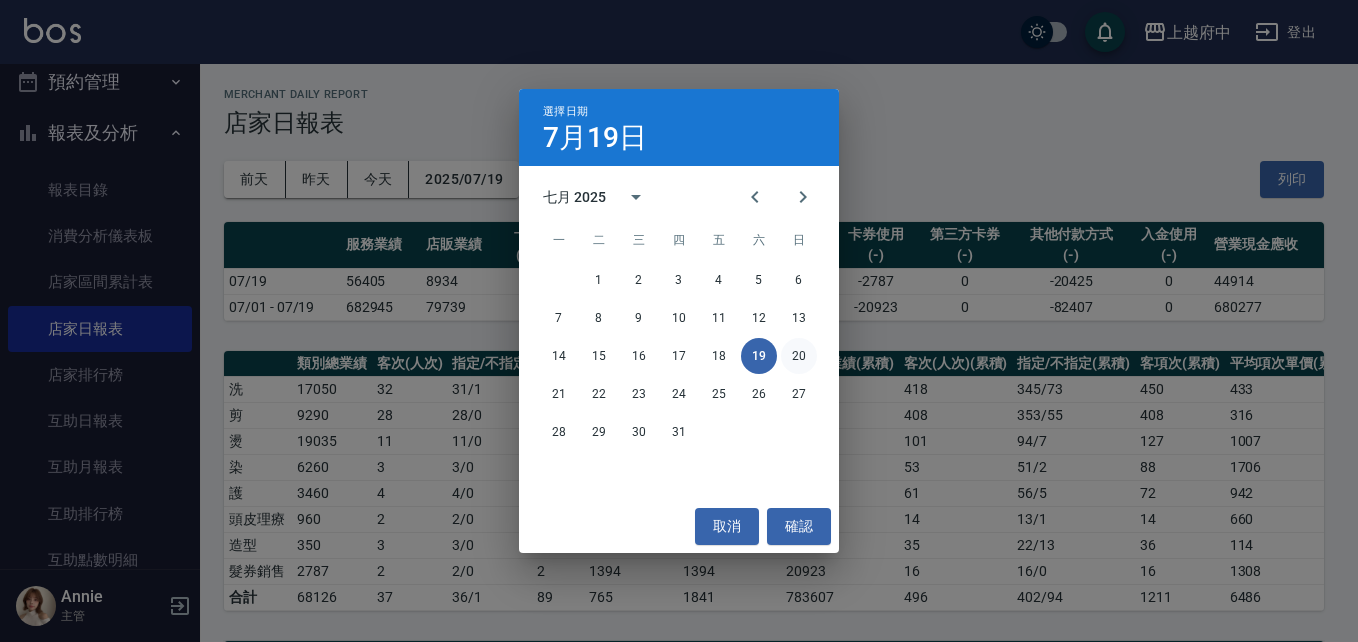 click on "20" at bounding box center (799, 356) 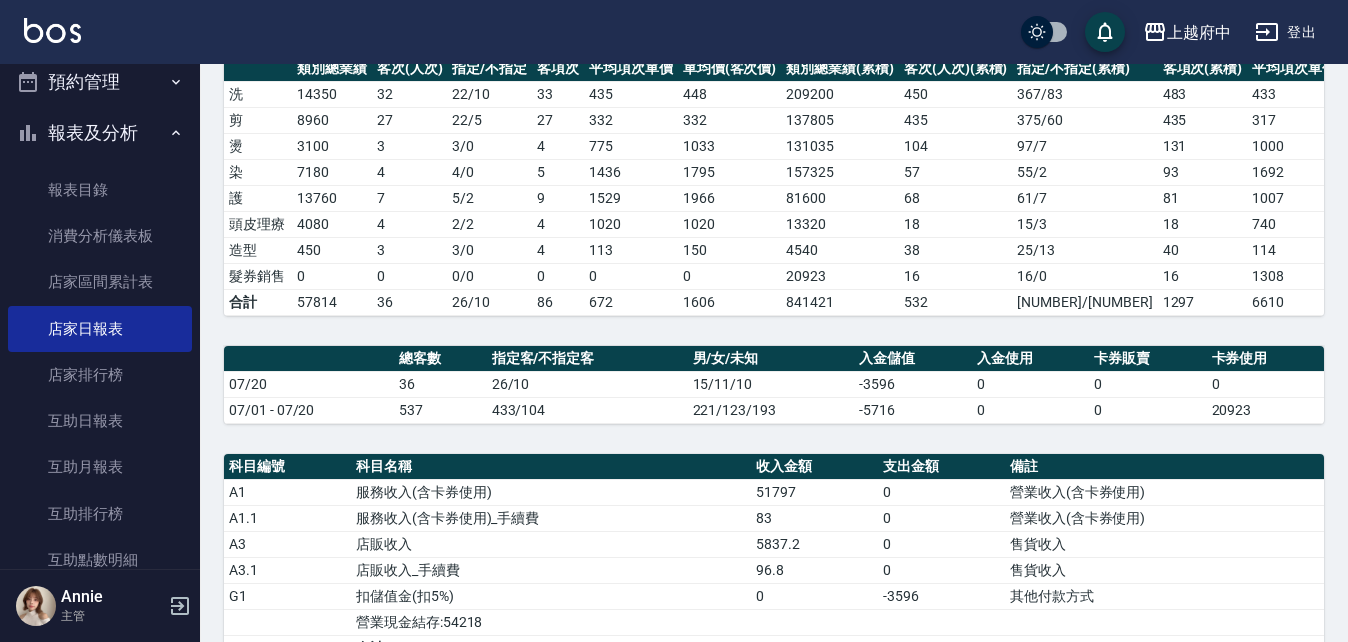 scroll, scrollTop: 0, scrollLeft: 0, axis: both 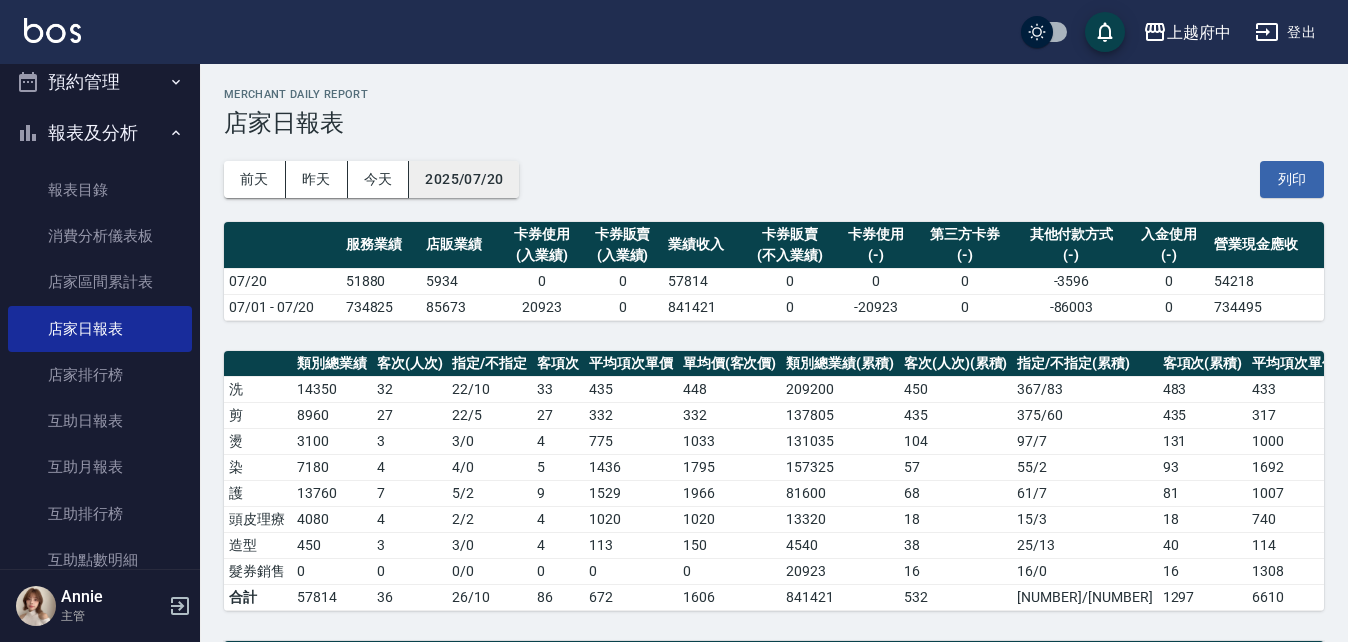 click on "2025/07/20" at bounding box center (464, 179) 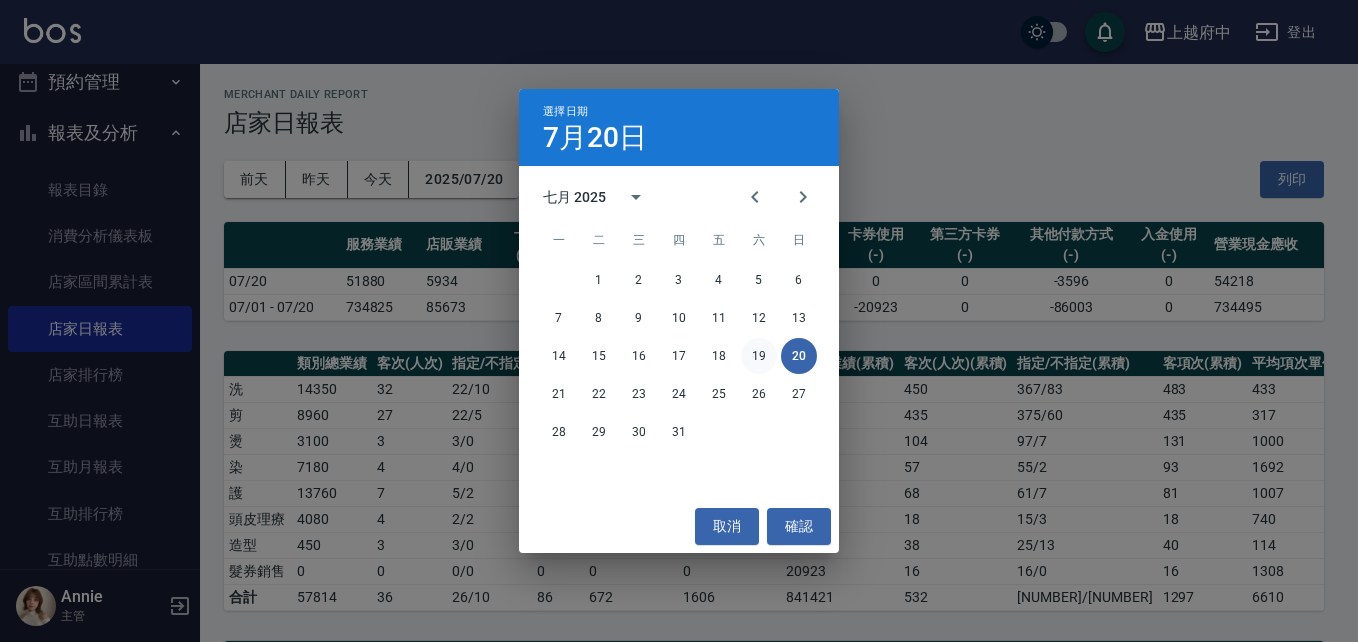 click on "19" at bounding box center [759, 356] 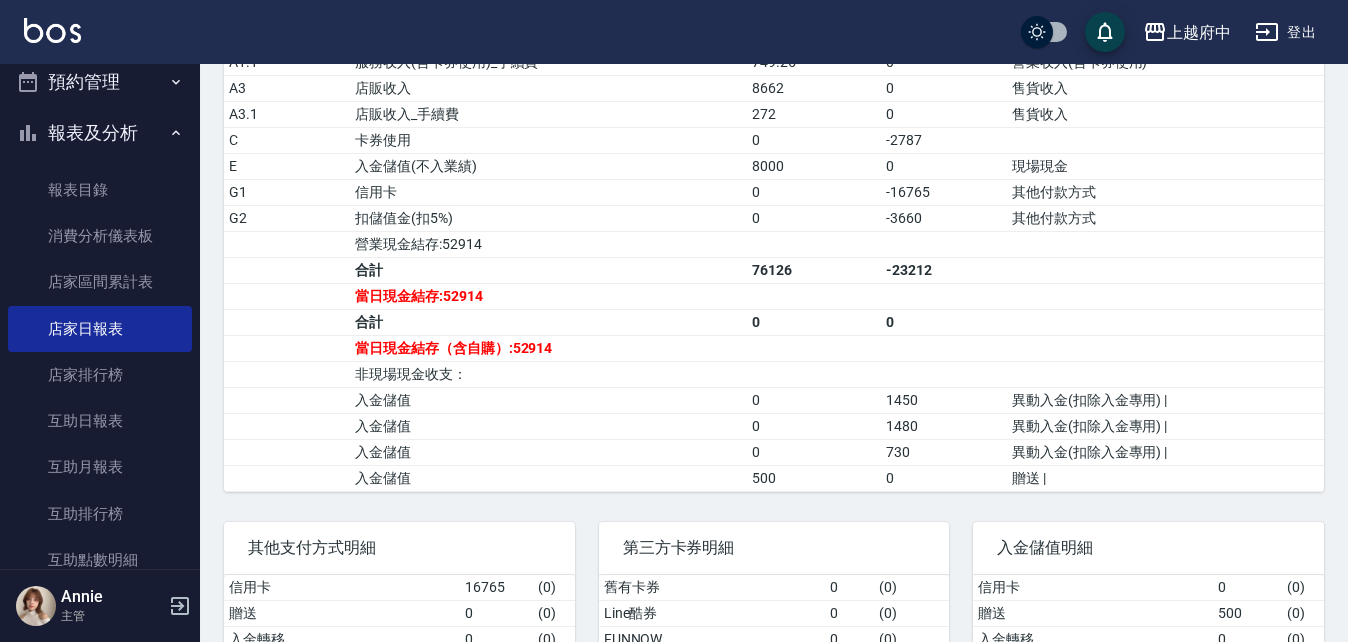 scroll, scrollTop: 800, scrollLeft: 0, axis: vertical 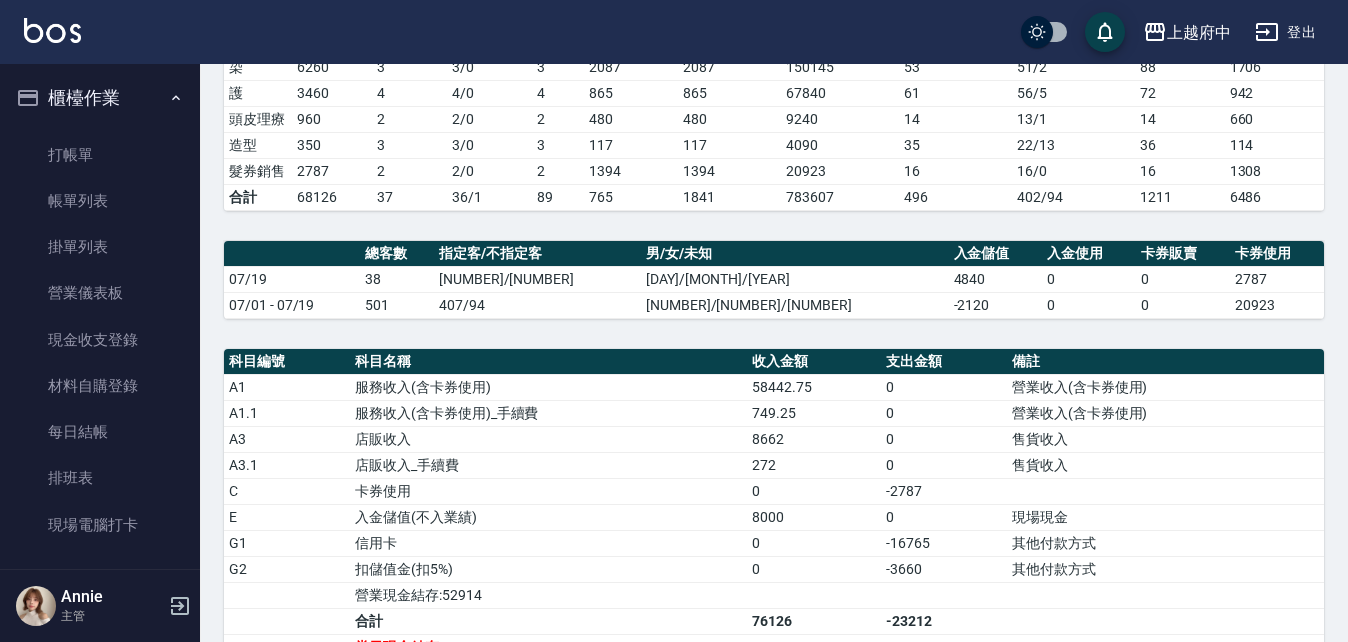 click on "櫃檯作業" at bounding box center (100, 98) 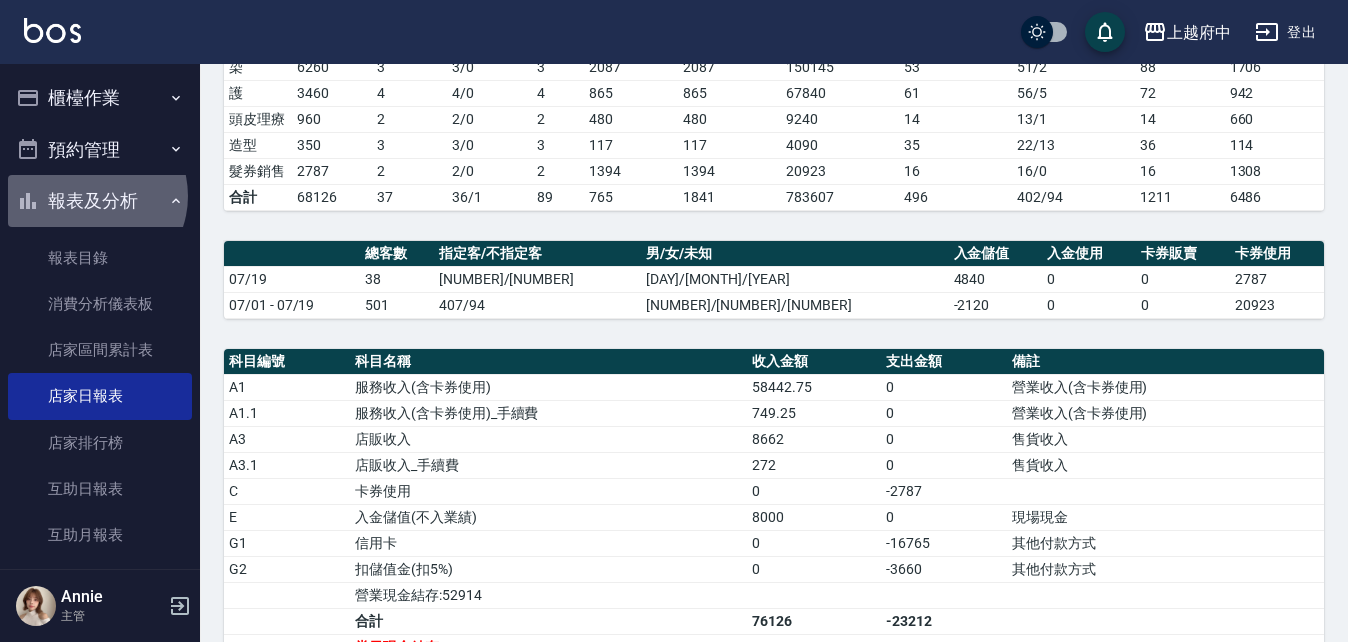 click on "報表及分析" at bounding box center (100, 201) 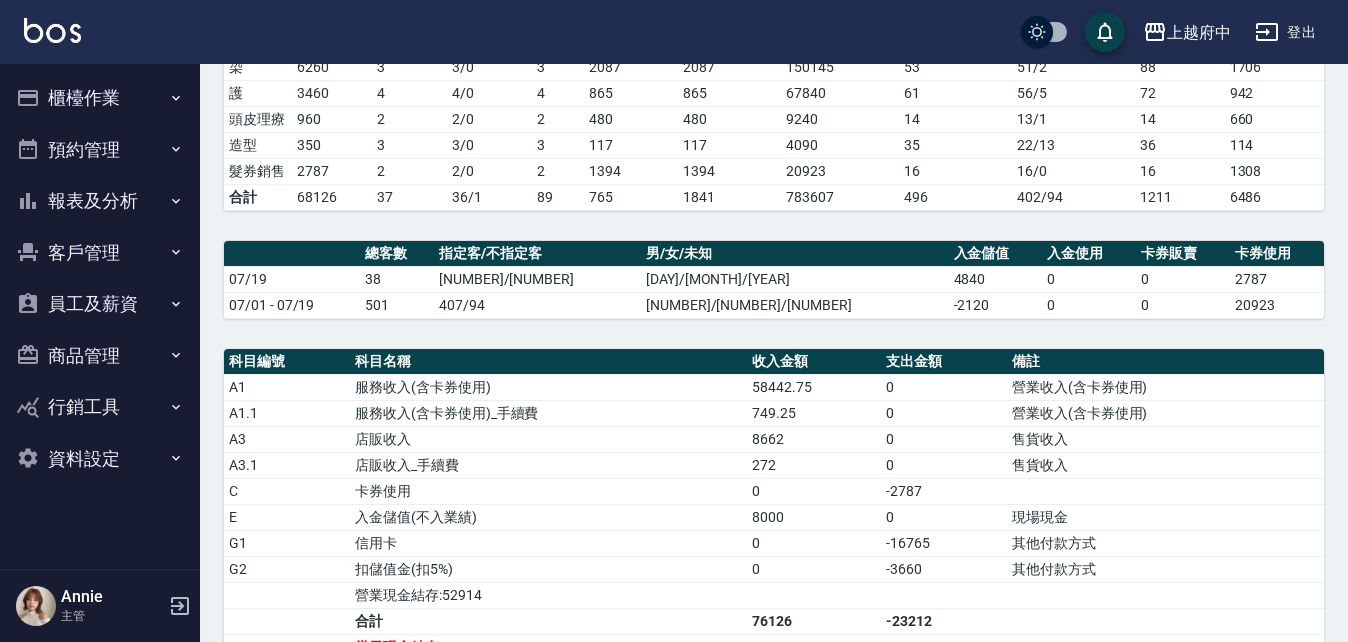 click on "客戶管理" at bounding box center [100, 253] 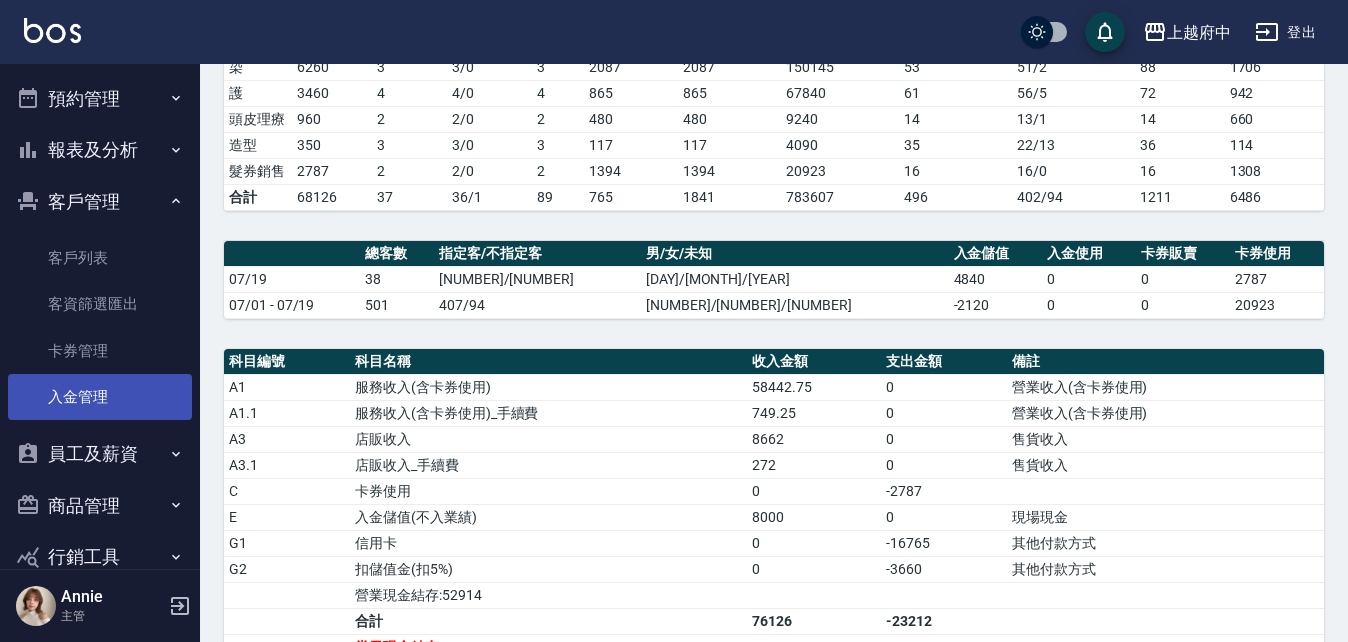 scroll, scrollTop: 100, scrollLeft: 0, axis: vertical 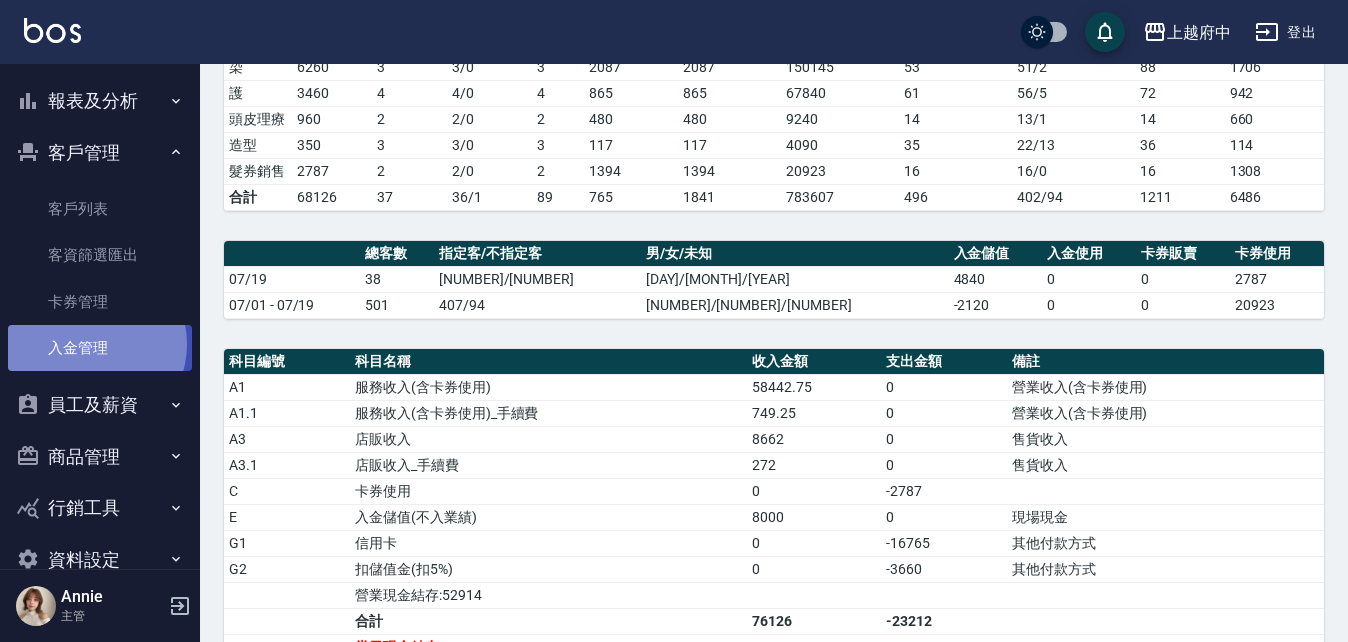click on "入金管理" at bounding box center [100, 348] 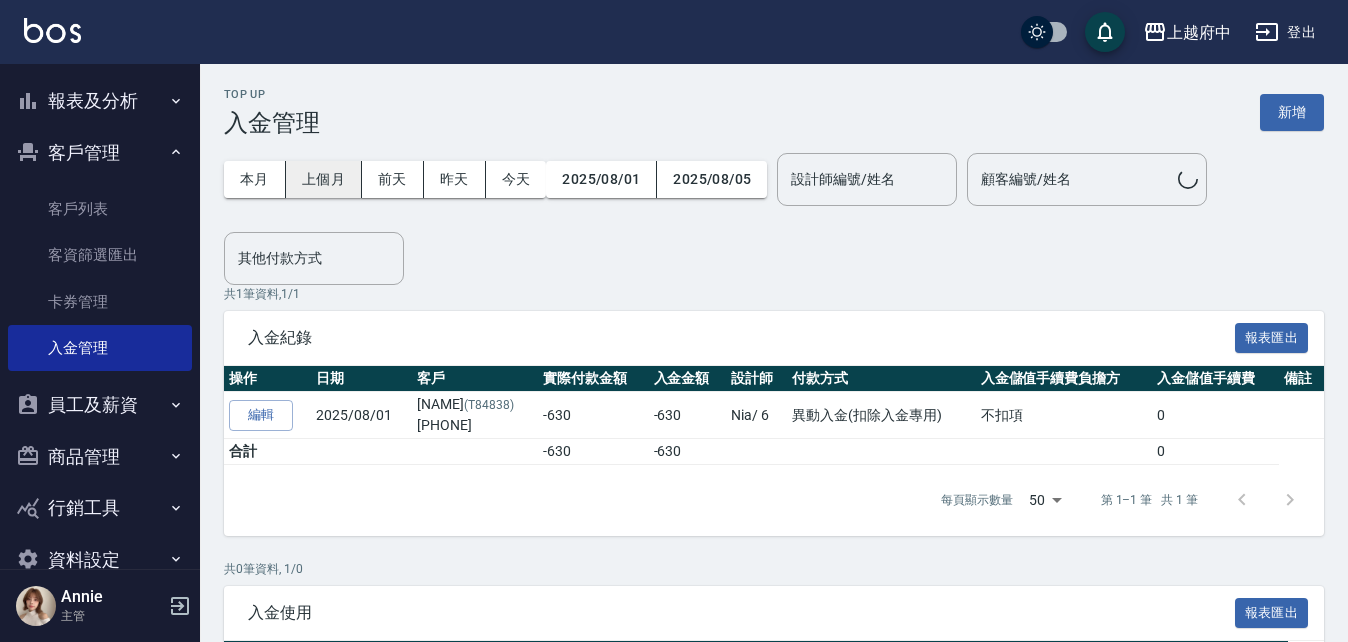 click on "上個月" at bounding box center [324, 179] 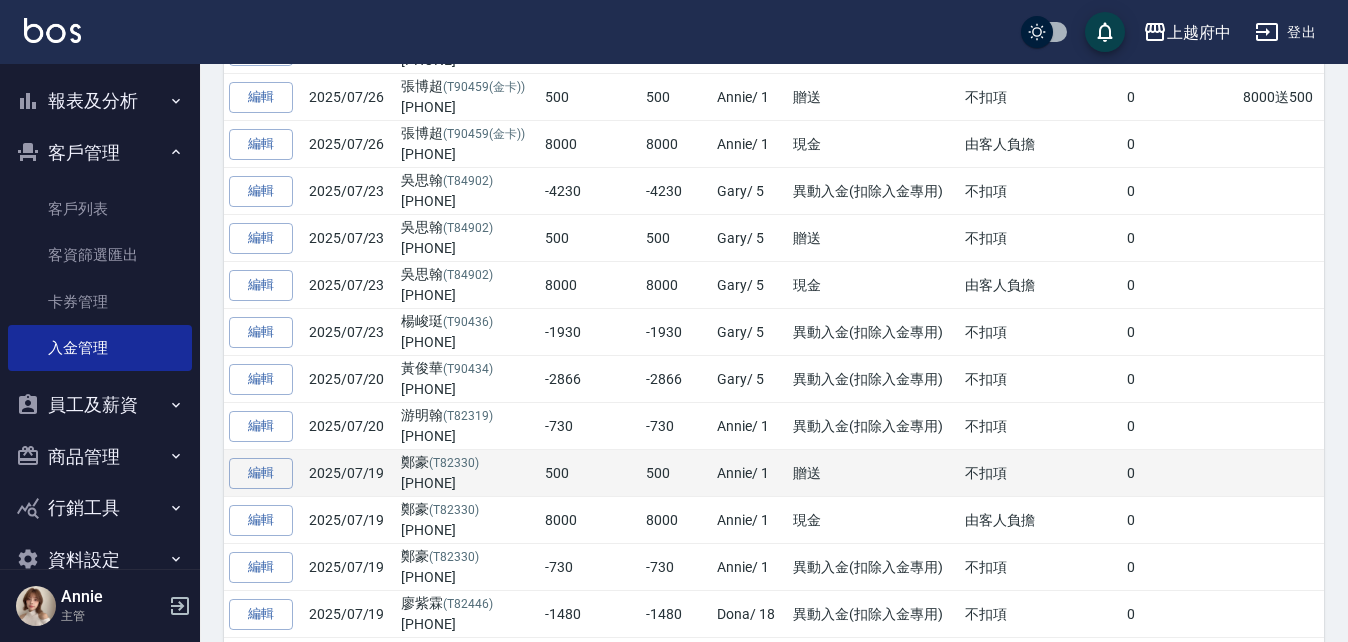 scroll, scrollTop: 700, scrollLeft: 0, axis: vertical 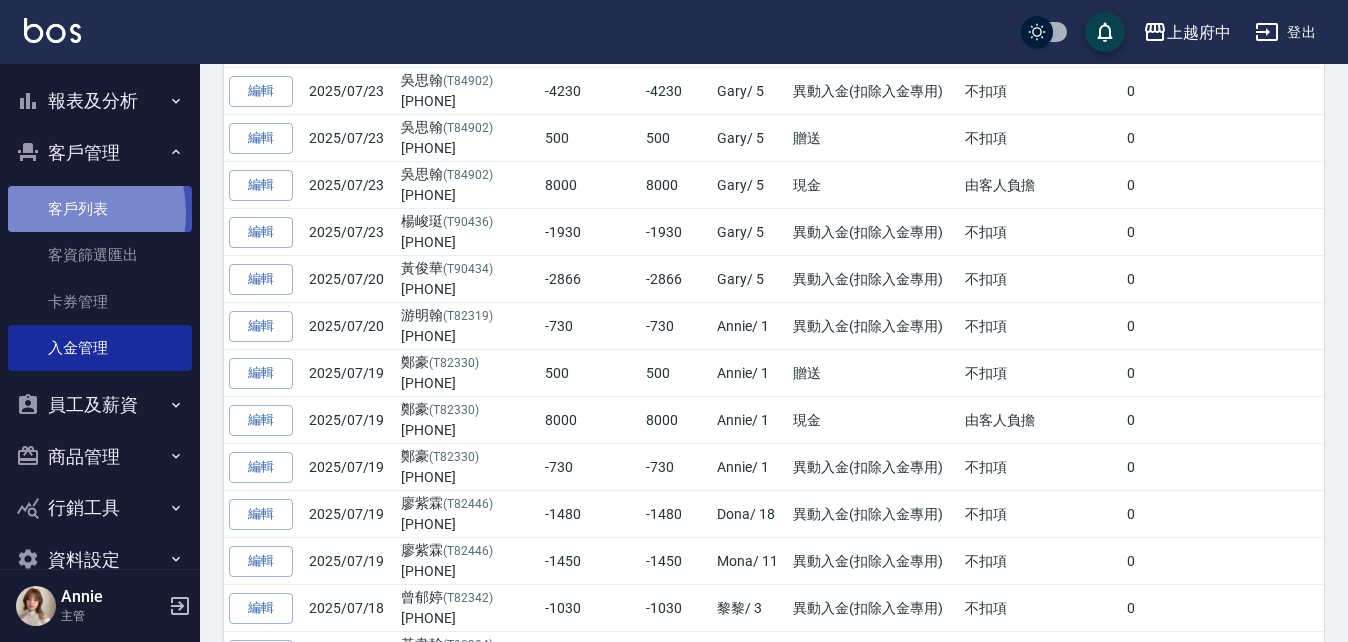 click on "客戶列表" at bounding box center [100, 209] 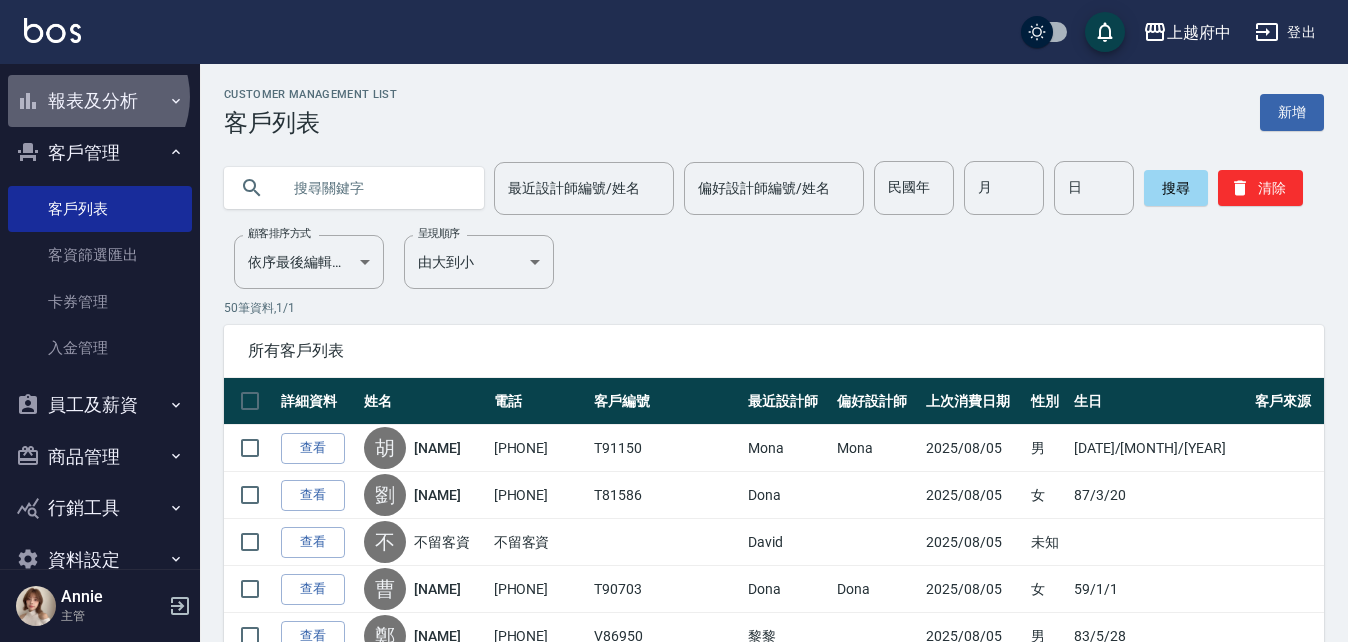 click on "報表及分析" at bounding box center (100, 101) 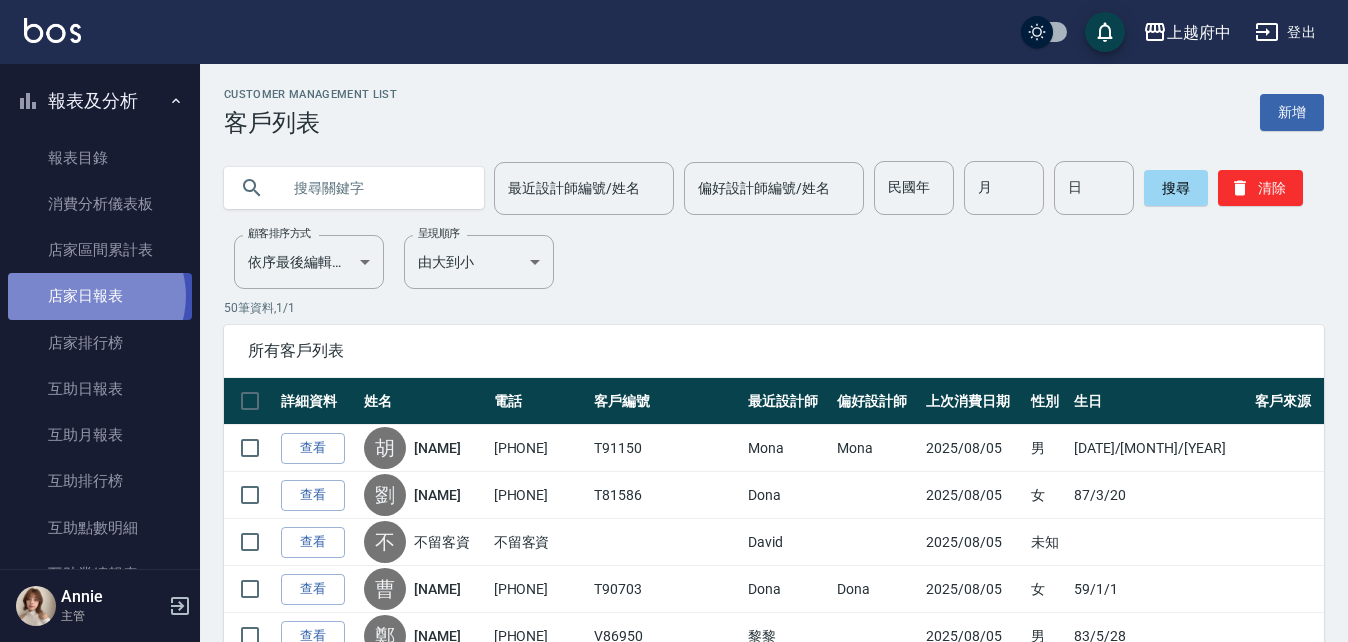 click on "店家日報表" at bounding box center [100, 296] 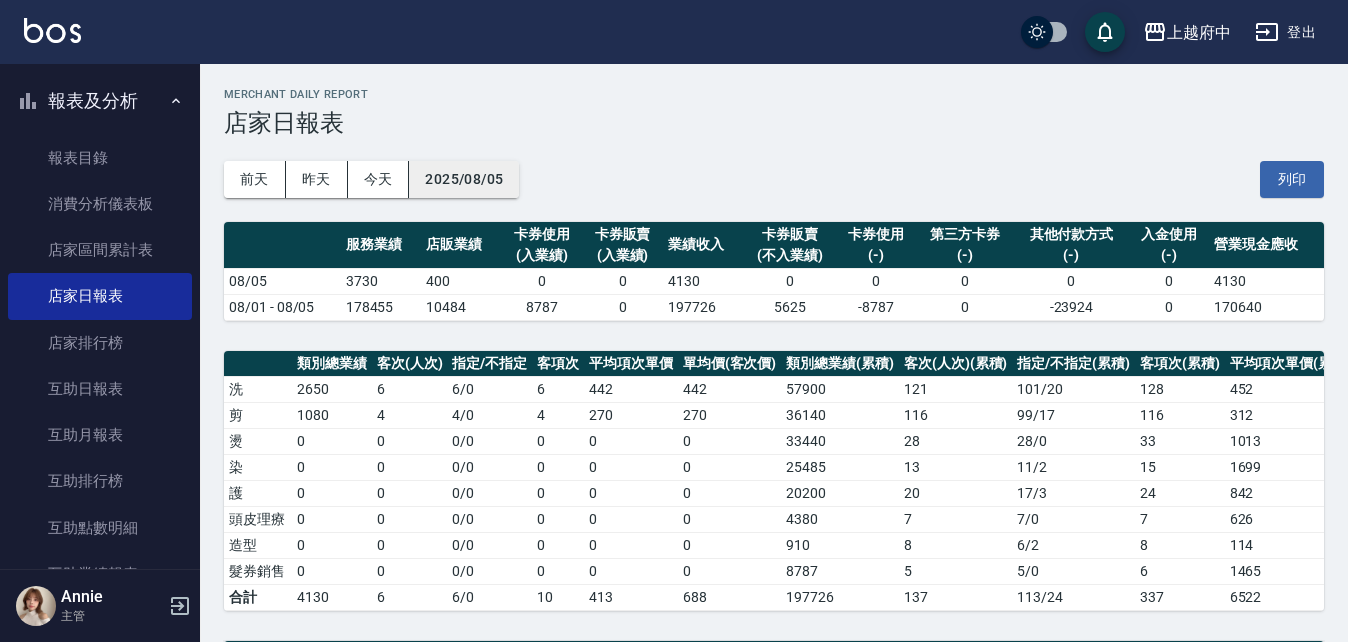 click on "2025/08/05" at bounding box center (464, 179) 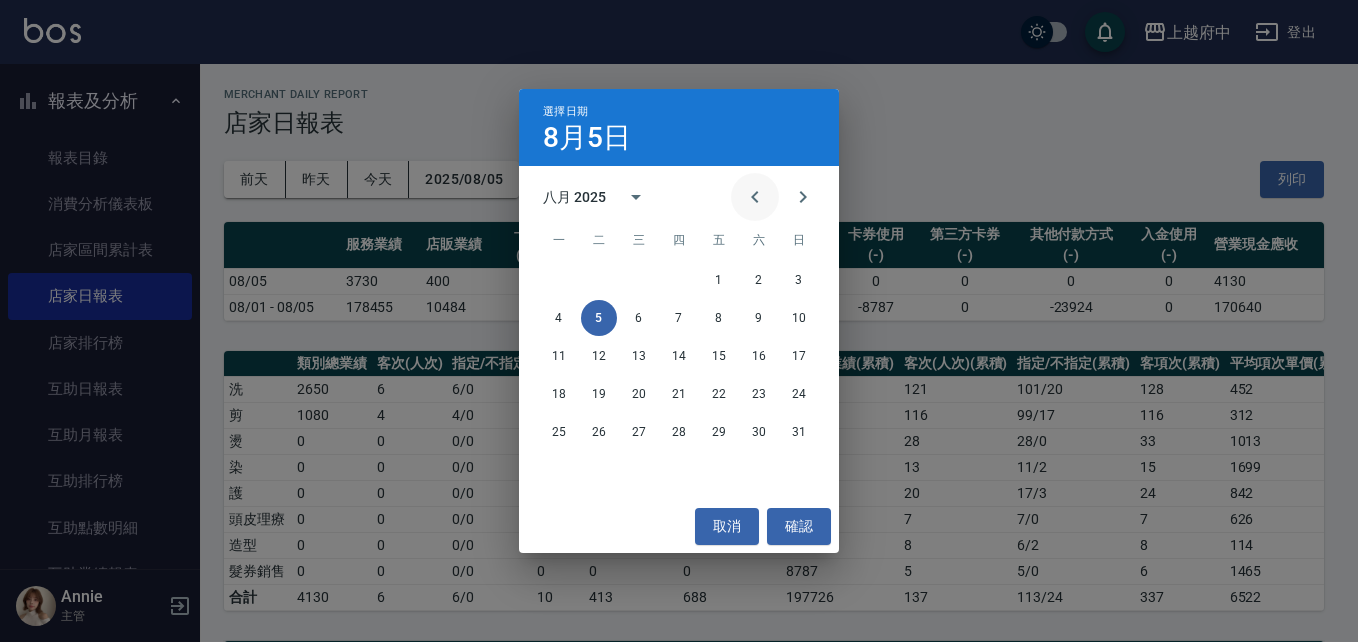 click 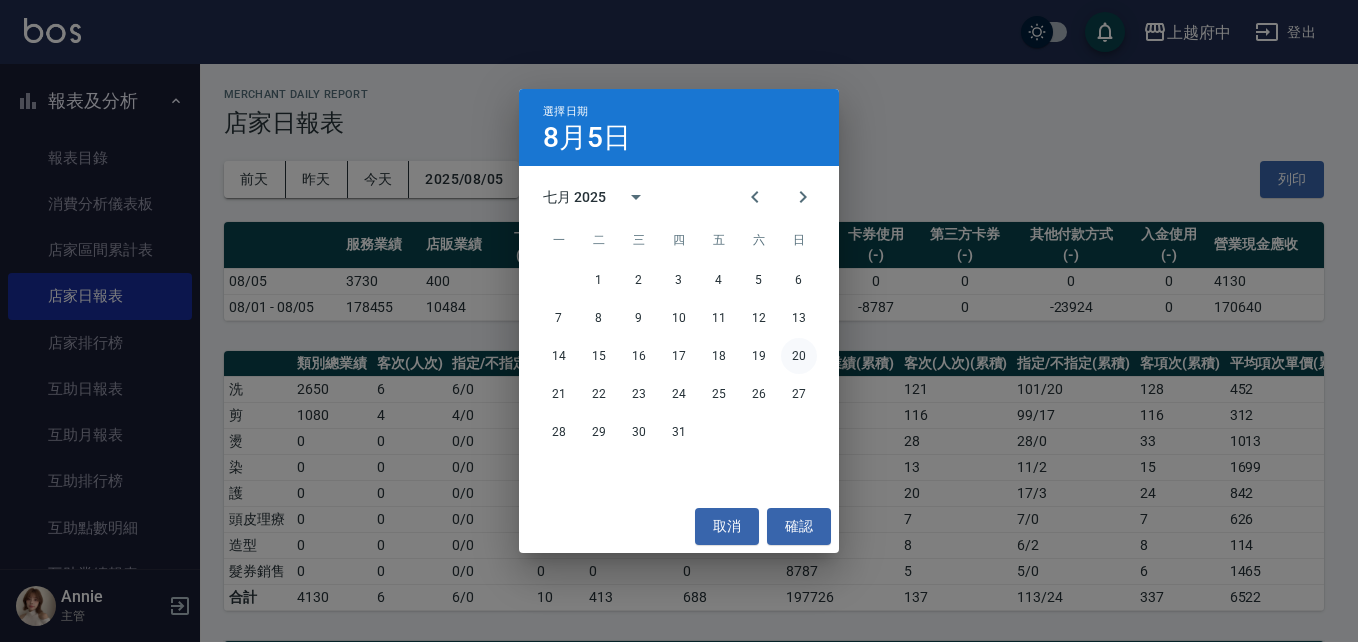 click on "20" at bounding box center (799, 356) 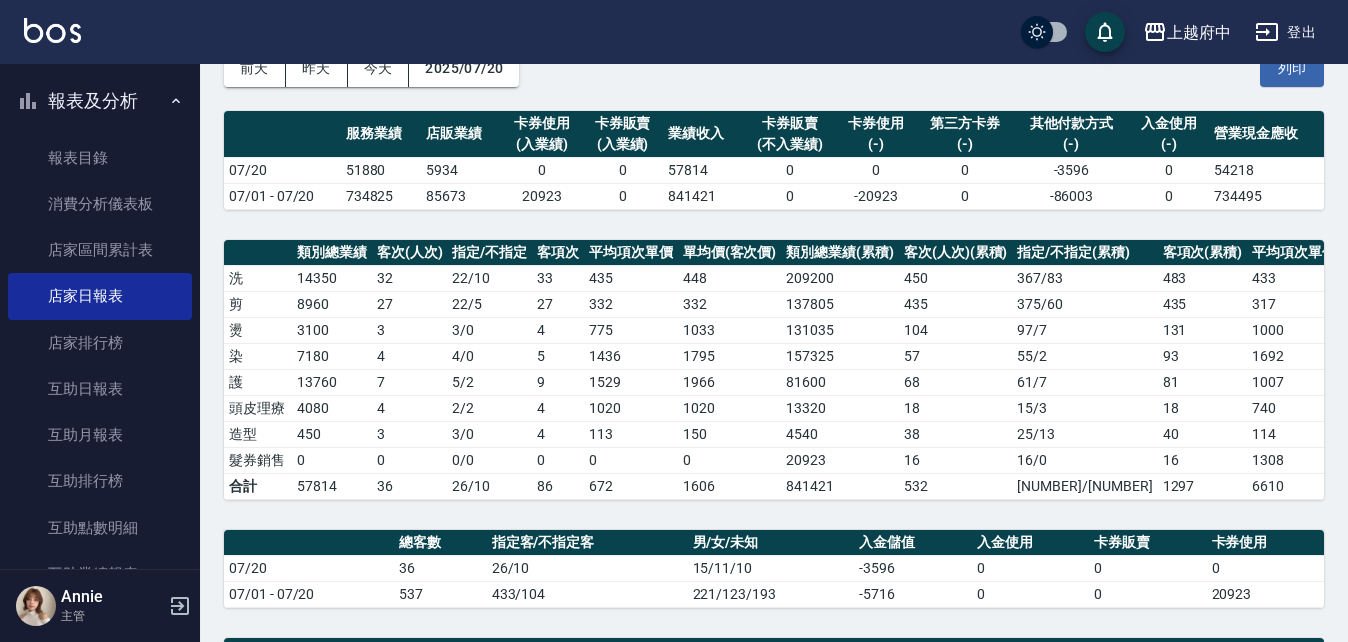 scroll, scrollTop: 0, scrollLeft: 0, axis: both 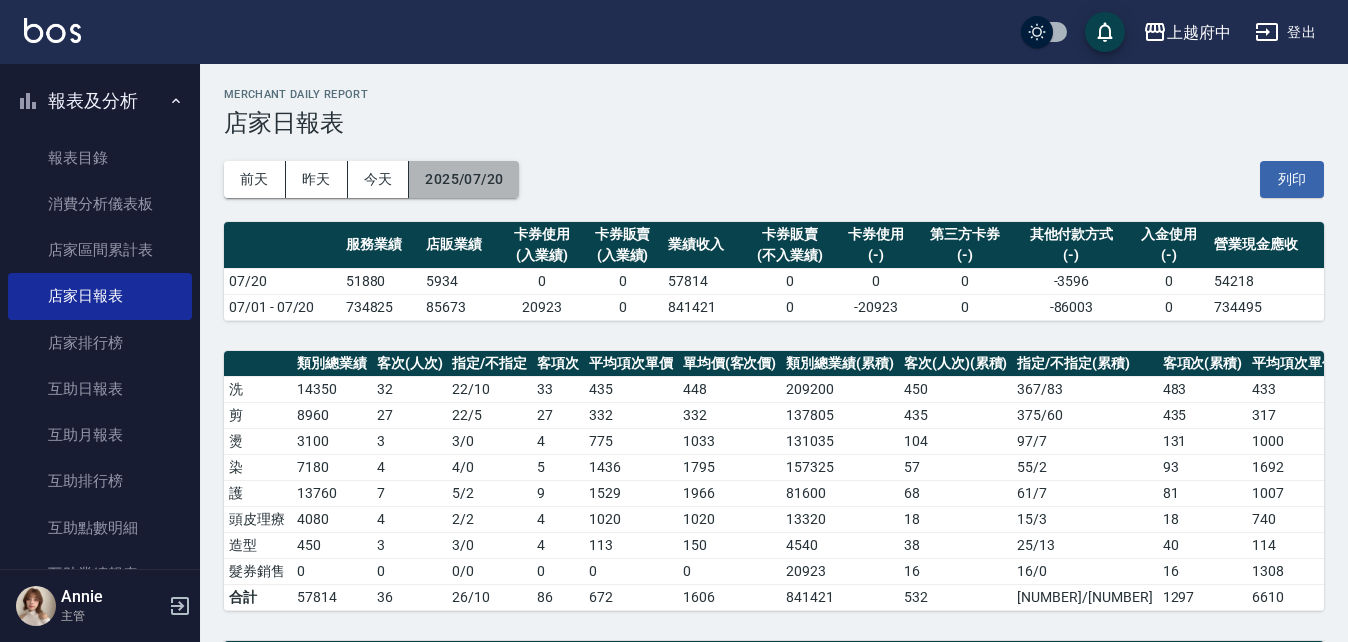 click on "2025/07/20" at bounding box center [464, 179] 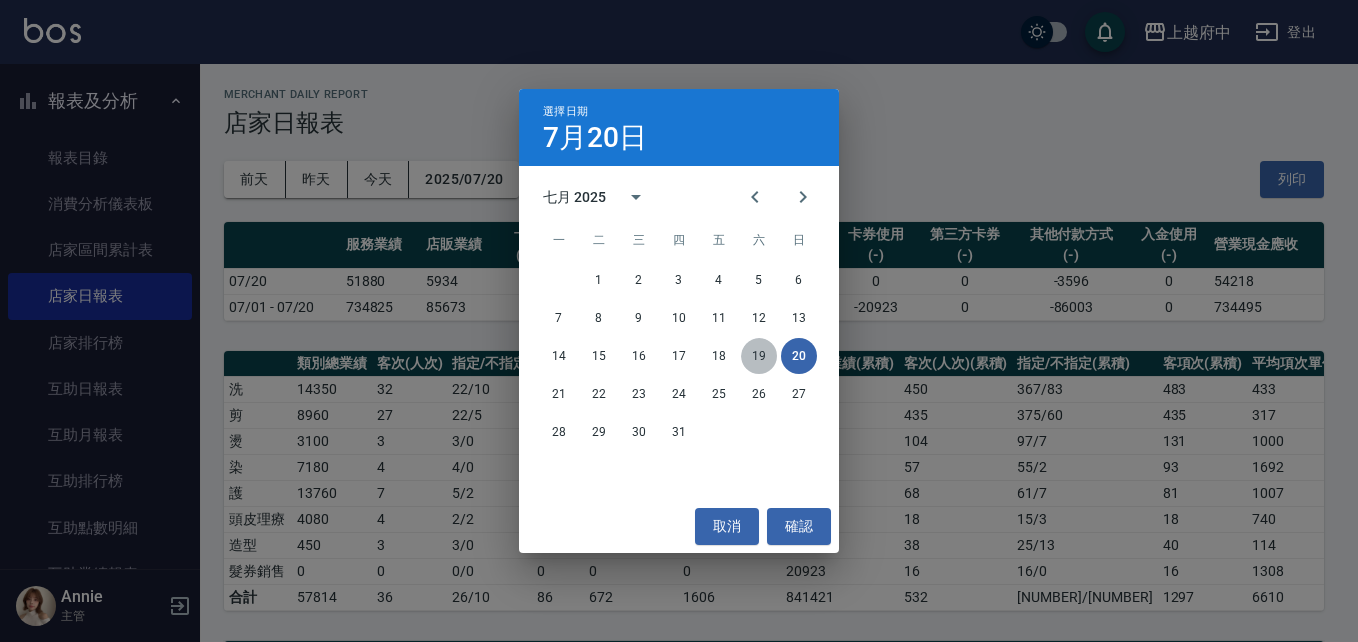 click on "19" at bounding box center [759, 356] 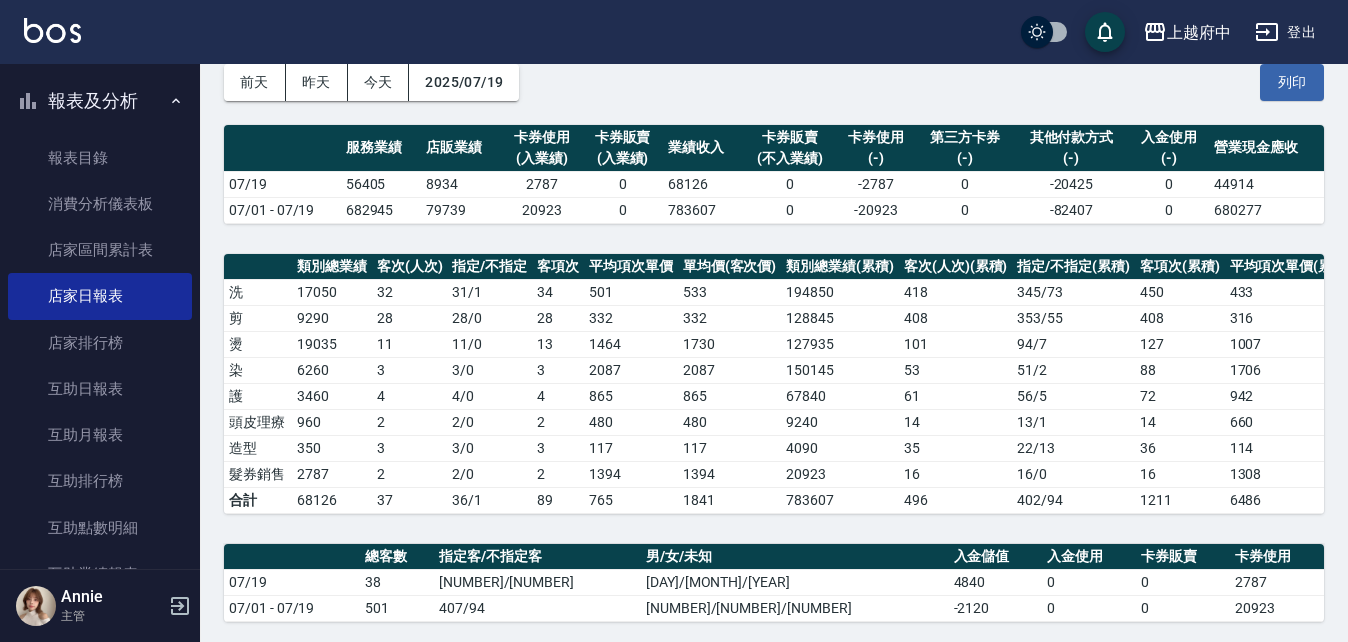 scroll, scrollTop: 0, scrollLeft: 0, axis: both 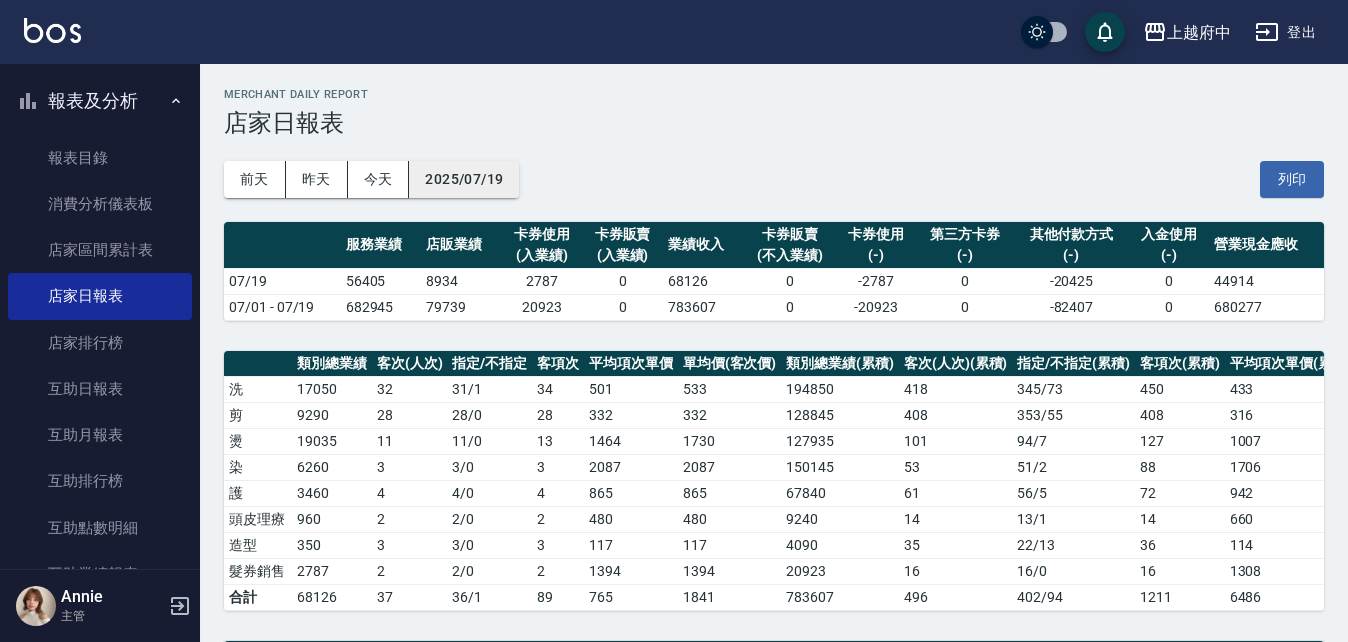 click on "2025/07/19" at bounding box center [464, 179] 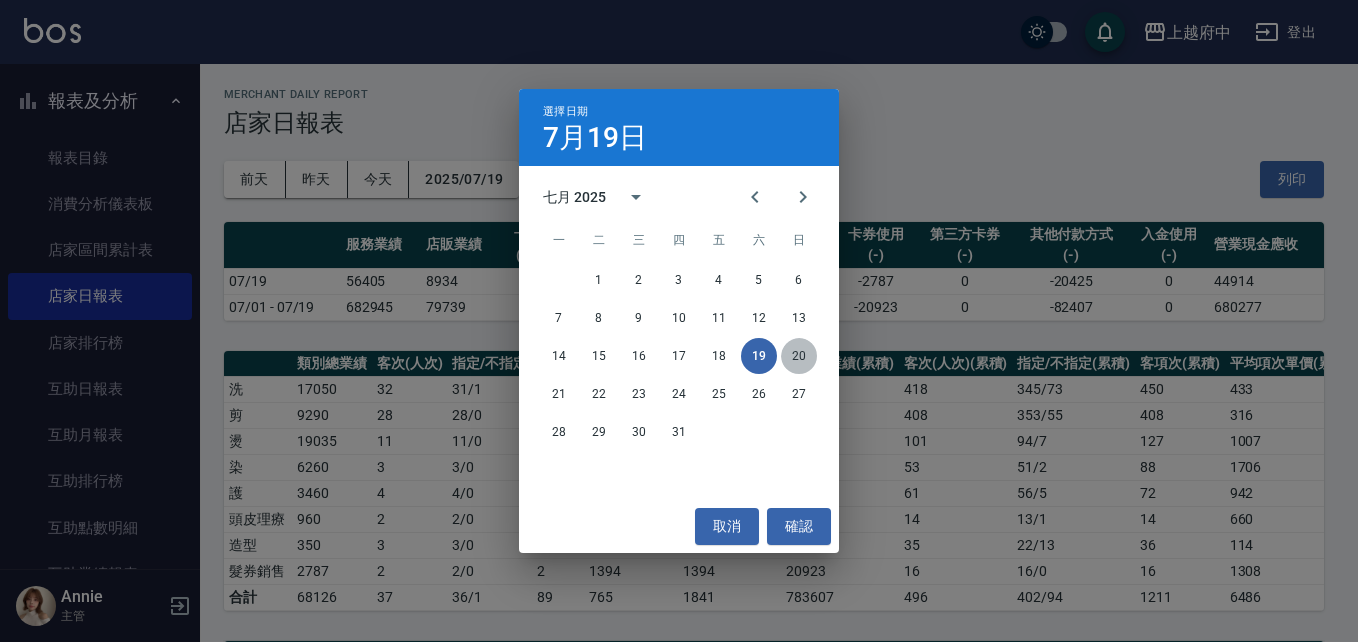 click on "20" at bounding box center (799, 356) 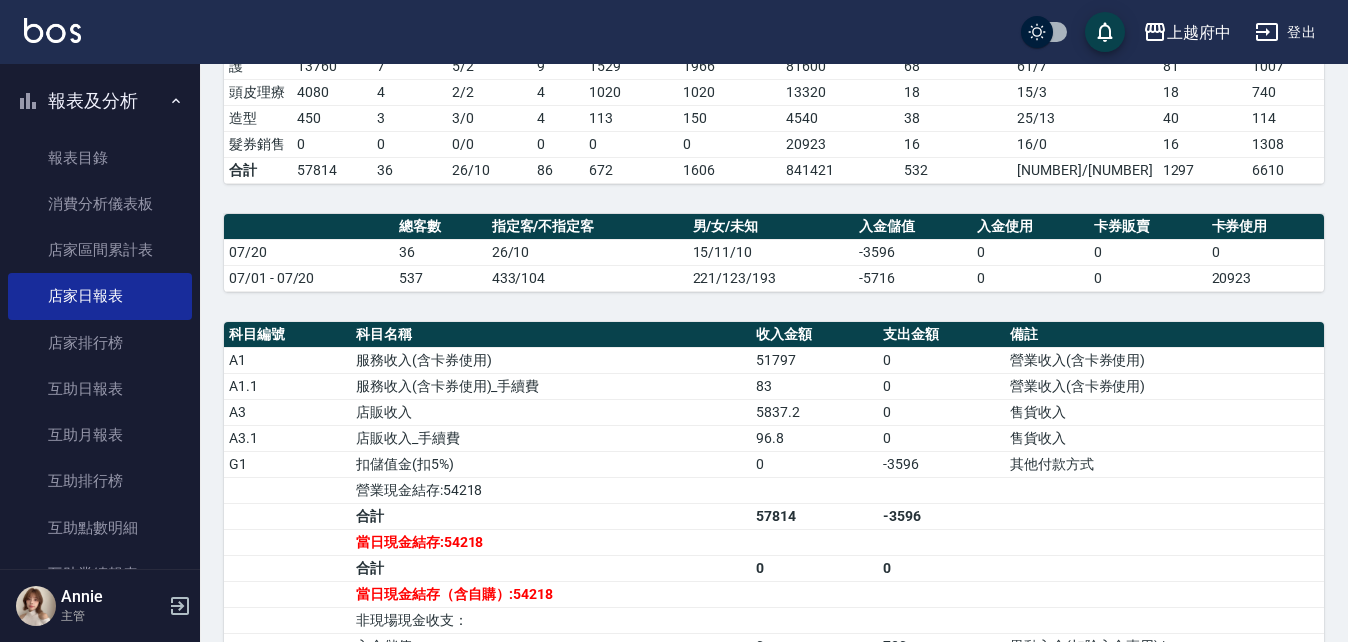 scroll, scrollTop: 600, scrollLeft: 0, axis: vertical 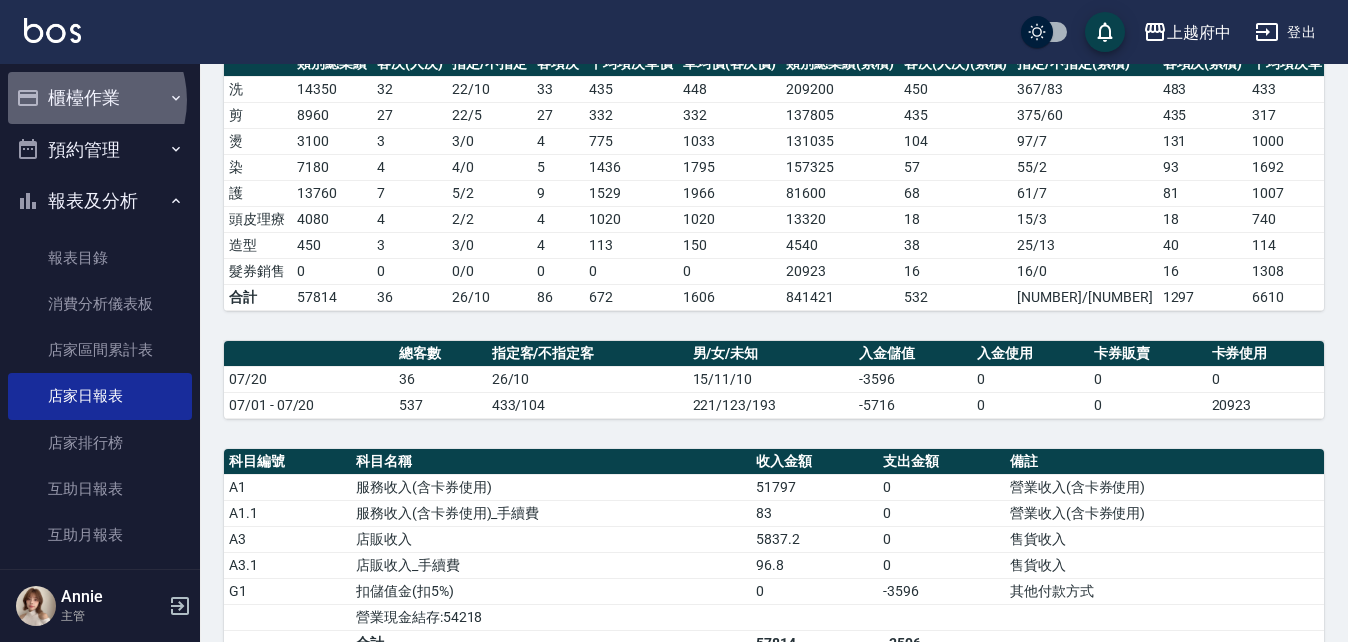 click on "櫃檯作業" at bounding box center (100, 98) 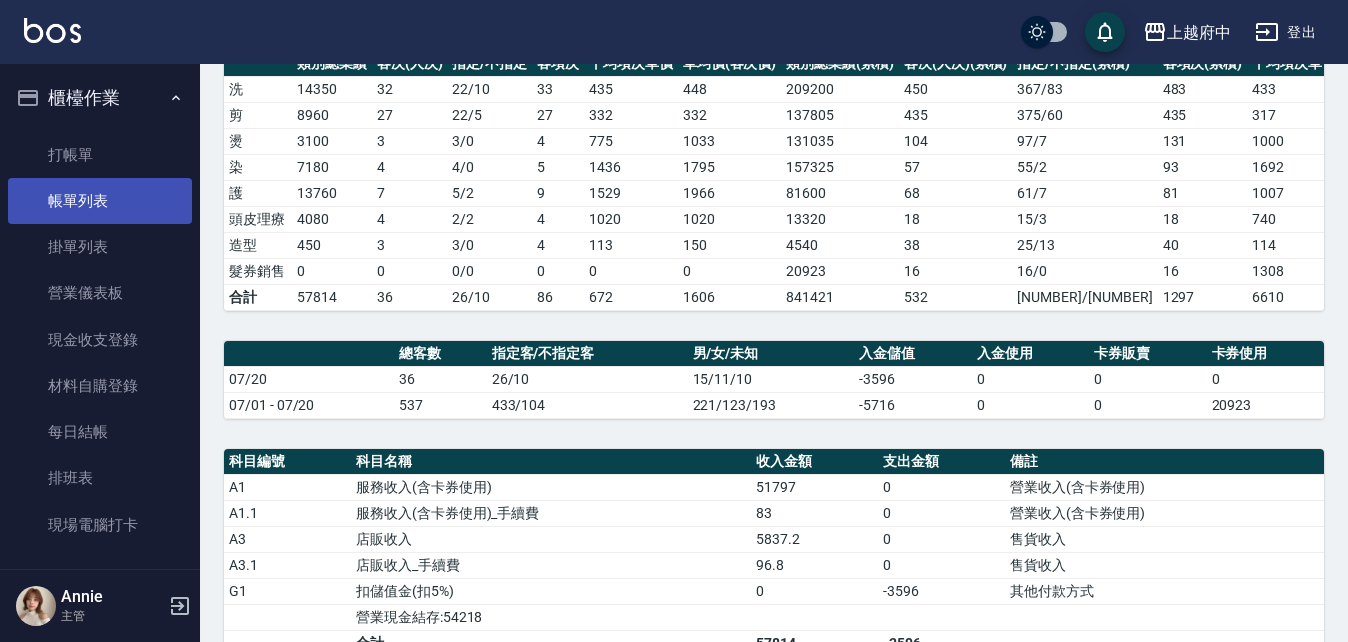 click on "帳單列表" at bounding box center (100, 201) 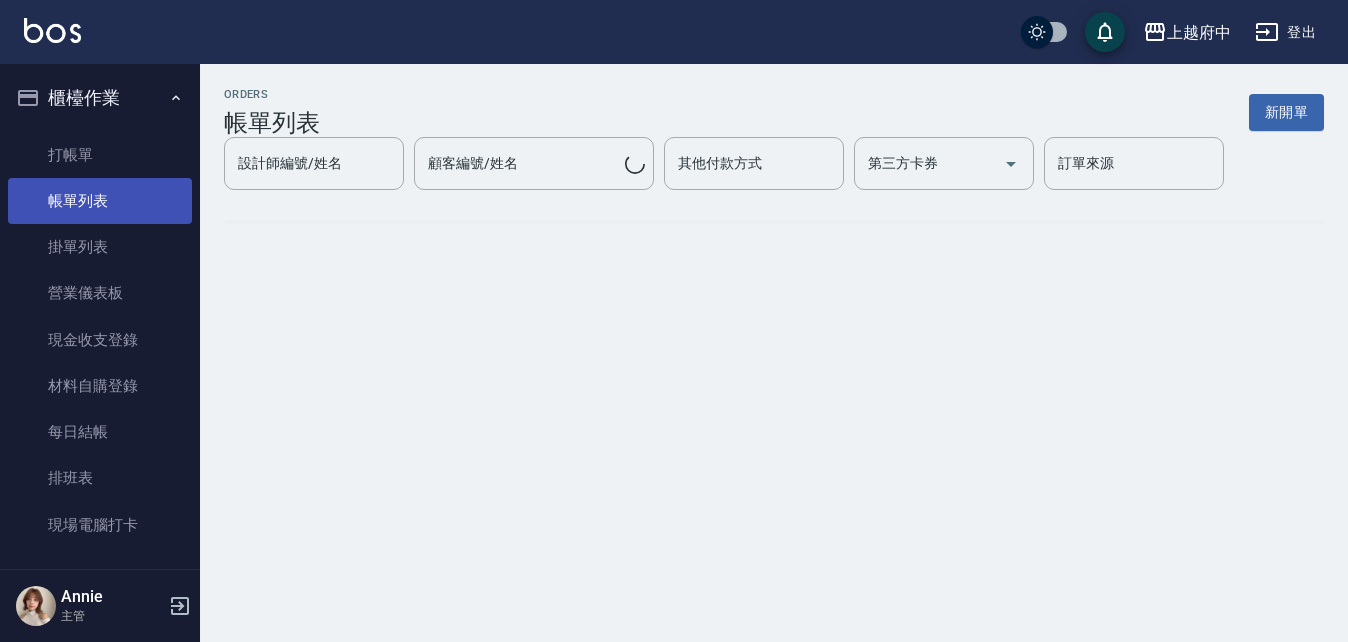 scroll, scrollTop: 0, scrollLeft: 0, axis: both 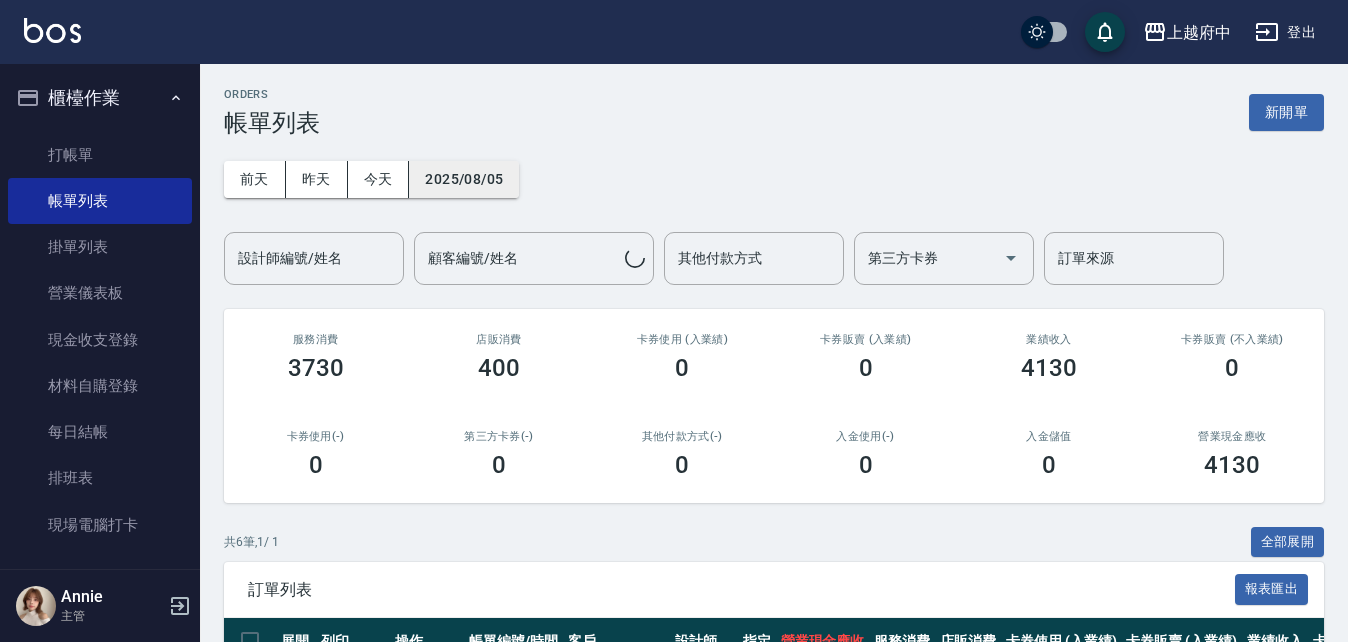 click on "2025/08/05" at bounding box center [464, 179] 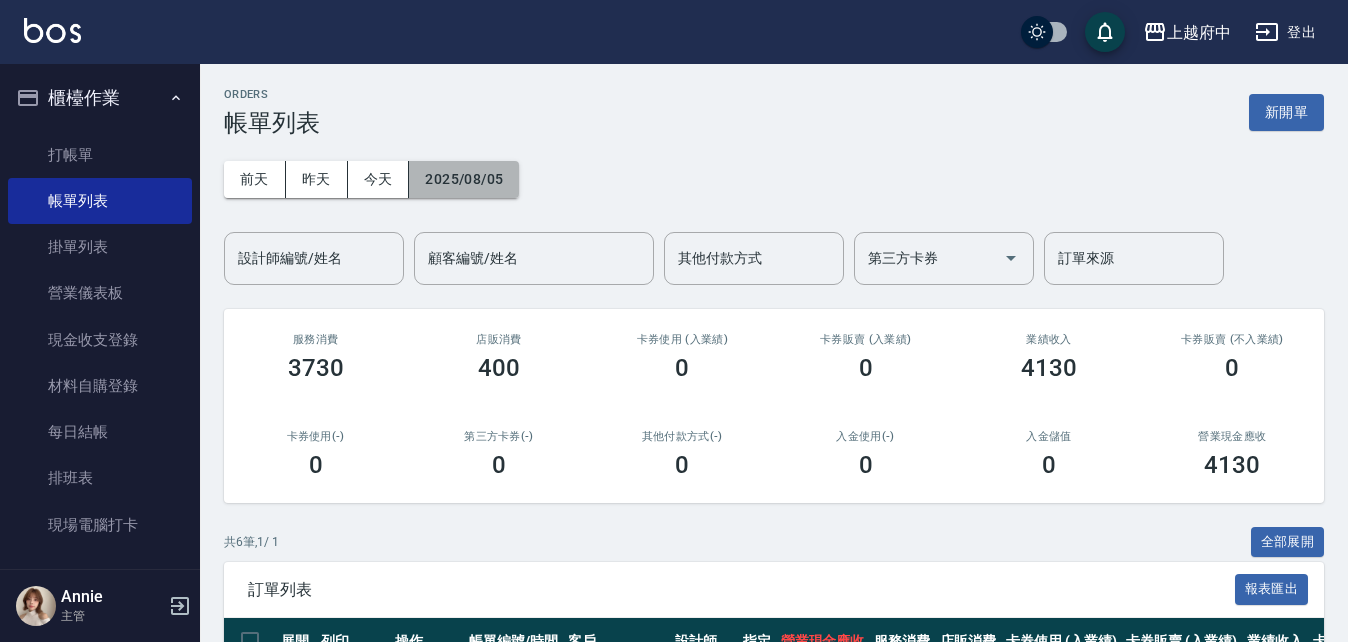 click on "2025/08/05" at bounding box center [464, 179] 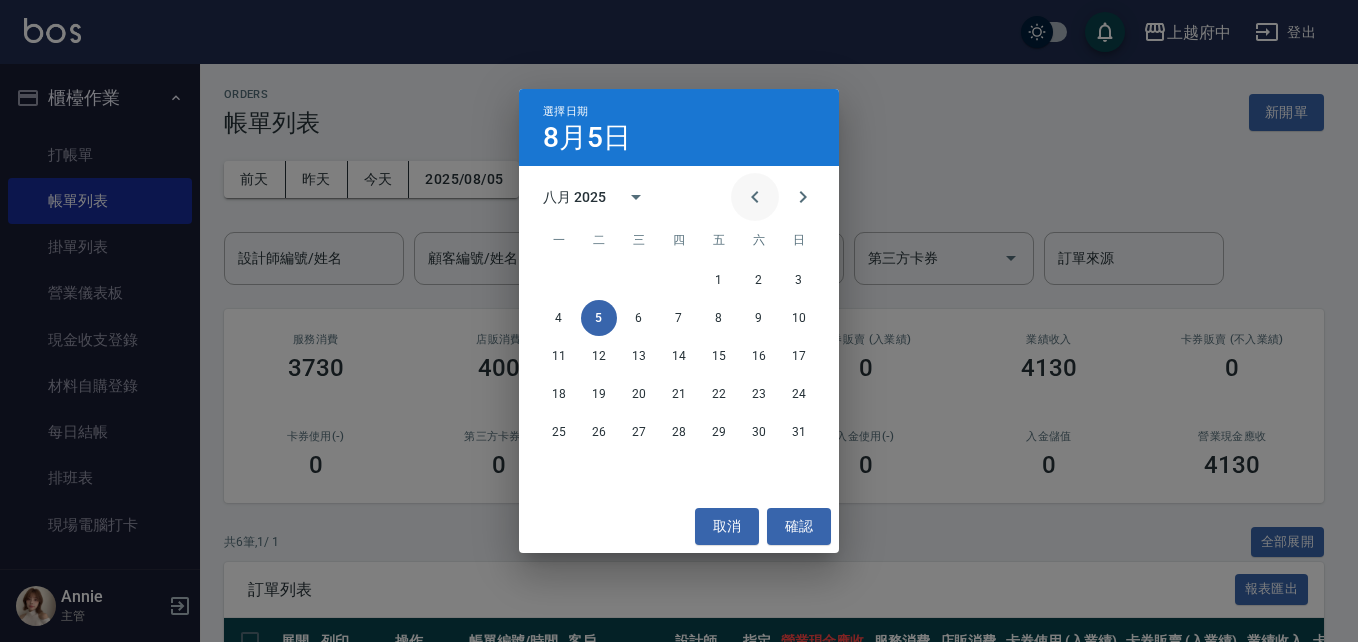 click 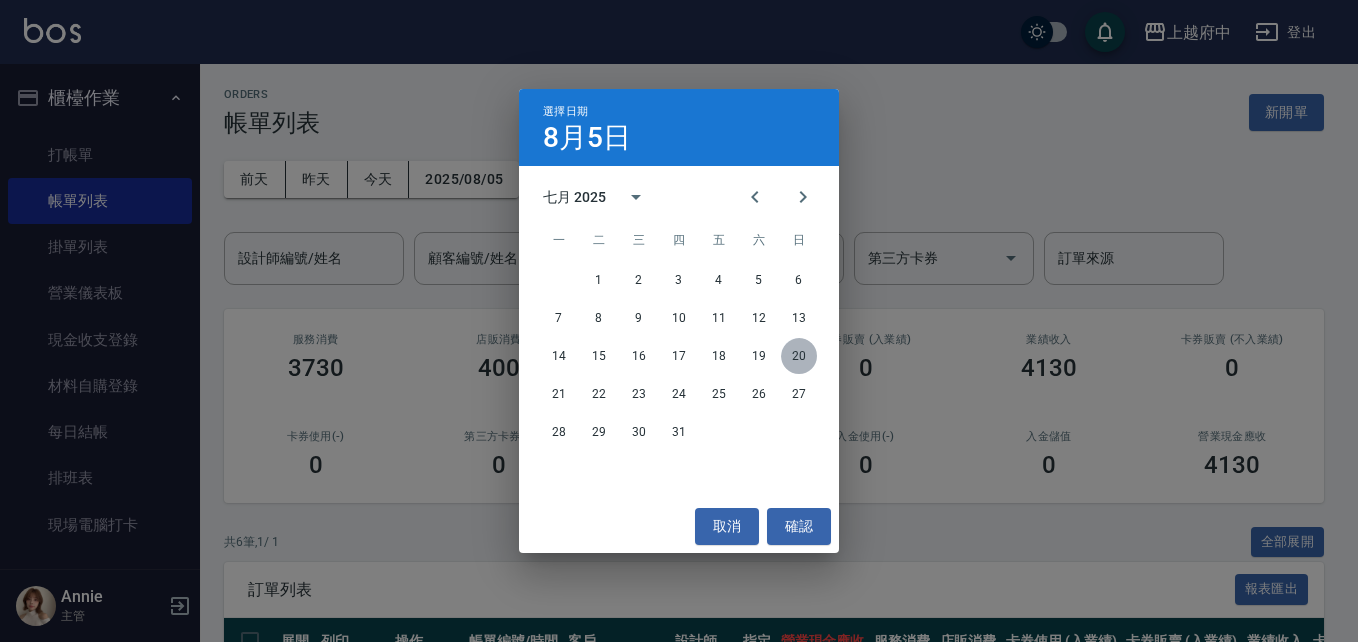 click on "20" at bounding box center (799, 356) 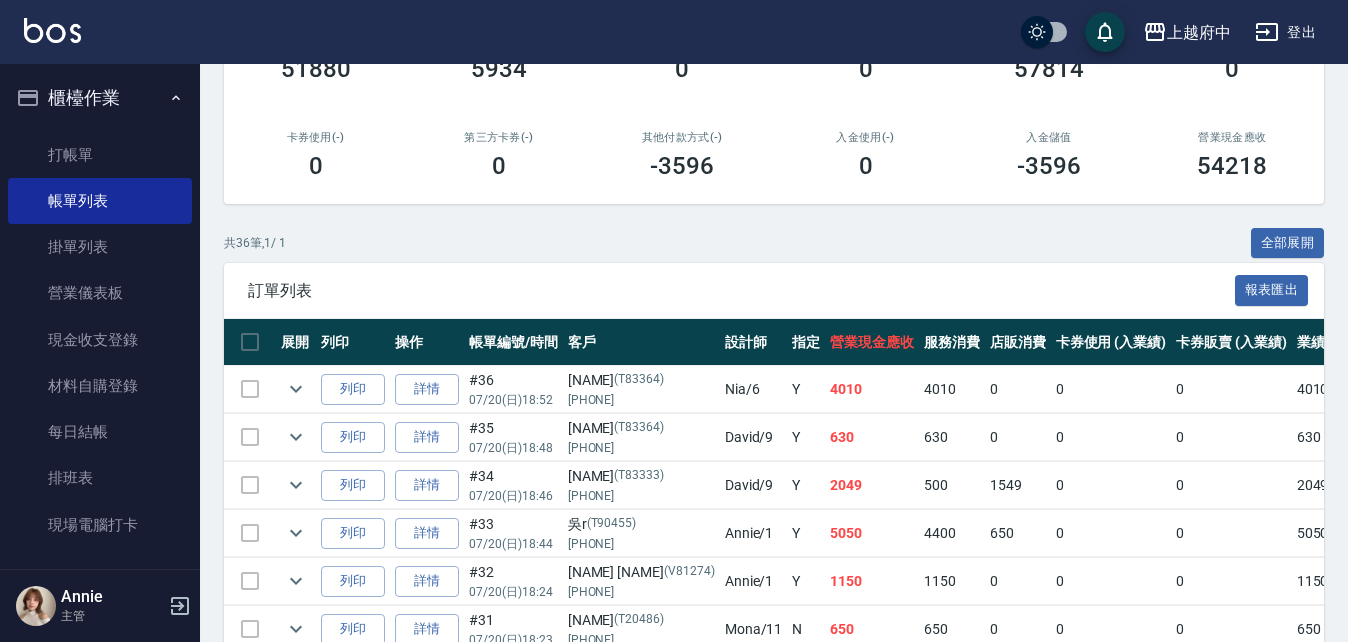 scroll, scrollTop: 300, scrollLeft: 0, axis: vertical 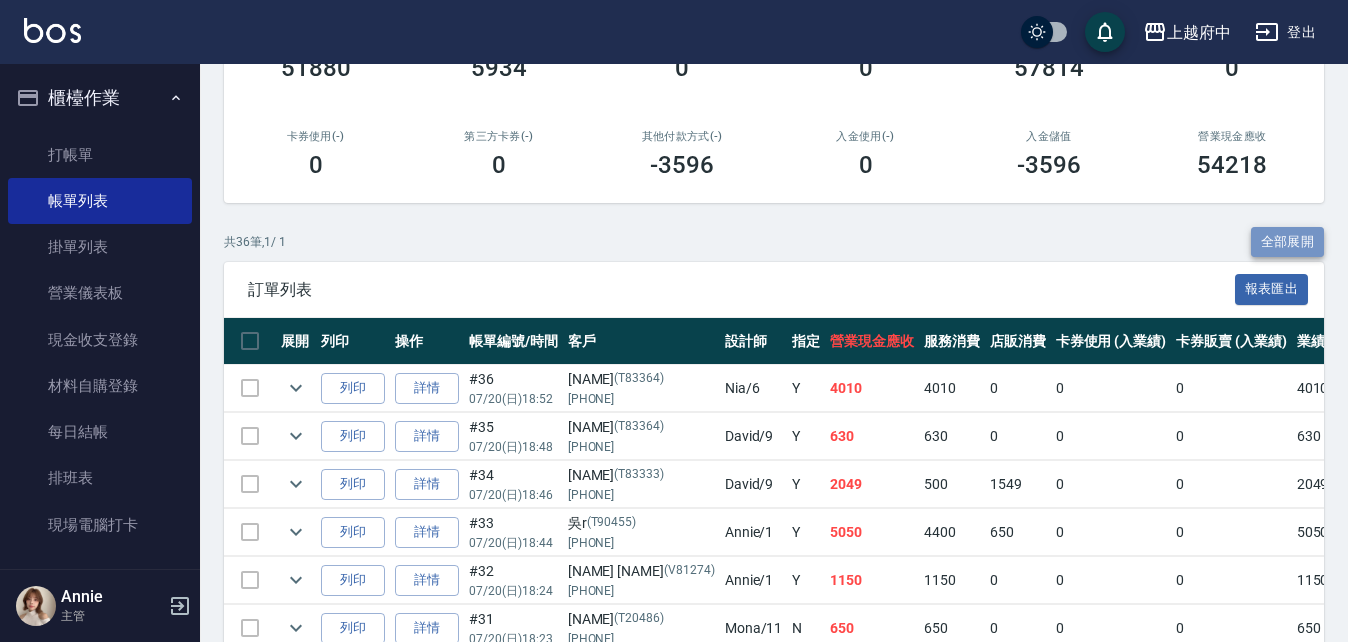 click on "全部展開" at bounding box center (1288, 242) 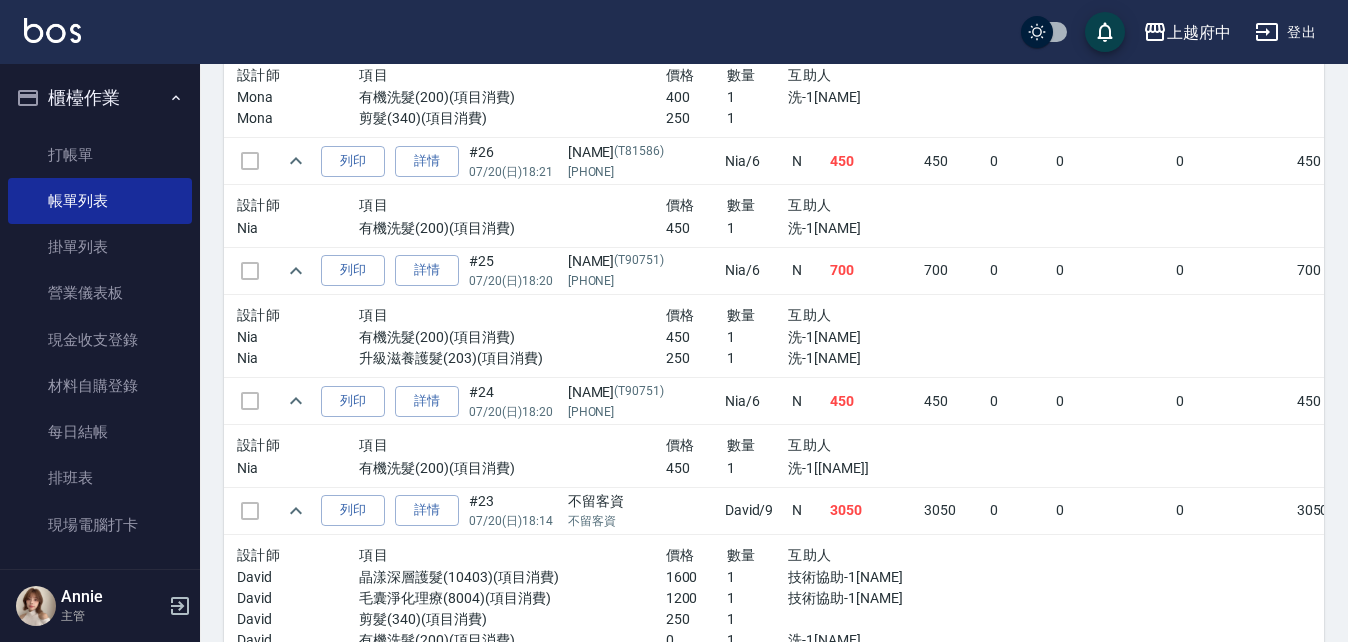 scroll, scrollTop: 2100, scrollLeft: 0, axis: vertical 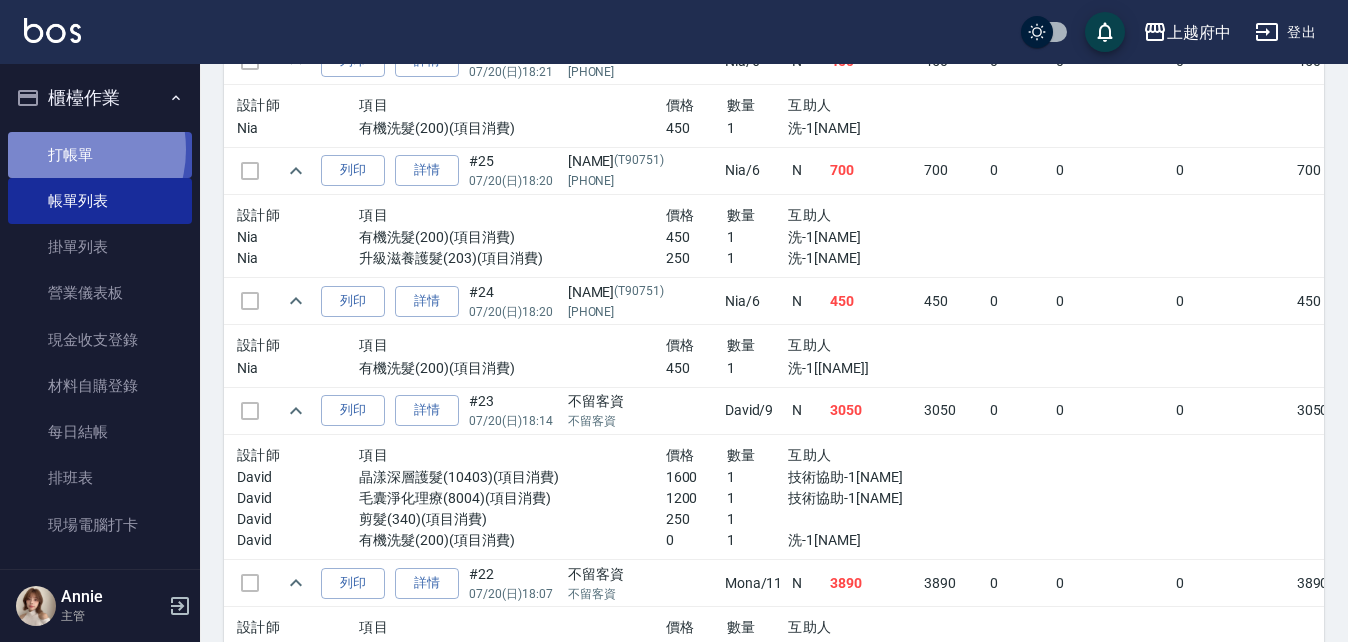 click on "打帳單" at bounding box center (100, 155) 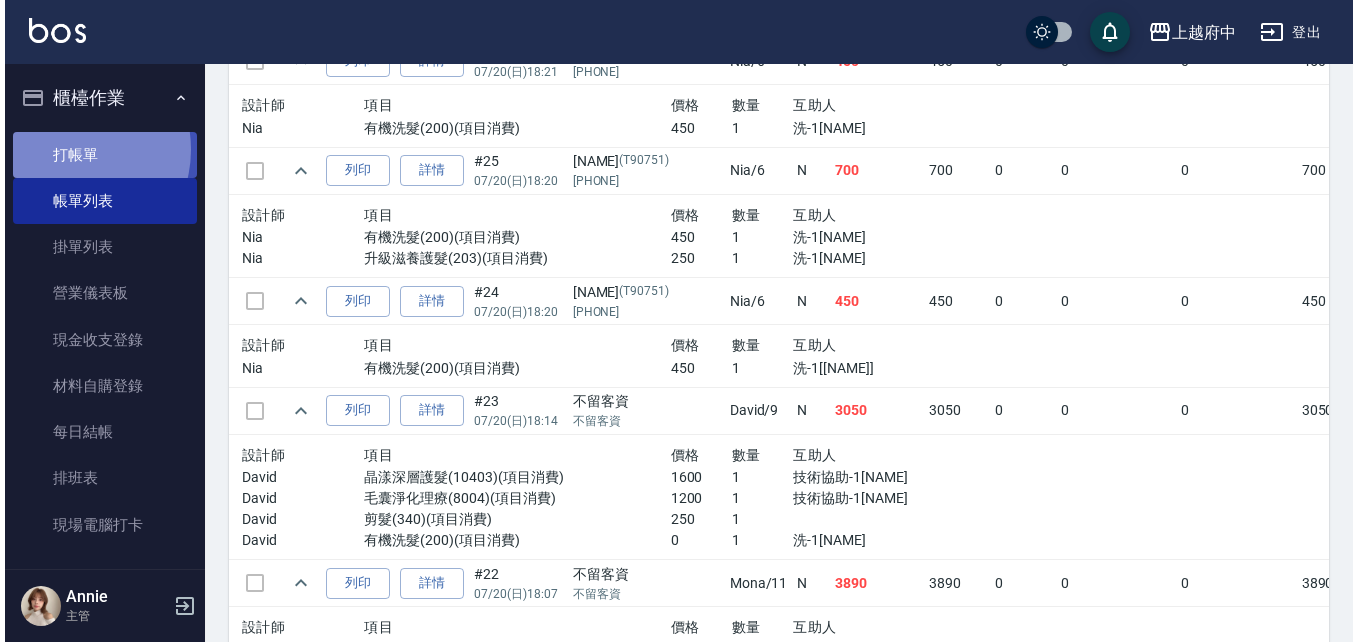 scroll, scrollTop: 0, scrollLeft: 0, axis: both 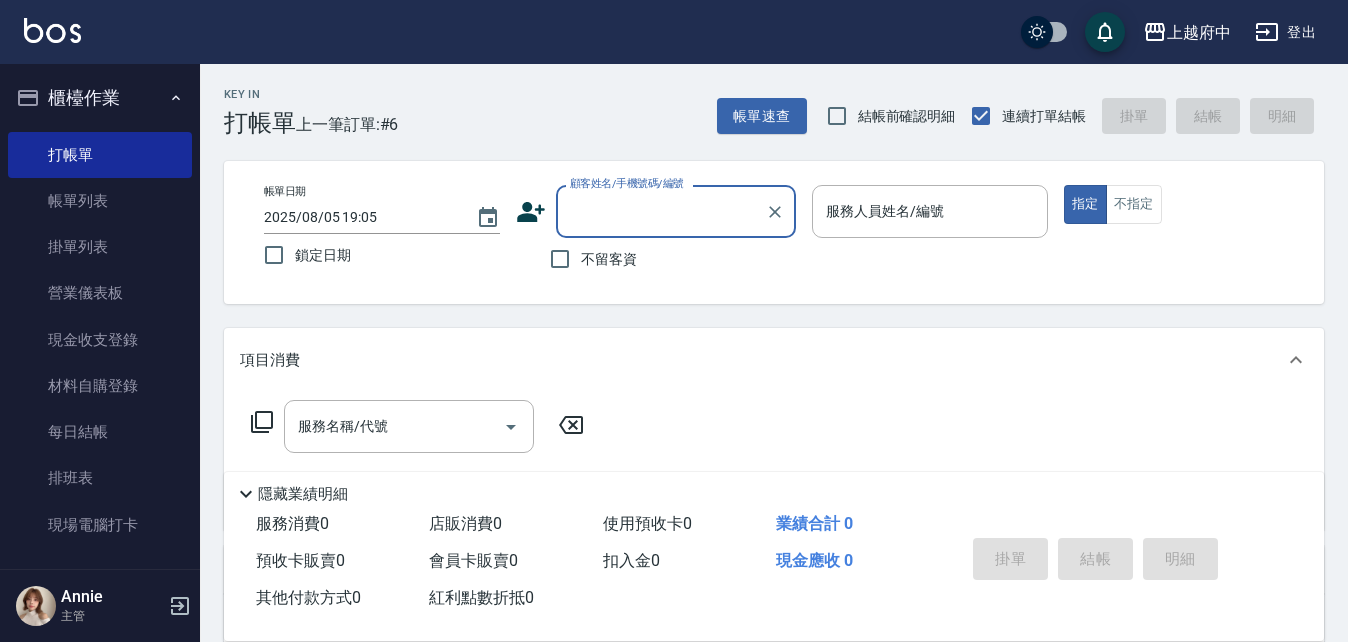 click 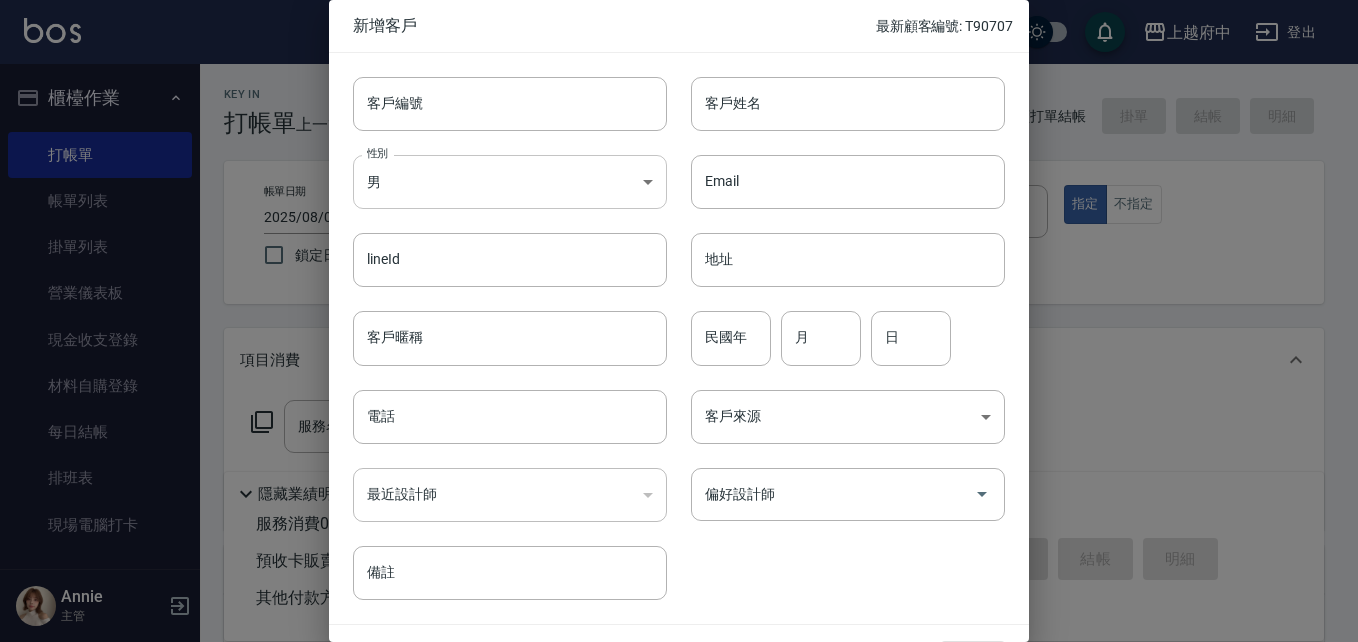 click on "上越府中 登出 櫃檯作業 打帳單 帳單列表 掛單列表 營業儀表板 現金收支登錄 材料自購登錄 每日結帳 排班表 現場電腦打卡 預約管理 預約管理 單日預約紀錄 單週預約紀錄 報表及分析 報表目錄 消費分析儀表板 店家區間累計表 店家日報表 店家排行榜 互助日報表 互助月報表 互助排行榜 互助點數明細 互助業績報表 全店業績分析表 每日業績分析表 營業統計分析表 營業項目月分析表 設計師業績表 設計師日報表 設計師業績分析表 設計師業績月報表 設計師抽成報表 設計師排行榜 商品銷售排行榜 商品消耗明細 商品進銷貨報表 商品庫存表 商品庫存盤點表 會員卡銷售報表 服務扣項明細表 單一服務項目查詢 店販抽成明細 店販分類抽成明細 顧客入金餘額表 顧客卡券餘額表 每日非現金明細 每日收支明細 收支分類明細表 收支匯款表 非現金明細對帳單 費用分析表 Annie" at bounding box center [679, 489] 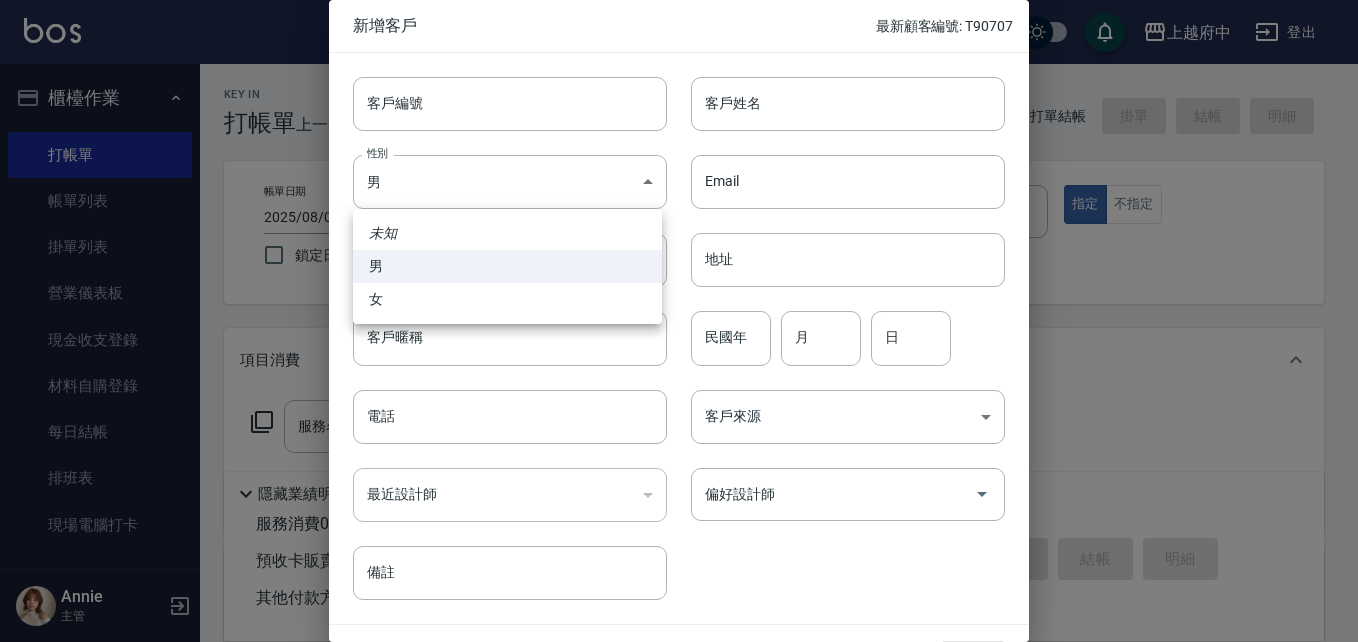 click on "女" at bounding box center (507, 299) 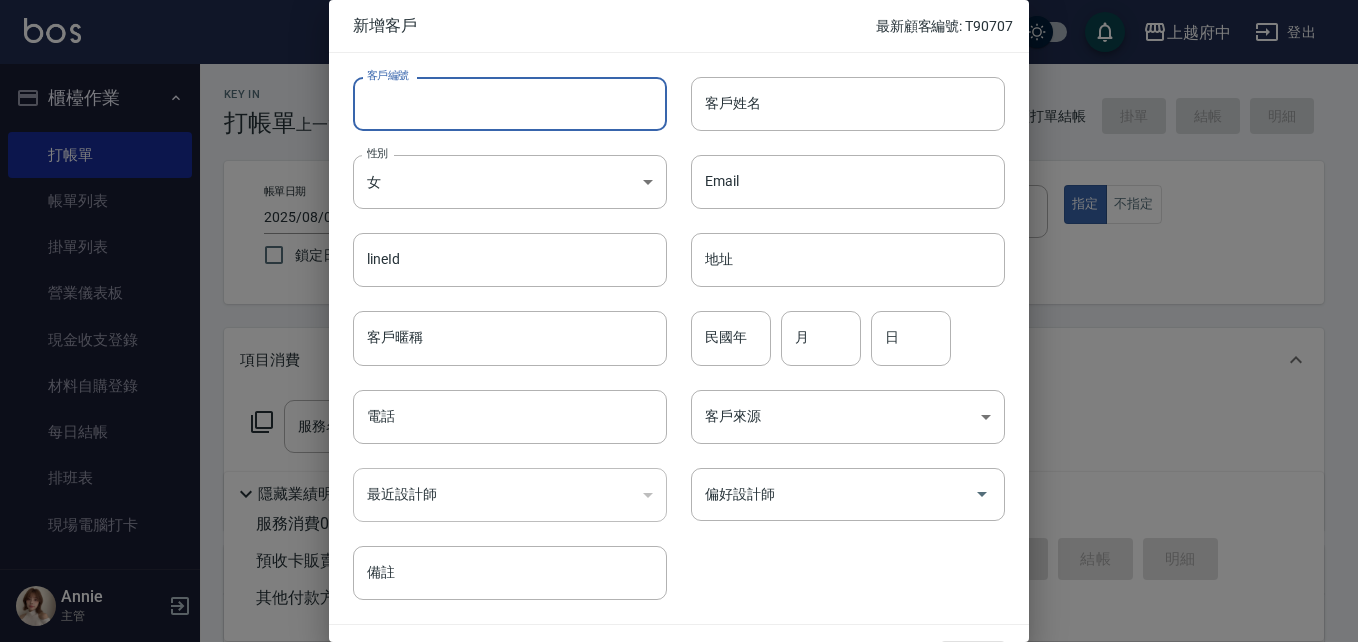 click on "客戶編號" at bounding box center [510, 104] 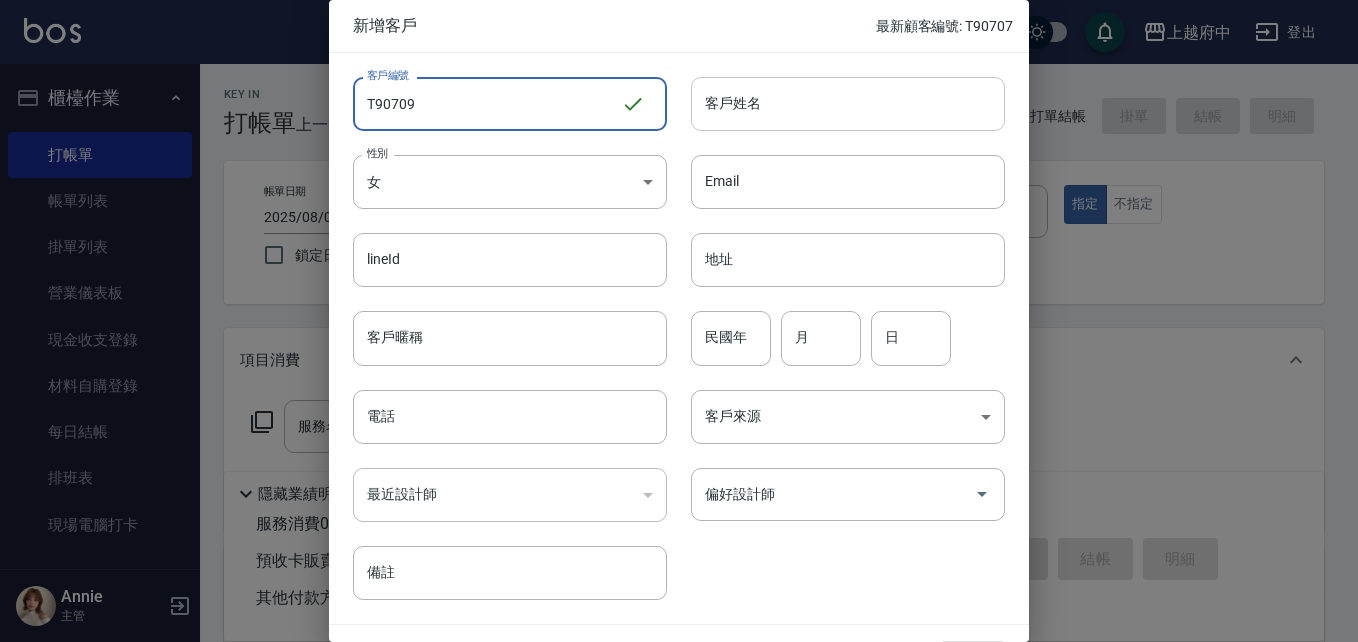type on "T90709" 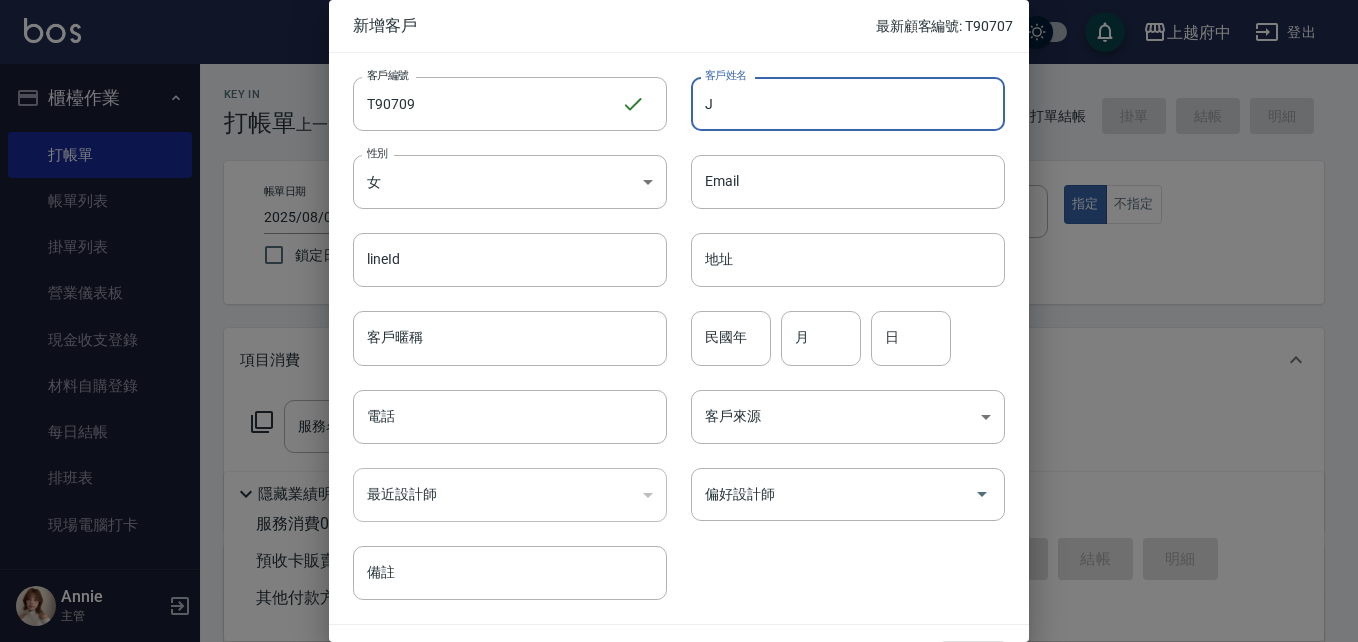 type on "J" 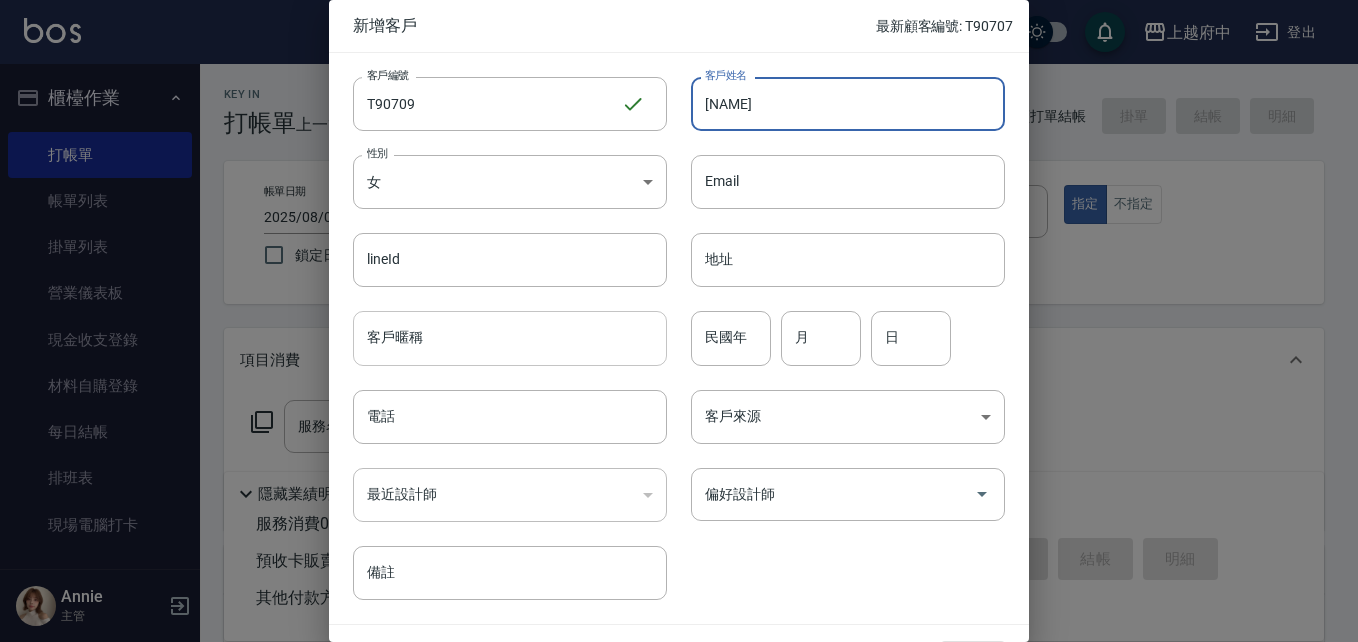 type on "鄔欣恩" 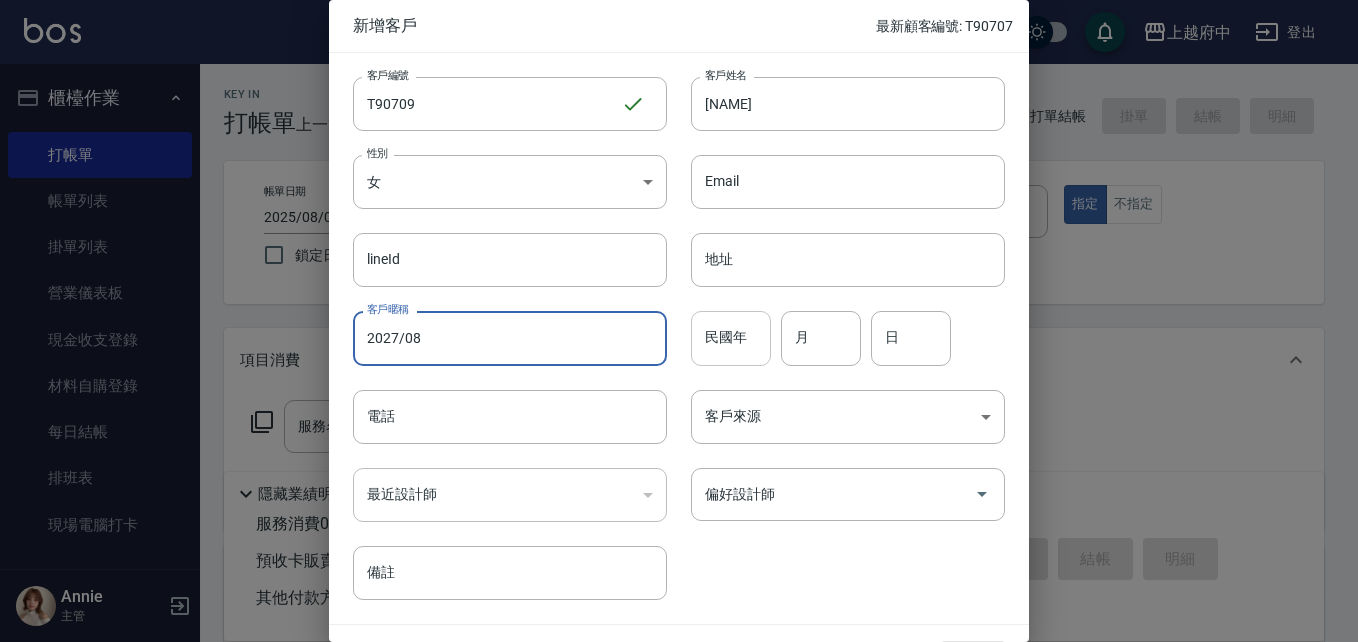 type on "2027/08" 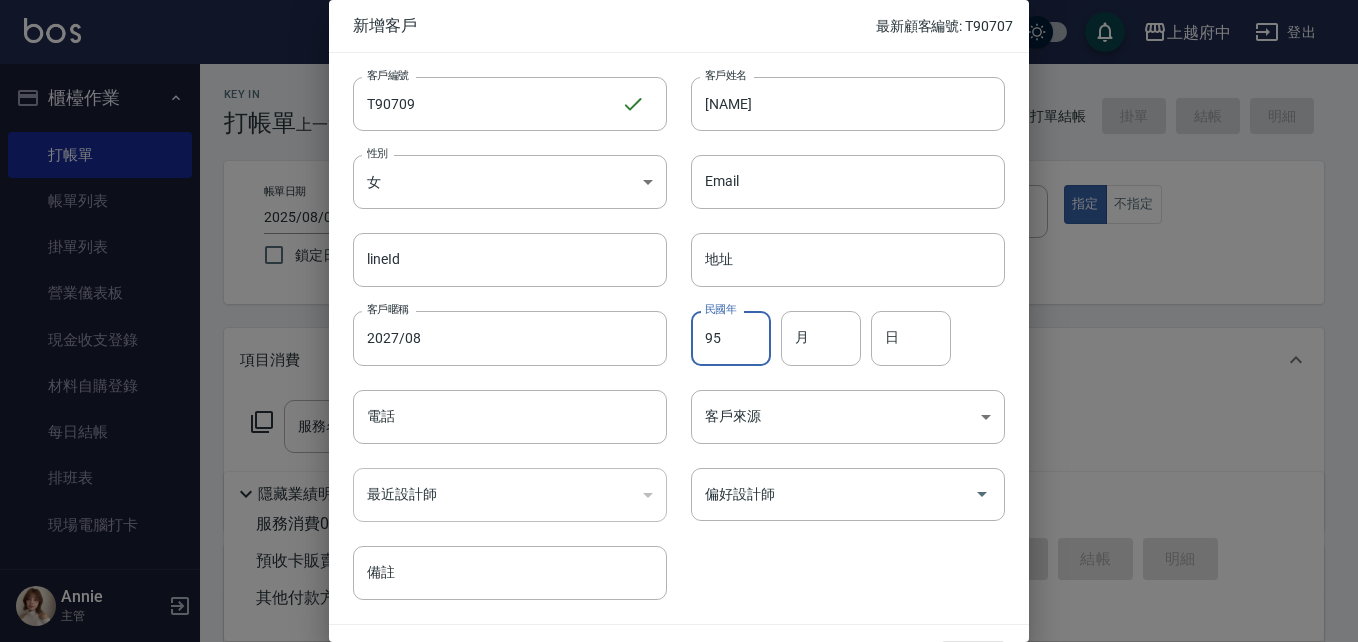 type on "95" 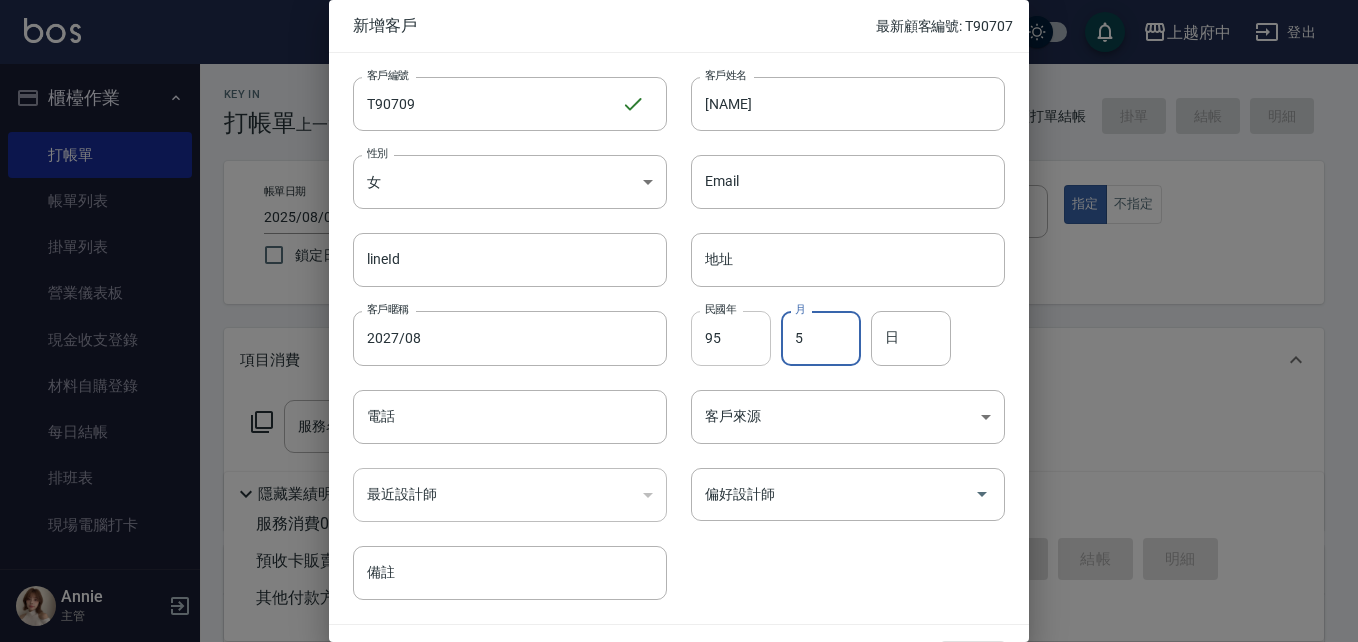 type on "5" 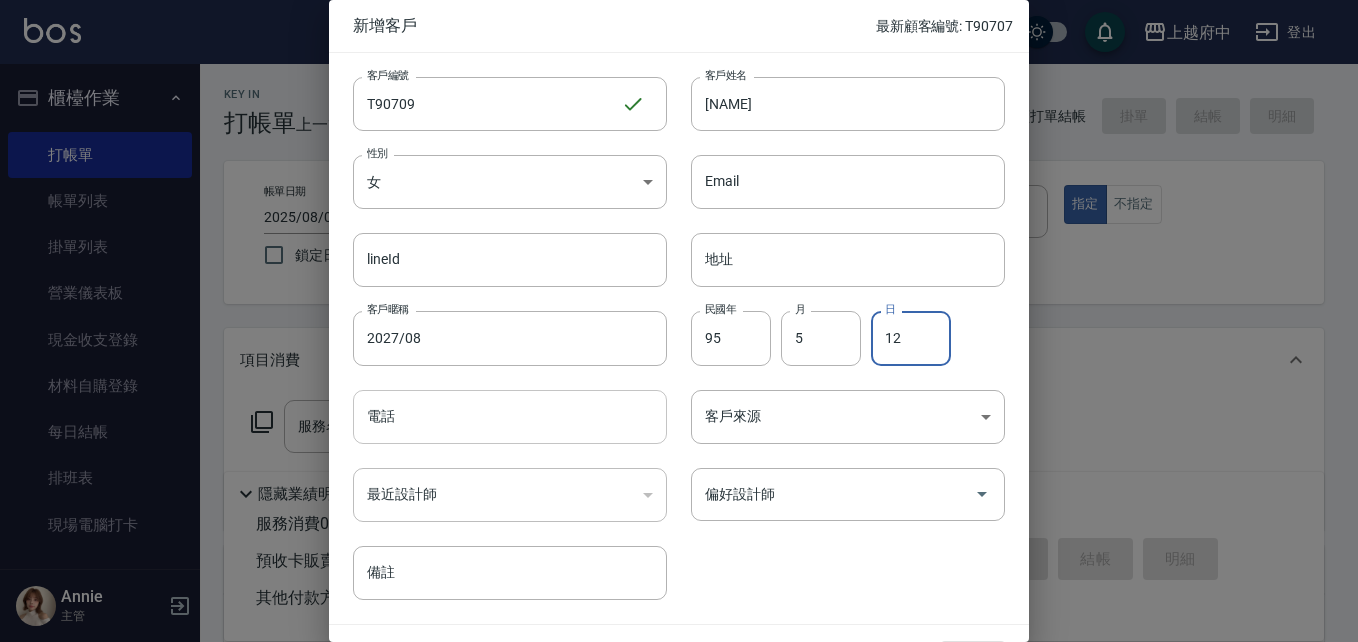 type on "12" 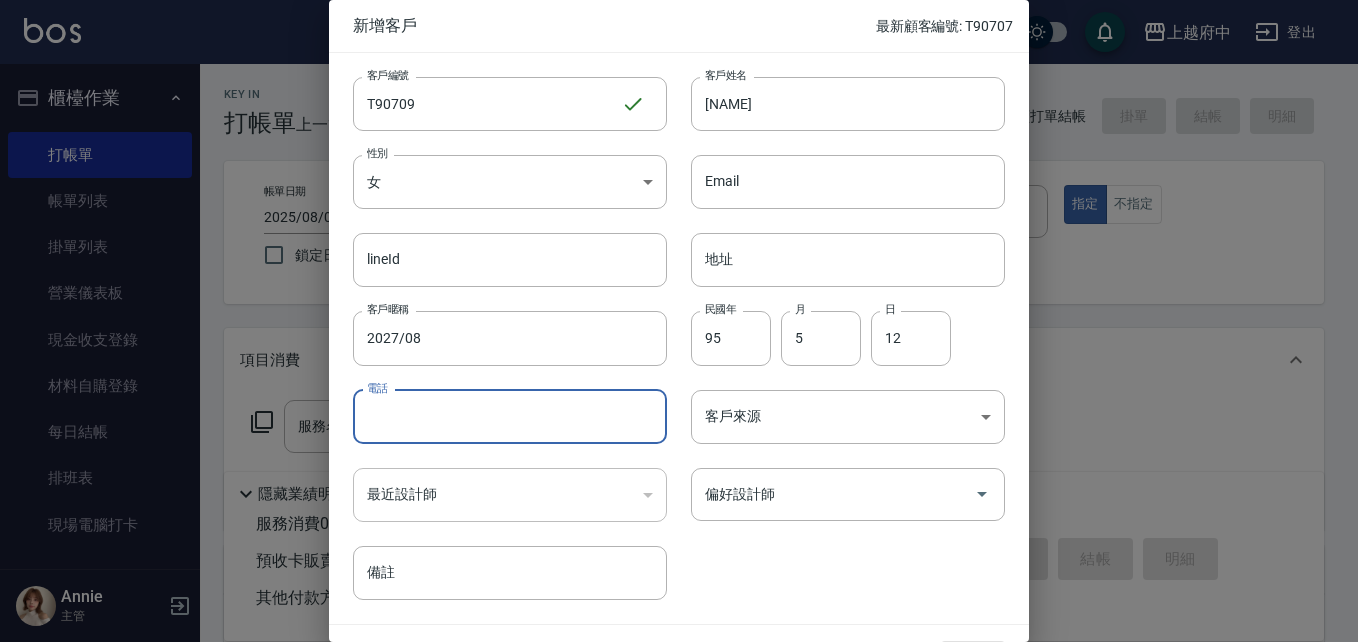 click on "電話" at bounding box center [510, 417] 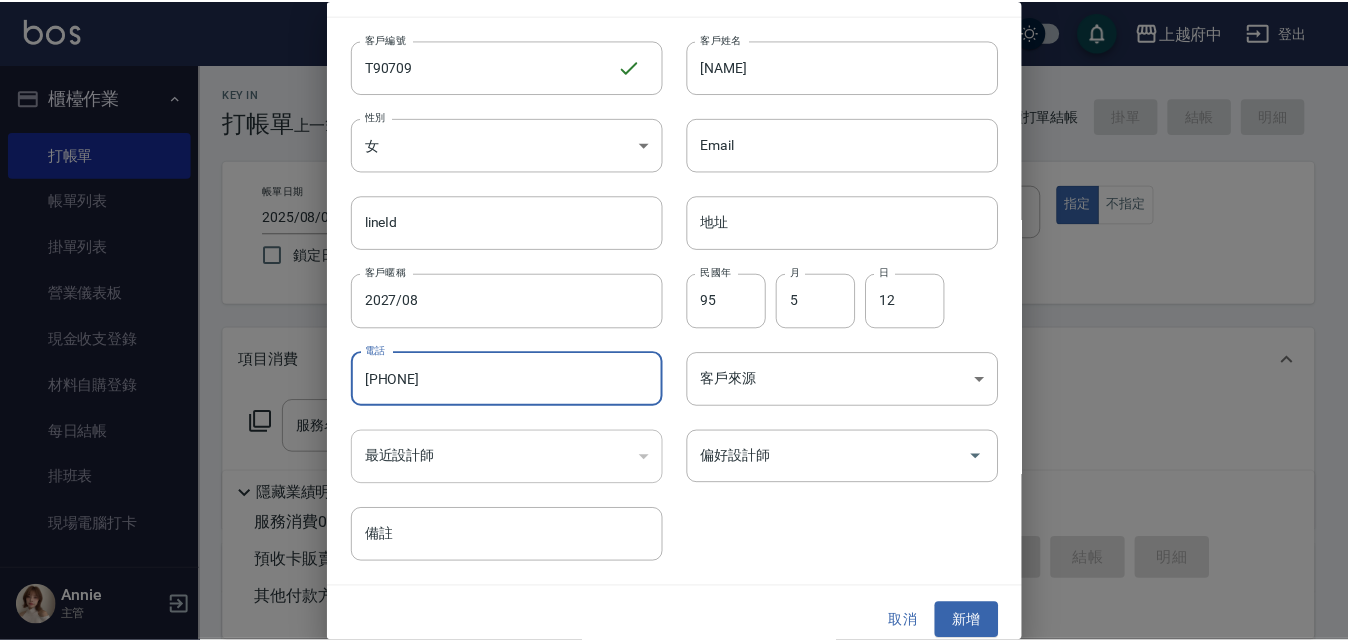 scroll, scrollTop: 51, scrollLeft: 0, axis: vertical 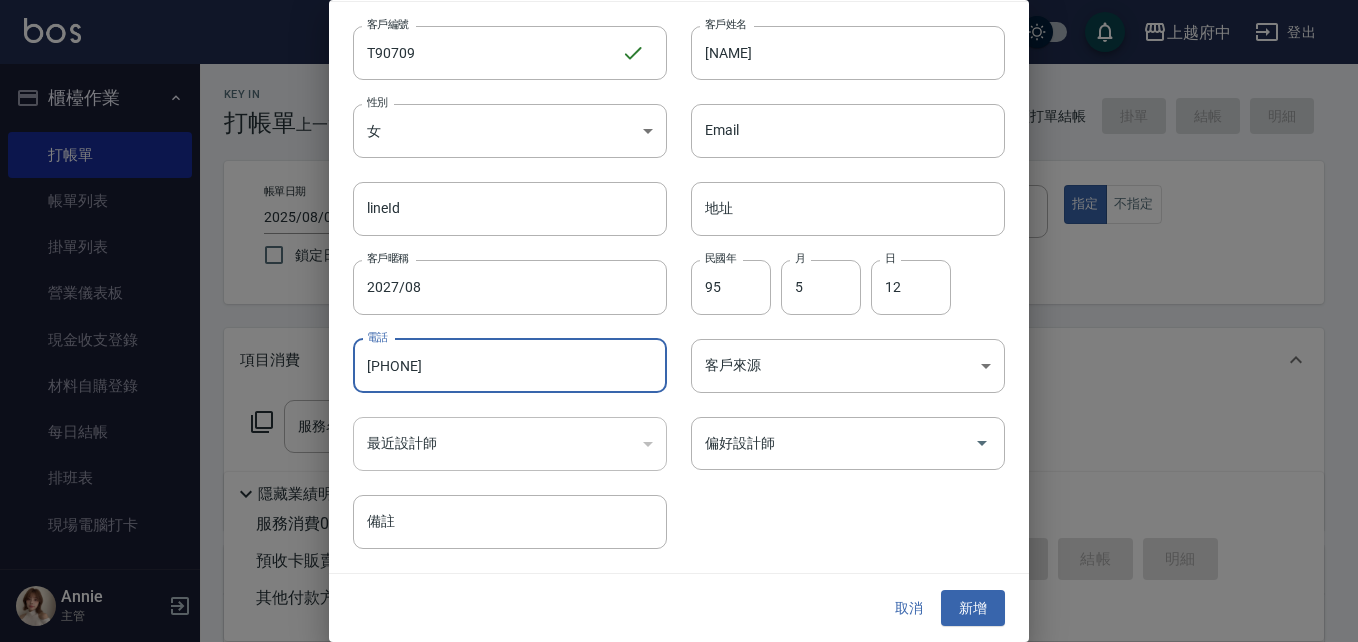 type on "0972130843" 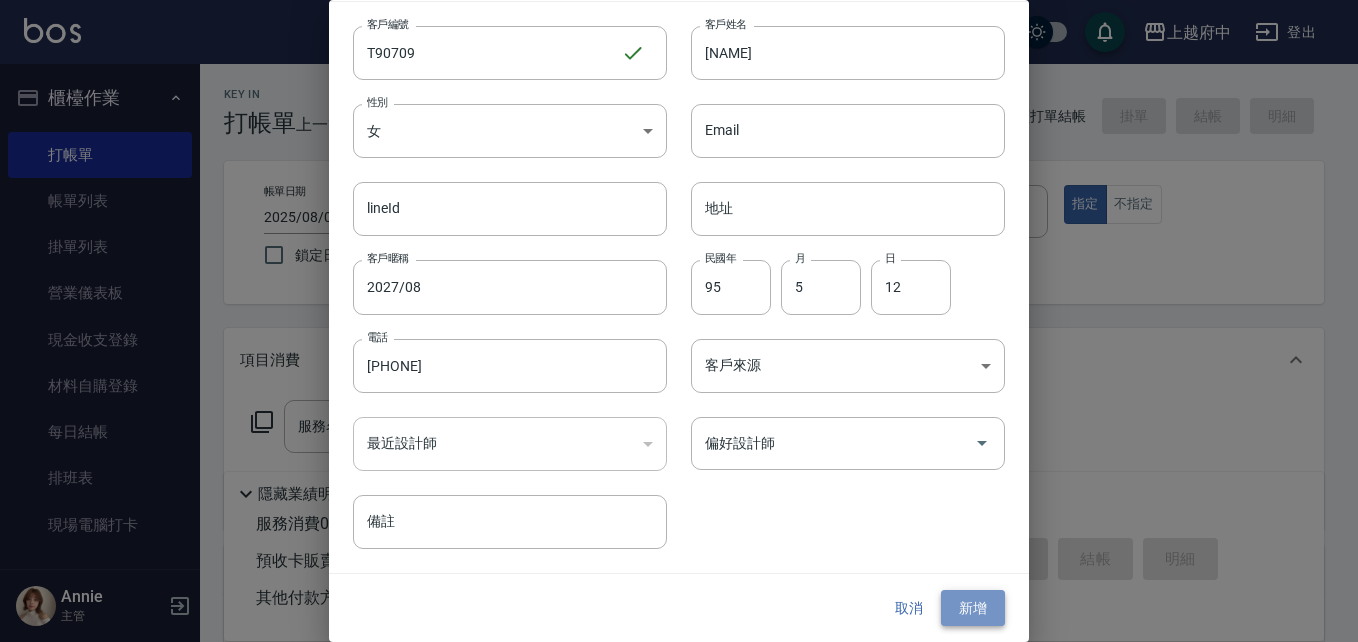 click on "新增" at bounding box center (973, 608) 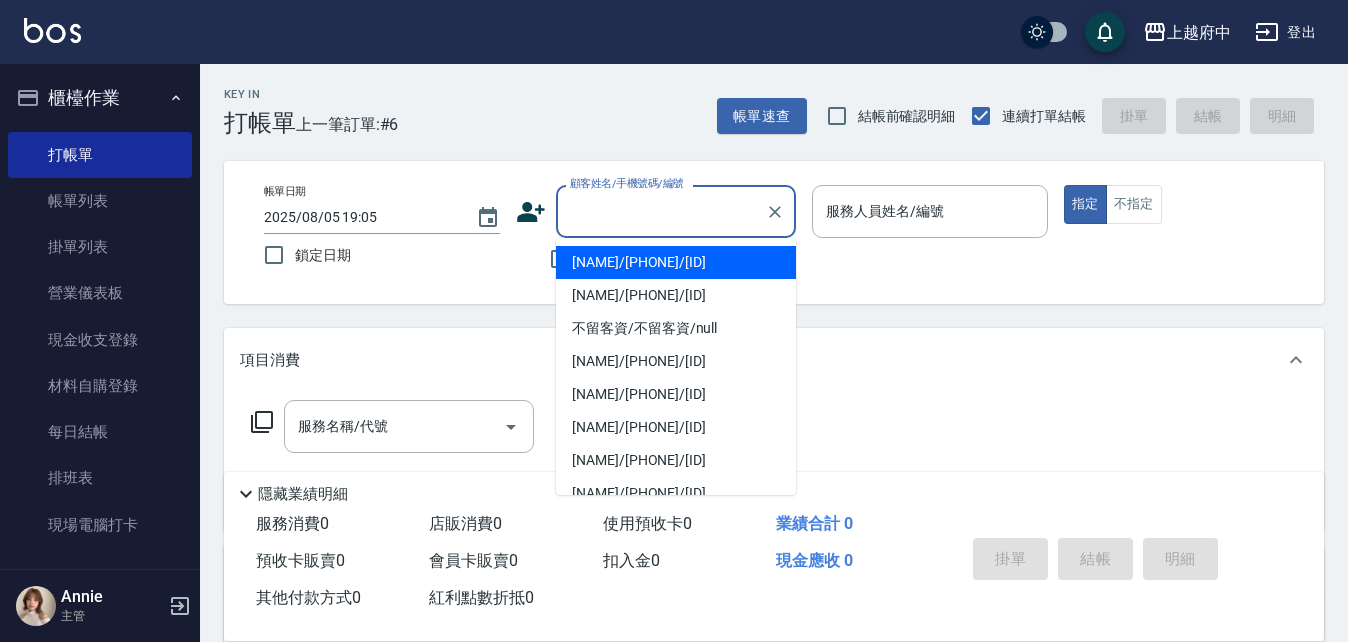 click on "顧客姓名/手機號碼/編號" at bounding box center [661, 211] 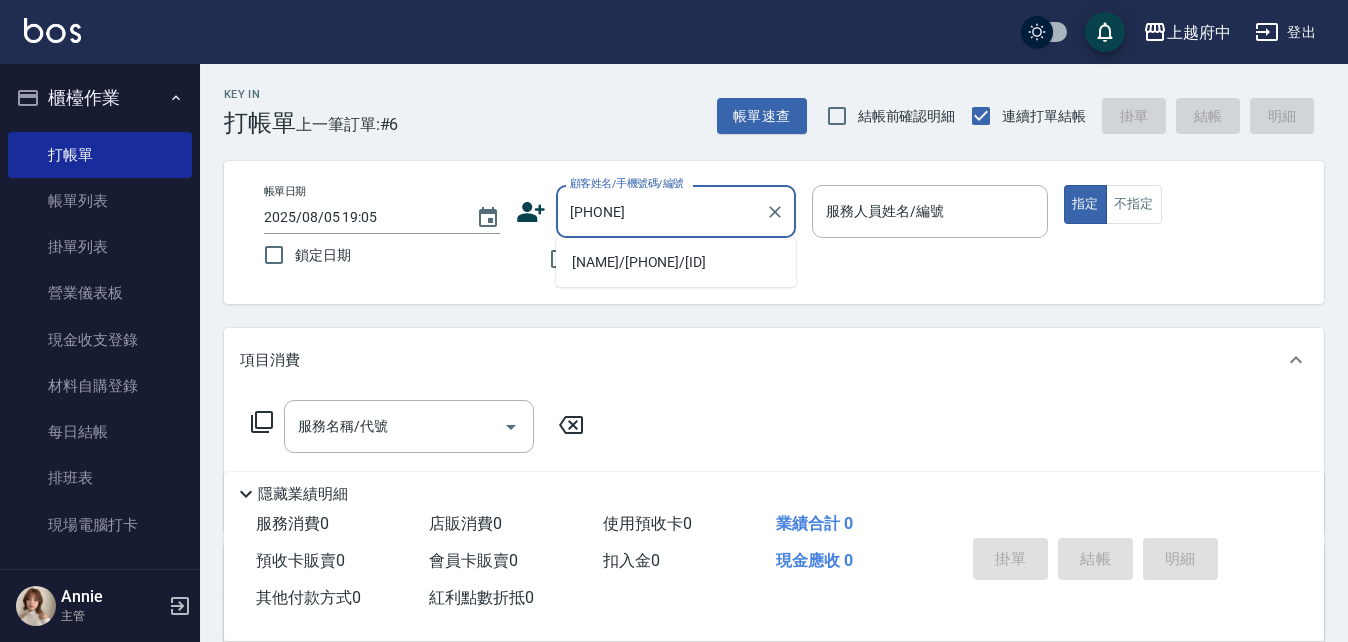 click on "鄔欣恩/0972130843/T90709" at bounding box center (676, 262) 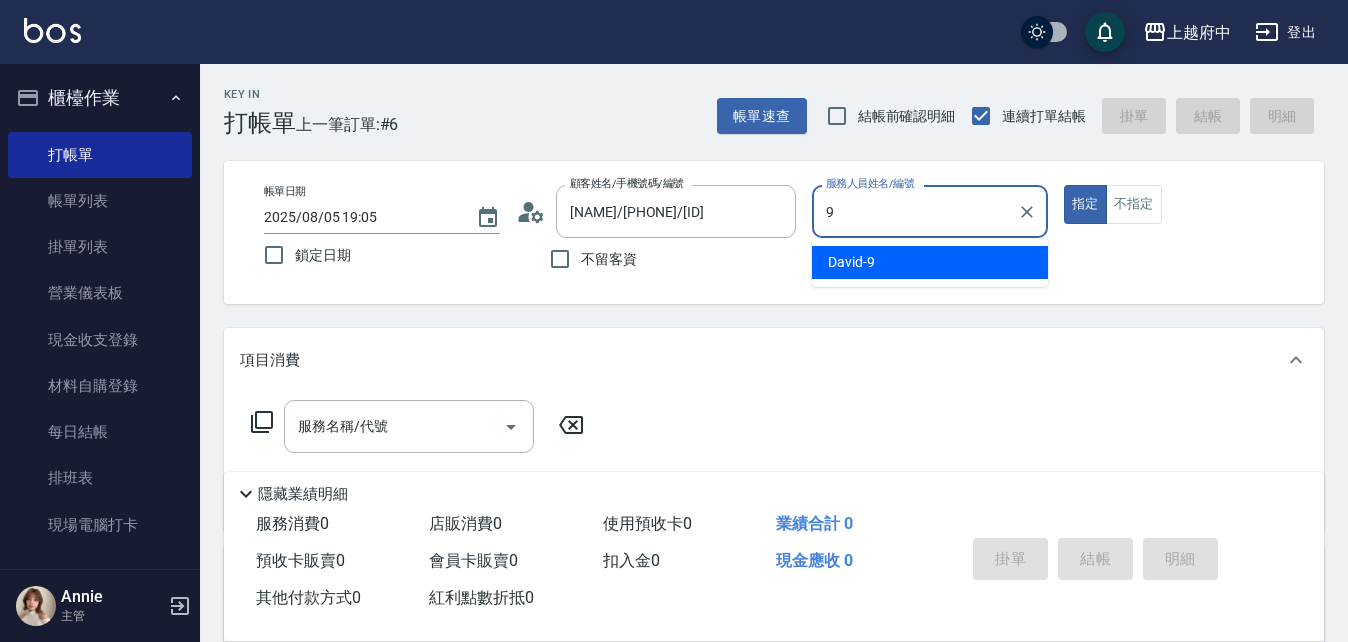 type on "David-9" 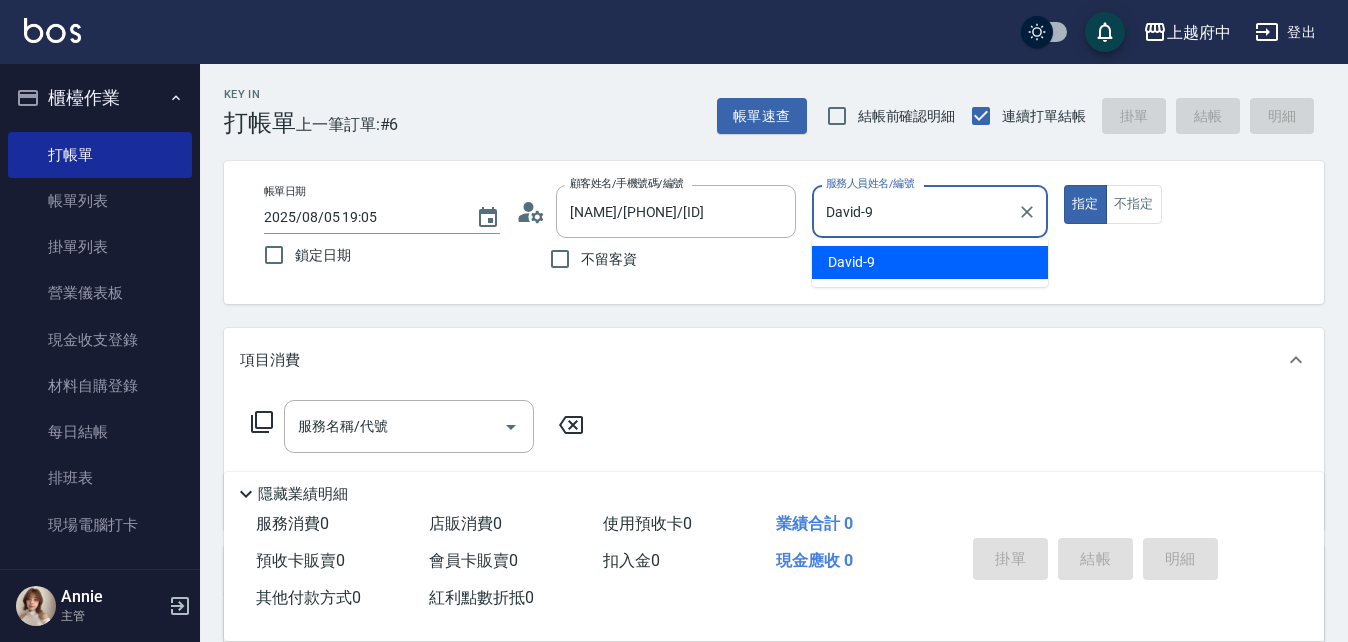 type on "true" 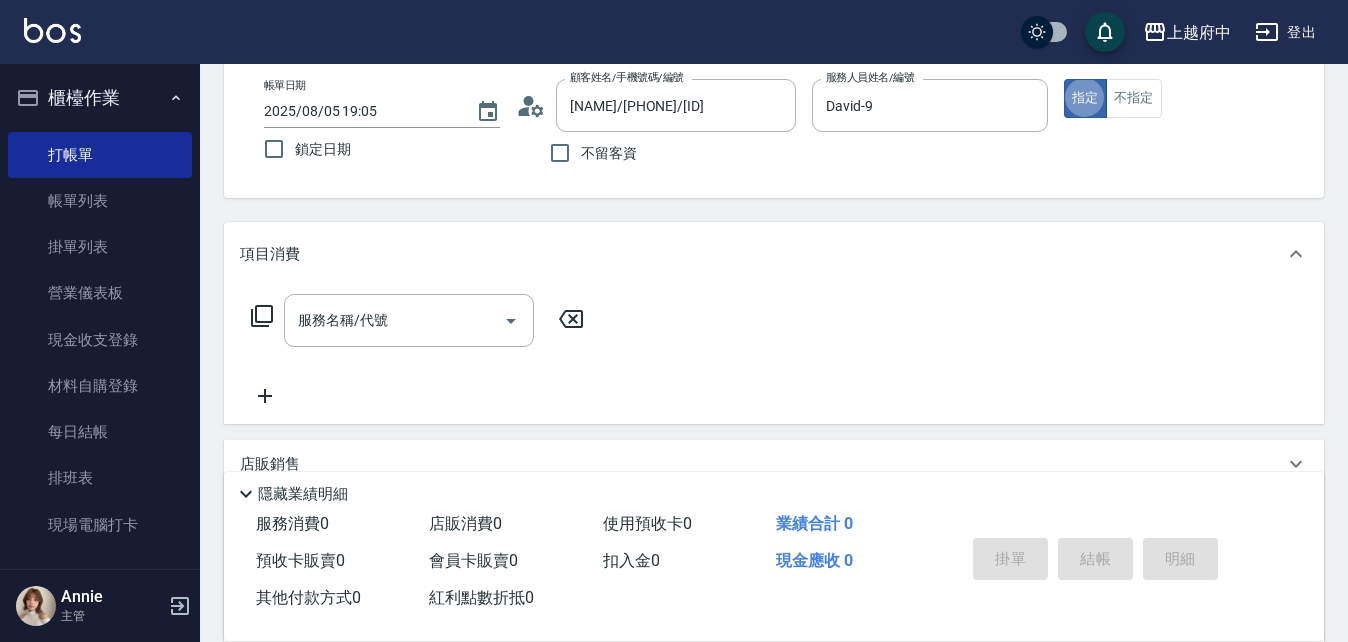 scroll, scrollTop: 200, scrollLeft: 0, axis: vertical 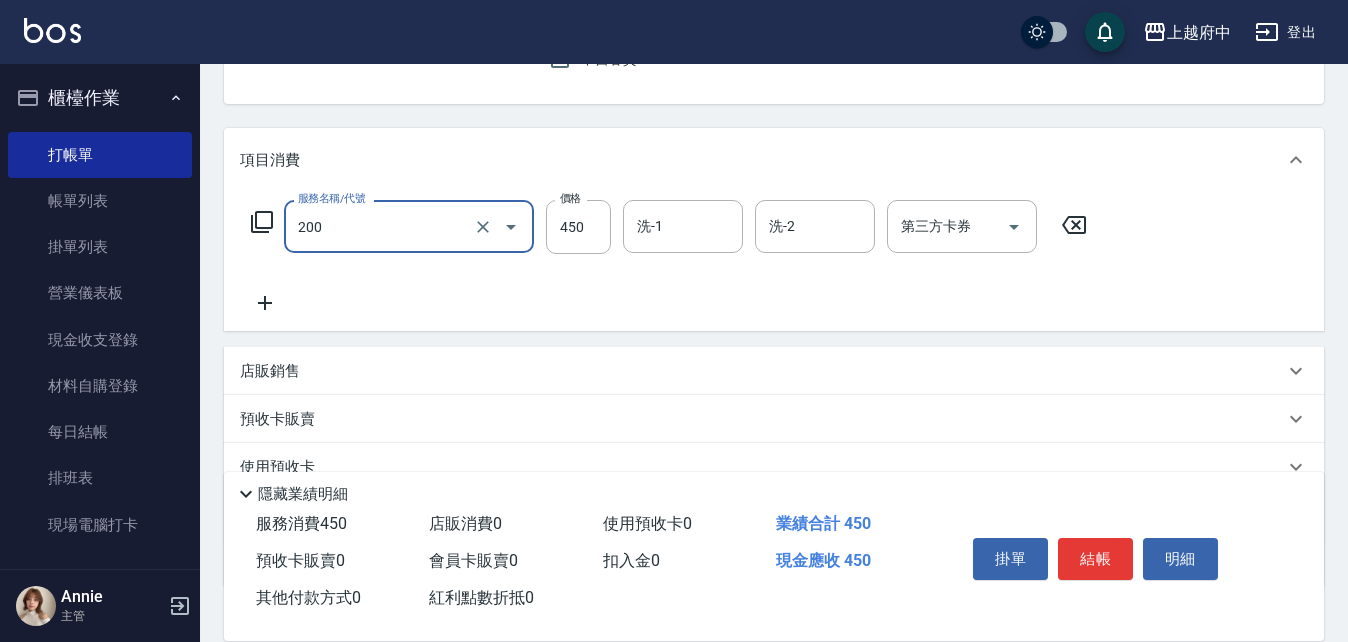 type on "有機洗髮(200)" 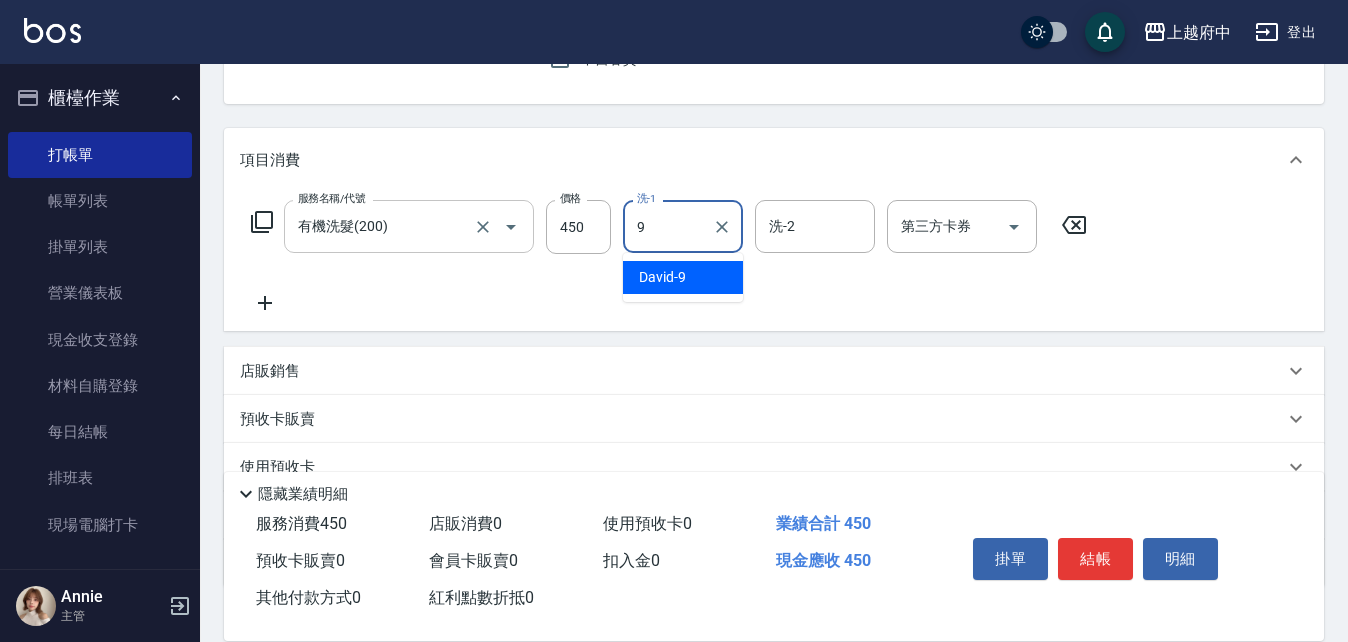 type on "David-9" 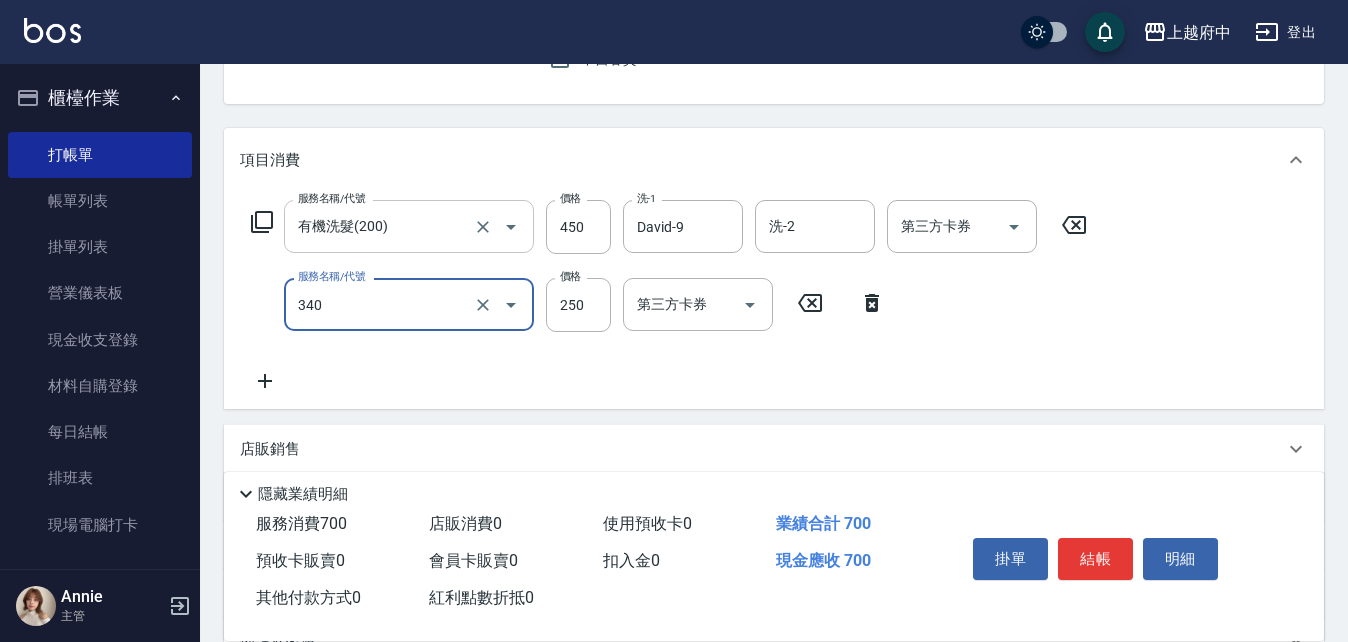 type on "剪髮(340)" 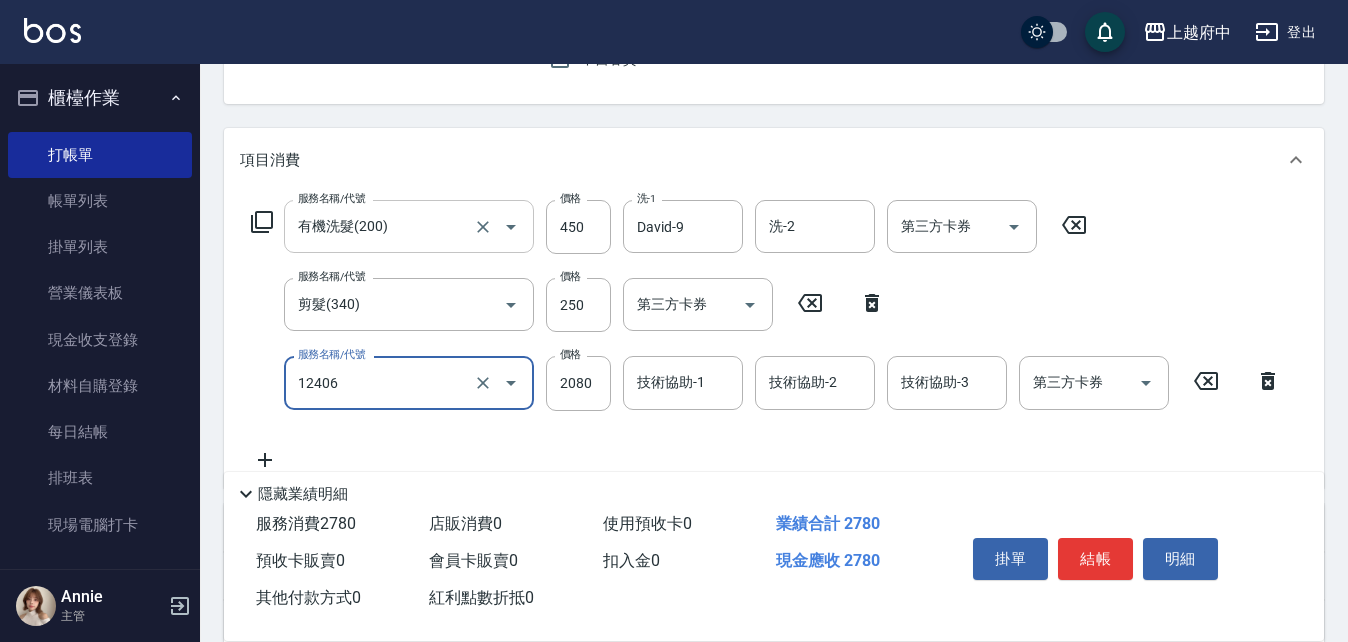 type on "染髮XL(12406)" 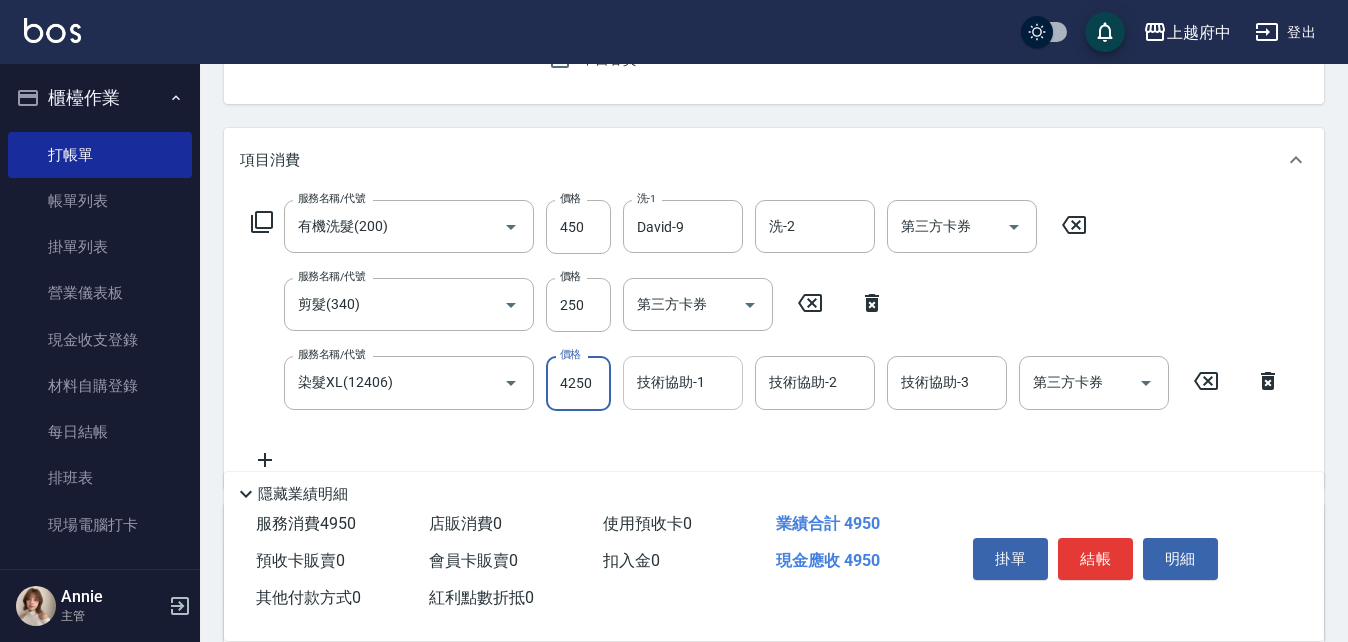 type on "4250" 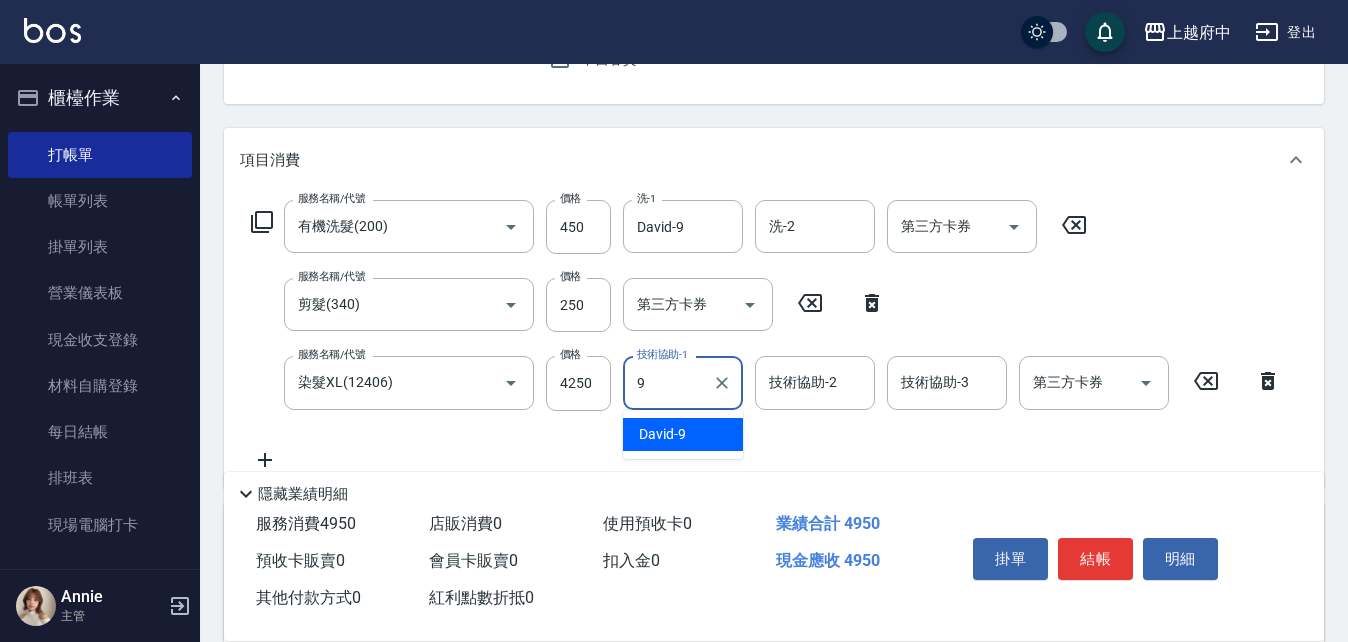 type on "David-9" 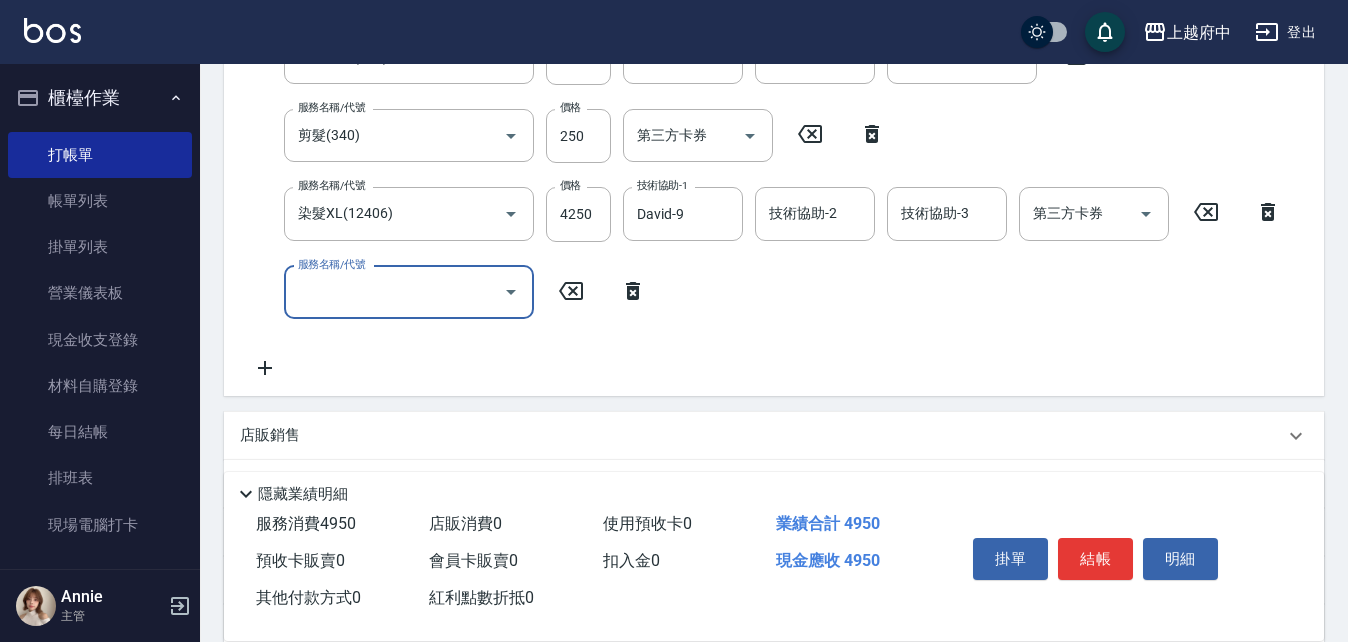 scroll, scrollTop: 400, scrollLeft: 0, axis: vertical 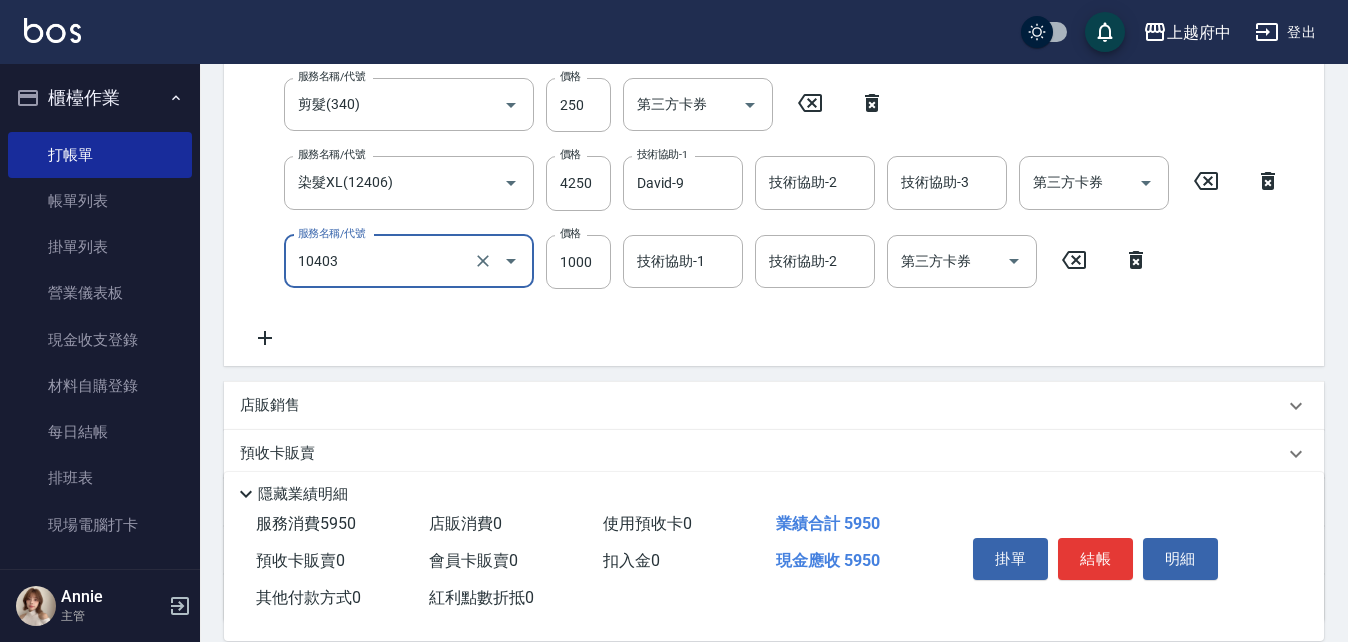 type on "晶漾深層護髮(10403)" 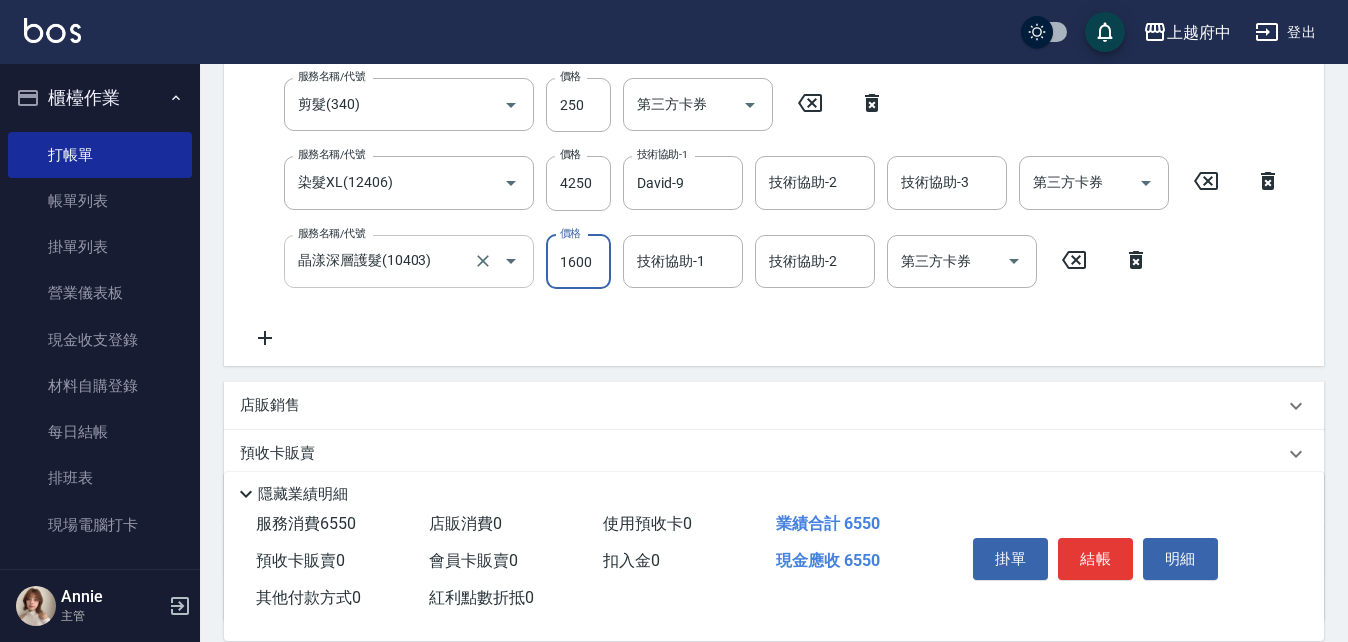 type on "1600" 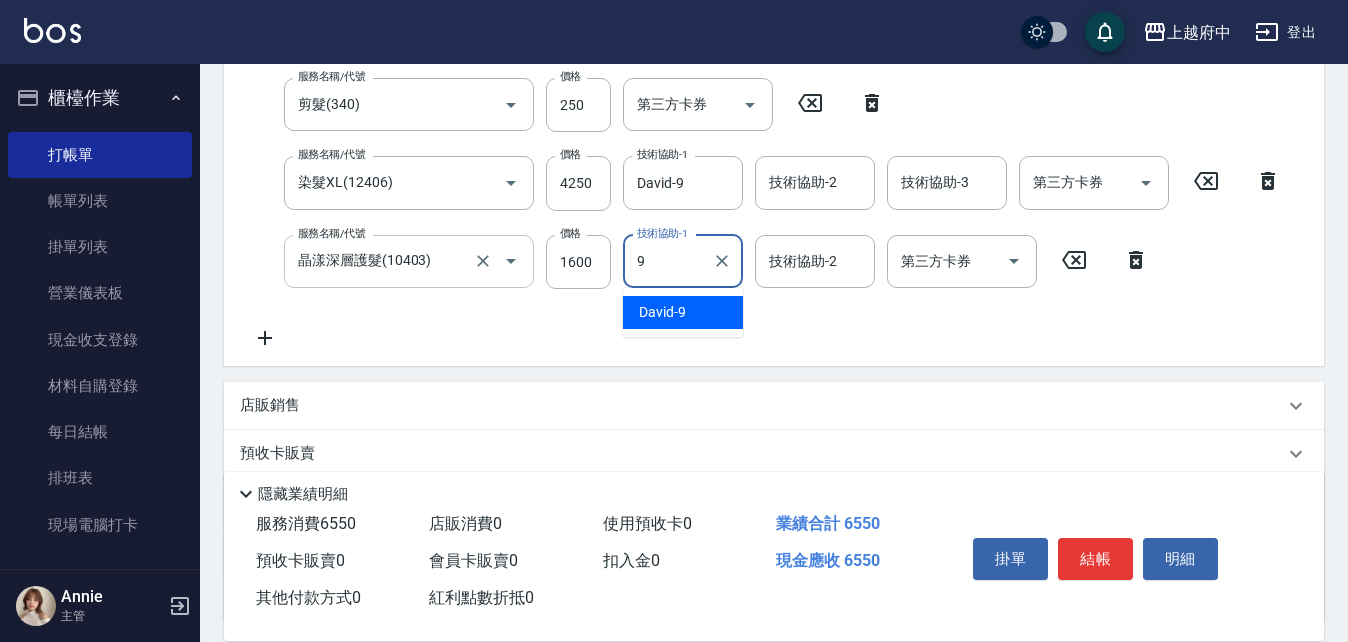 type on "David-9" 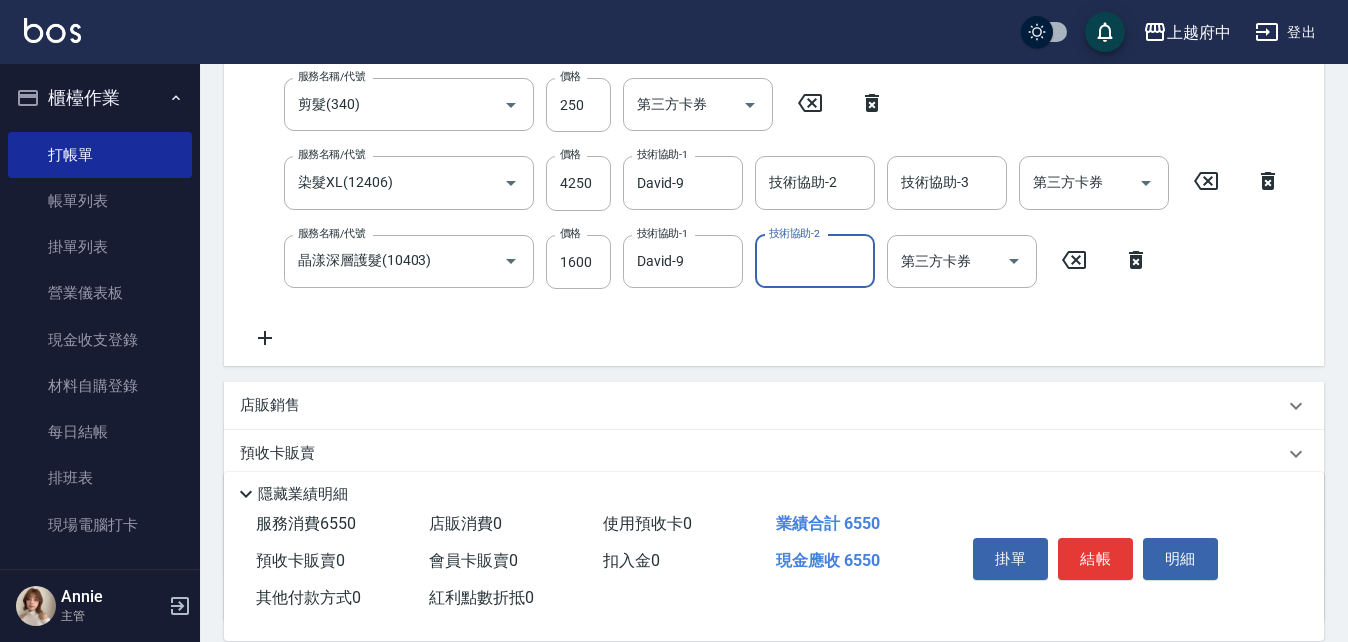 click on "服務名稱/代號 有機洗髮(200) 服務名稱/代號 價格 450 價格 洗-1 David-9 洗-1 洗-2 洗-2 第三方卡券 第三方卡券 服務名稱/代號 剪髮(340) 服務名稱/代號 價格 250 價格 第三方卡券 第三方卡券 服務名稱/代號 染髮XL(12406) 服務名稱/代號 價格 4250 價格 技術協助-1 David-9 技術協助-1 技術協助-2 技術協助-2 技術協助-3 技術協助-3 第三方卡券 第三方卡券 服務名稱/代號 晶漾深層護髮(10403) 服務名稱/代號 價格 1600 價格 技術協助-1 David-9 技術協助-1 技術協助-2 技術協助-2 第三方卡券 第三方卡券" at bounding box center (766, 175) 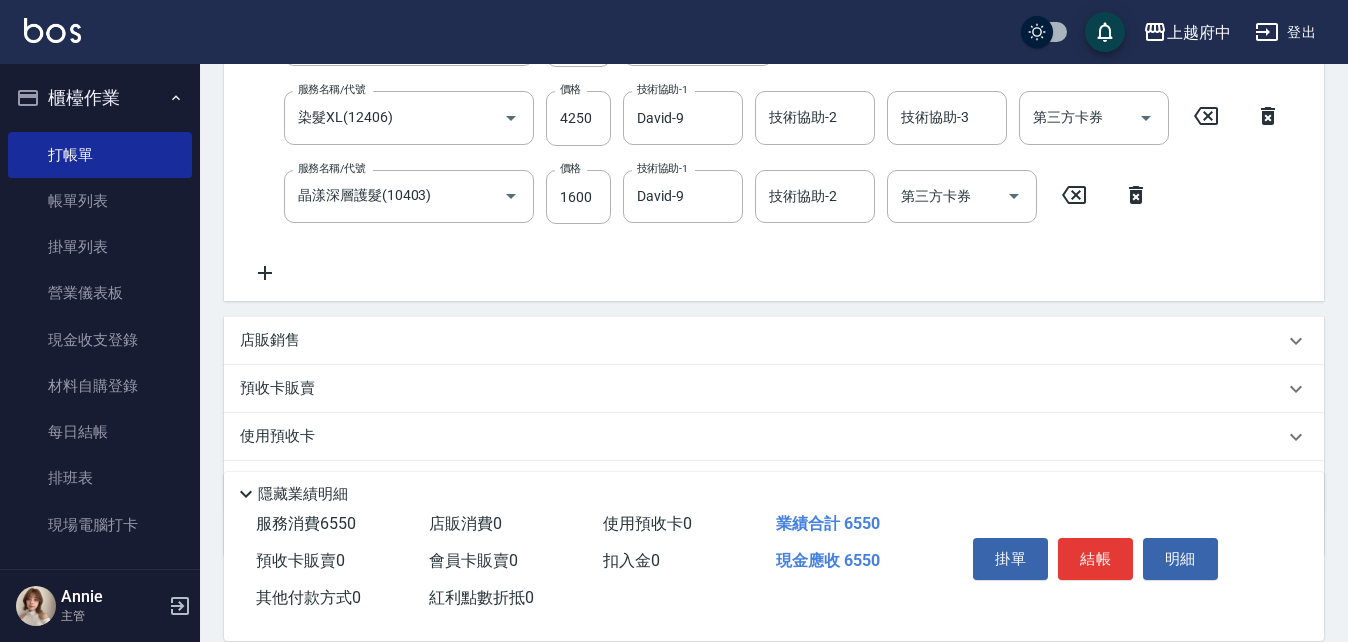scroll, scrollTop: 500, scrollLeft: 0, axis: vertical 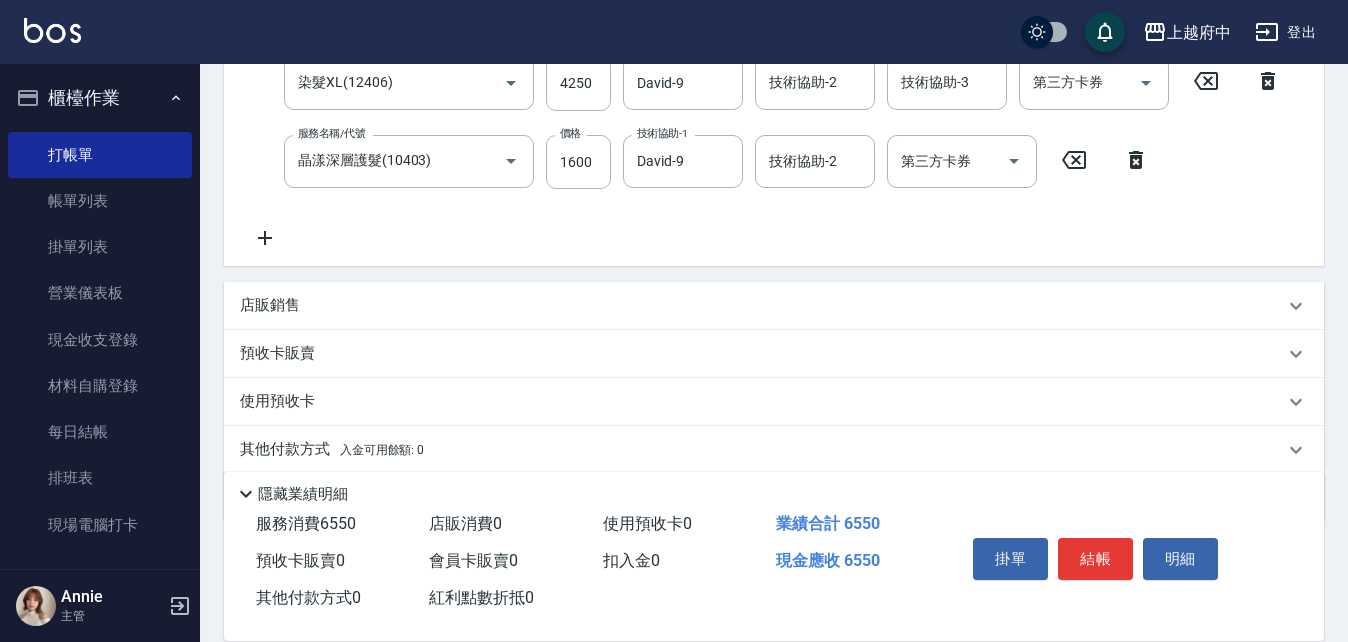 click on "店販銷售" at bounding box center [270, 305] 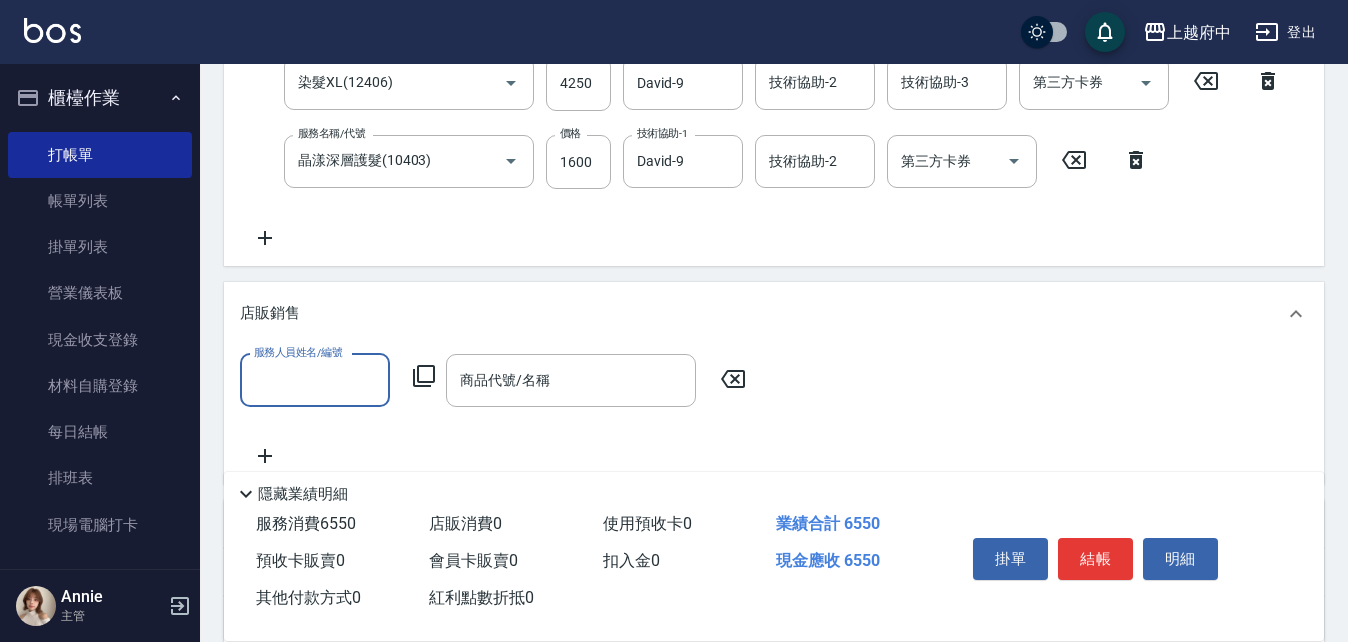 scroll, scrollTop: 0, scrollLeft: 0, axis: both 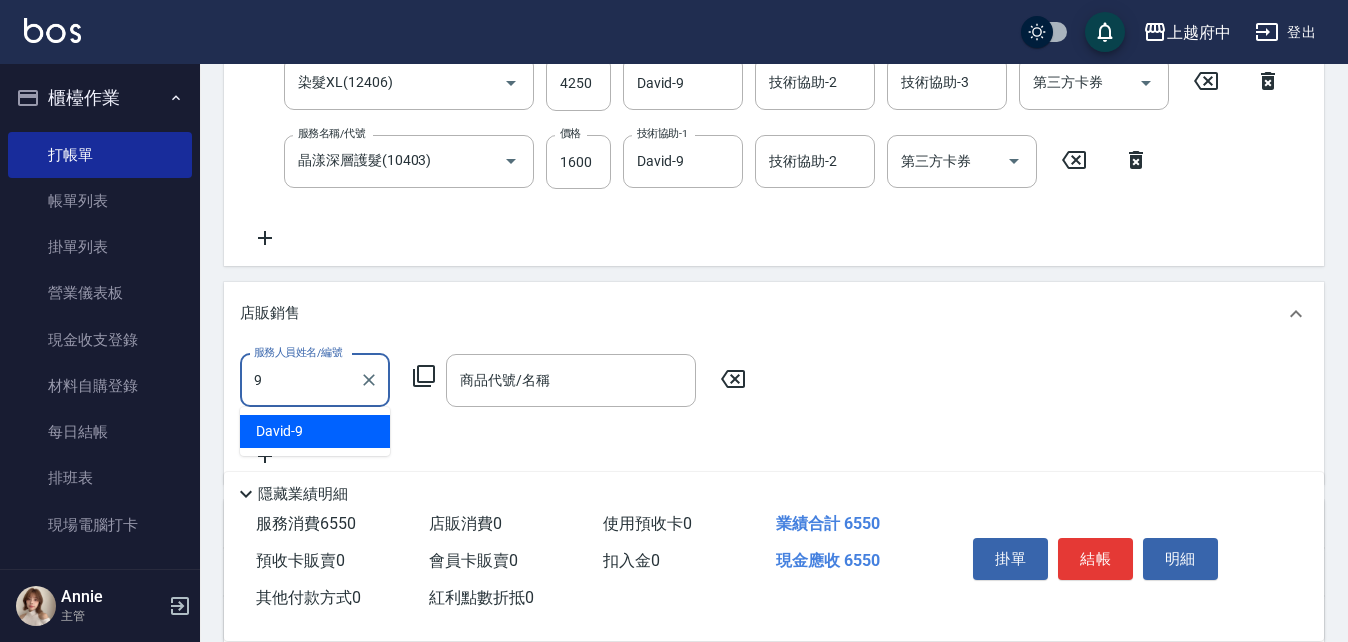 type on "David-9" 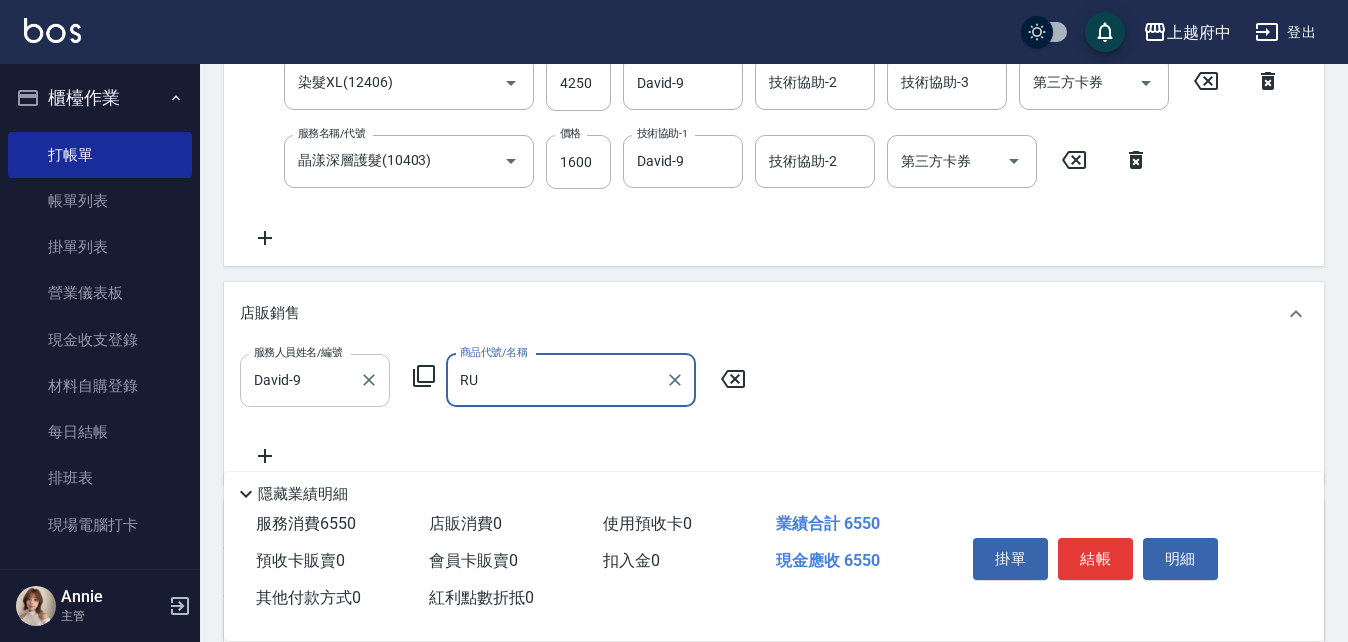 type on "R" 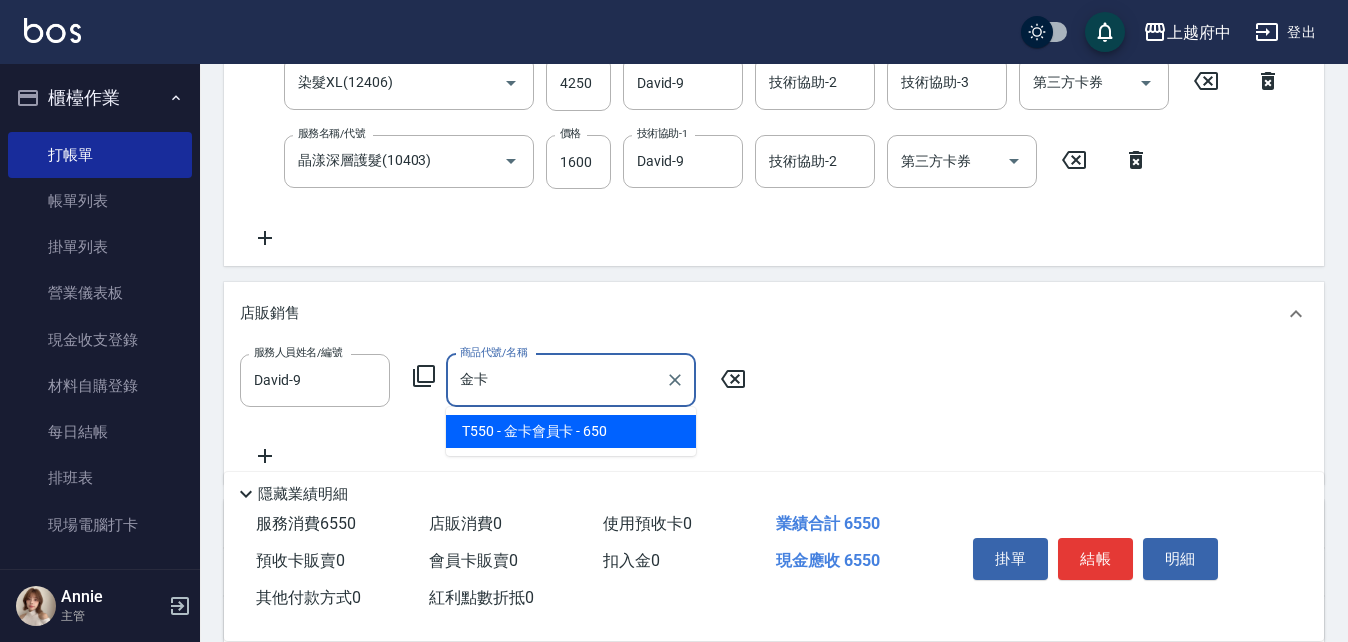 click on "T550 - 金卡會員卡 - 650" at bounding box center [571, 431] 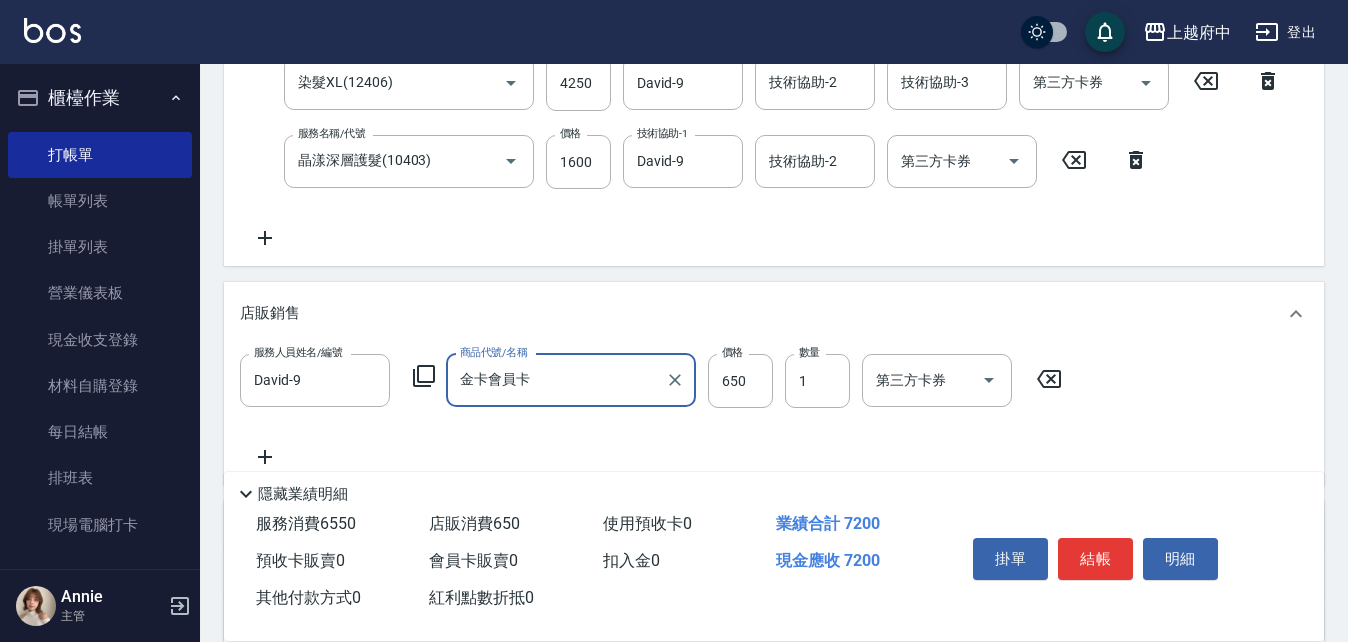 type on "金卡會員卡" 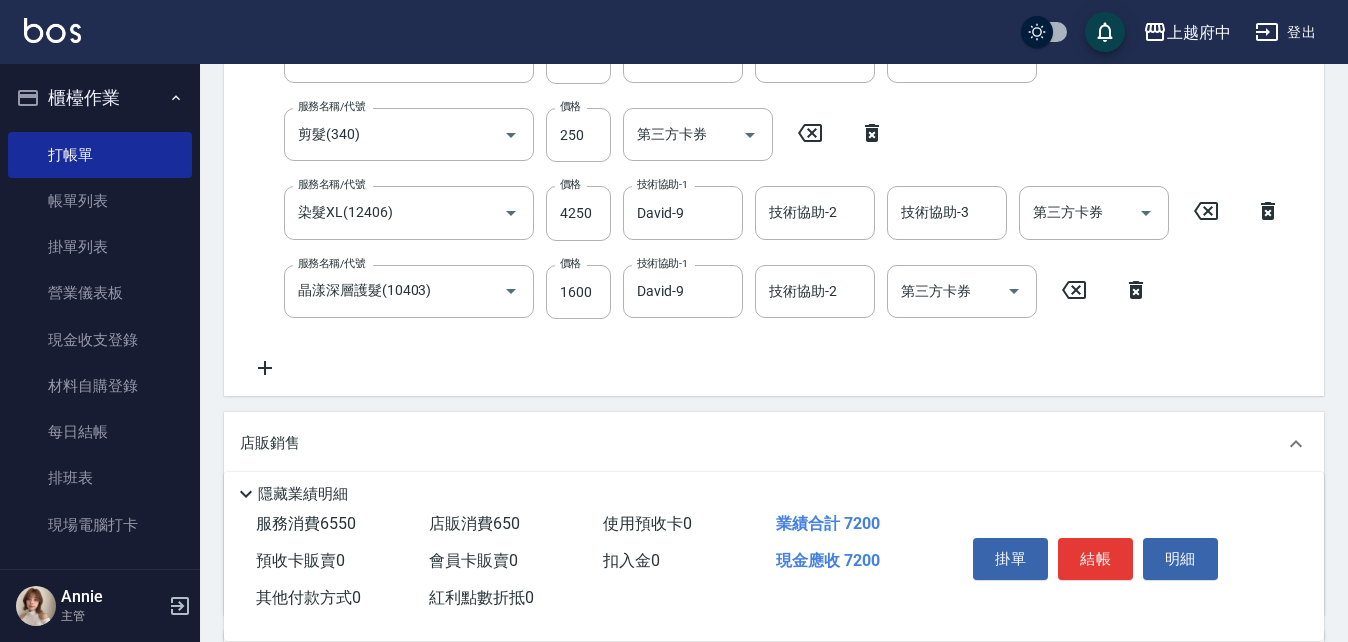 scroll, scrollTop: 500, scrollLeft: 0, axis: vertical 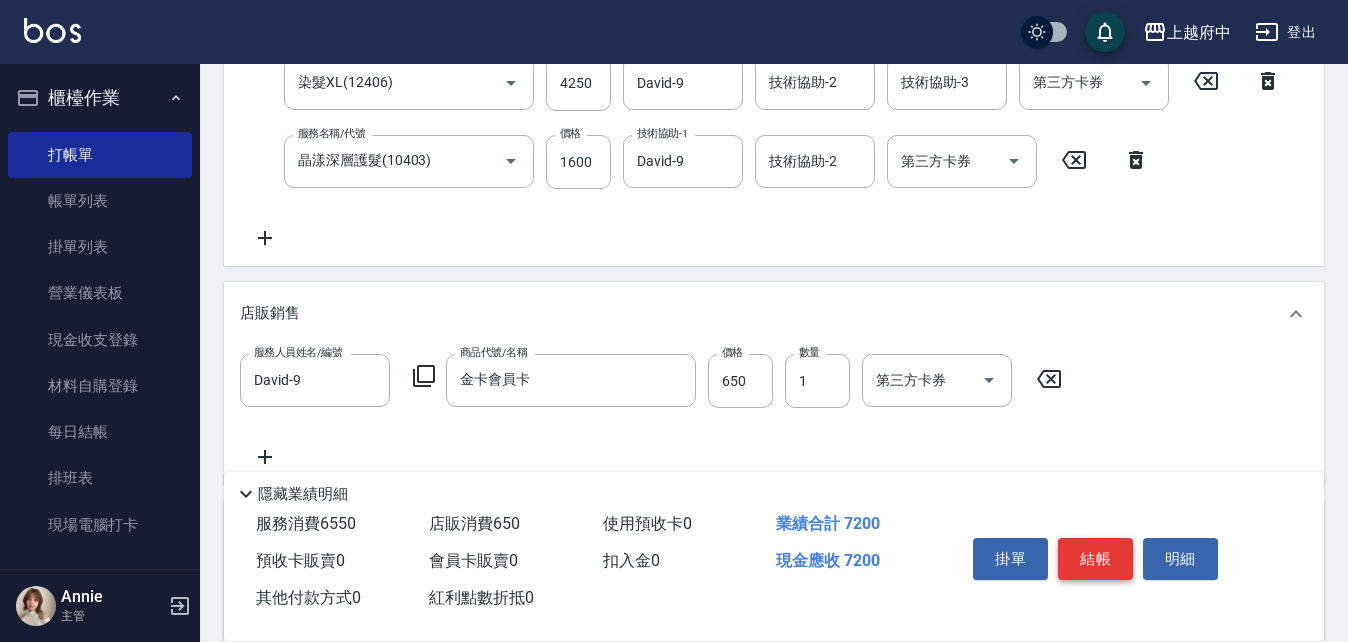 click on "結帳" at bounding box center [1095, 559] 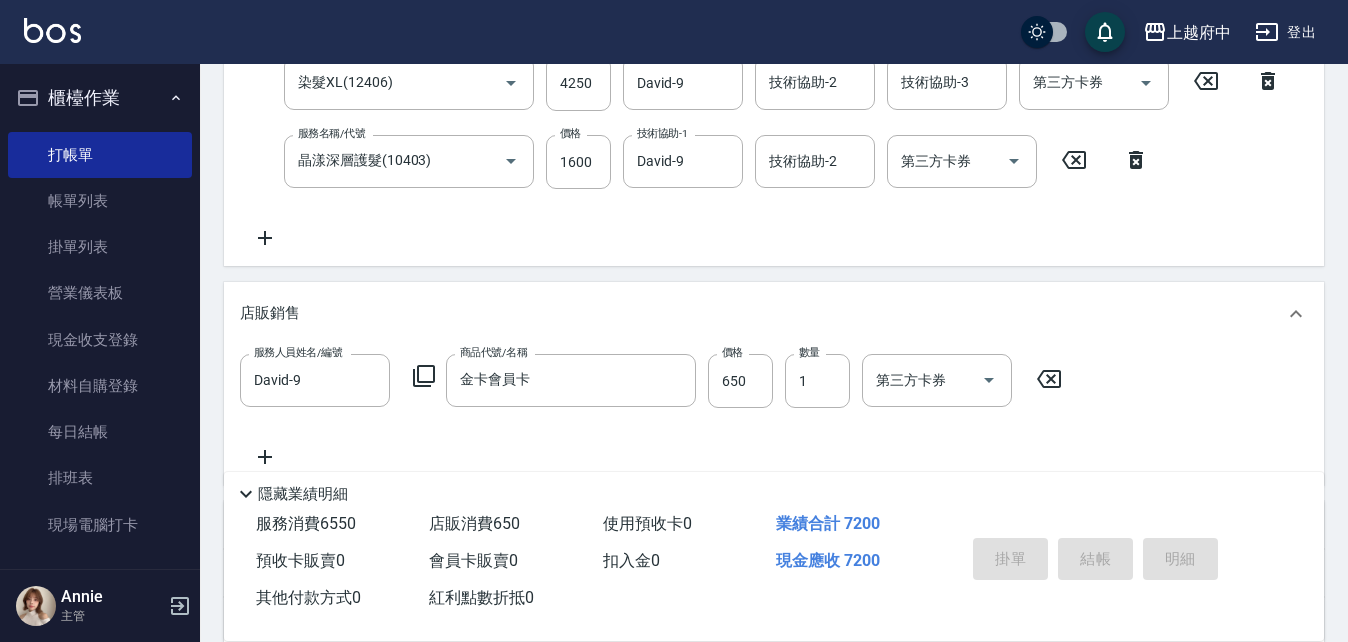 type on "2025/08/05 19:09" 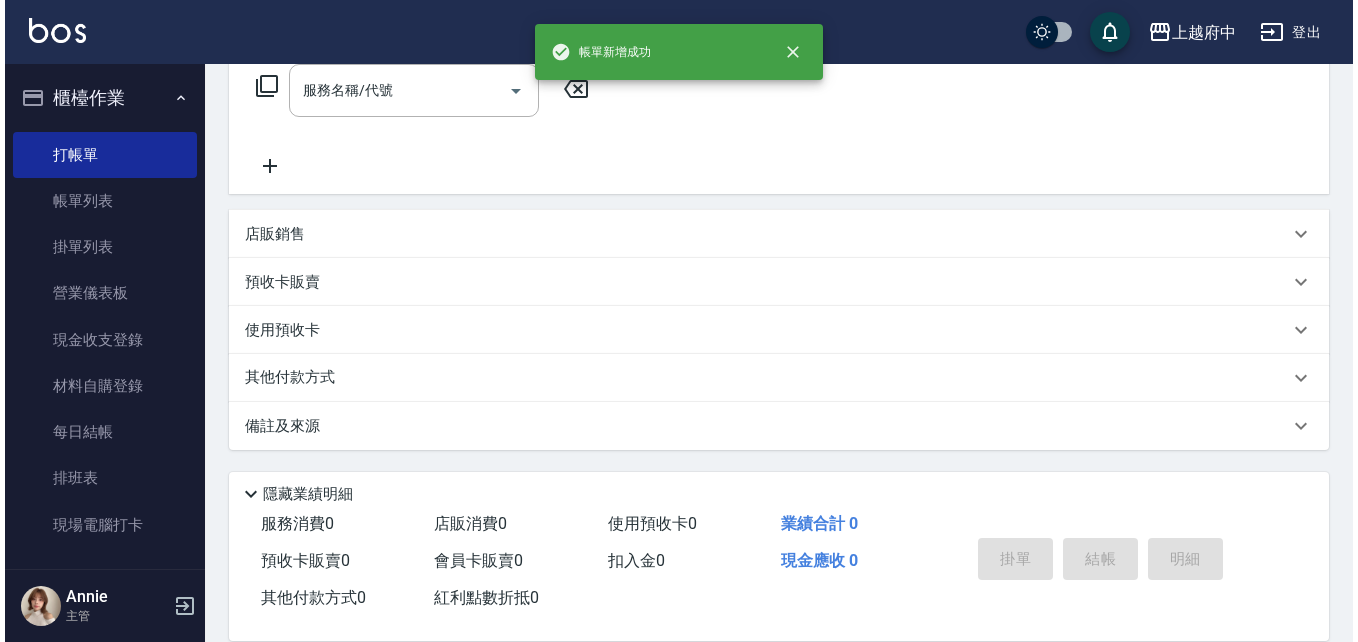 scroll, scrollTop: 0, scrollLeft: 0, axis: both 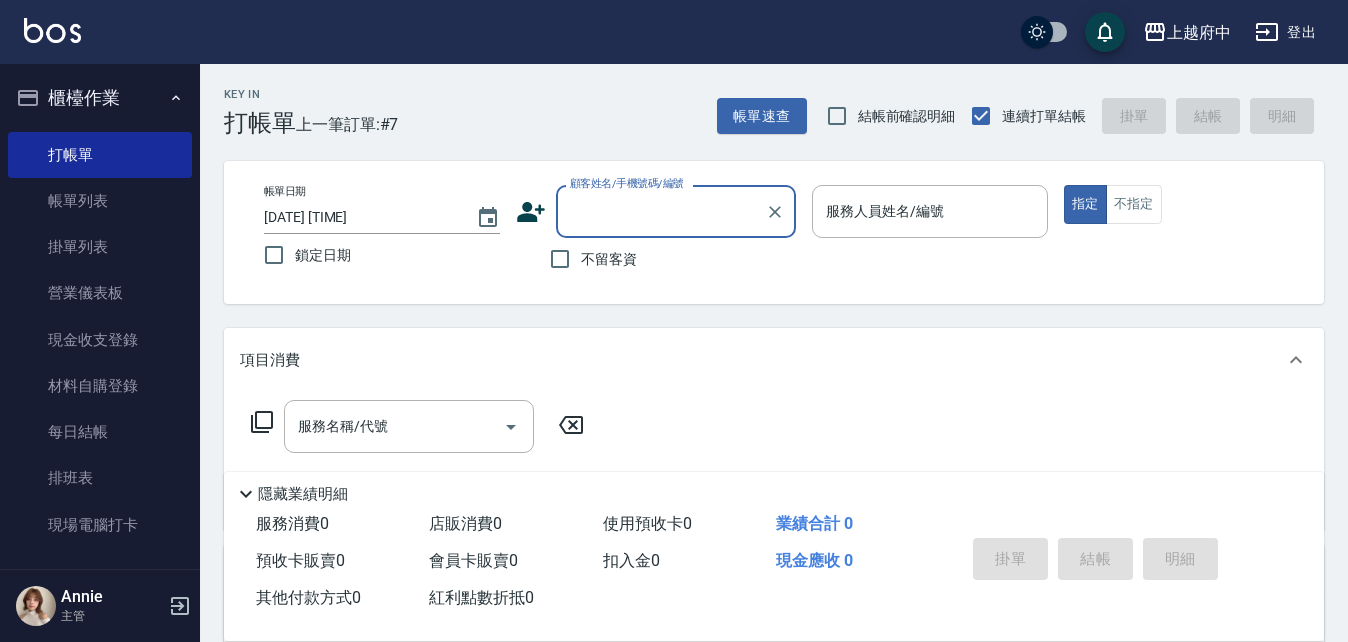 click 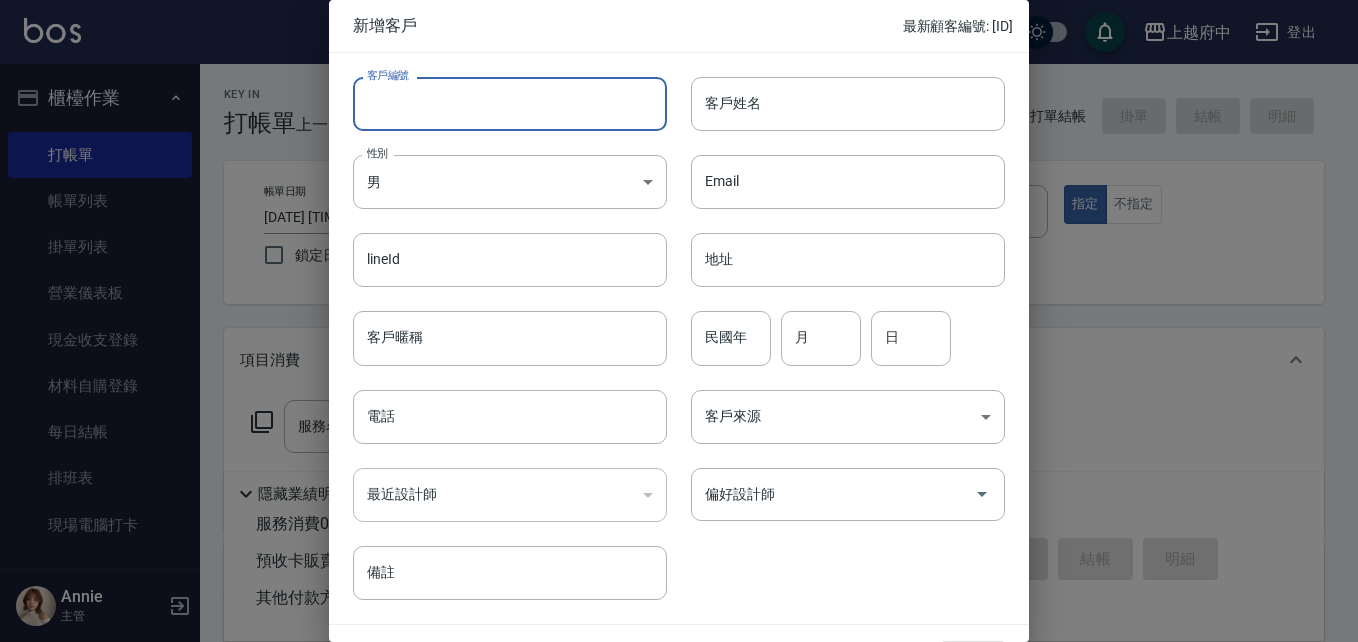 click on "客戶編號" at bounding box center (510, 104) 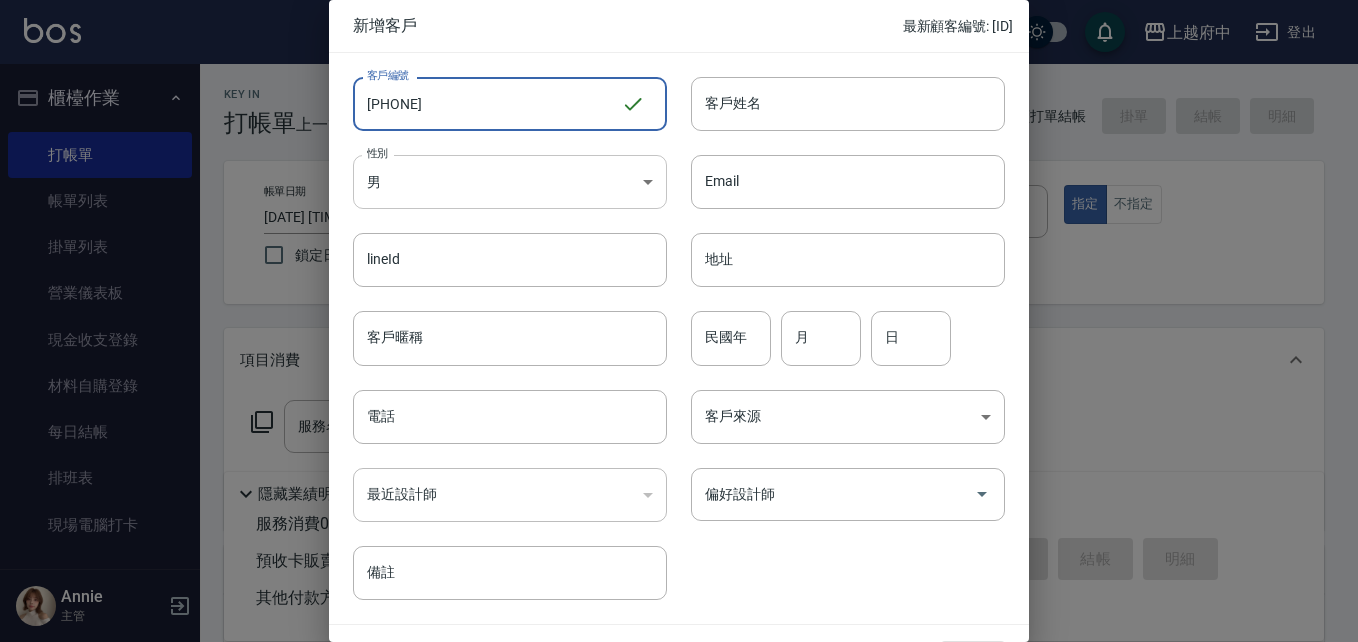 type on "0963544981" 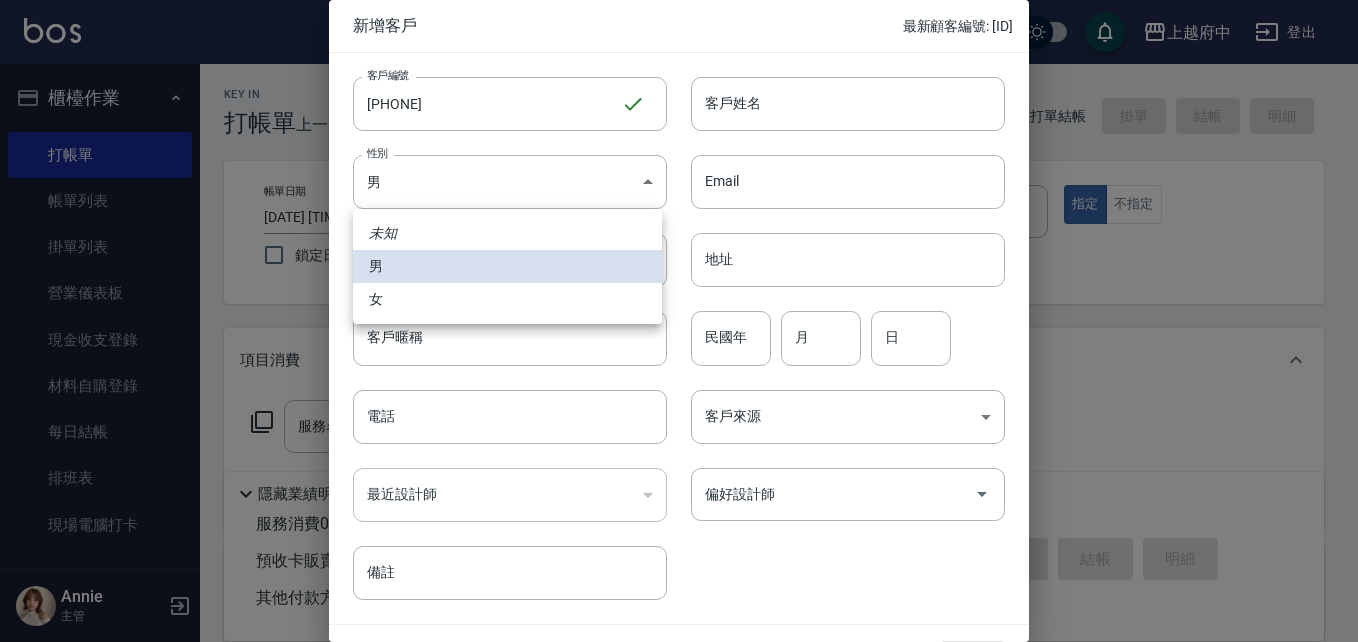click on "女" at bounding box center (507, 299) 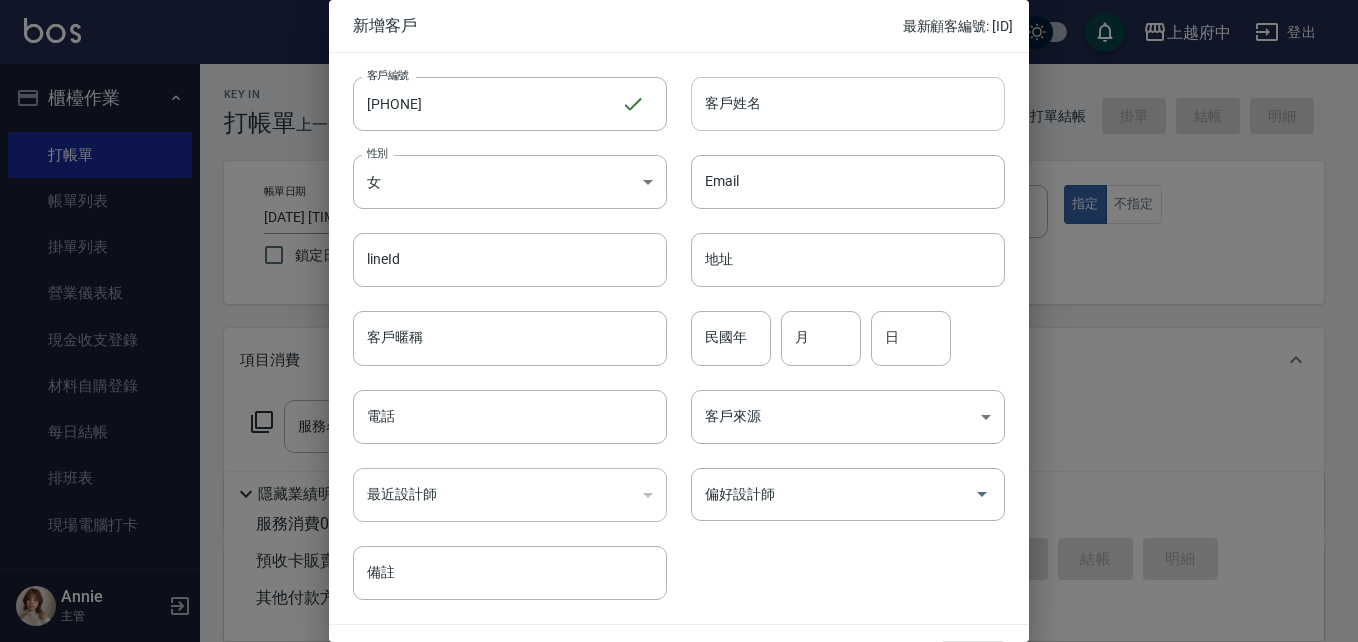 click on "客戶姓名" at bounding box center (848, 104) 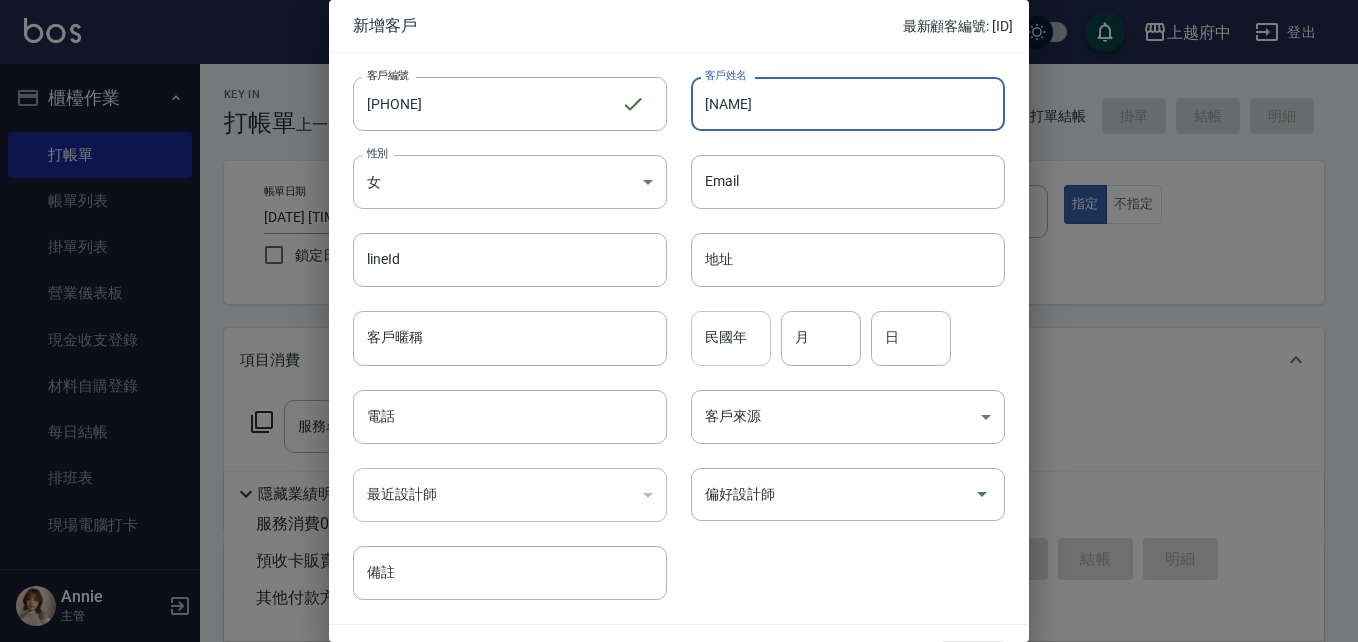 type on "潘欣瑩" 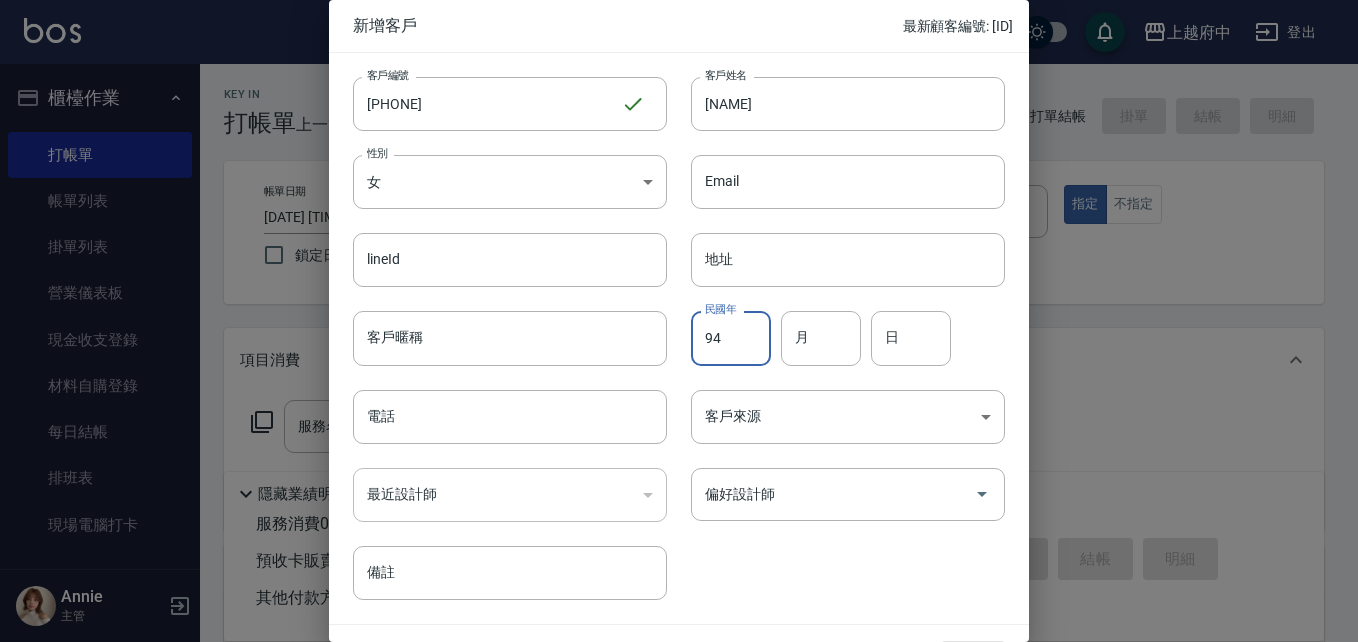 type on "94" 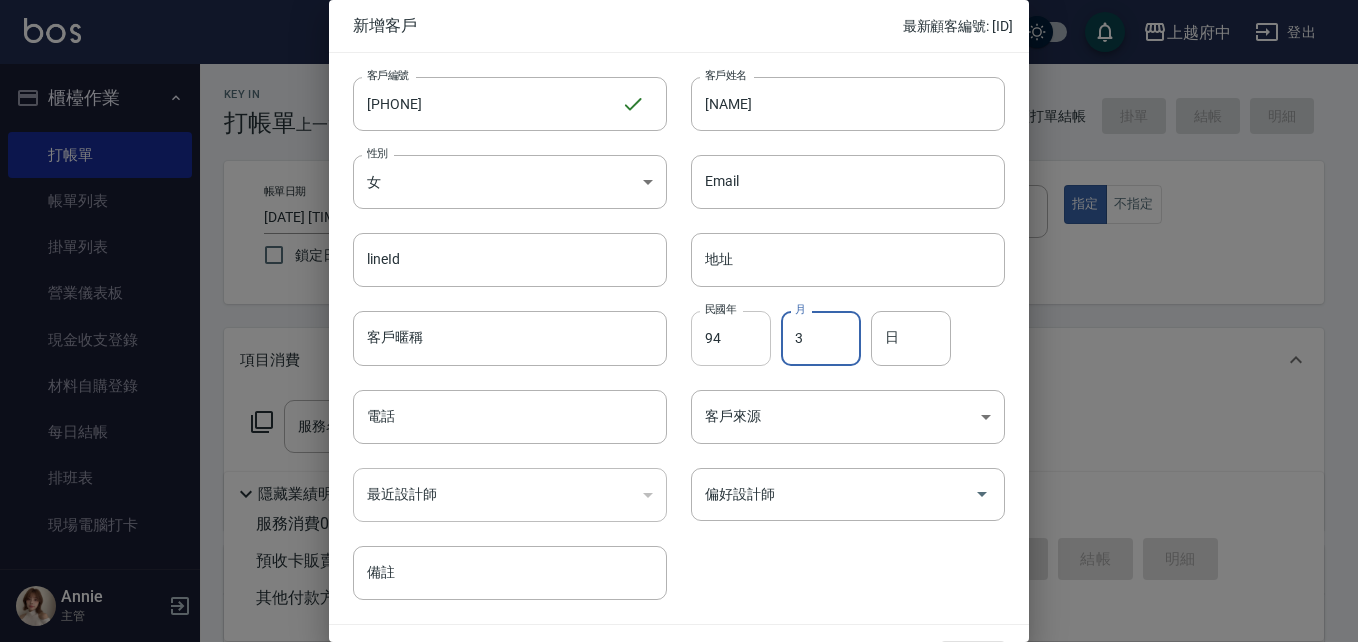 type on "3" 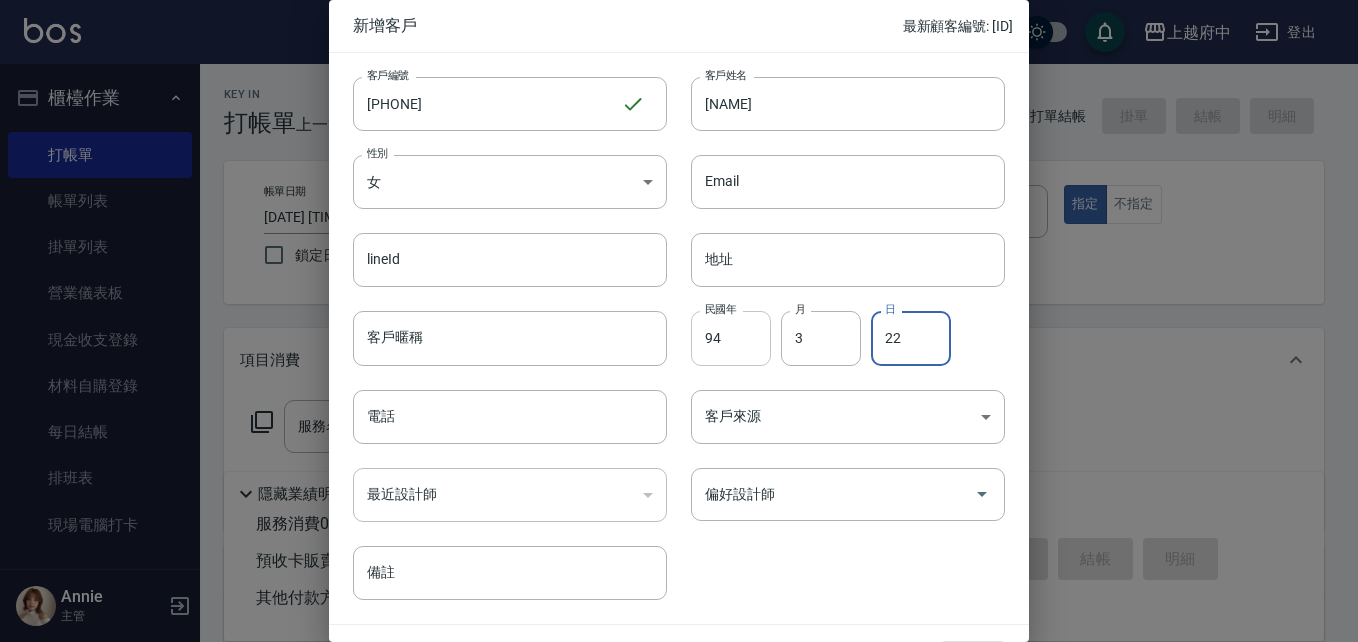 type on "22" 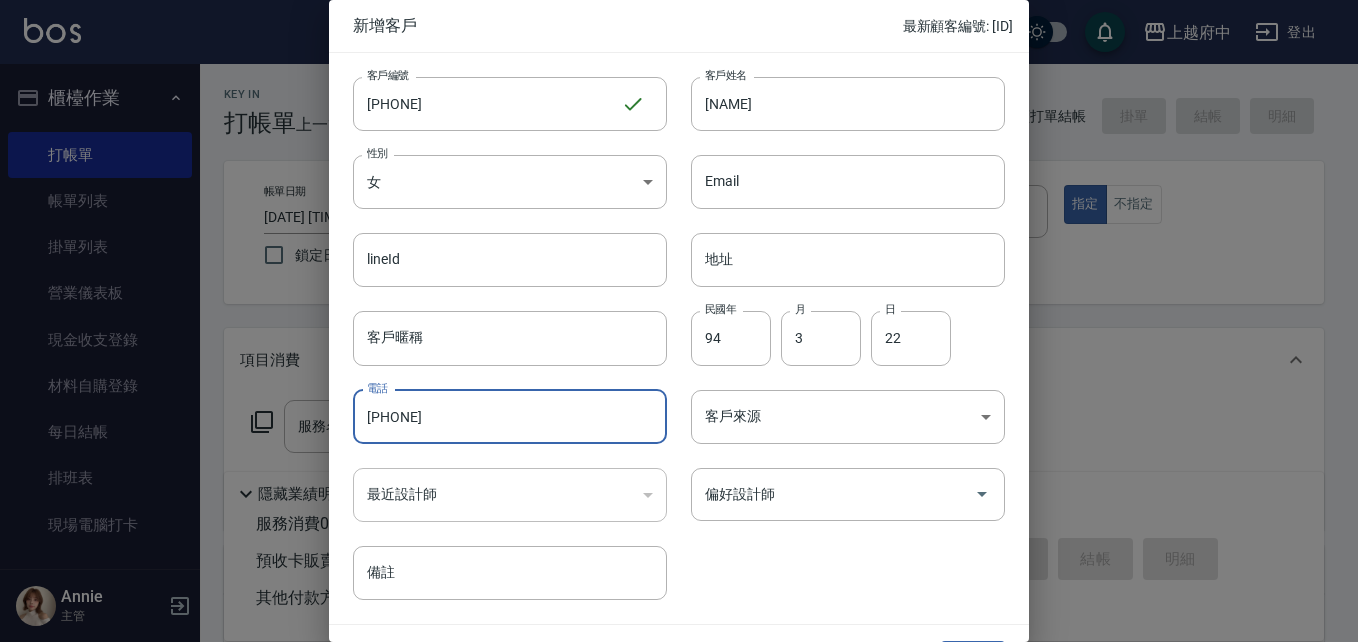 type on "0963544981" 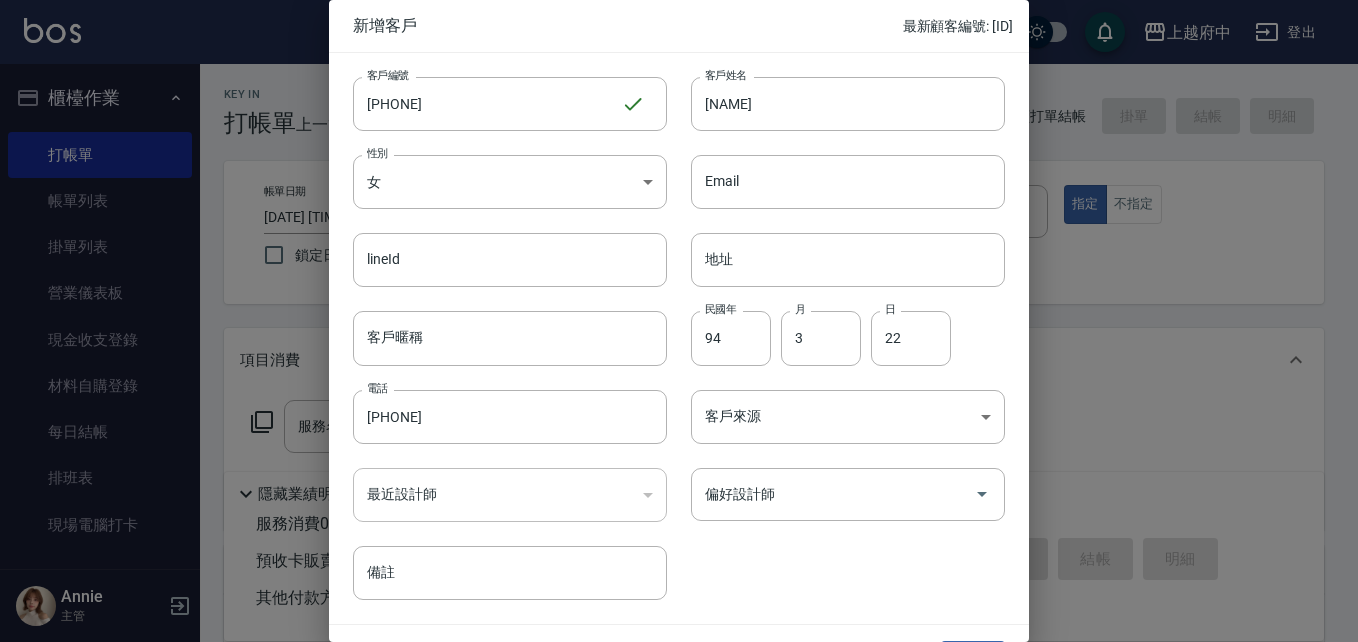 click on "客戶編號 0963544981 ​ 客戶編號 客戶姓名 潘欣瑩 客戶姓名 性別 女 FEMALE 性別 Email Email lineId lineId 地址 地址 客戶暱稱 客戶暱稱 民國年 94 民國年 月 3 月 日 22 日 電話 0963544981 電話 客戶來源 ​ 客戶來源 最近設計師 ​ 最近設計師 偏好設計師 偏好設計師 備註 備註" at bounding box center [667, 326] 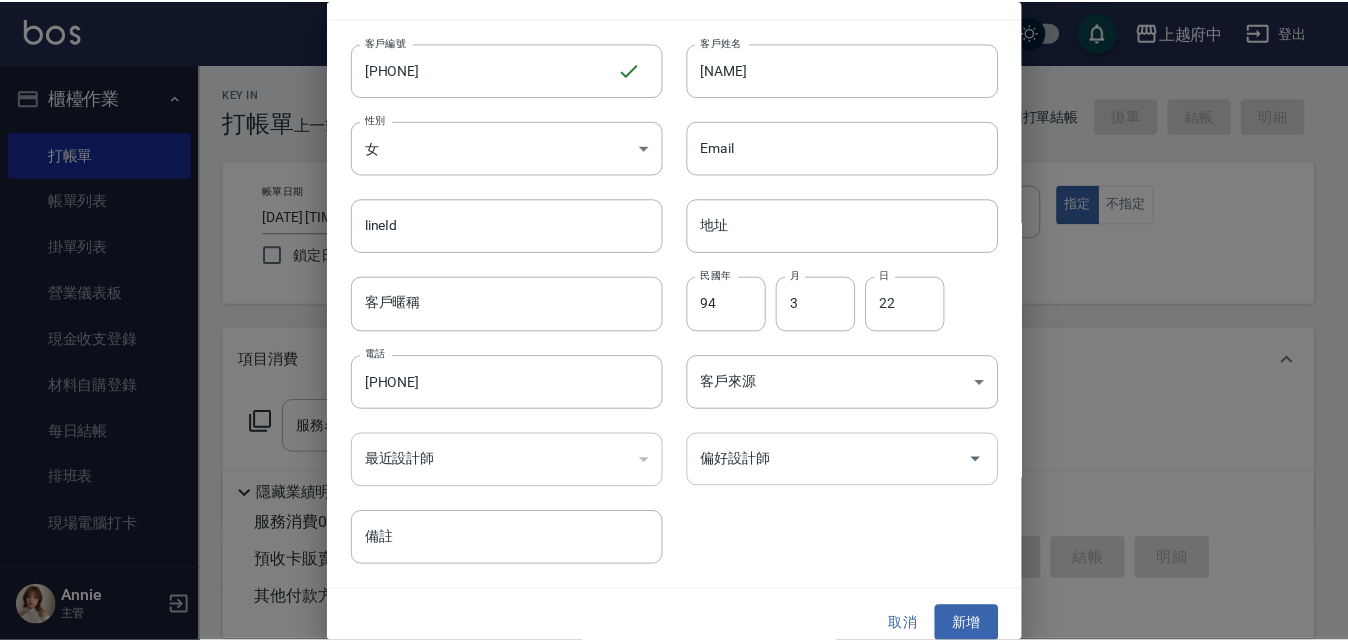 scroll, scrollTop: 51, scrollLeft: 0, axis: vertical 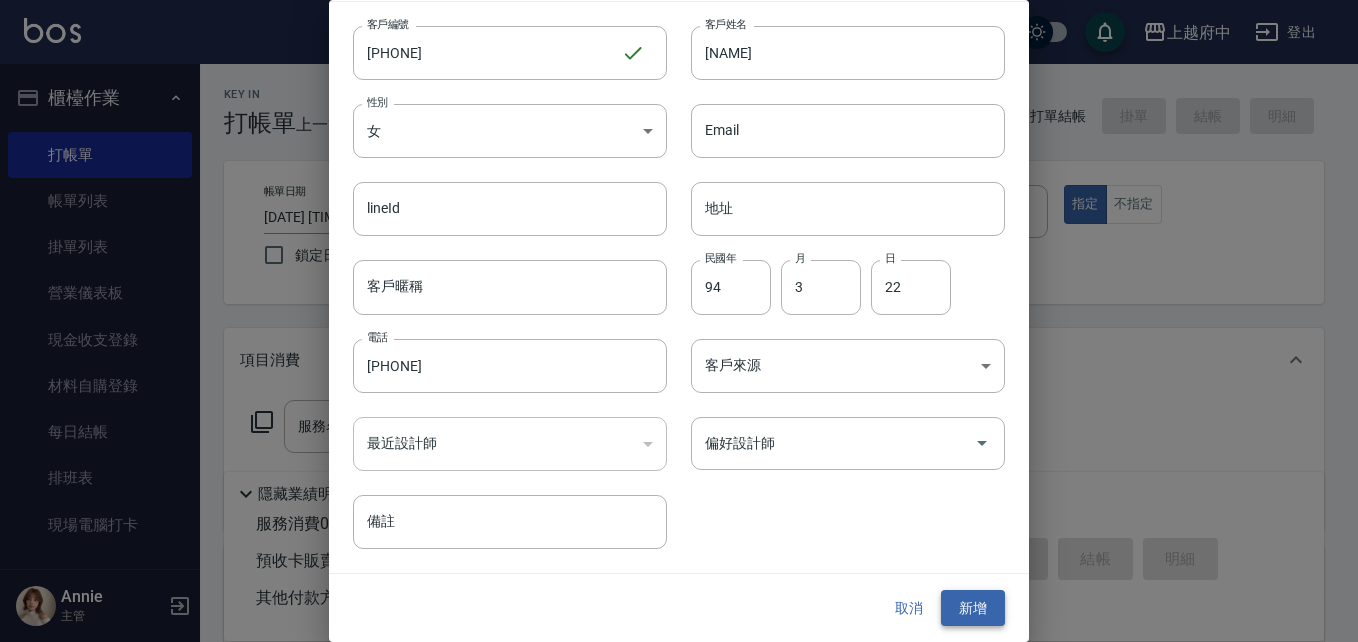 click on "新增" at bounding box center [973, 608] 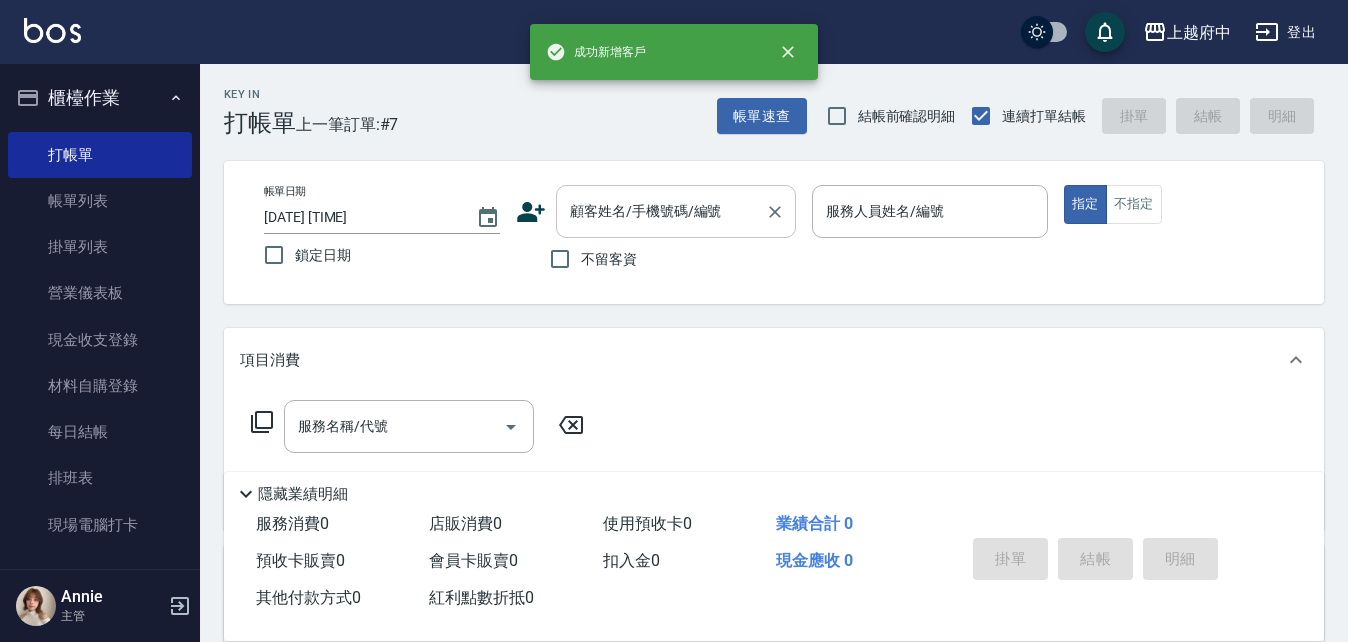 click on "顧客姓名/手機號碼/編號" at bounding box center [661, 211] 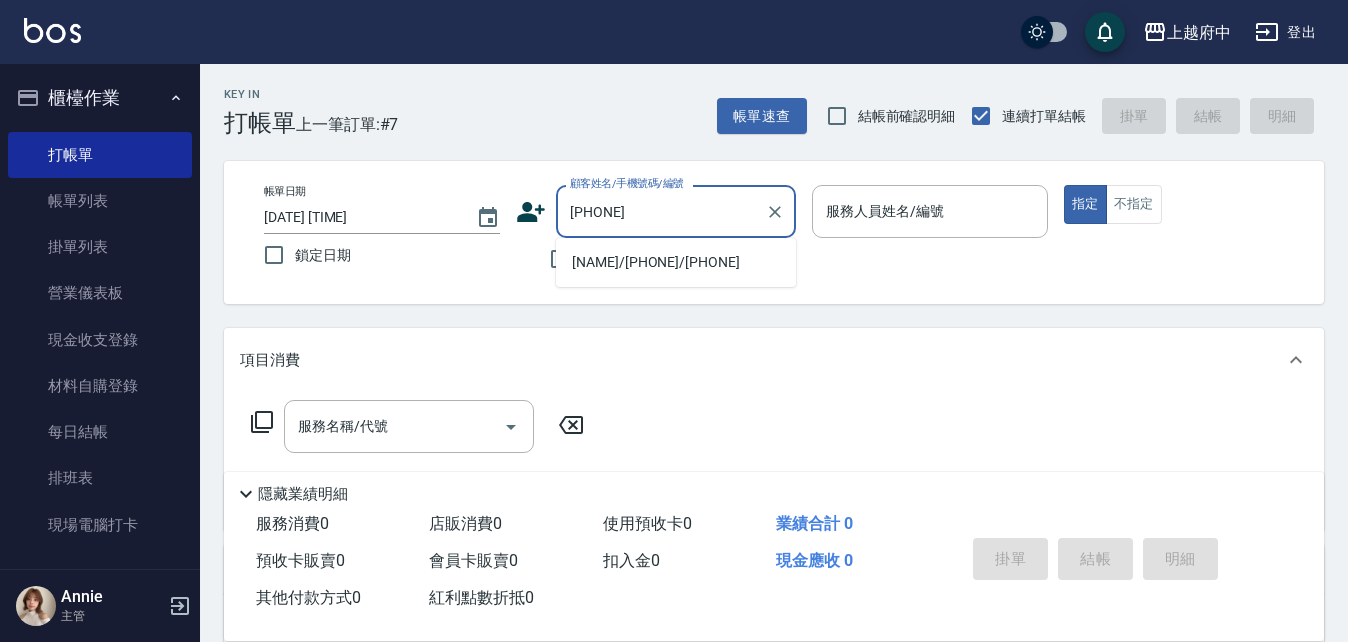 click on "潘欣瑩/0963544981/0963544981" at bounding box center (676, 262) 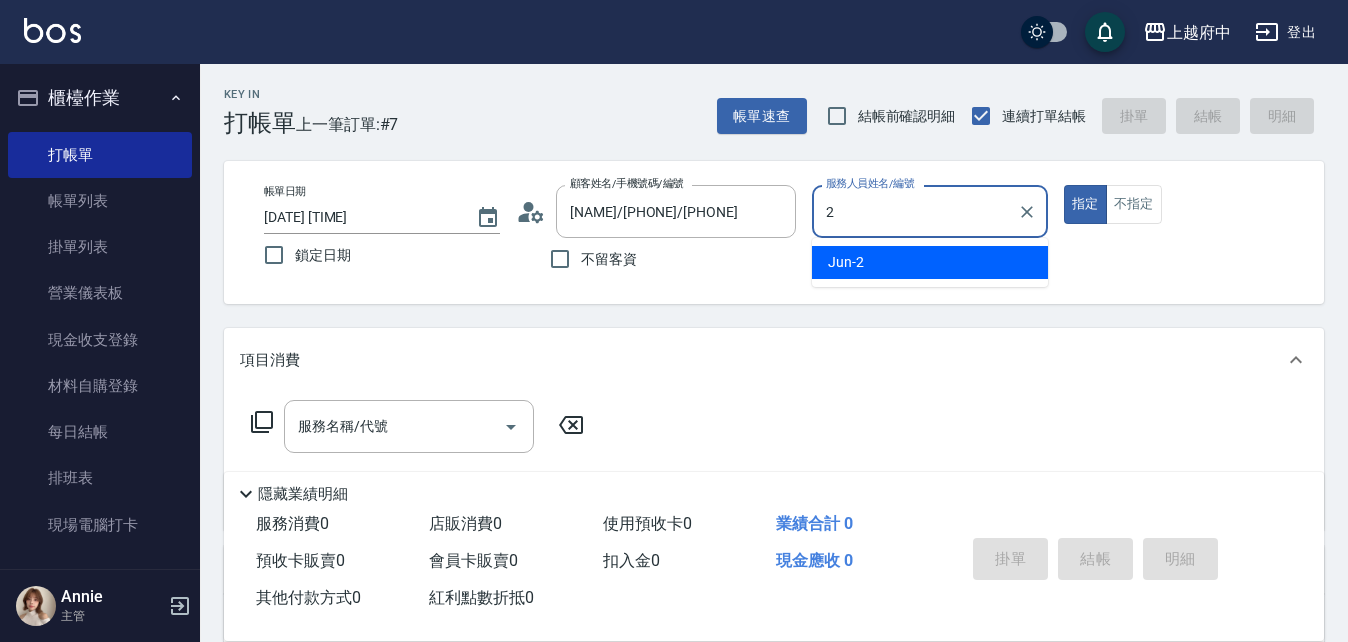 type on "Jun-2" 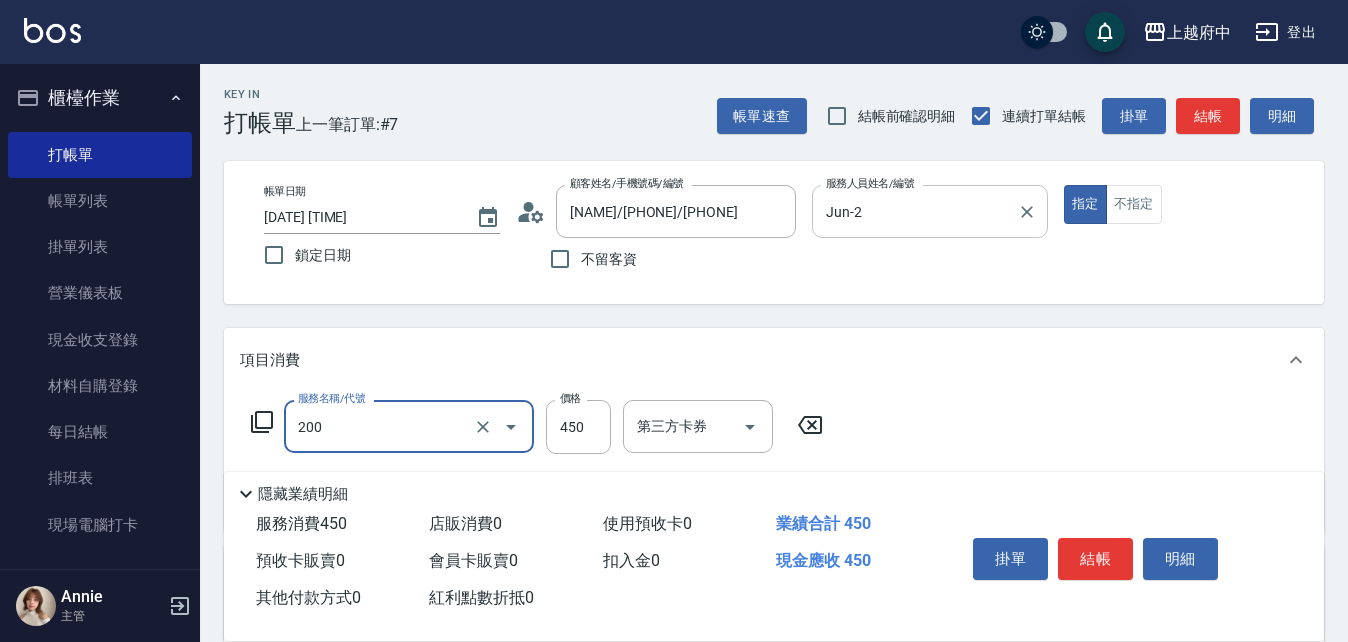 type on "有機洗髮(200)" 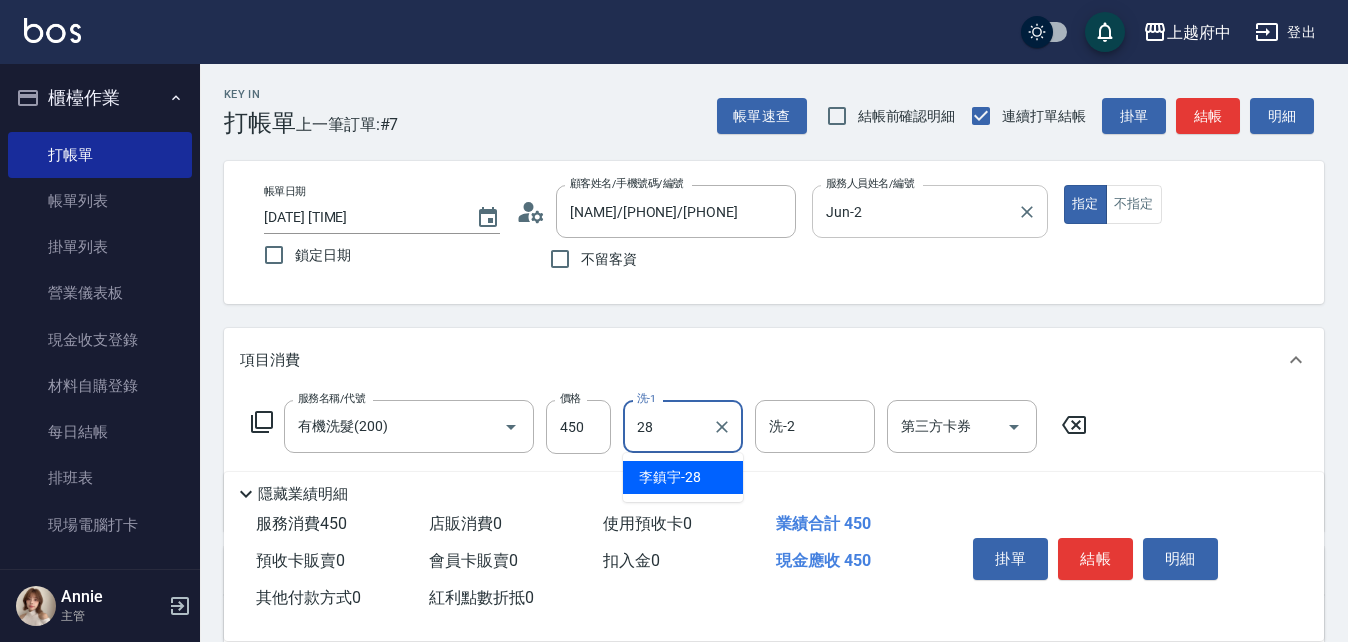 type on "李鎮宇-28" 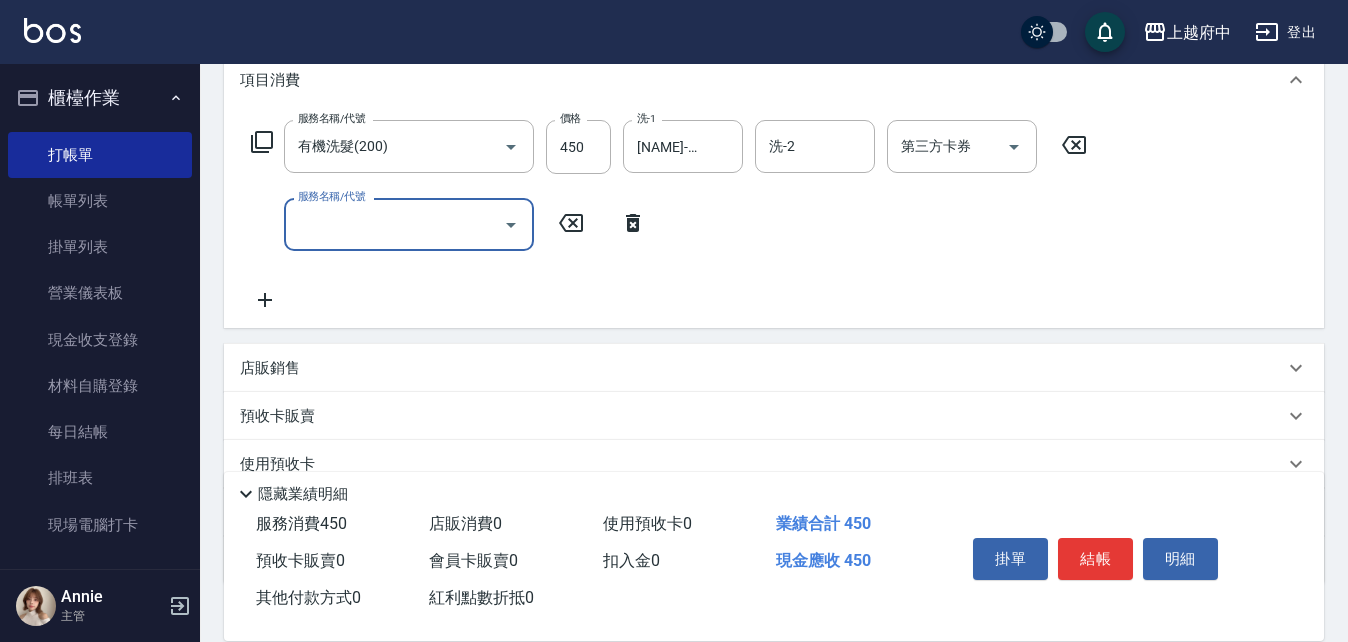 scroll, scrollTop: 300, scrollLeft: 0, axis: vertical 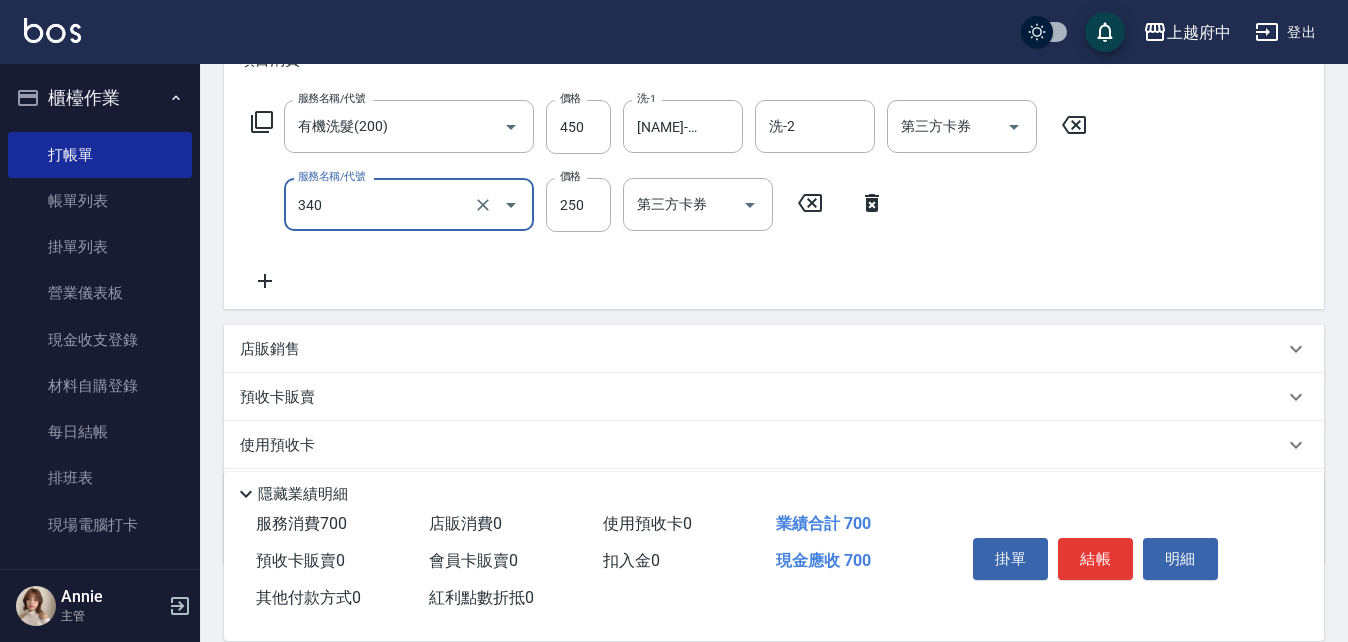 type on "剪髮(340)" 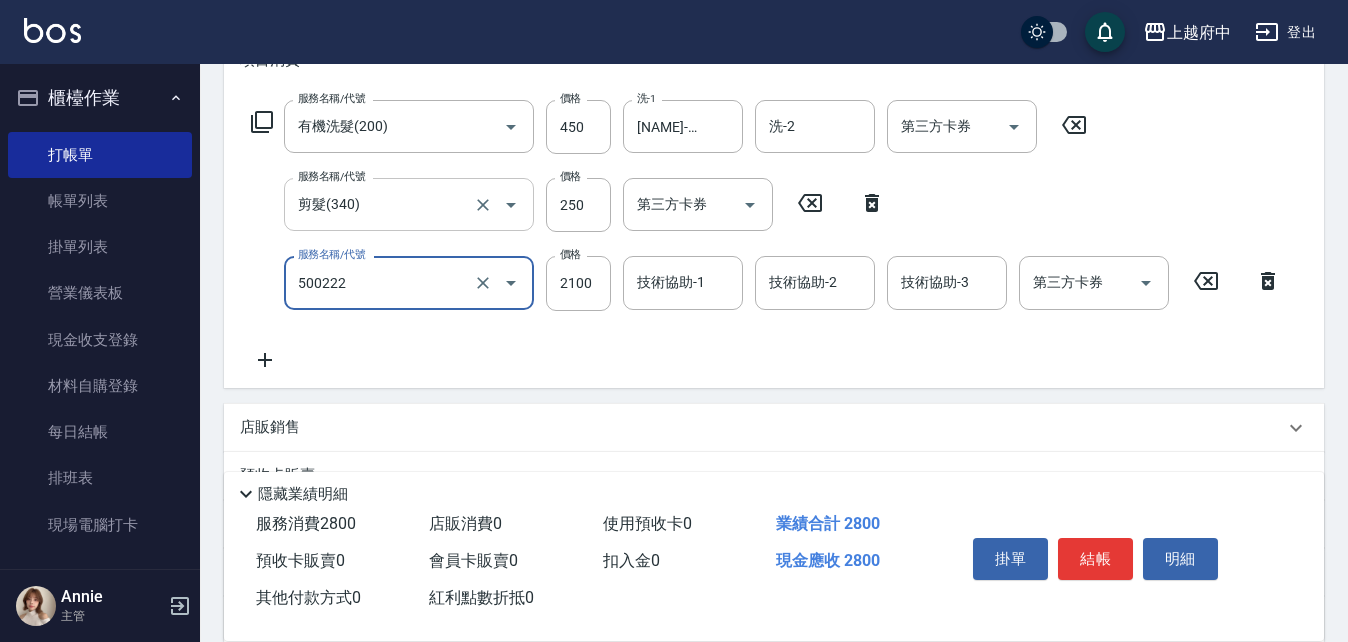 type on "漂髮 長(500222)" 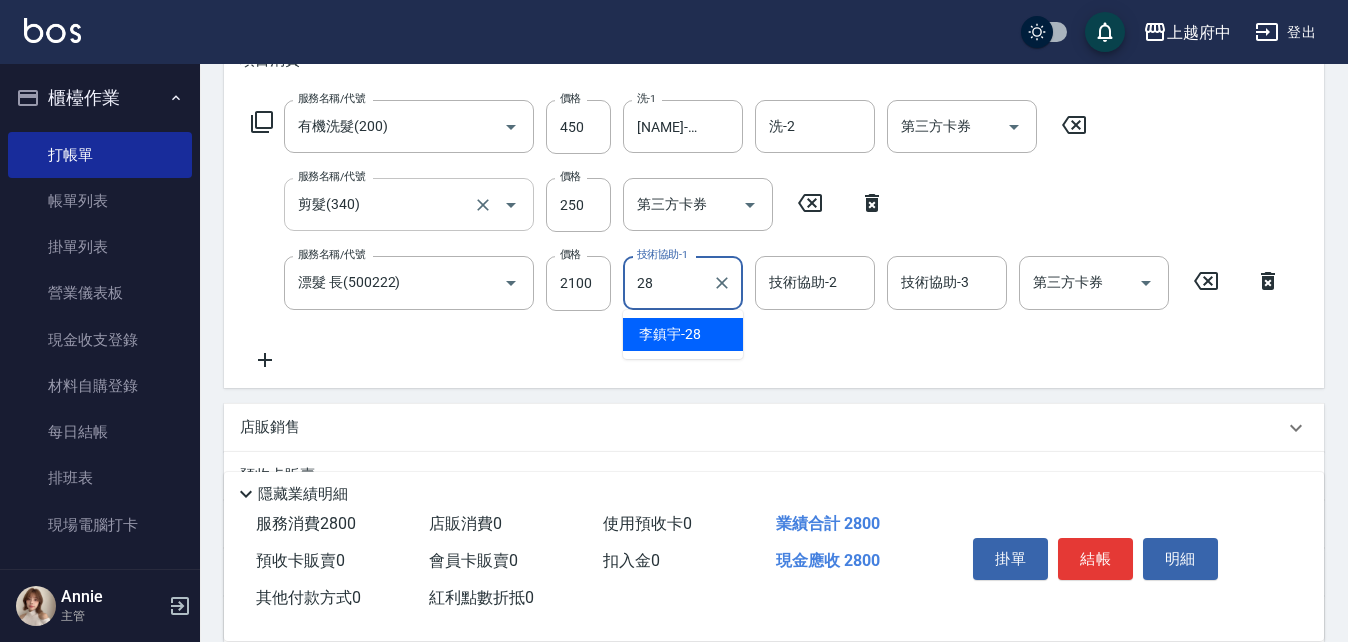 type on "李鎮宇-28" 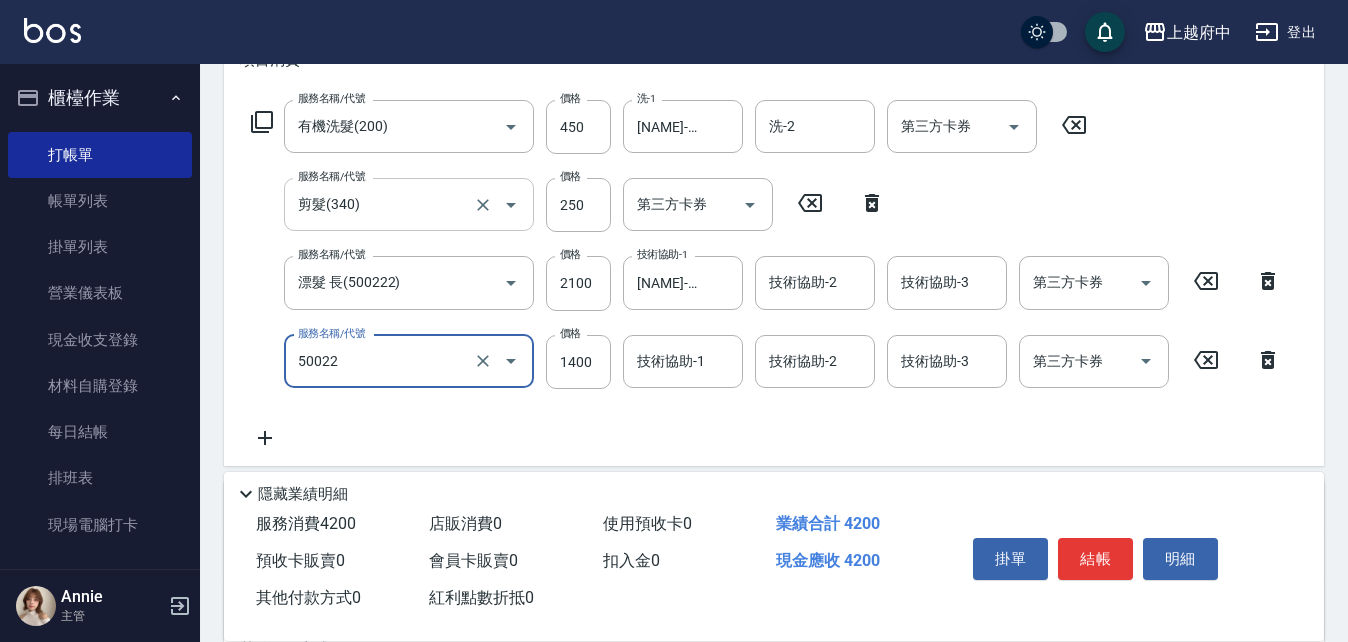 type on "漂髮 中(50022)" 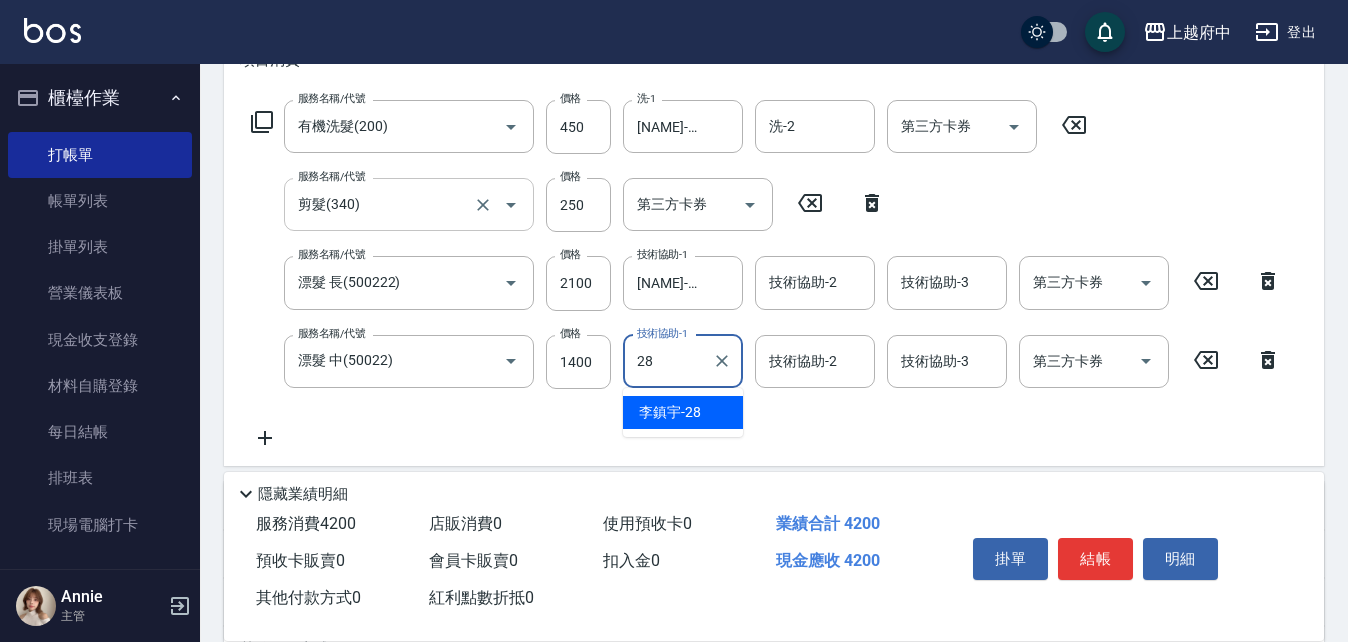 type on "李鎮宇-28" 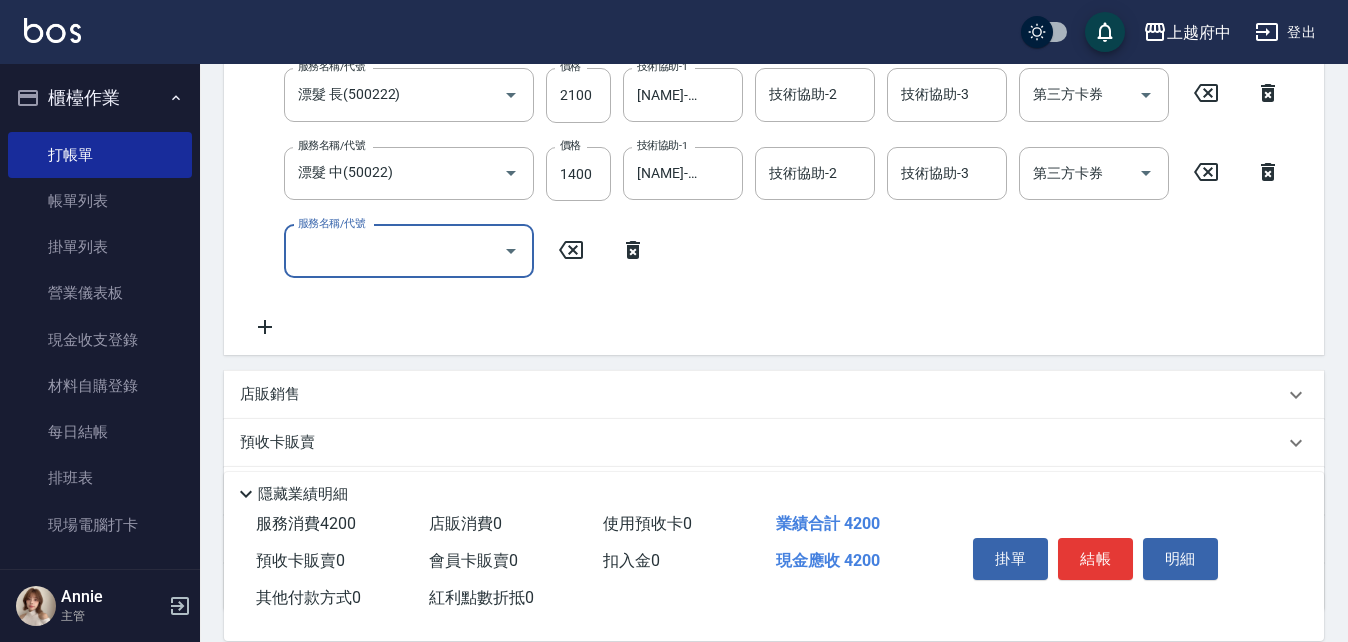 scroll, scrollTop: 500, scrollLeft: 0, axis: vertical 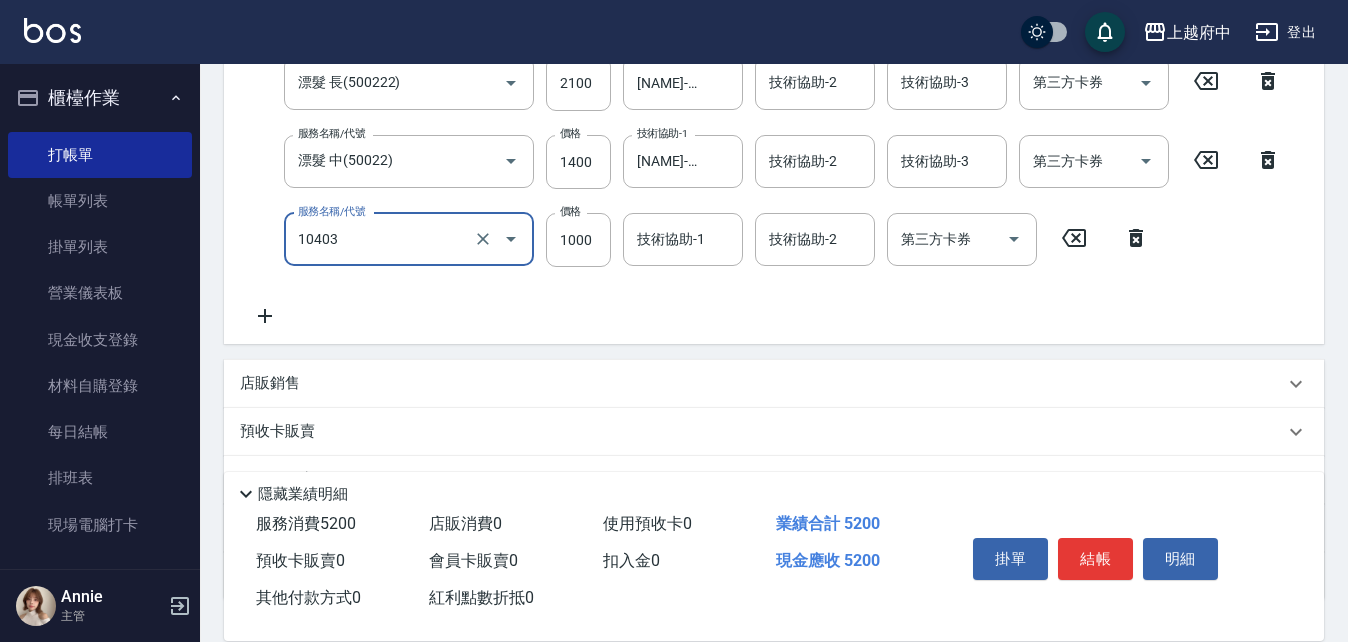type on "晶漾深層護髮(10403)" 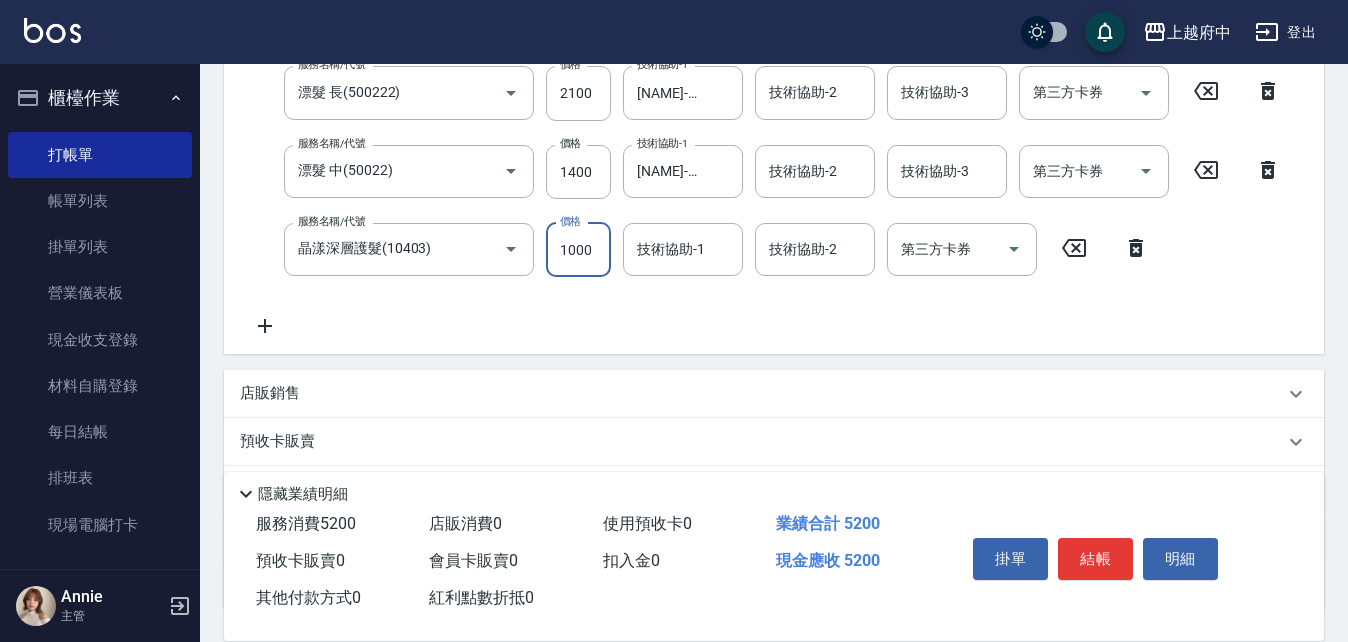 scroll, scrollTop: 525, scrollLeft: 0, axis: vertical 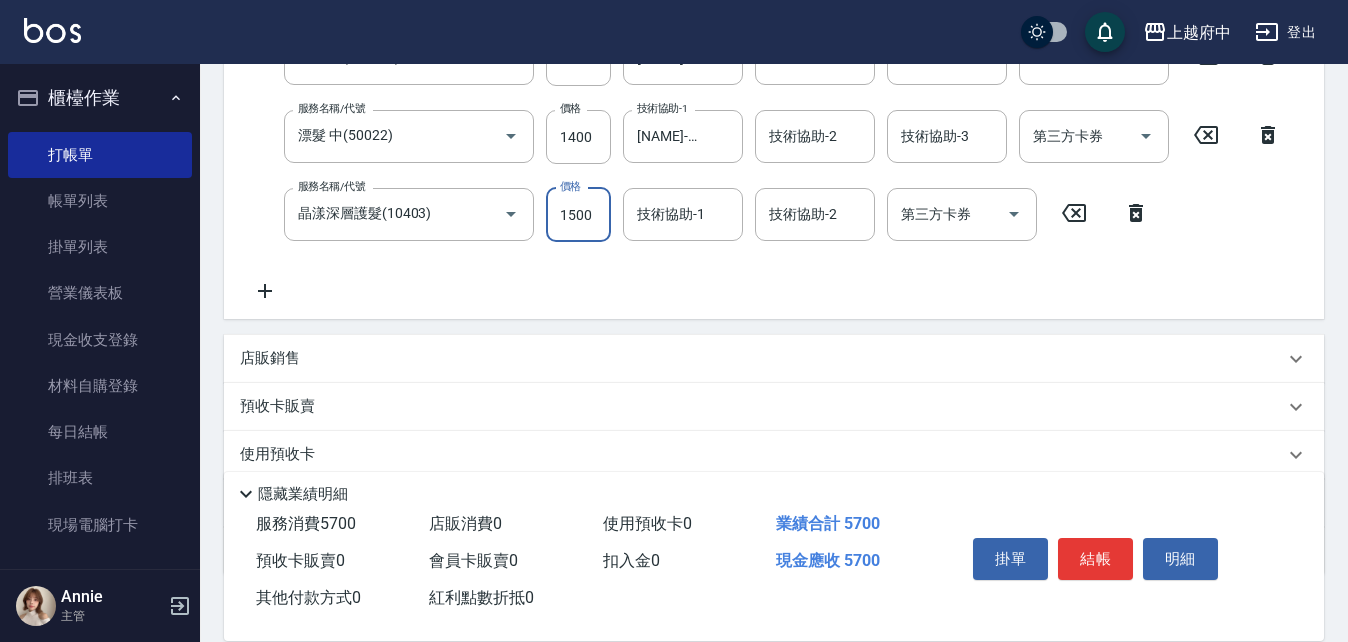 type on "1500" 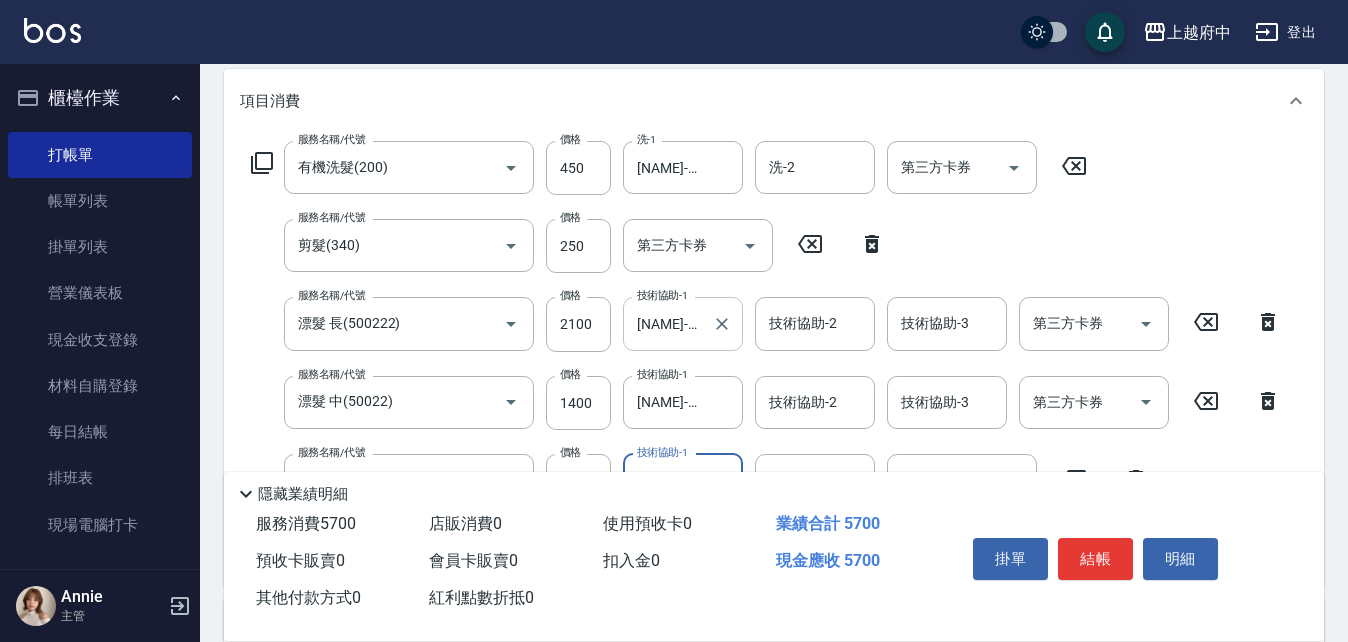 scroll, scrollTop: 225, scrollLeft: 0, axis: vertical 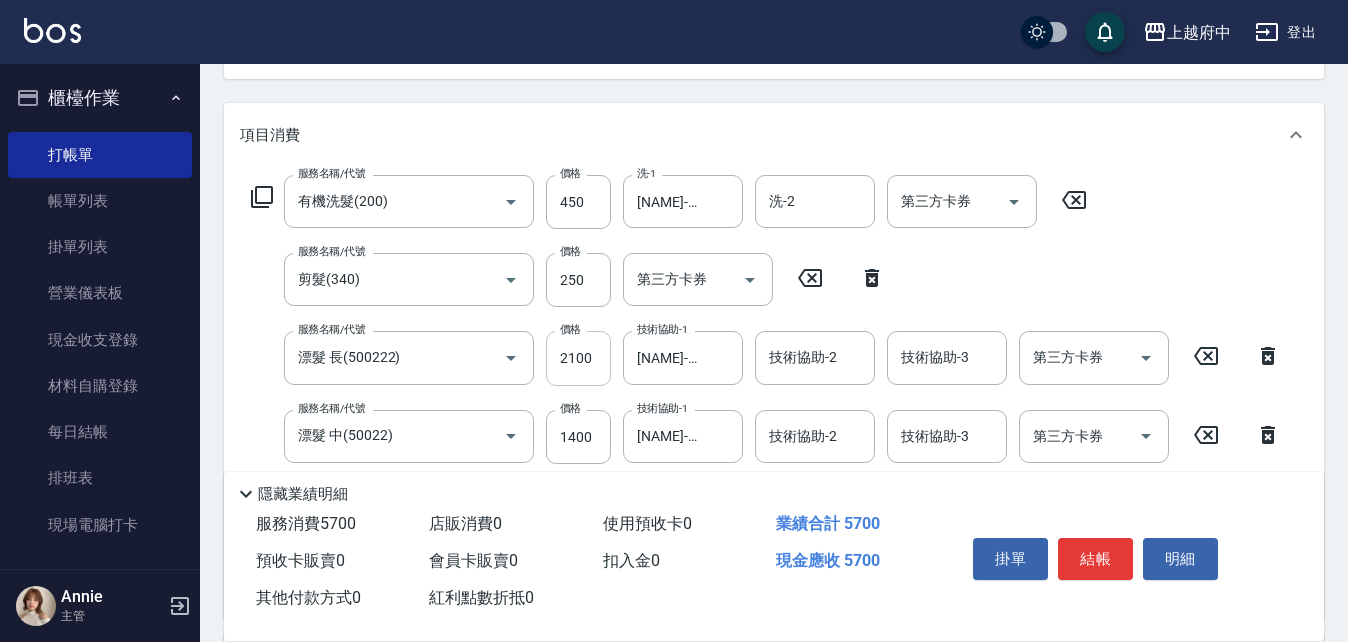 click on "2100" at bounding box center (578, 358) 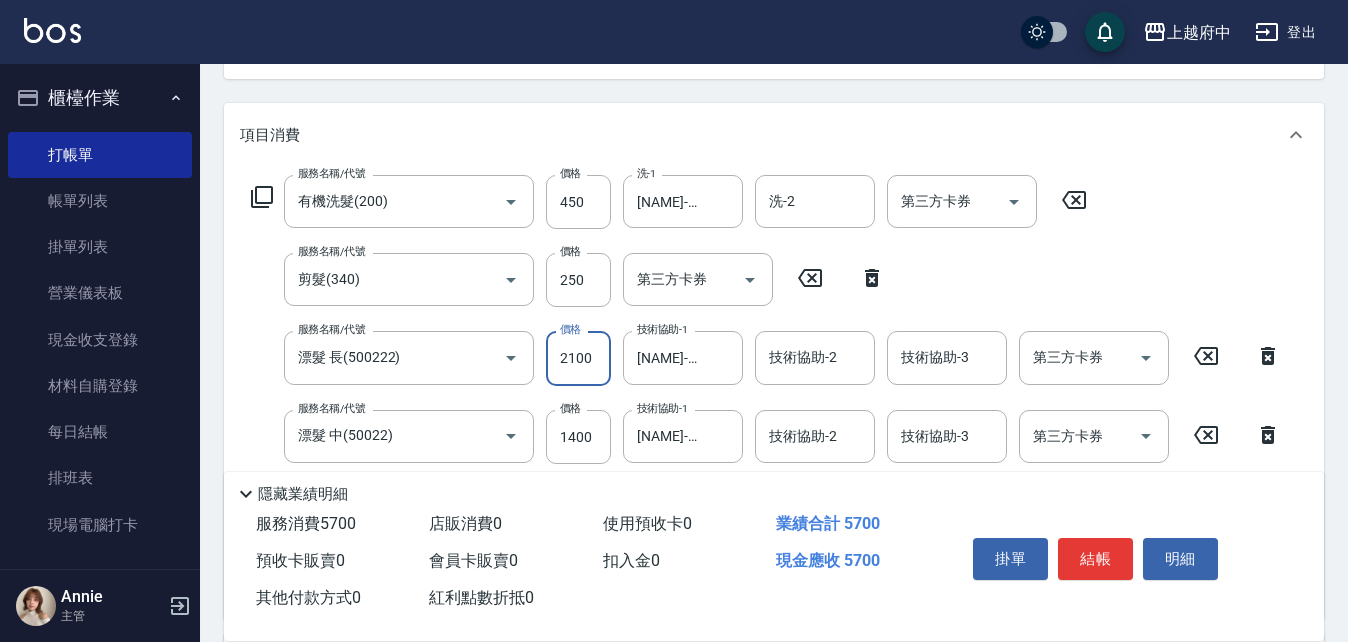 click on "2100" at bounding box center (578, 358) 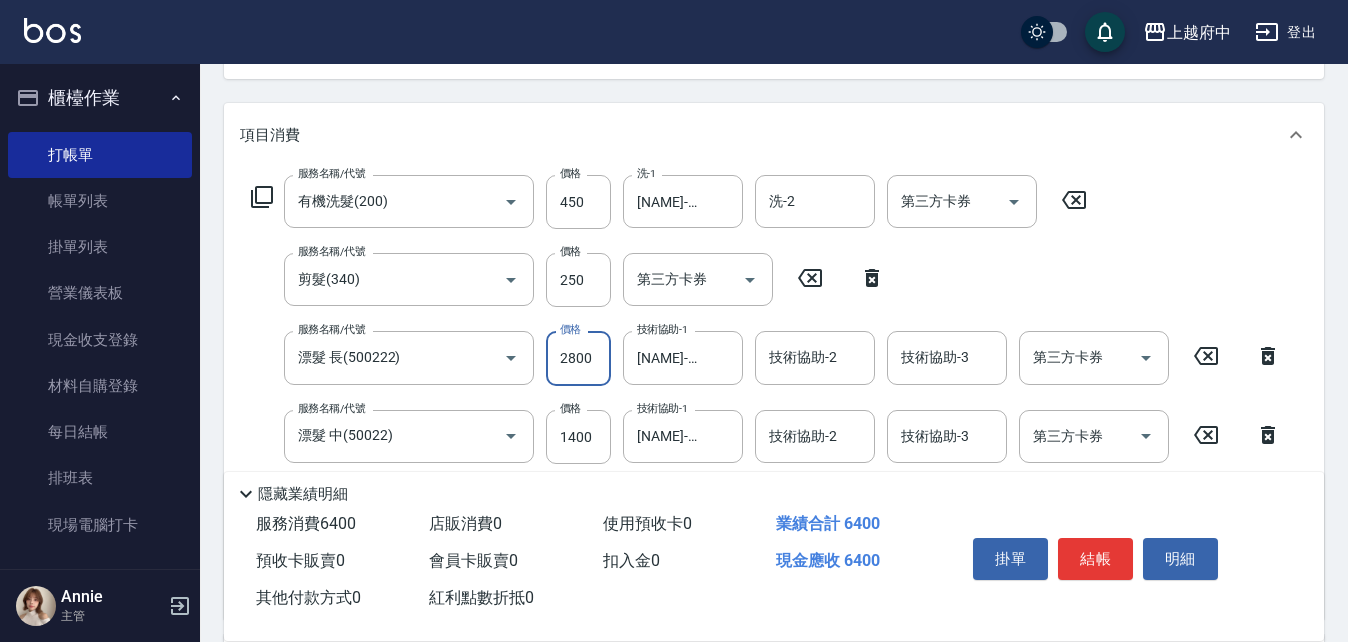 type on "2800" 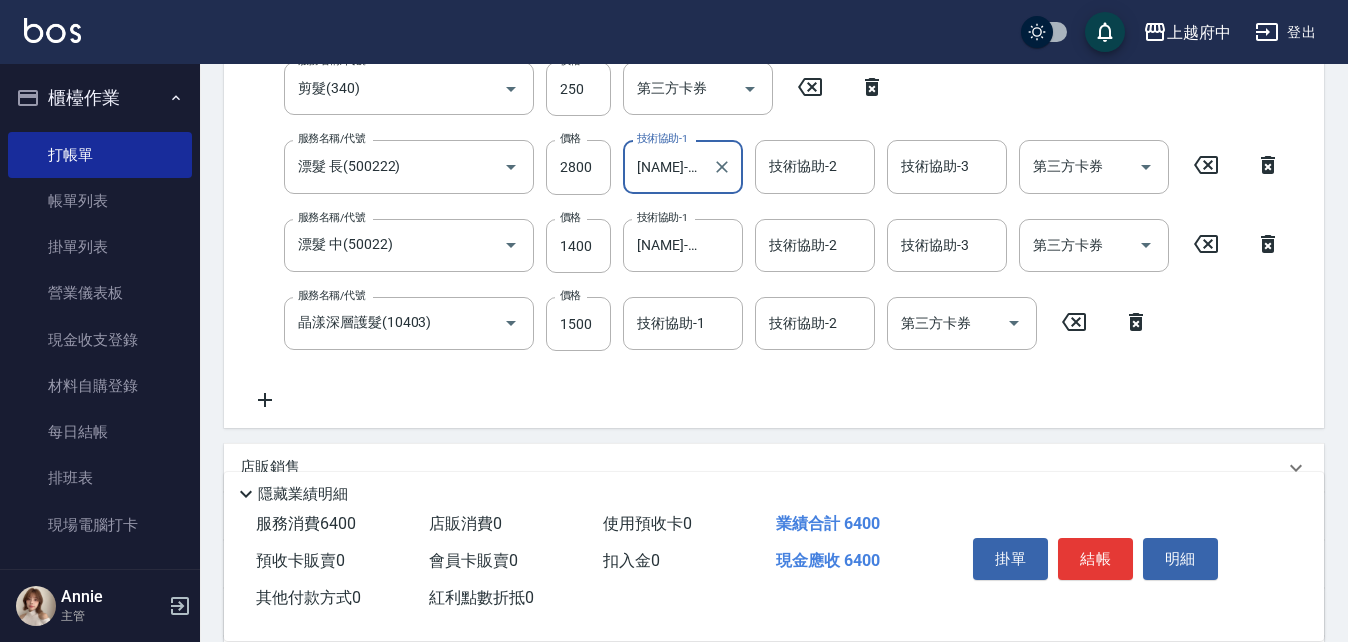 scroll, scrollTop: 425, scrollLeft: 0, axis: vertical 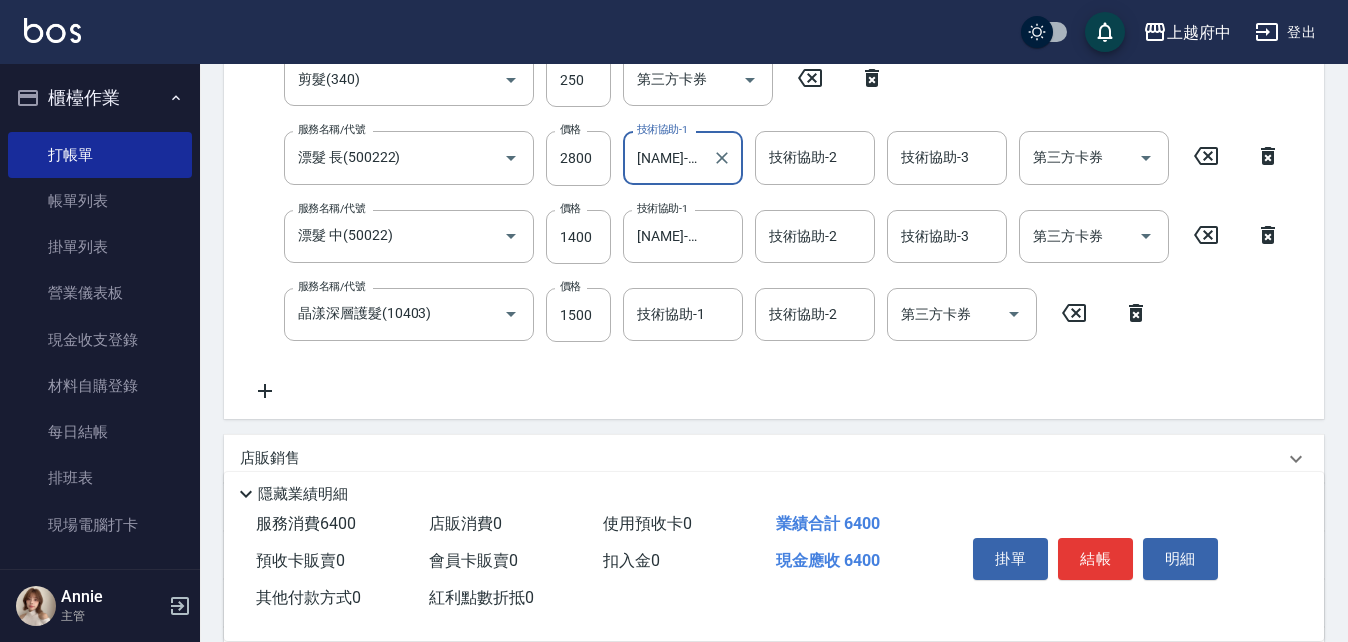 click 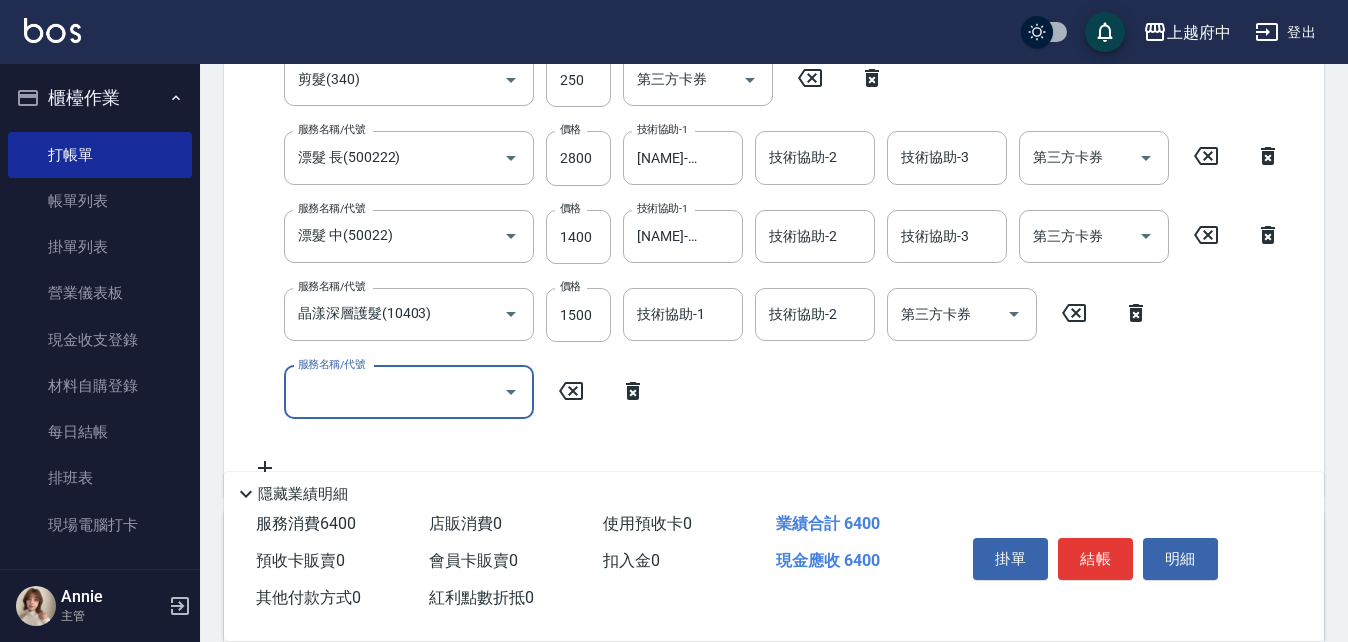 scroll, scrollTop: 409, scrollLeft: 0, axis: vertical 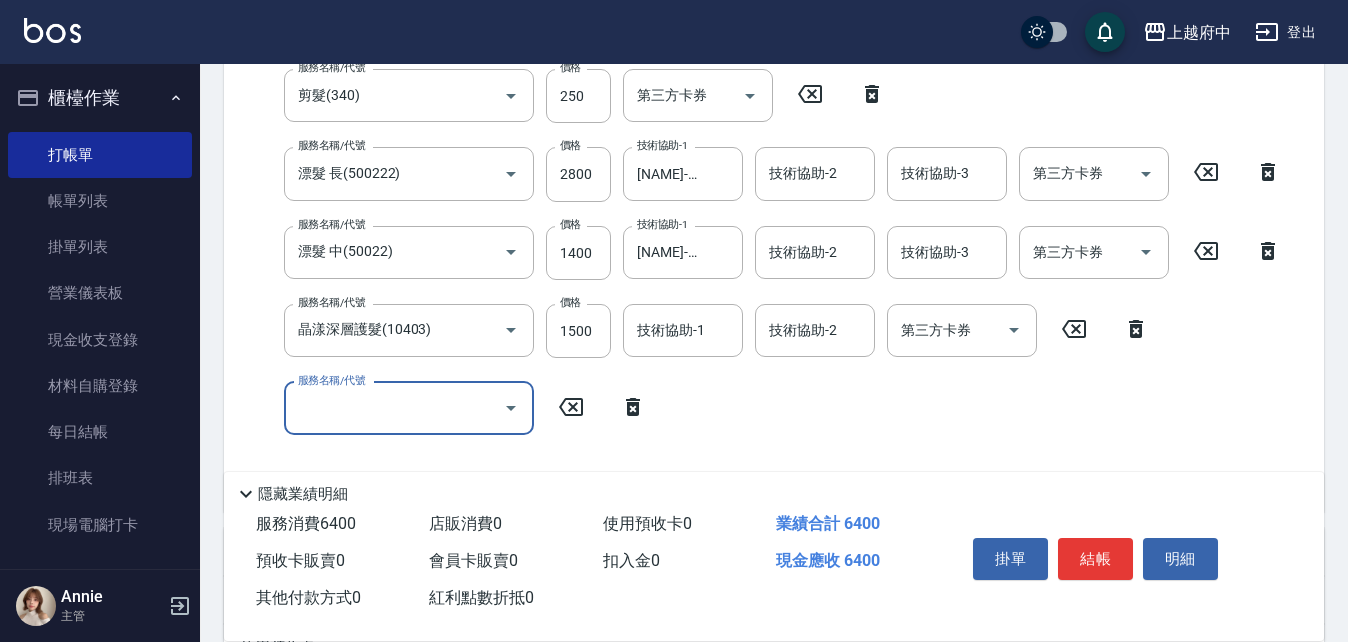 click 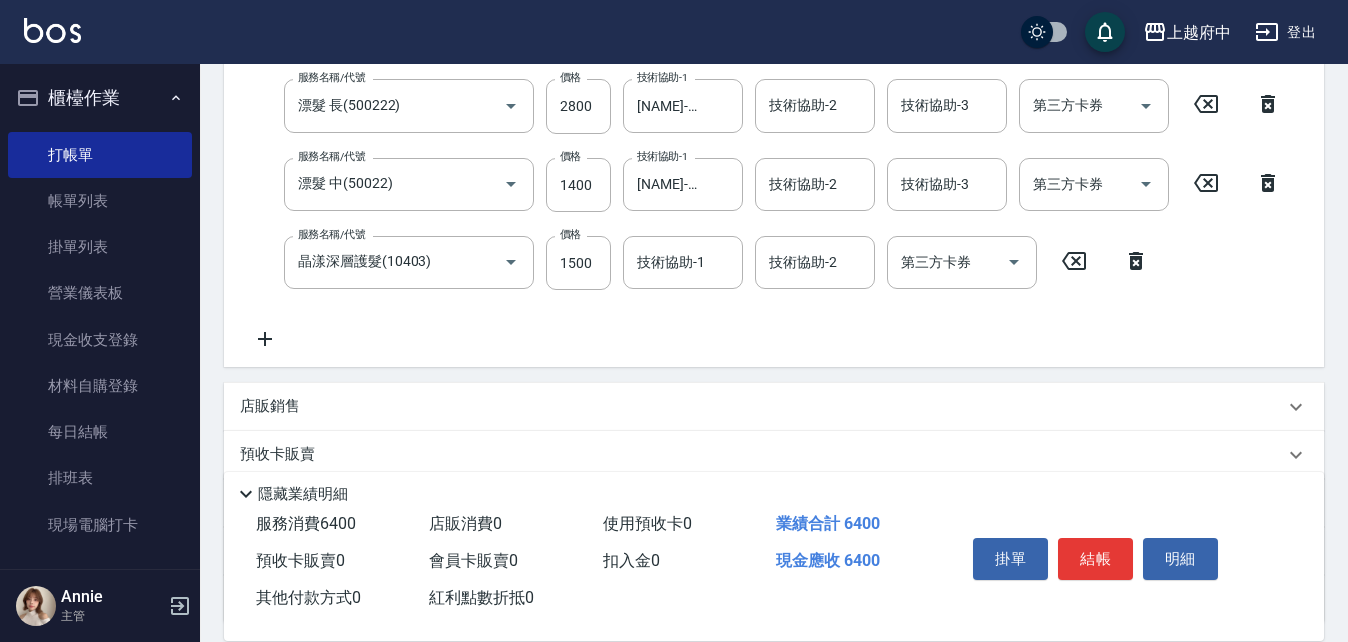 scroll, scrollTop: 509, scrollLeft: 0, axis: vertical 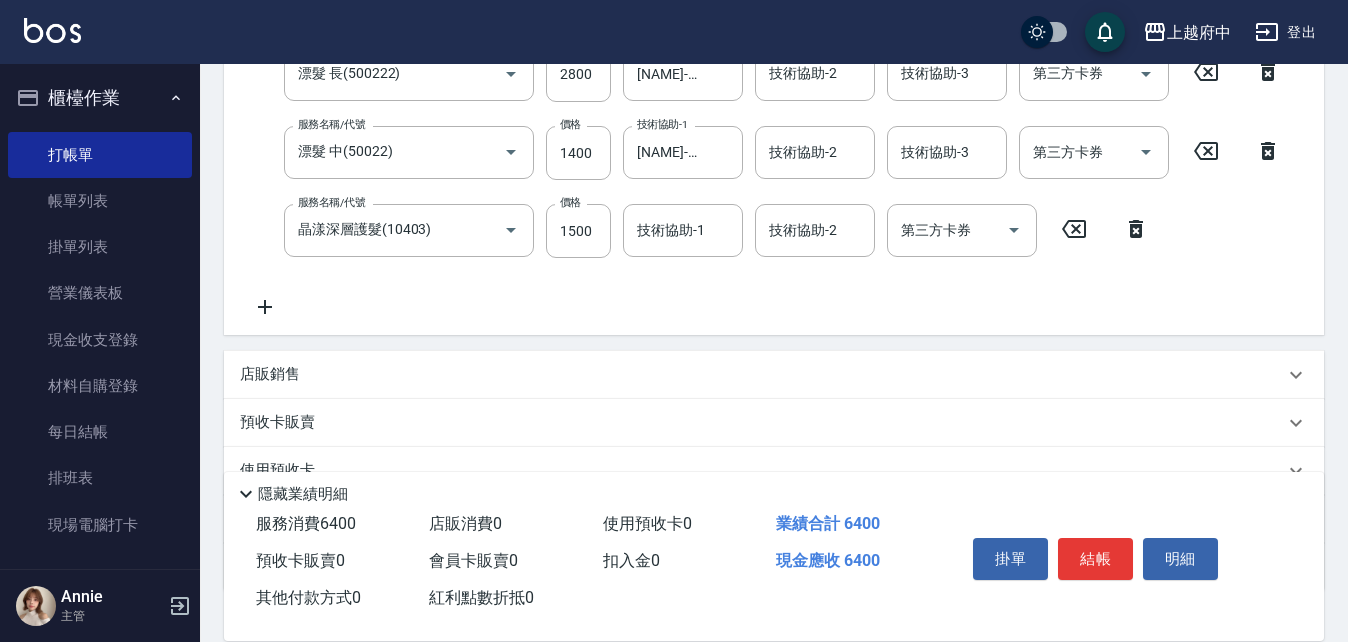 click on "店販銷售" at bounding box center [270, 374] 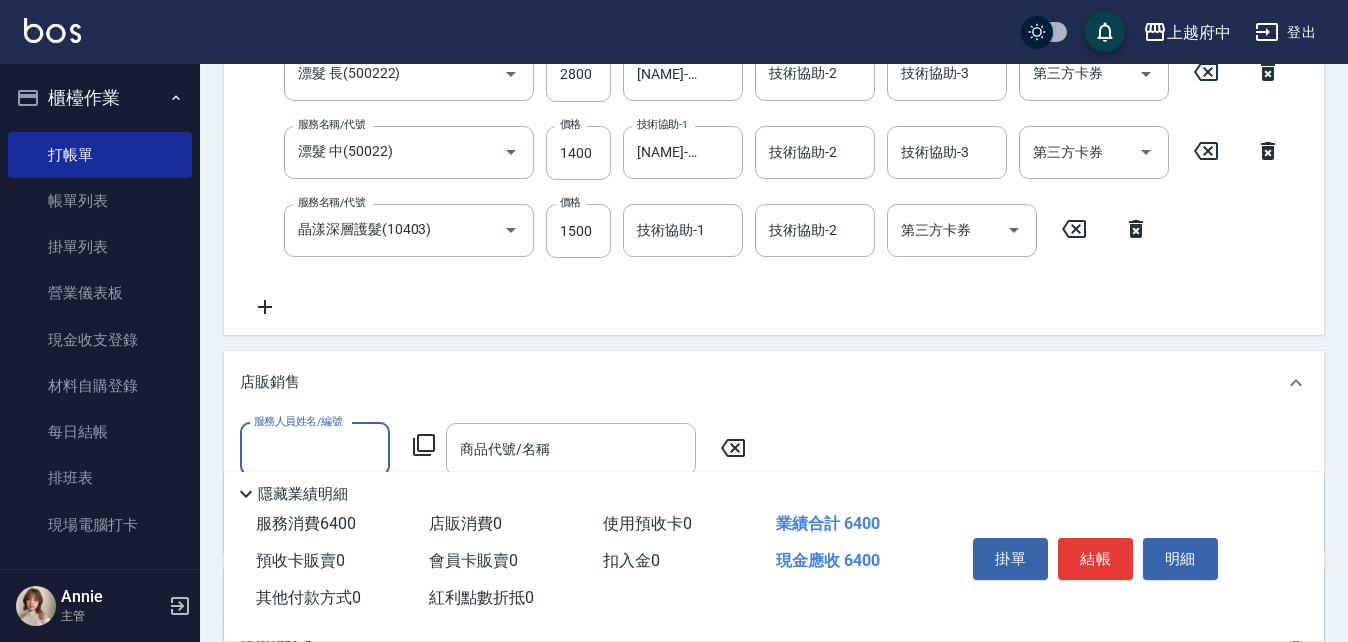 scroll, scrollTop: 0, scrollLeft: 0, axis: both 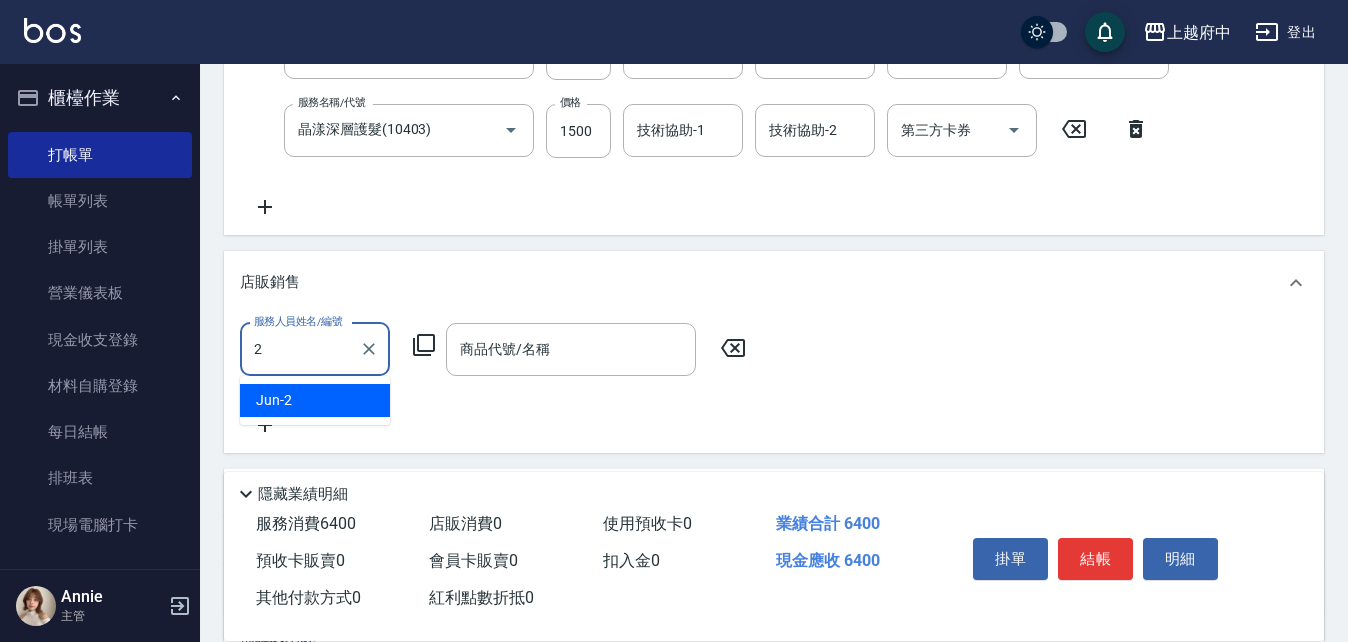 type on "Jun-2" 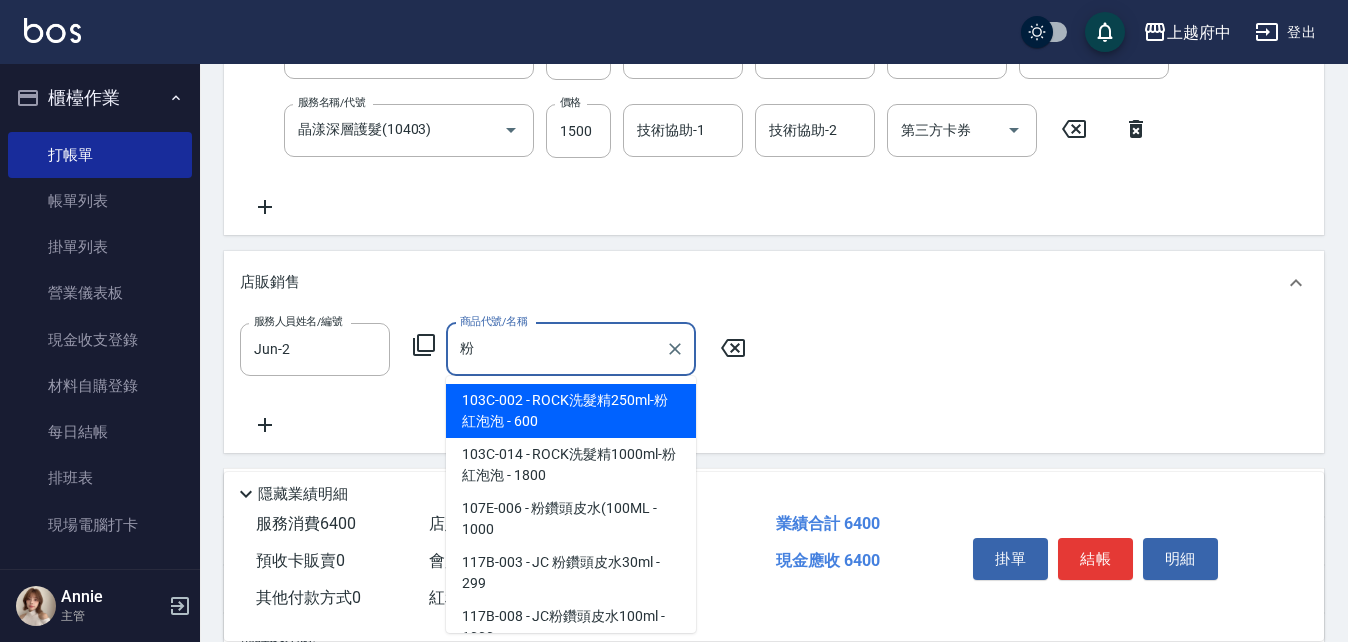 click on "103C-002 - ROCK洗髮精250ml-粉紅泡泡 - 600" at bounding box center [571, 411] 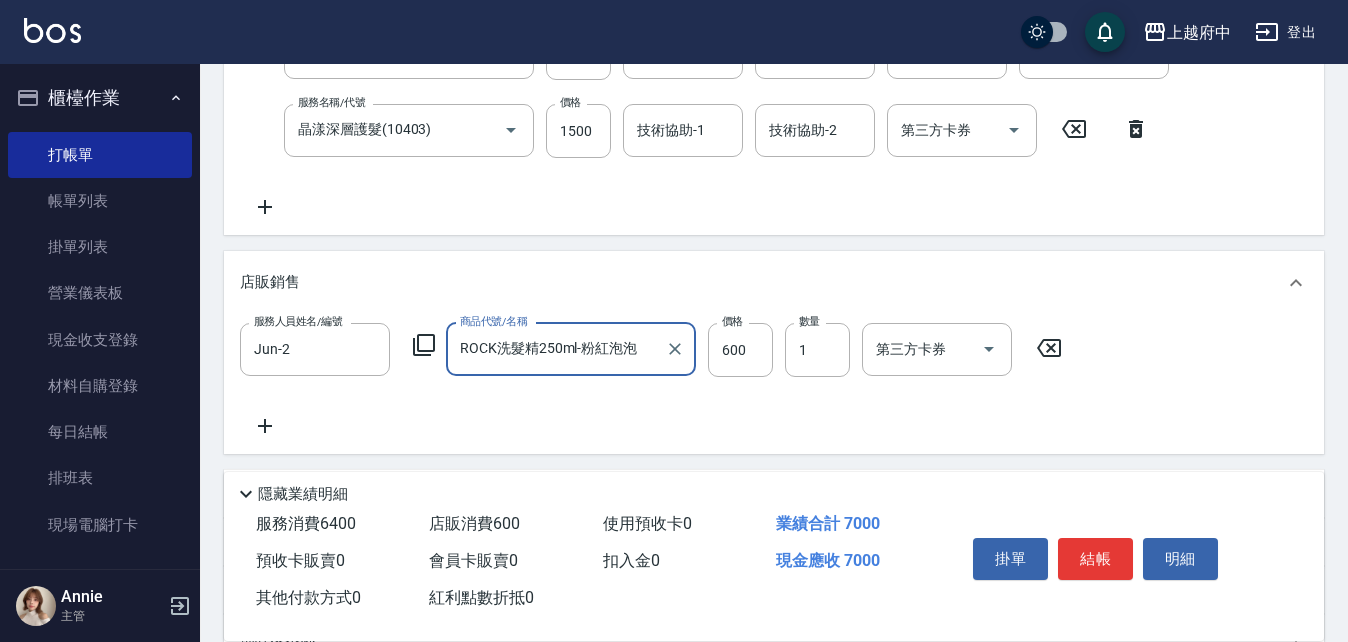 type on "ROCK洗髮精250ml-粉紅泡泡" 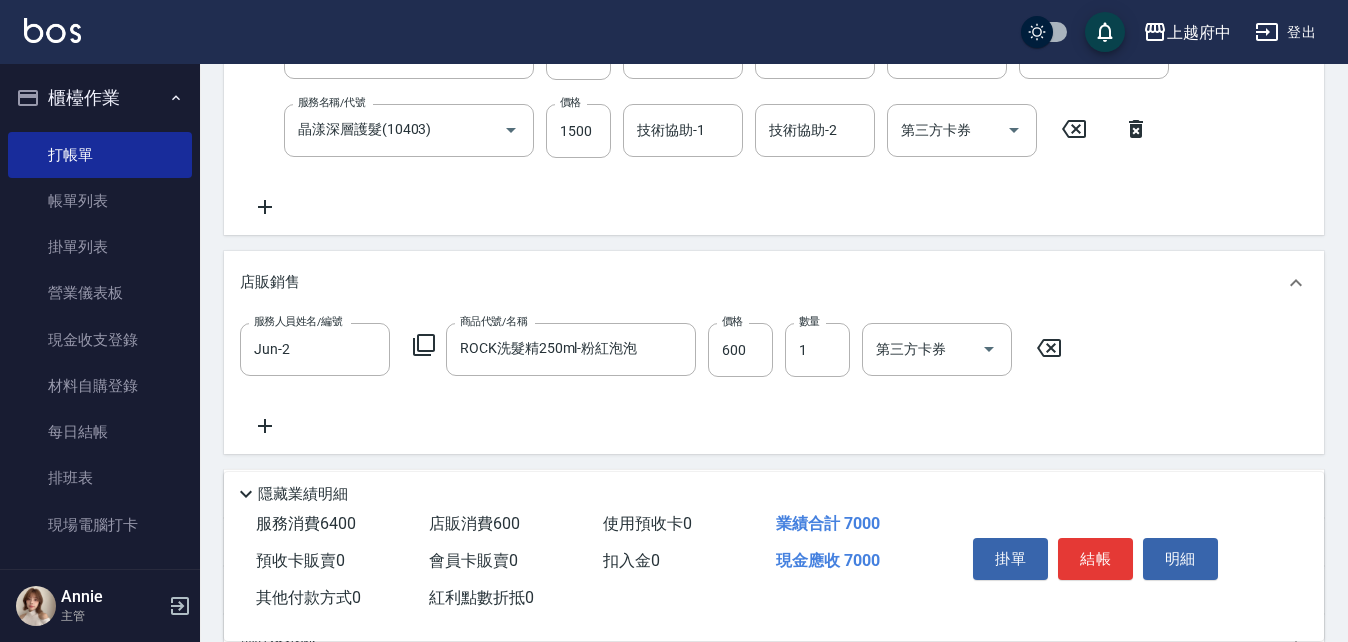 click on "服務人員姓名/編號 Jun-2 服務人員姓名/編號 商品代號/名稱 ROCK洗髮精250ml-粉紅泡泡 商品代號/名稱 價格 600 價格 數量 1 數量 第三方卡券 第三方卡券" at bounding box center (774, 380) 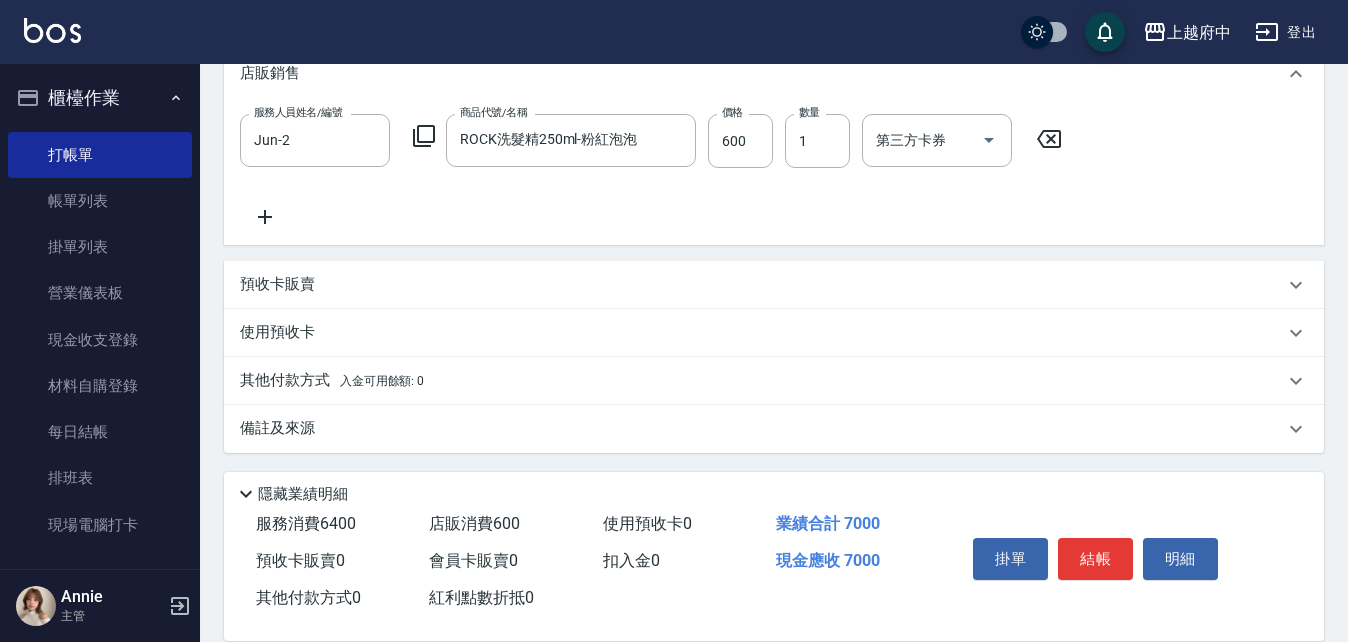 scroll, scrollTop: 821, scrollLeft: 0, axis: vertical 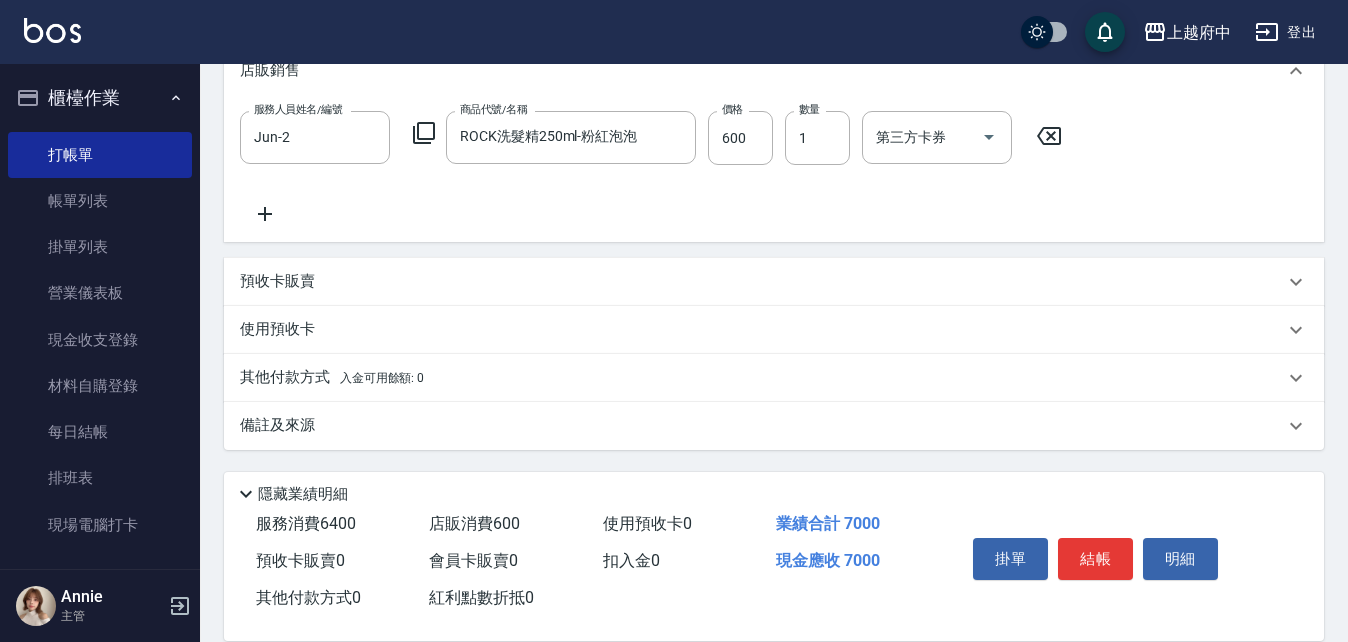 click on "其他付款方式 入金可用餘額: 0" at bounding box center [332, 378] 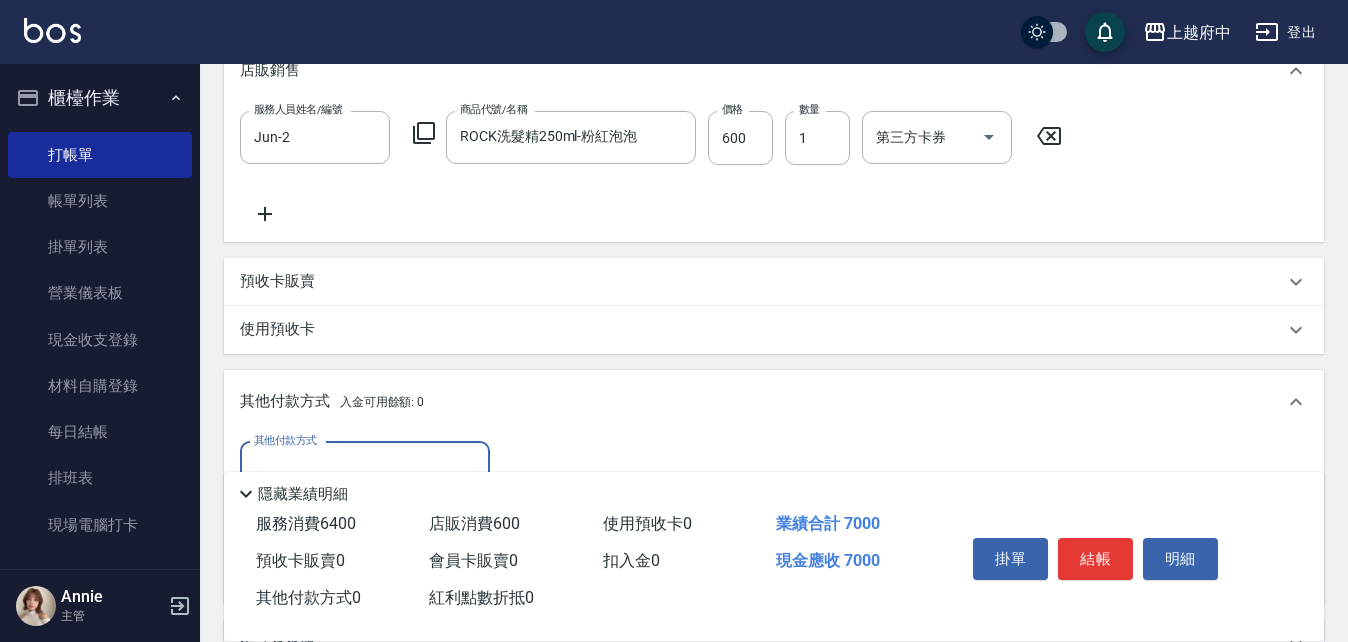 scroll, scrollTop: 0, scrollLeft: 0, axis: both 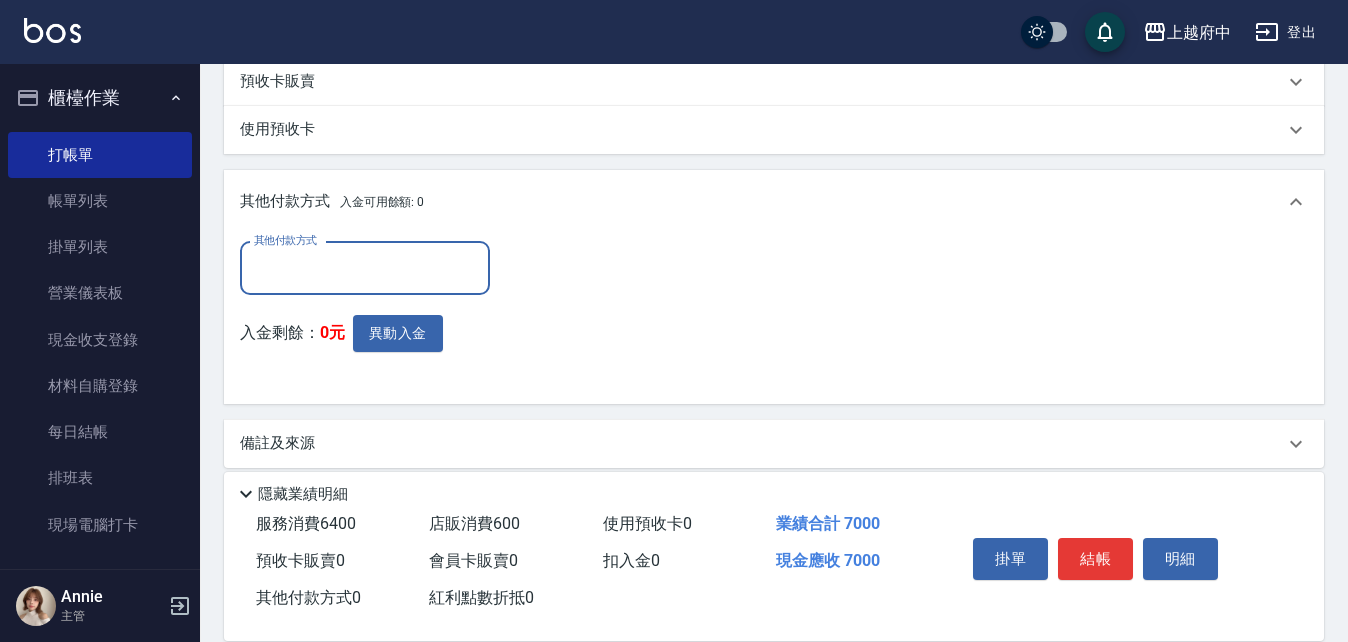 click on "其他付款方式" at bounding box center (365, 268) 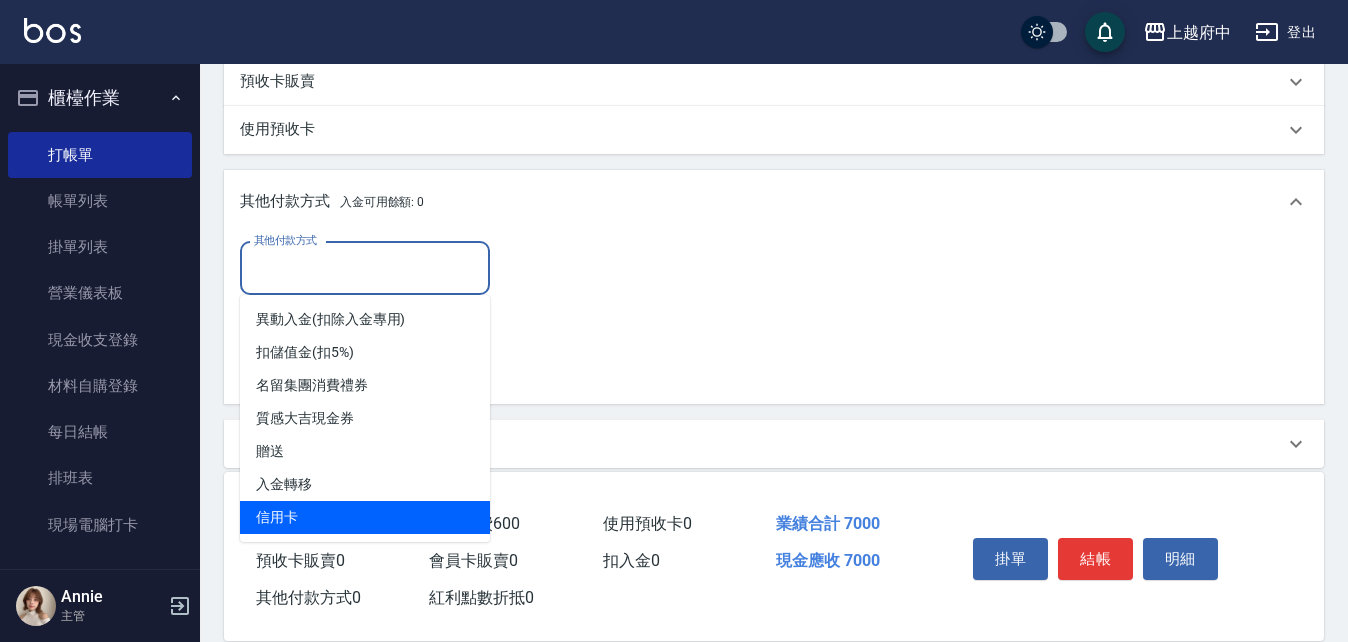 click on "信用卡" at bounding box center (365, 517) 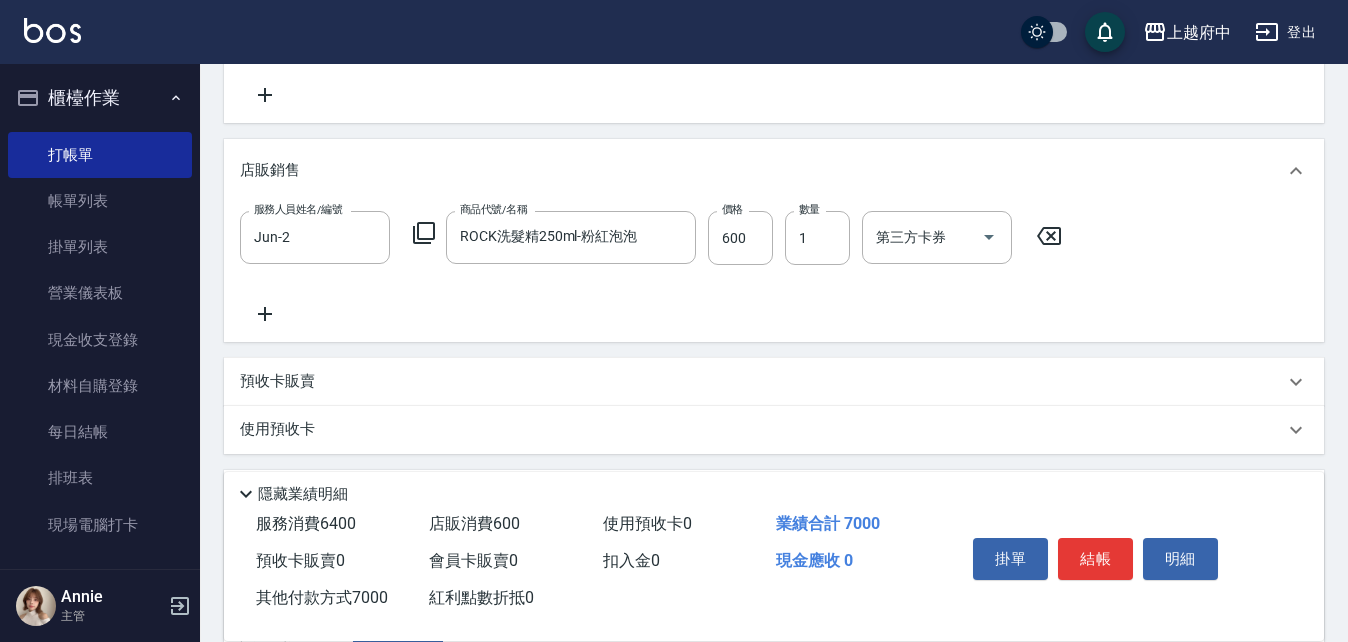 scroll, scrollTop: 1021, scrollLeft: 0, axis: vertical 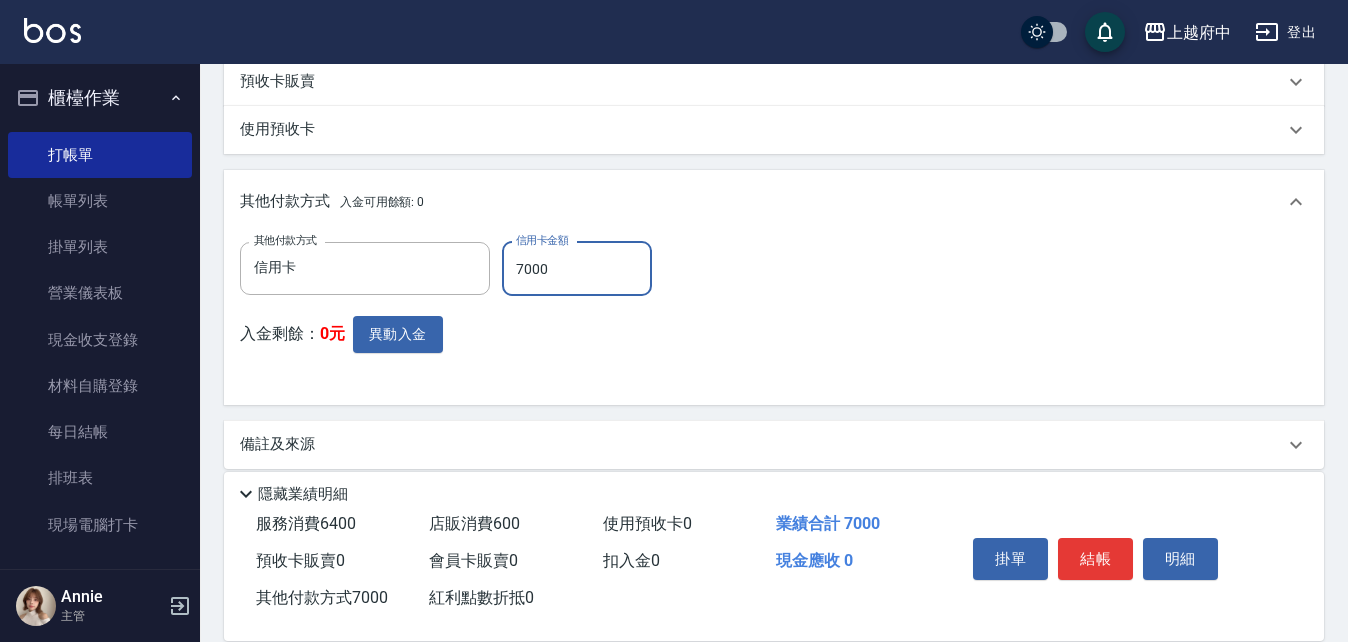 type on "7000" 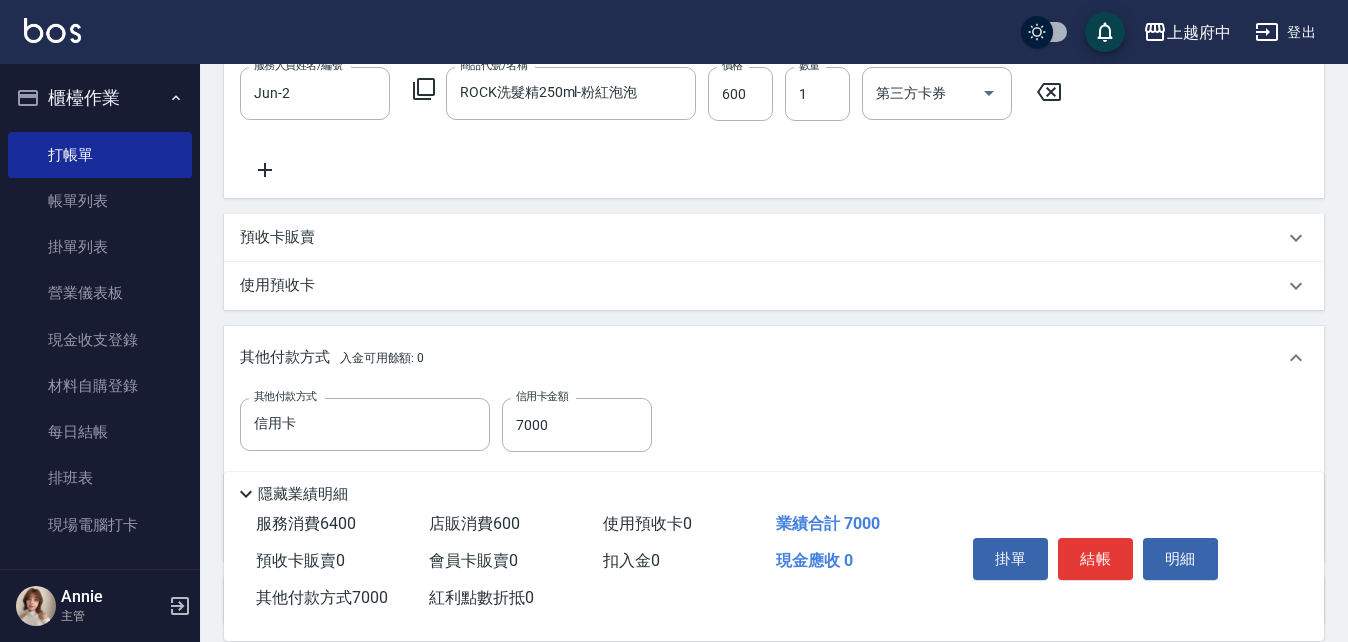 scroll, scrollTop: 900, scrollLeft: 0, axis: vertical 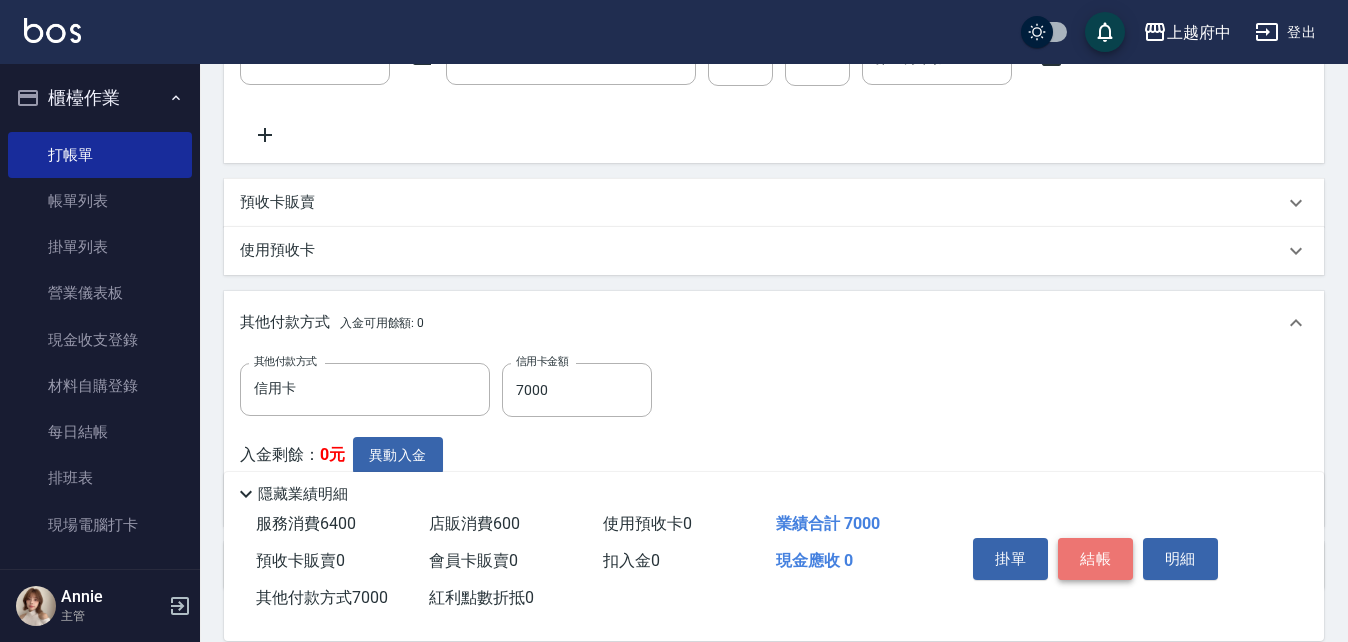 click on "結帳" at bounding box center [1095, 559] 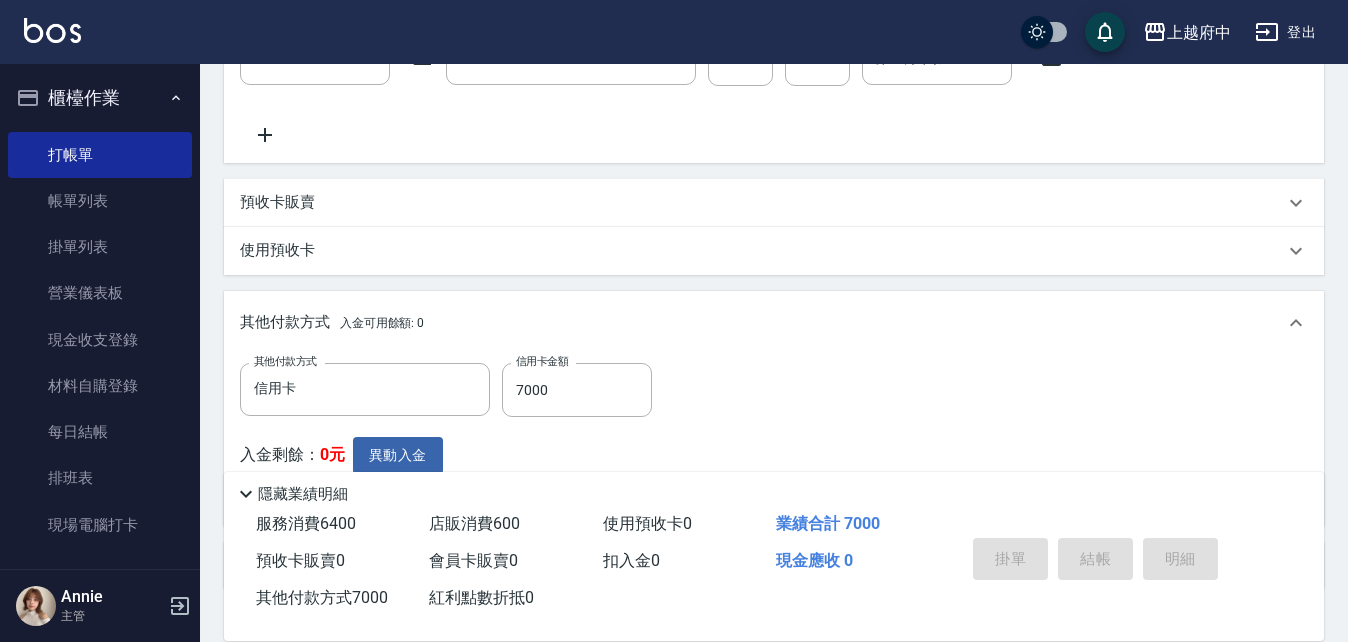 type on "2025/08/05 19:13" 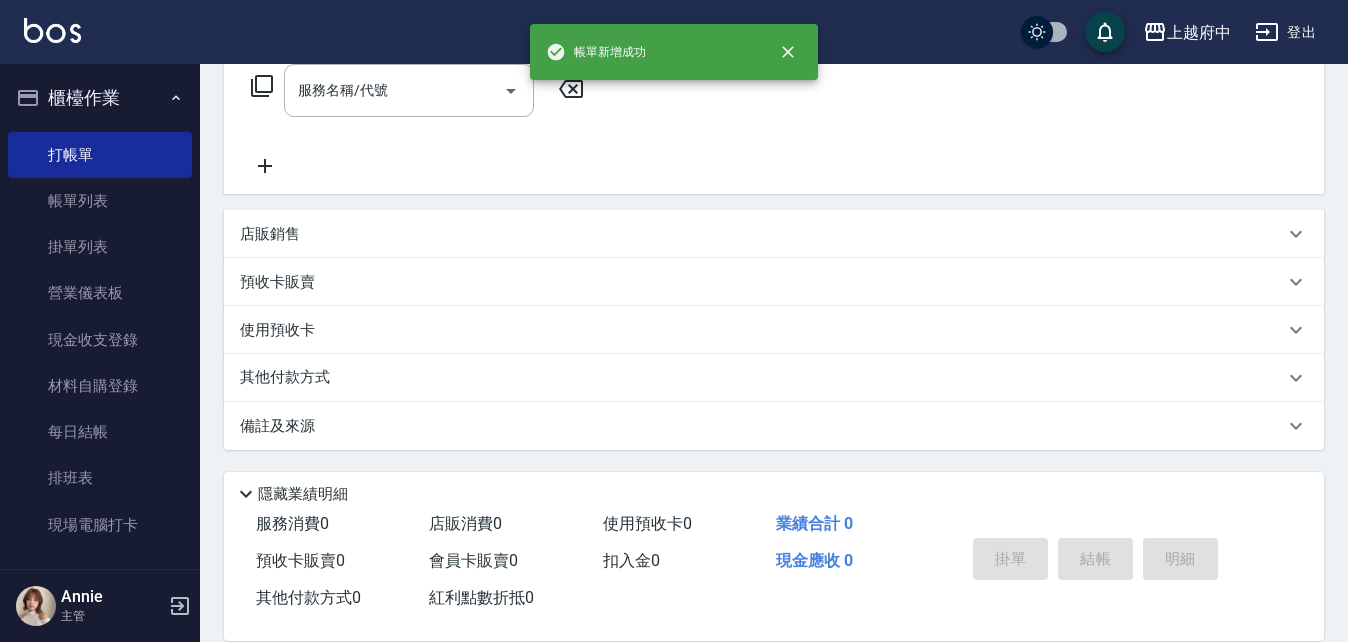 scroll, scrollTop: 0, scrollLeft: 0, axis: both 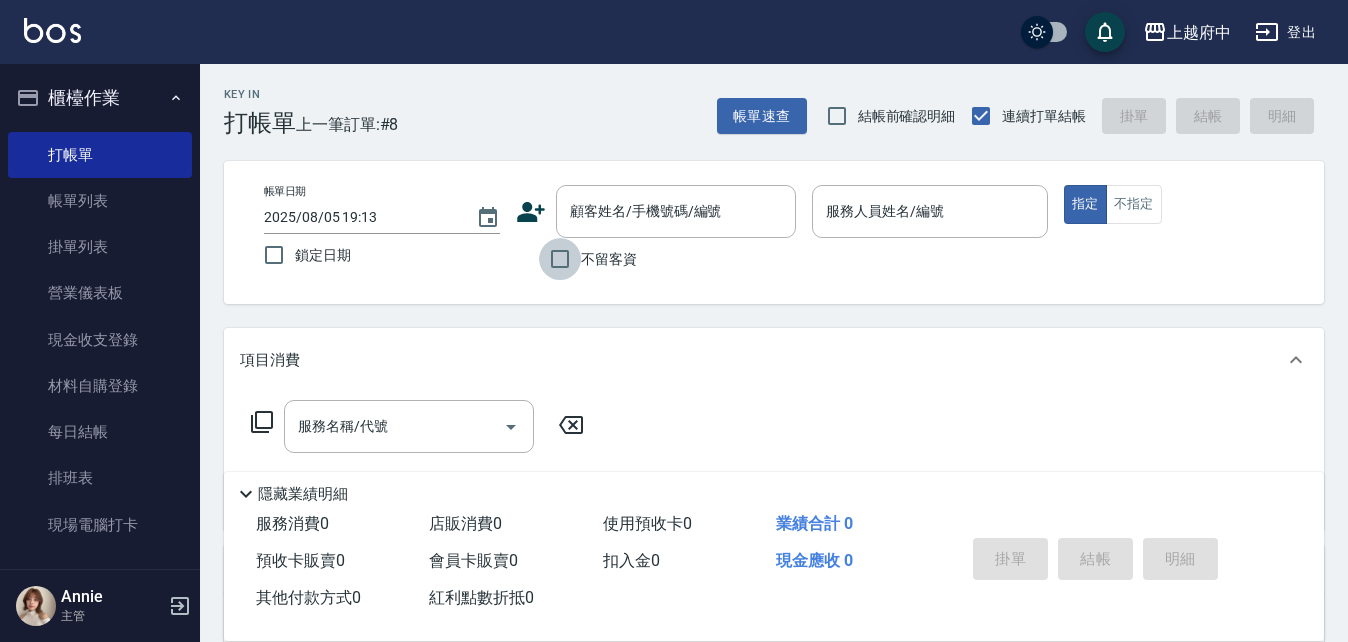 click on "不留客資" at bounding box center (560, 259) 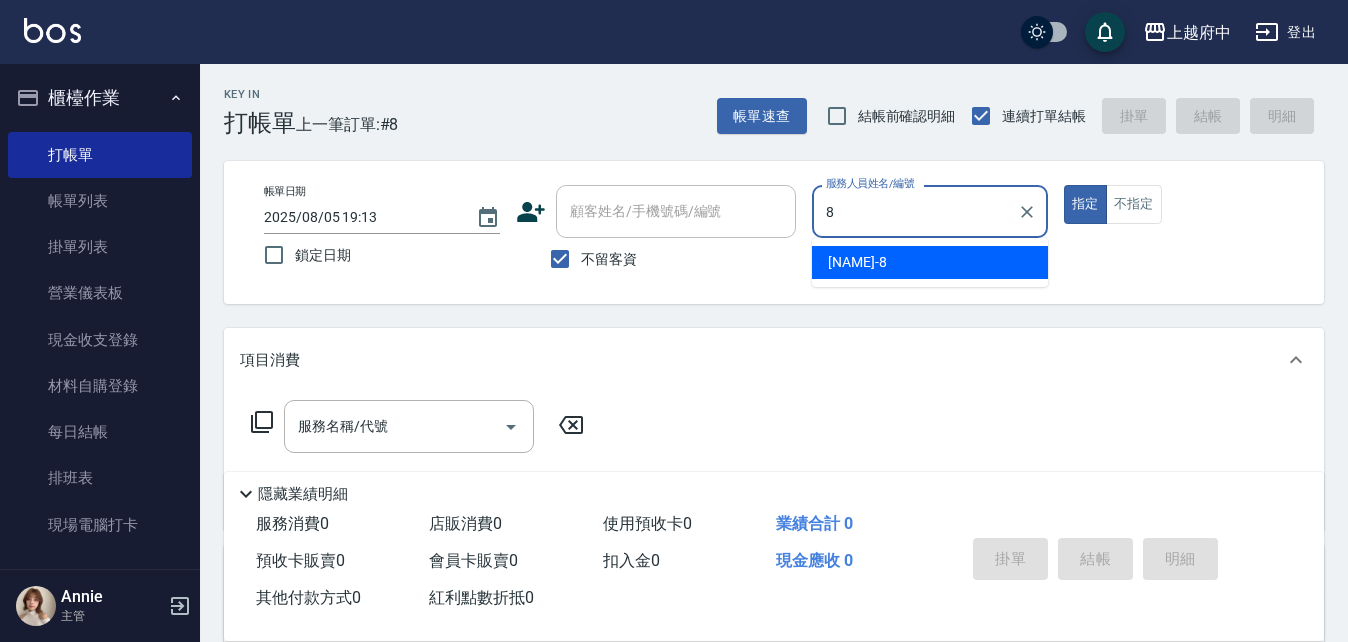 type on "江驊侑-8" 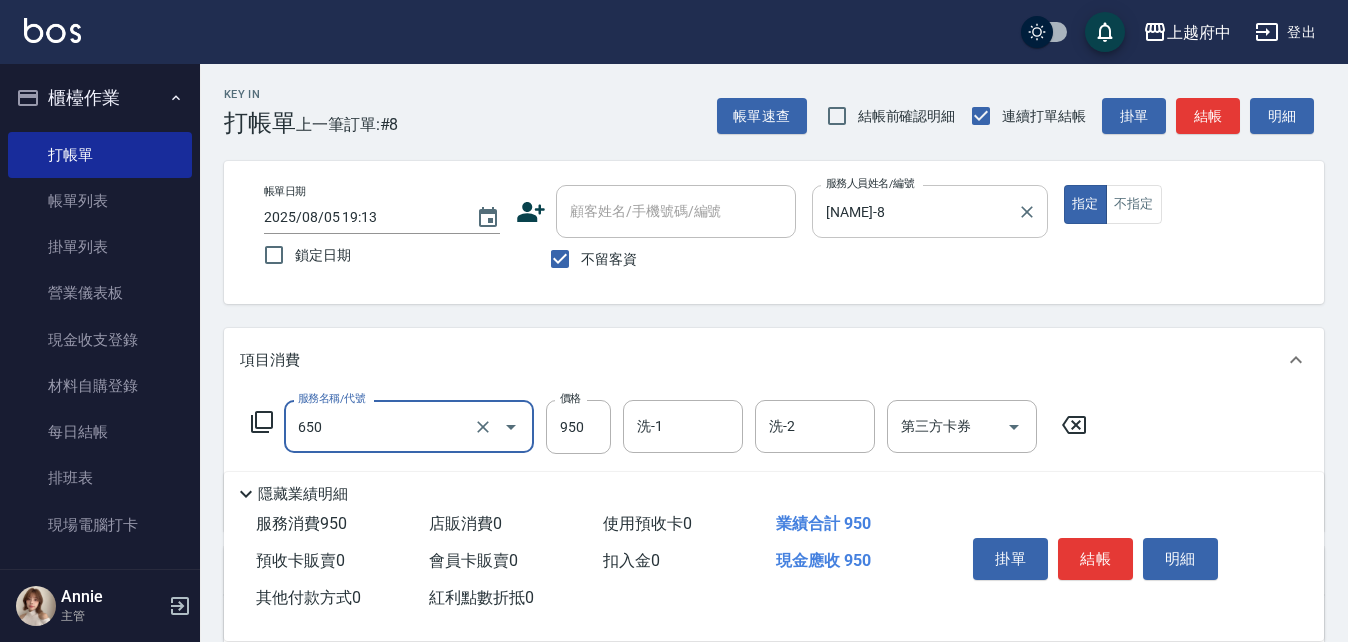 type on "SPA精油洗髮(650)" 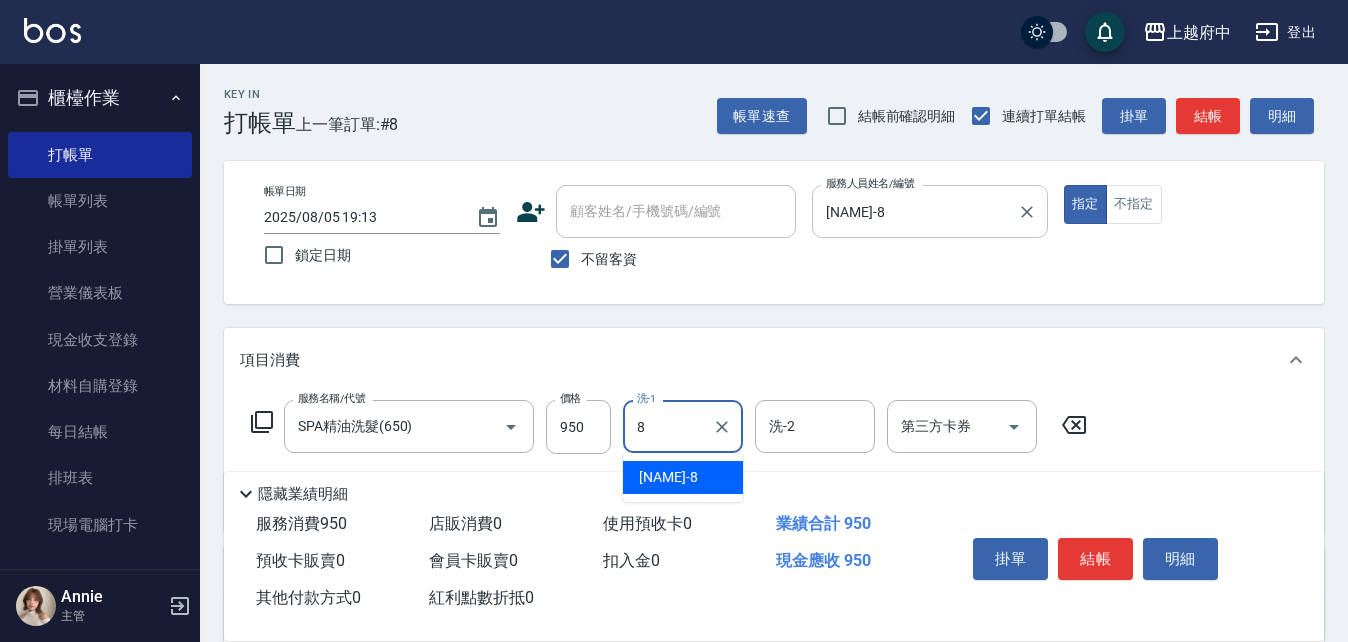 type on "江驊侑-8" 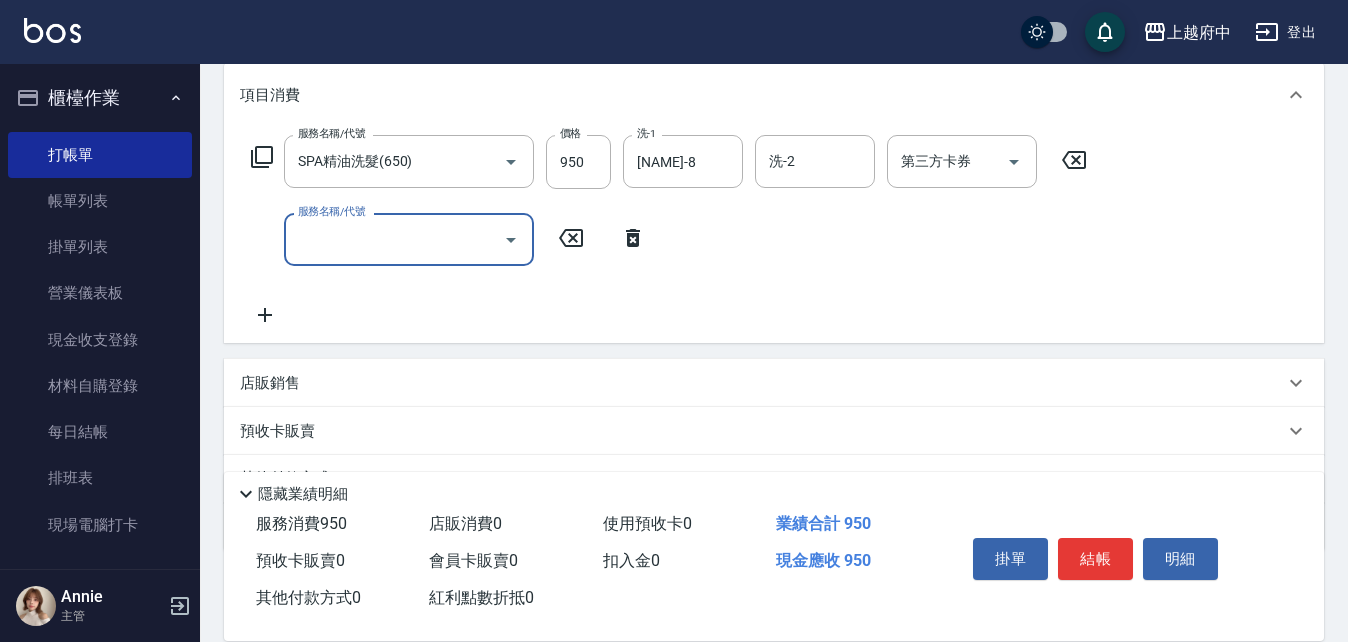 scroll, scrollTop: 300, scrollLeft: 0, axis: vertical 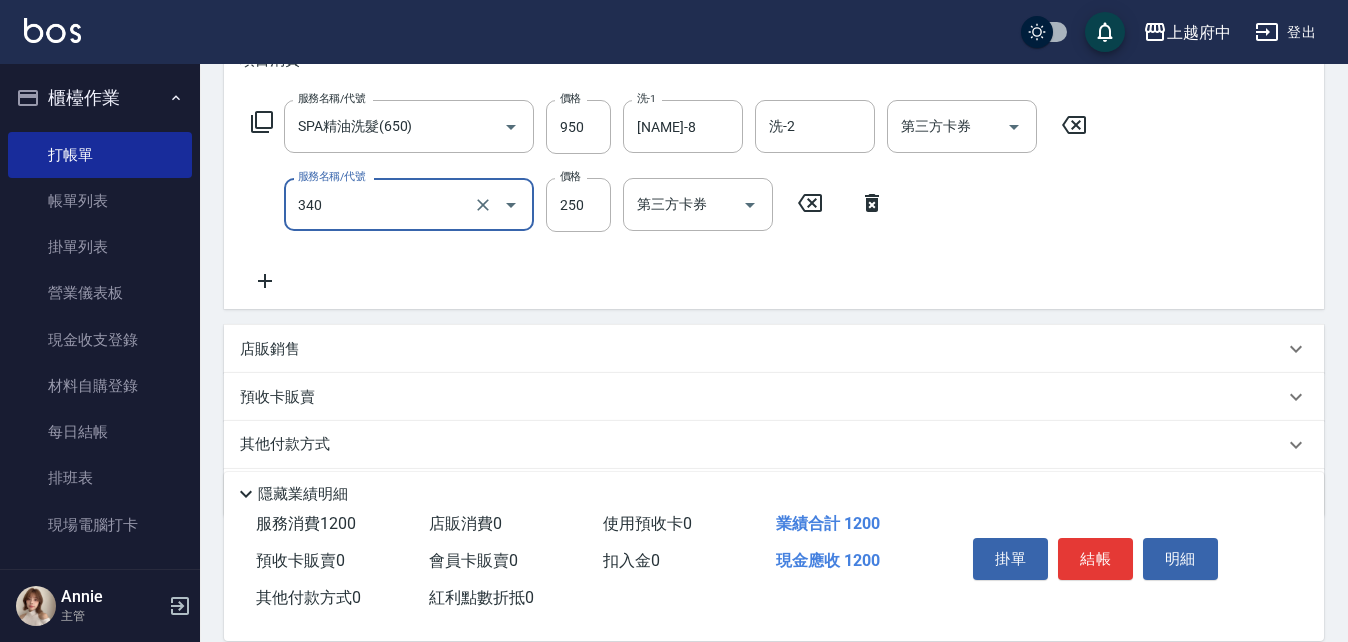 type on "剪髮(340)" 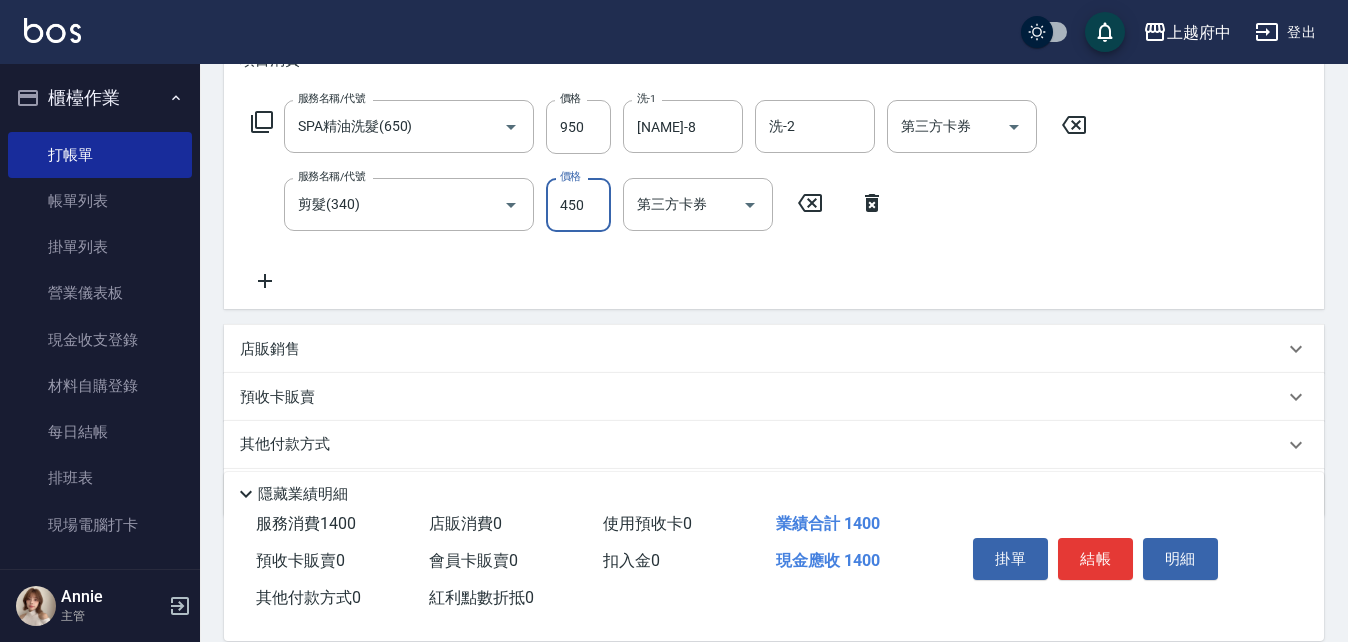 type on "450" 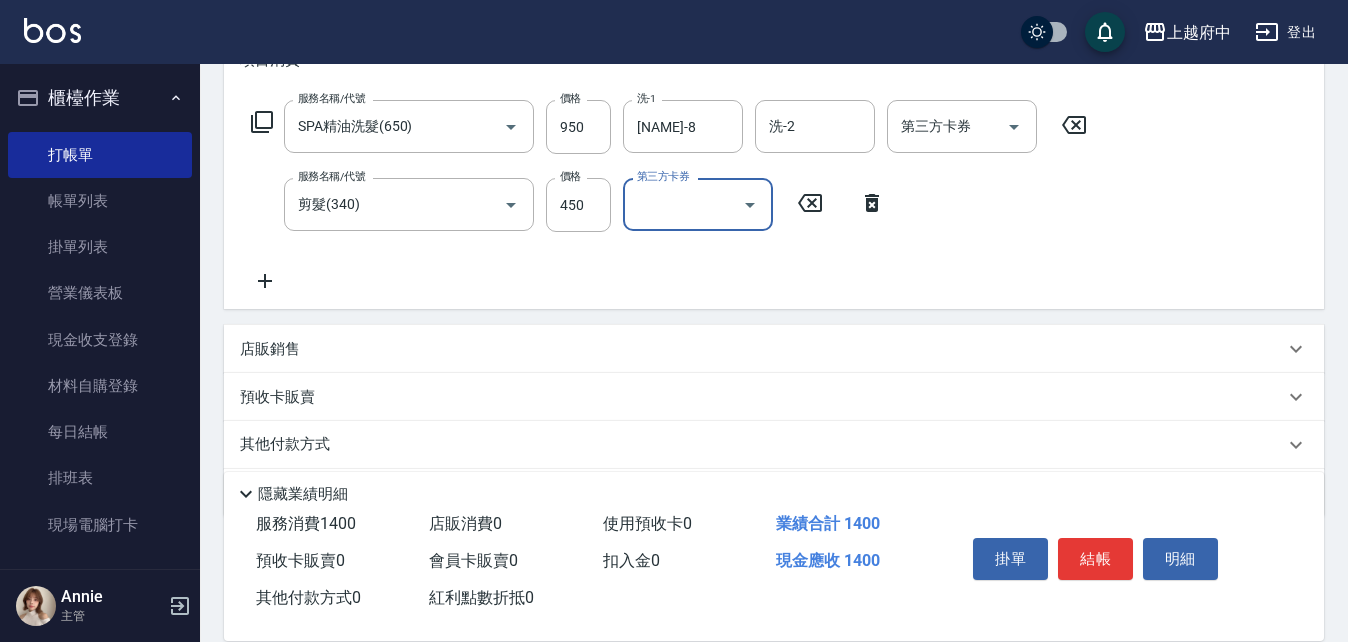 click on "服務名稱/代號 SPA精油洗髮(650) 服務名稱/代號 價格 950 價格 洗-1 江驊侑-8 洗-1 洗-2 洗-2 第三方卡券 第三方卡券 服務名稱/代號 剪髮(340) 服務名稱/代號 價格 450 價格 第三方卡券 第三方卡券" at bounding box center [669, 196] 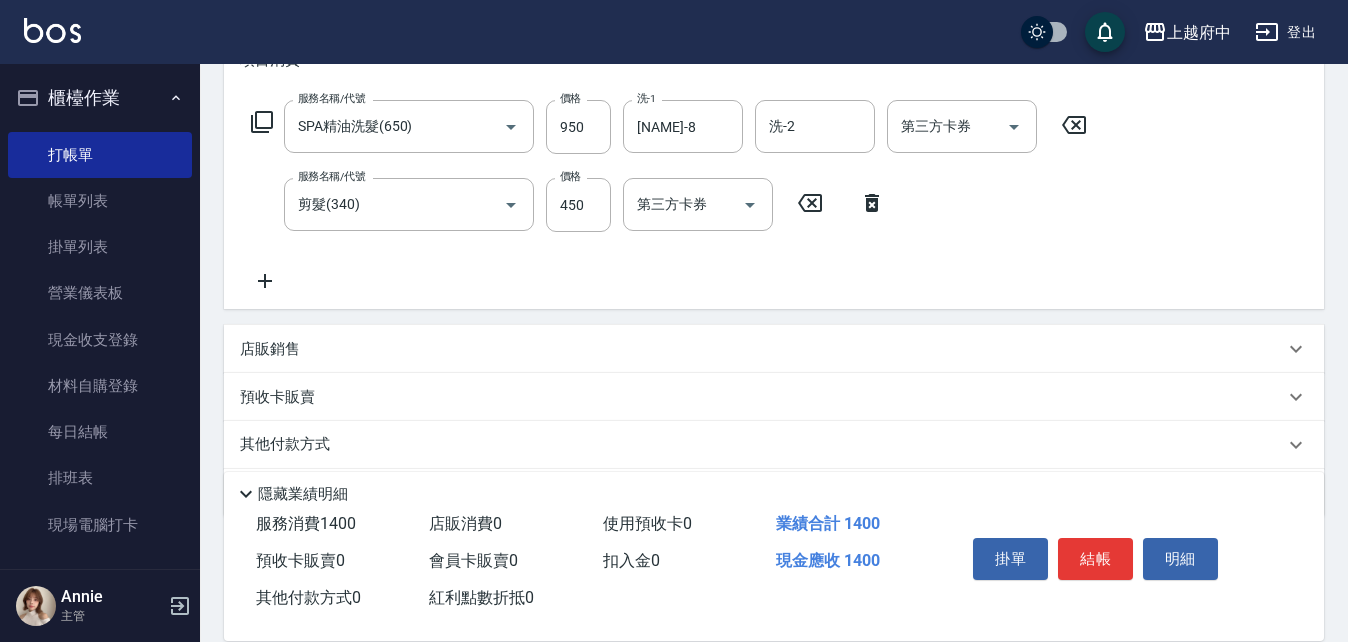 click on "服務名稱/代號 SPA精油洗髮(650) 服務名稱/代號 價格 950 價格 洗-1 江驊侑-8 洗-1 洗-2 洗-2 第三方卡券 第三方卡券 服務名稱/代號 剪髮(340) 服務名稱/代號 價格 450 價格 第三方卡券 第三方卡券" at bounding box center (669, 196) 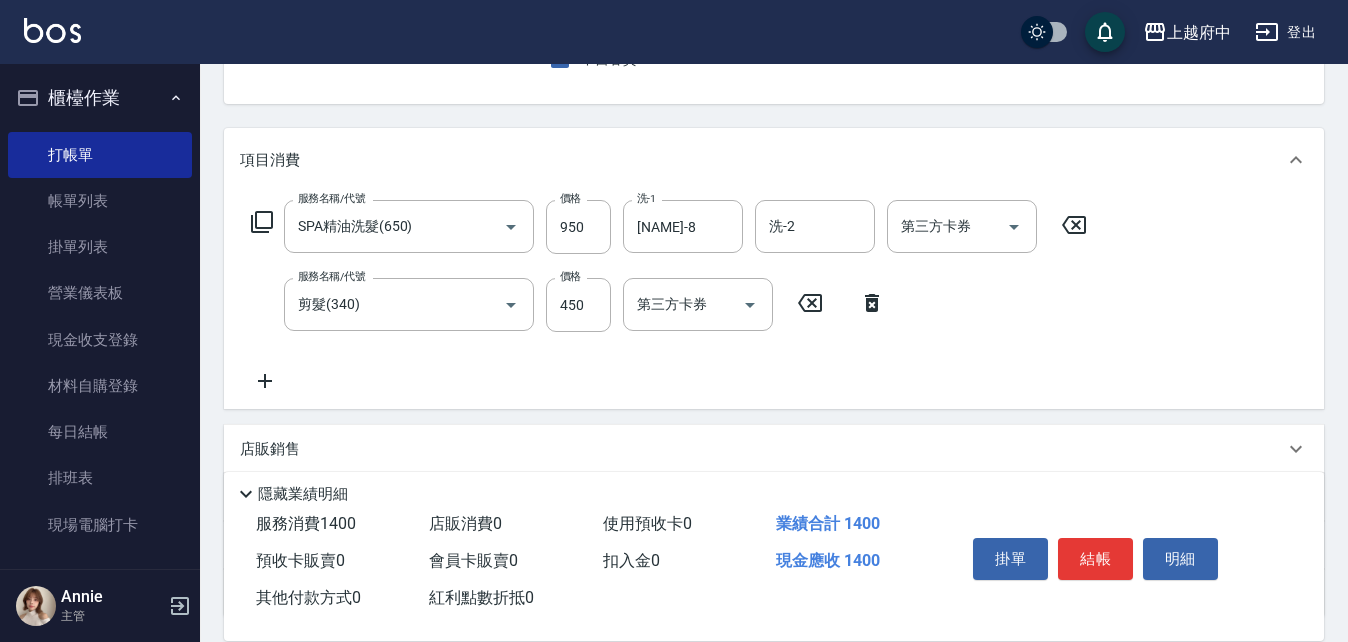 scroll, scrollTop: 300, scrollLeft: 0, axis: vertical 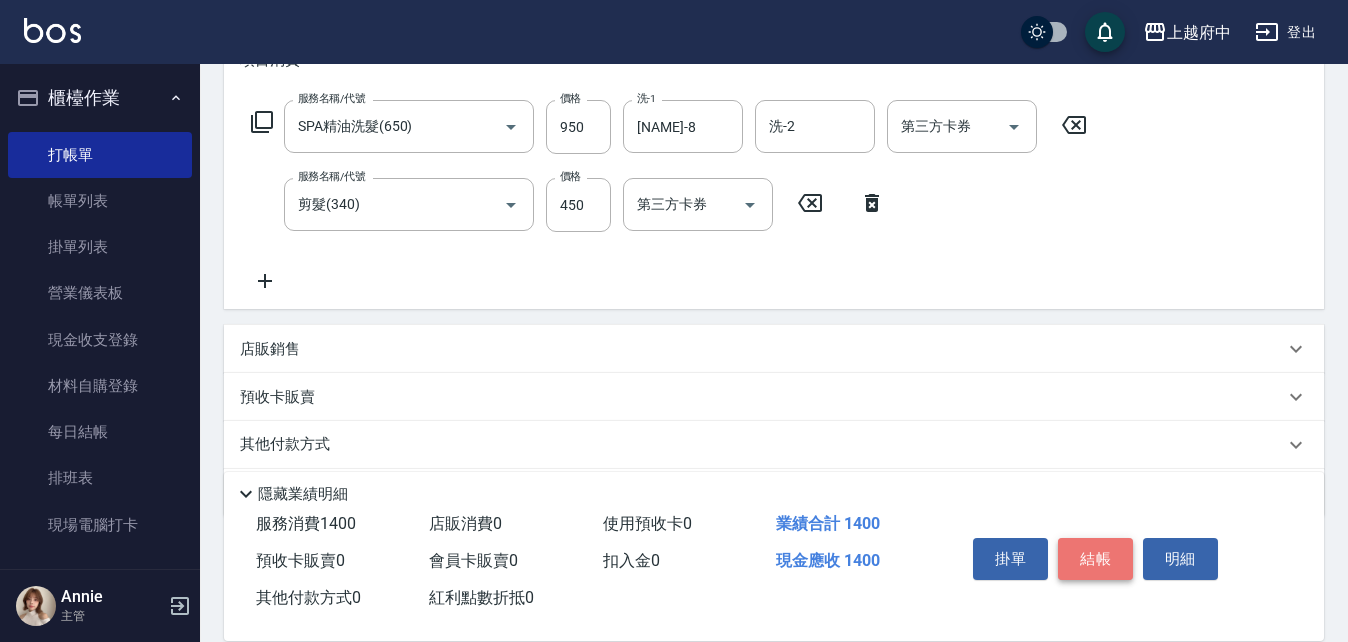 click on "結帳" at bounding box center (1095, 559) 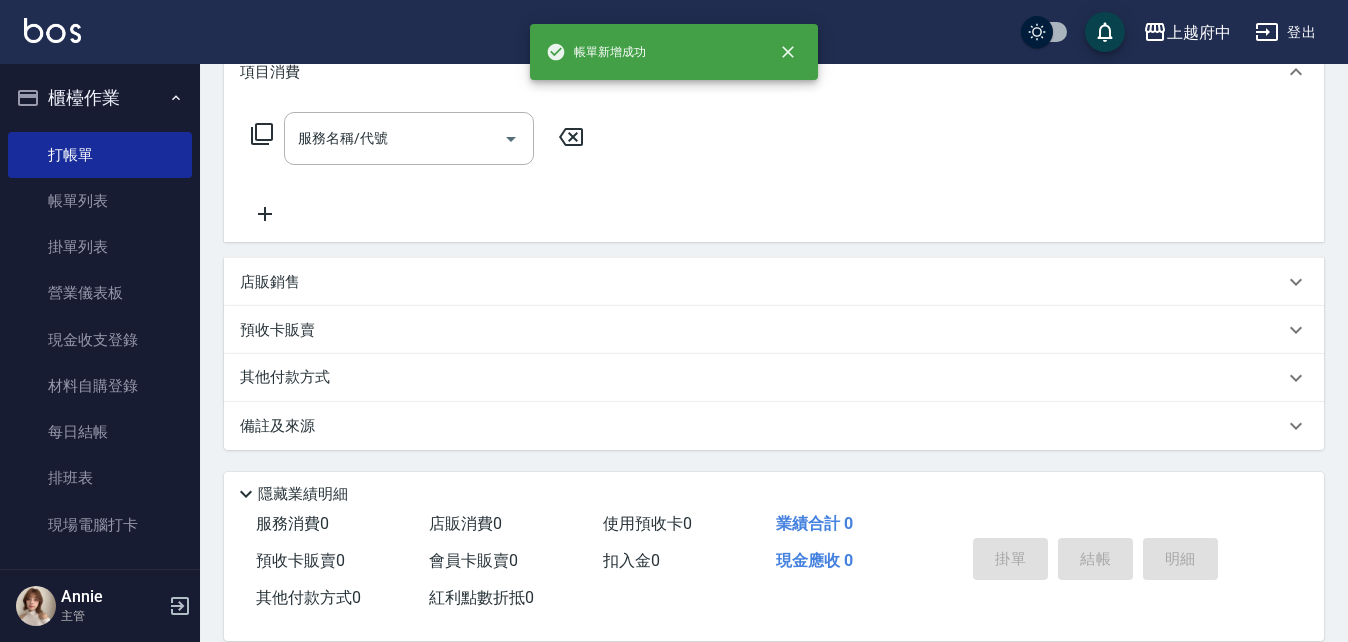 scroll, scrollTop: 0, scrollLeft: 0, axis: both 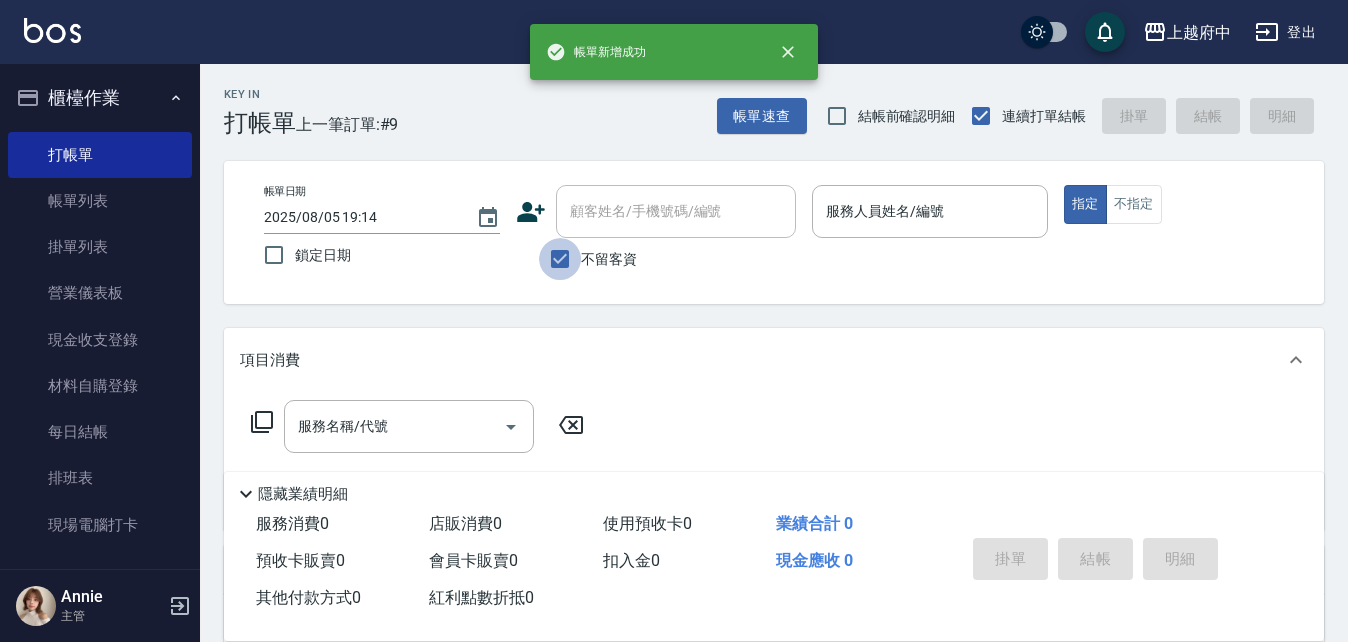 click on "不留客資" at bounding box center (560, 259) 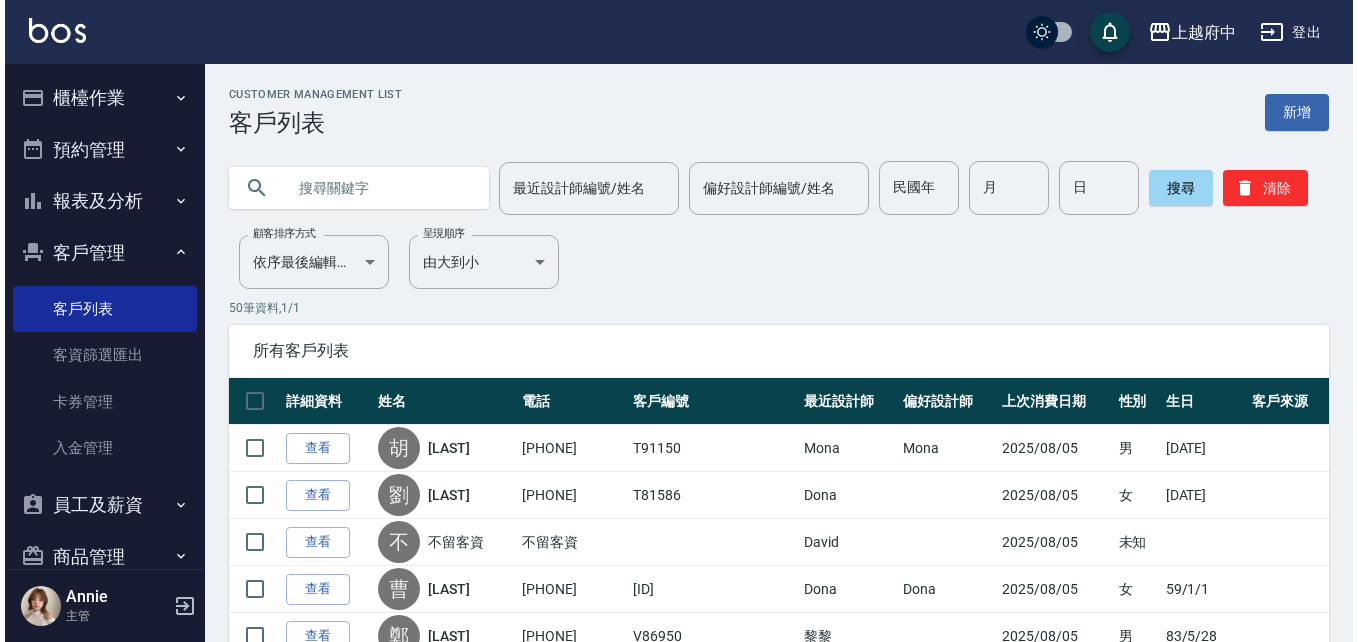 scroll, scrollTop: 0, scrollLeft: 0, axis: both 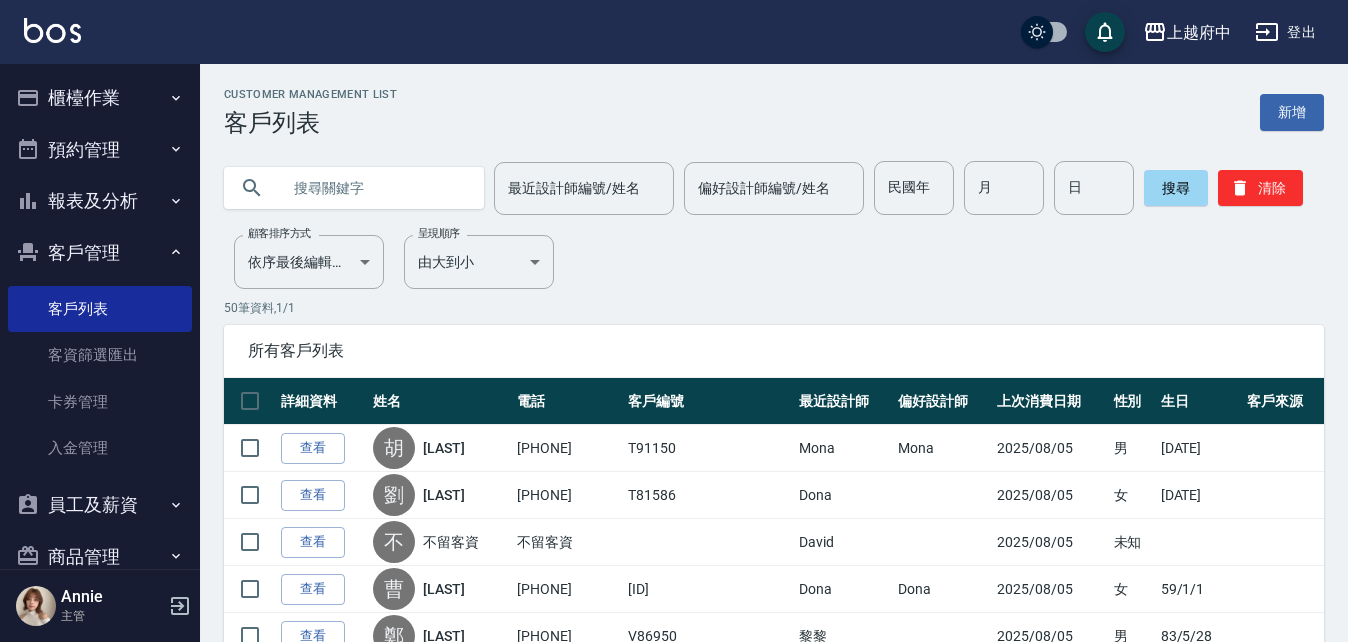 click at bounding box center [374, 188] 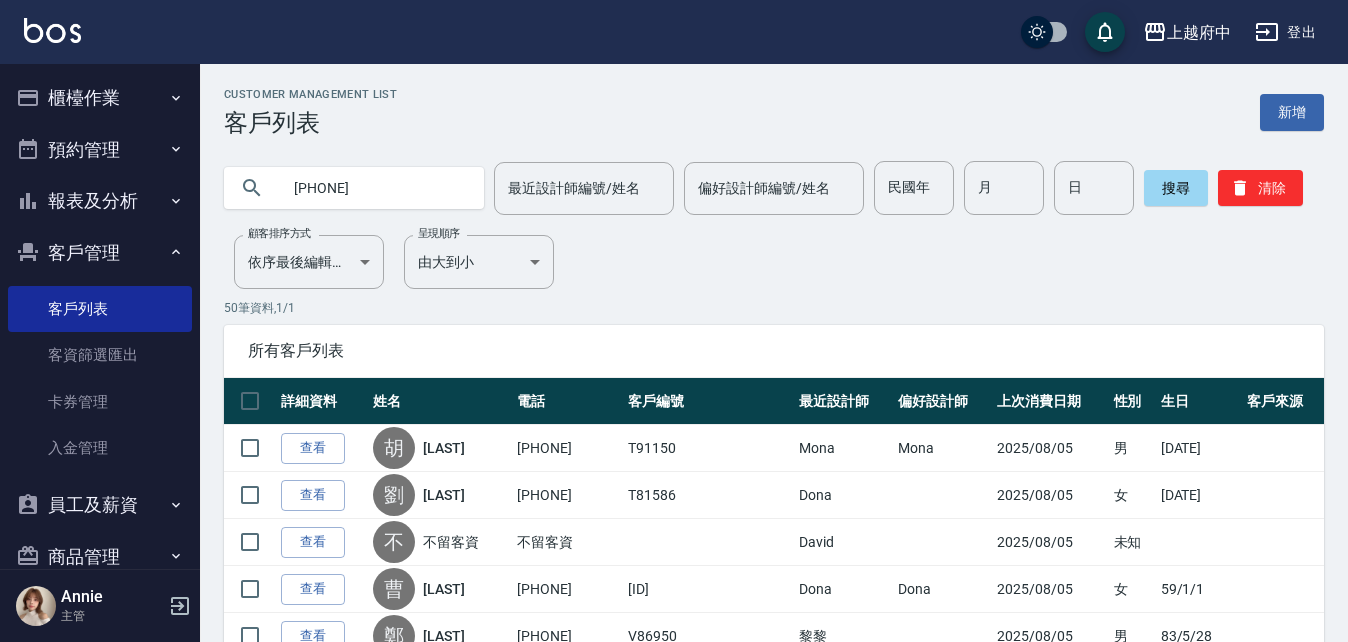 type on "0972130843" 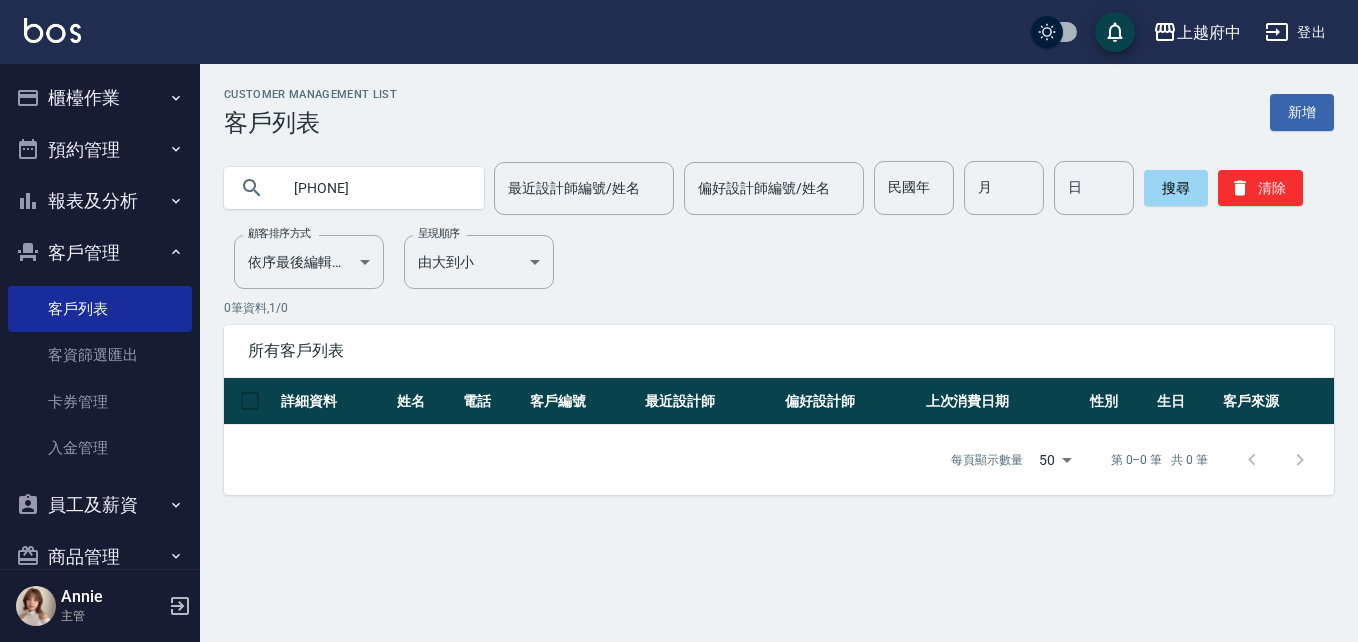 drag, startPoint x: 396, startPoint y: 195, endPoint x: 72, endPoint y: 220, distance: 324.96307 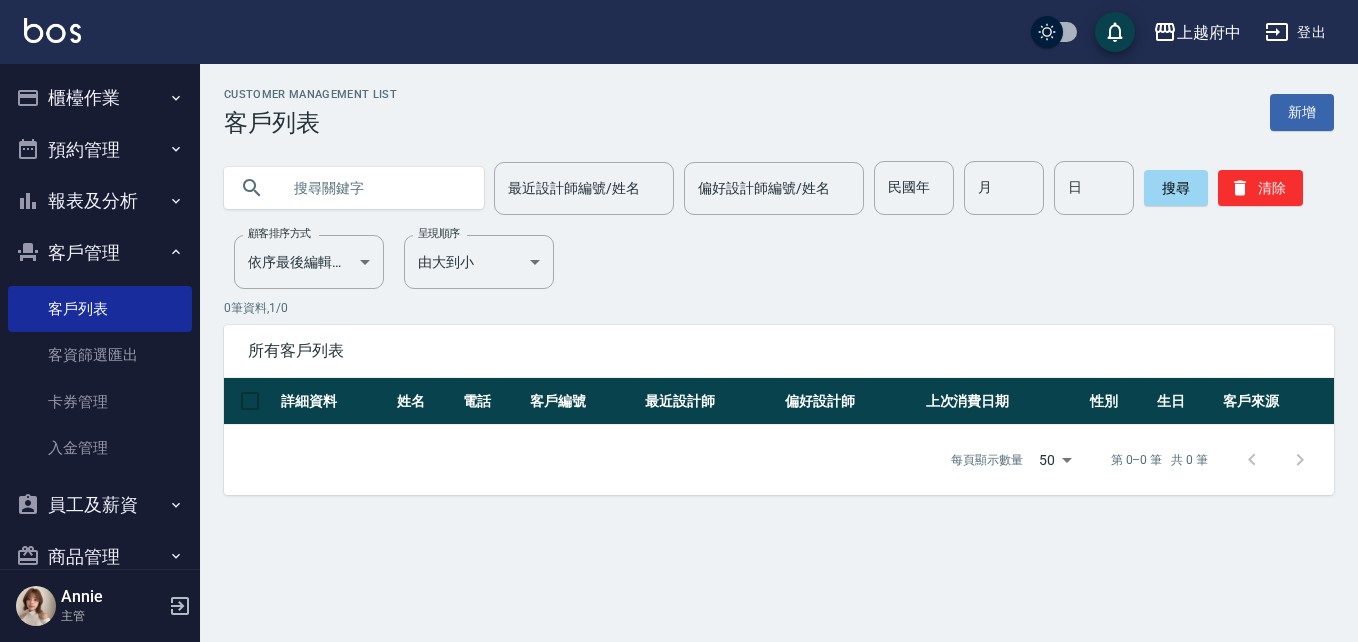 type 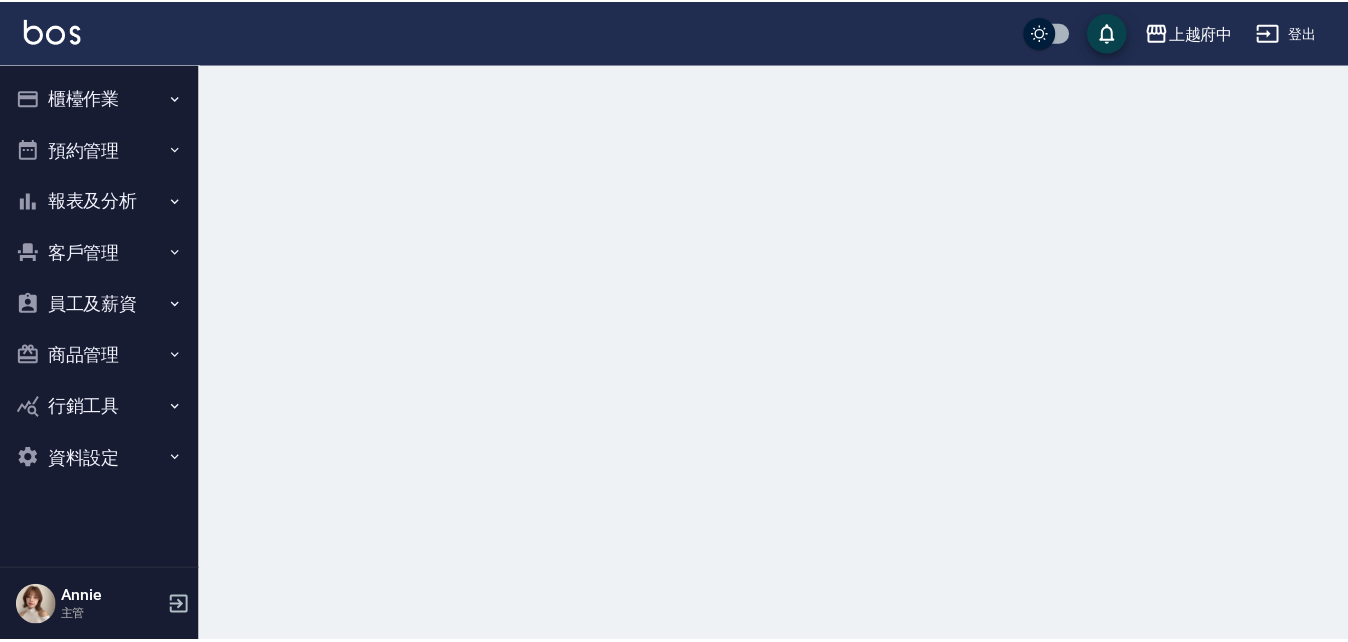 scroll, scrollTop: 0, scrollLeft: 0, axis: both 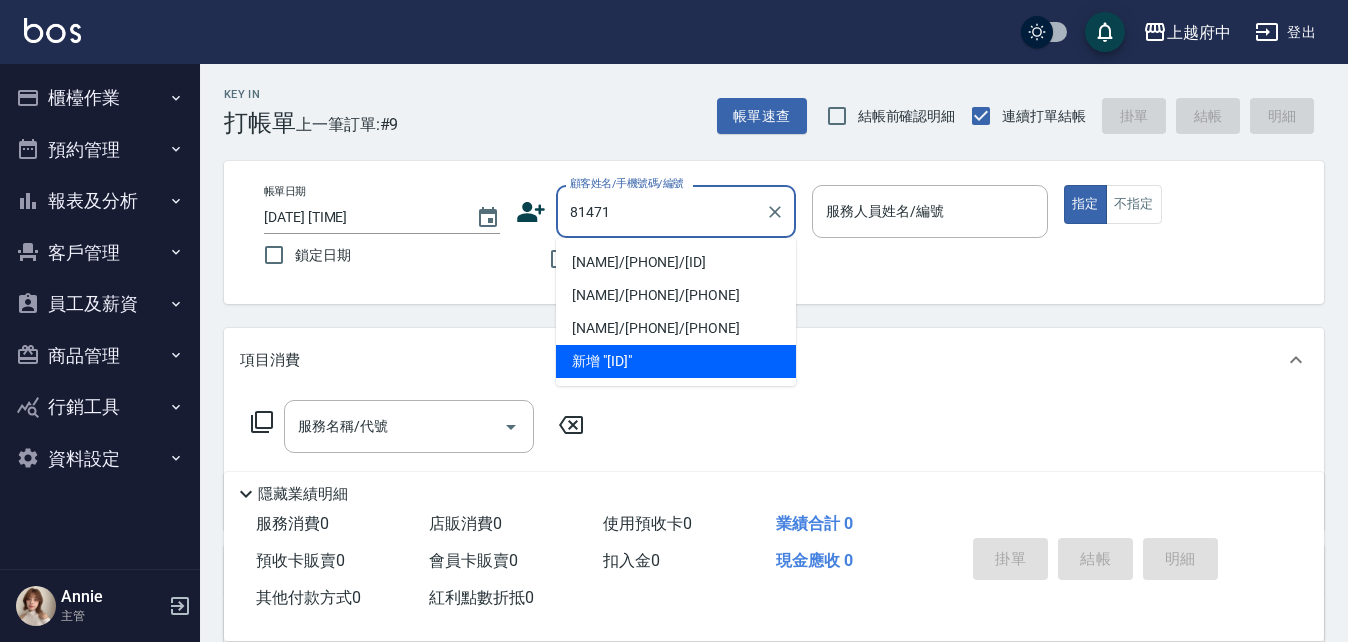 type on "[ID]" 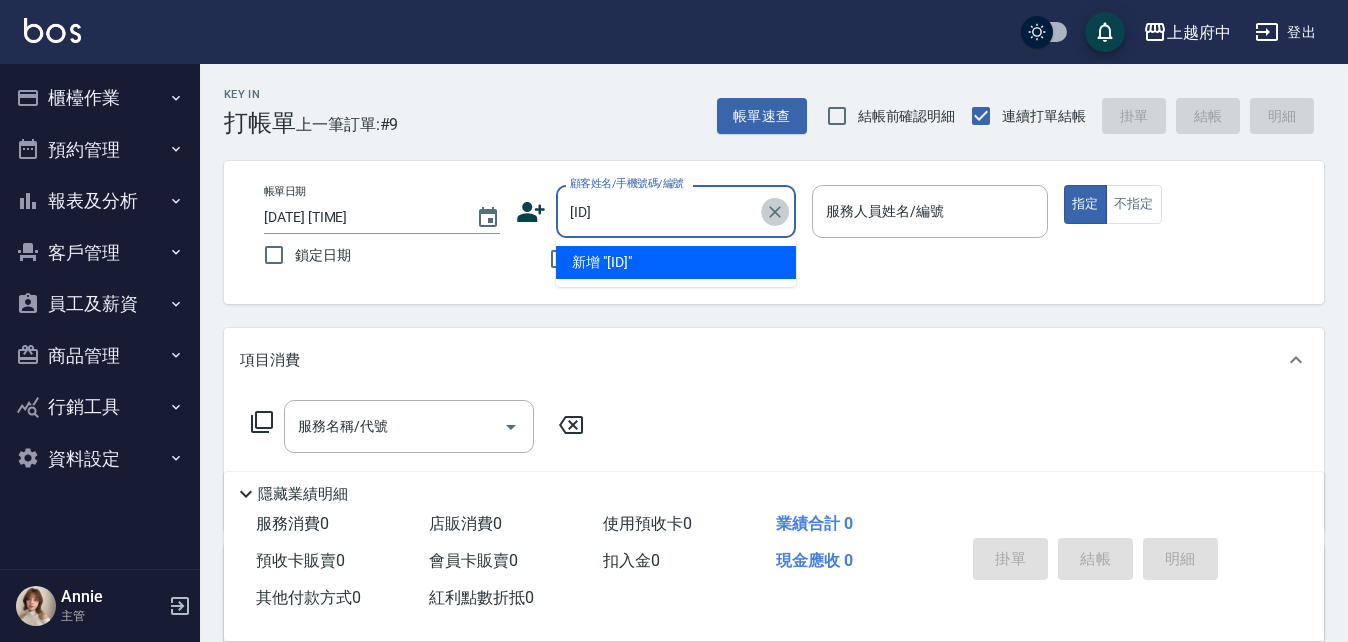 click 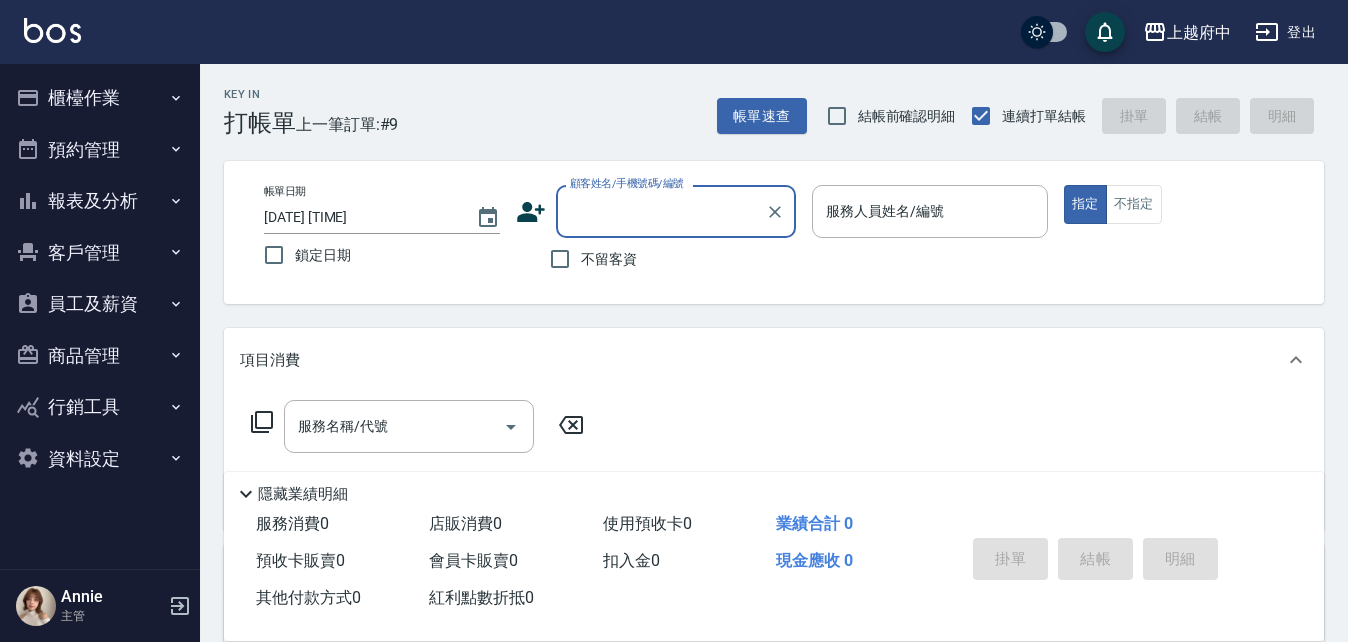 click on "顧客姓名/手機號碼/編號" at bounding box center (661, 211) 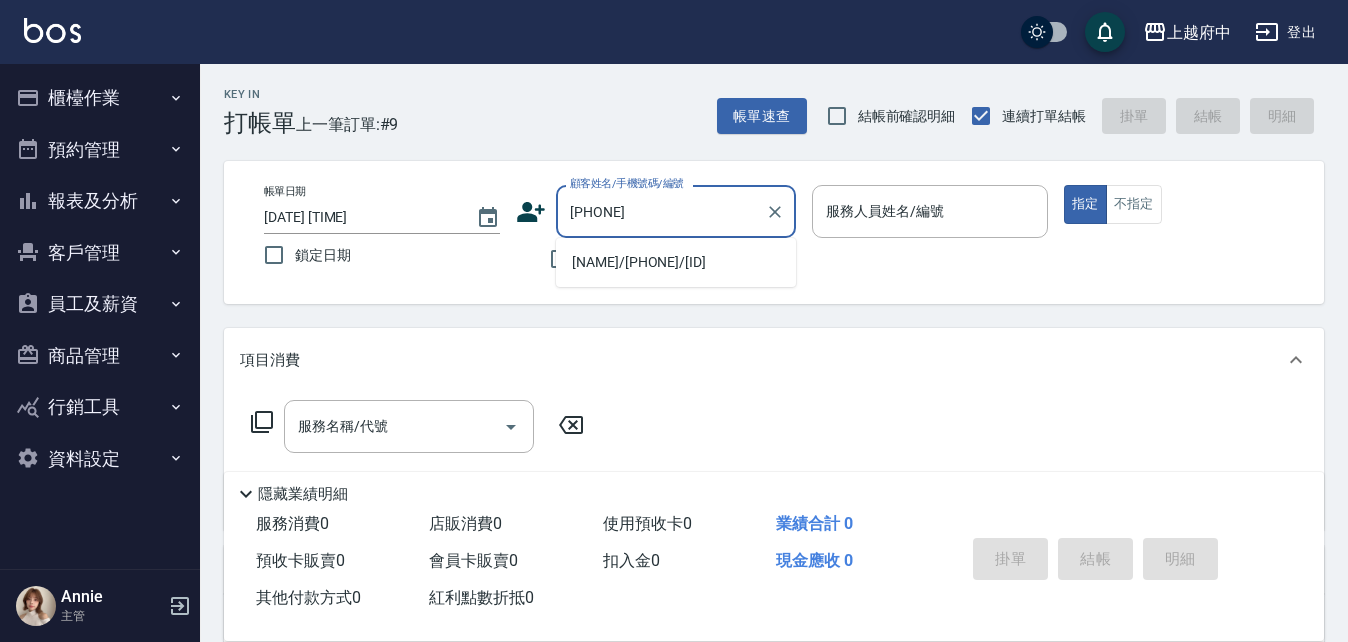 click on "[NAME]/[PHONE]/[ID]" at bounding box center [676, 262] 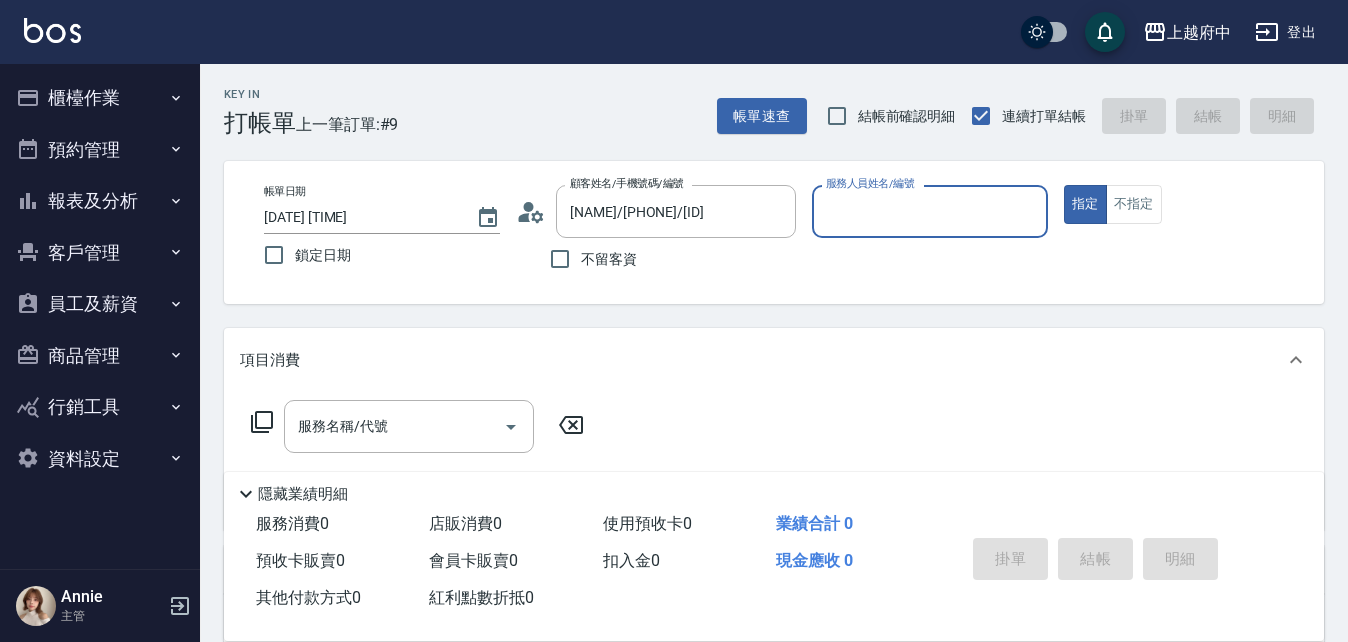 type on "[NAME]-3" 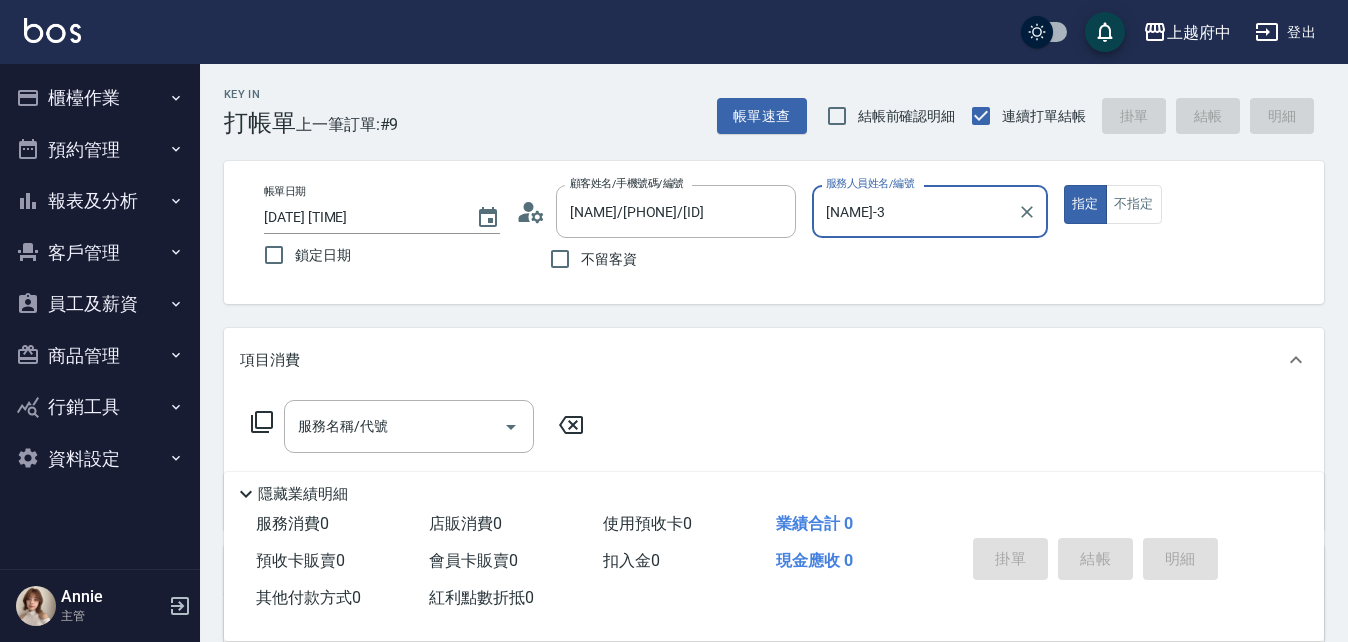 click on "指定" at bounding box center [1085, 204] 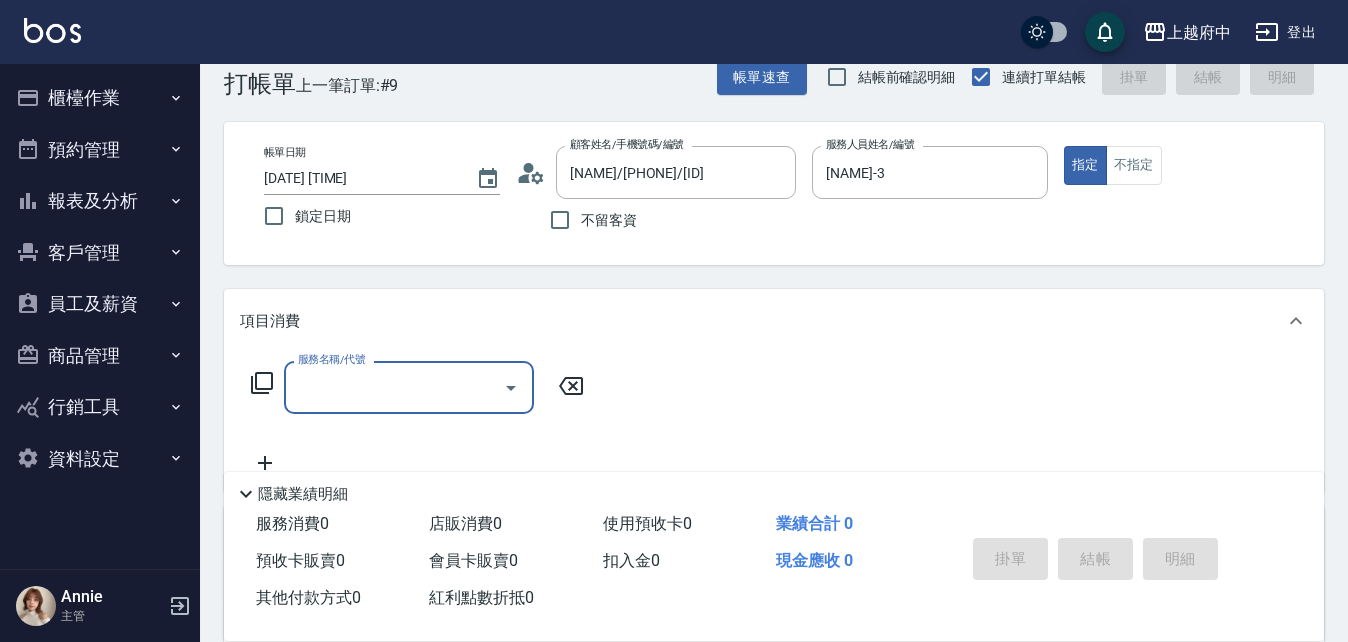 scroll, scrollTop: 100, scrollLeft: 0, axis: vertical 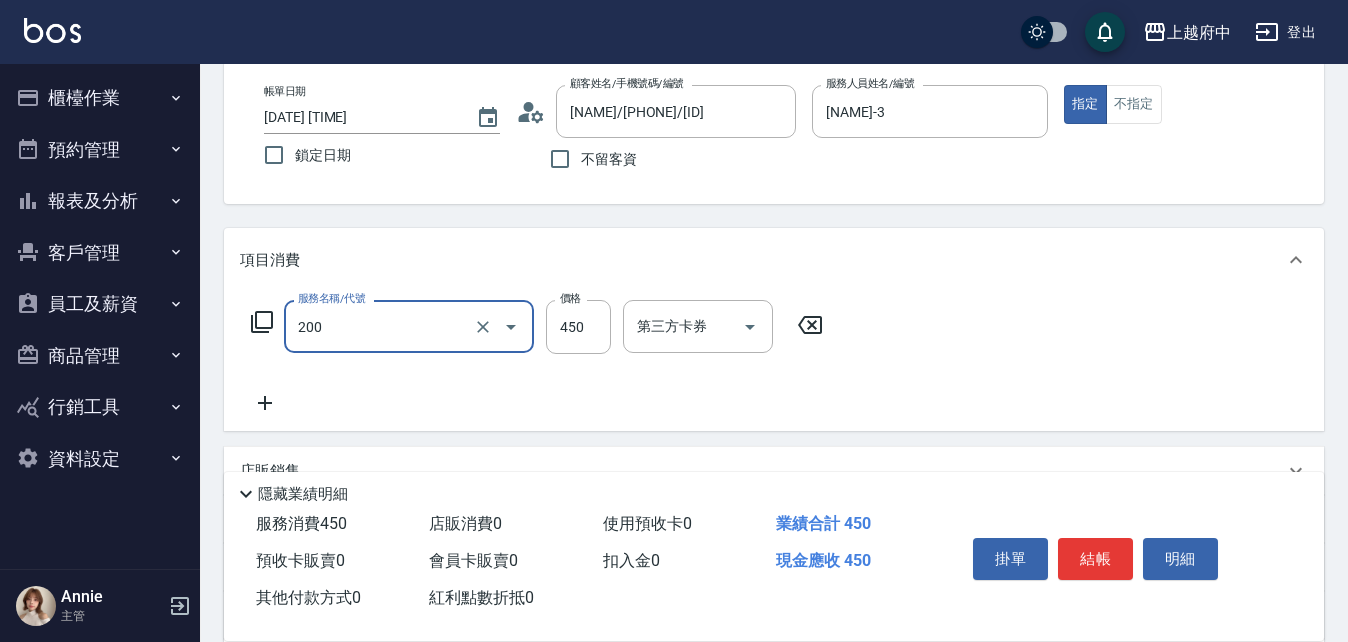 type on "有機洗髮(200)" 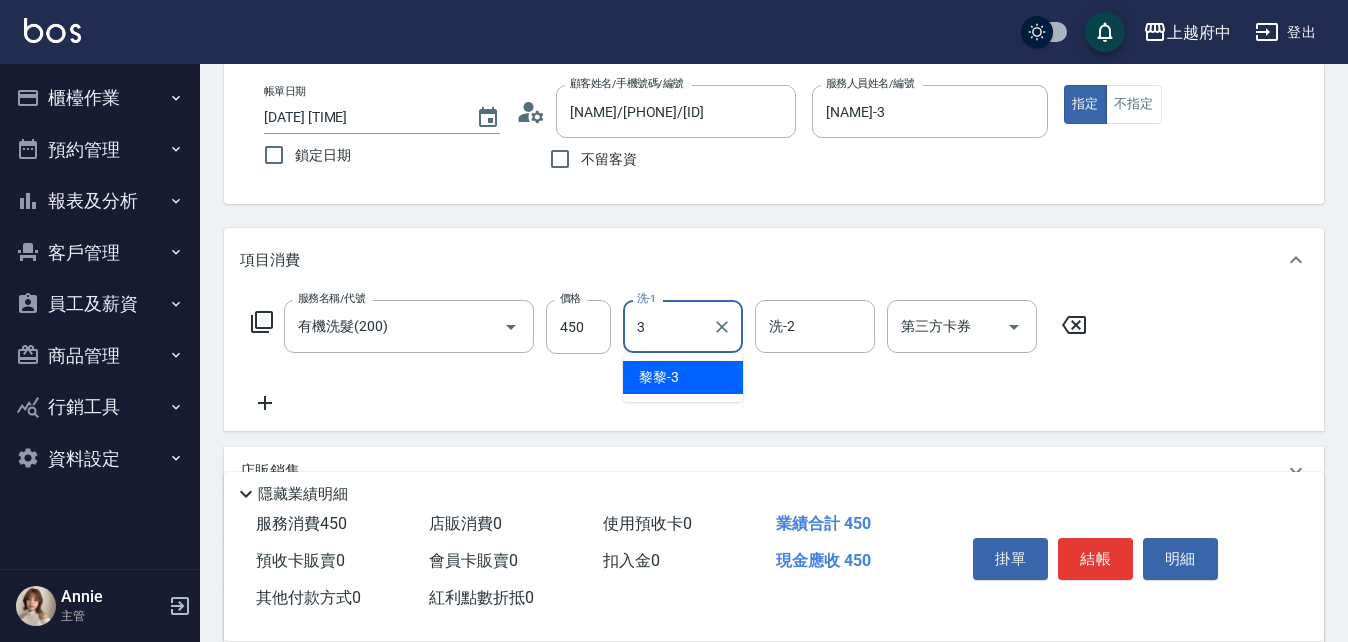 type on "黎黎-3" 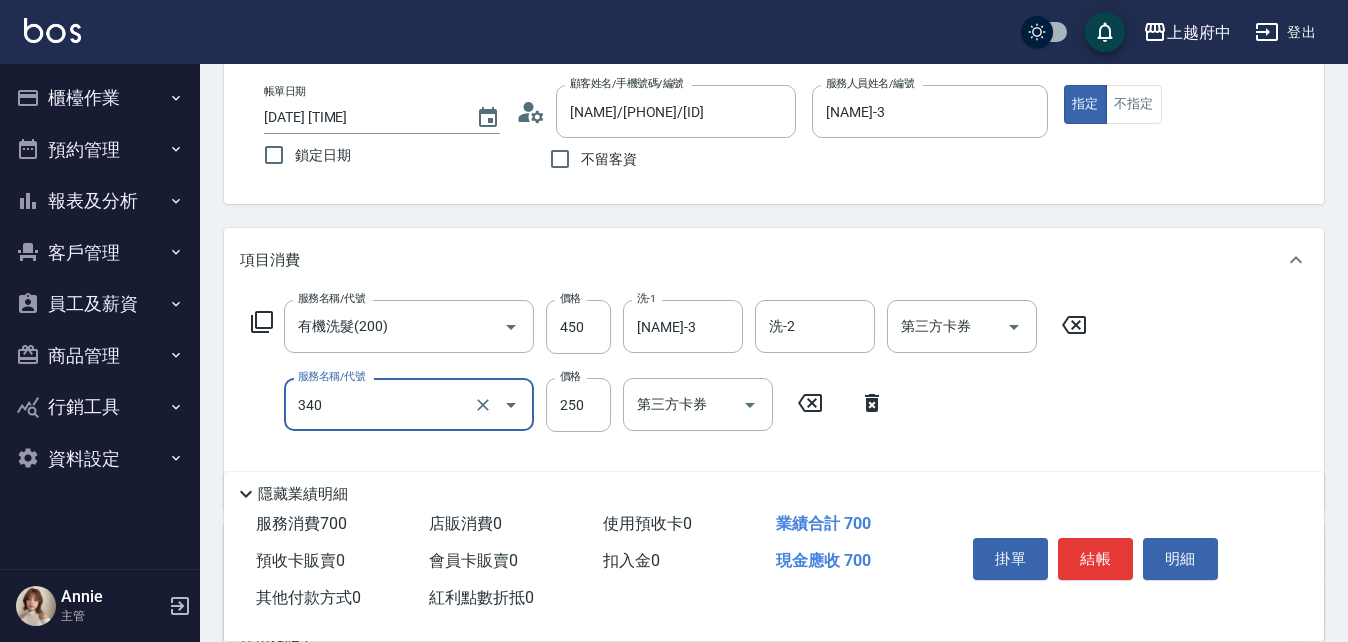 type on "剪髮(340)" 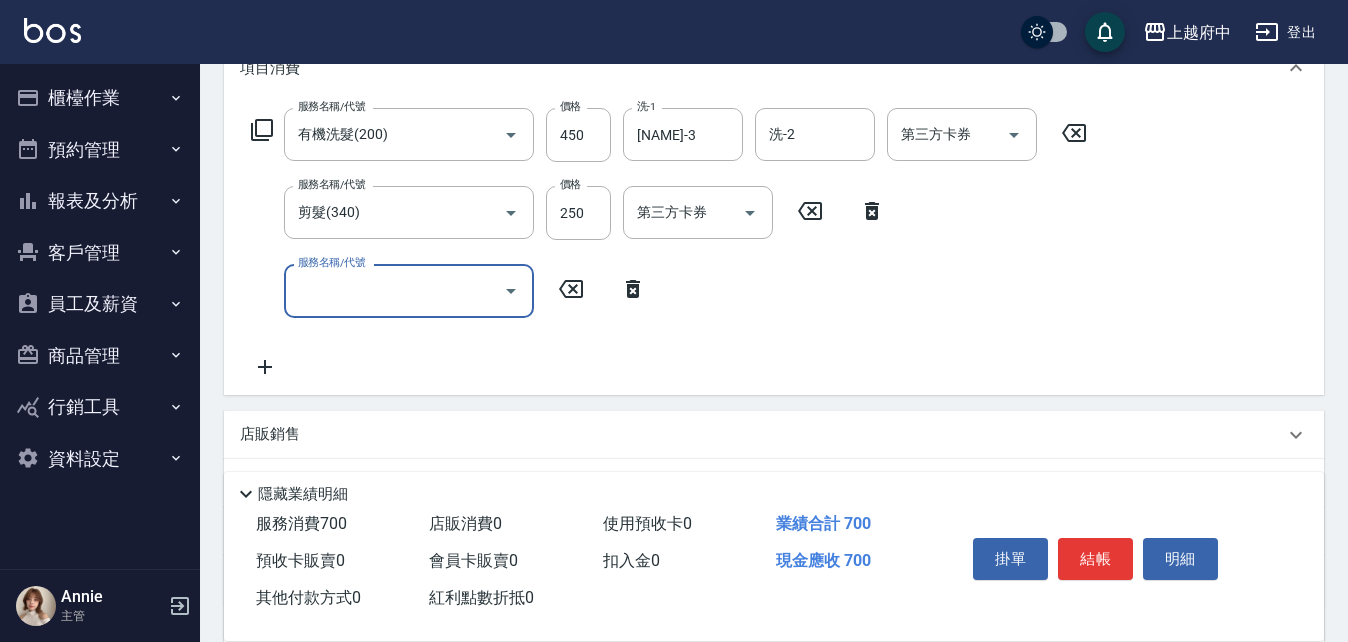 scroll, scrollTop: 300, scrollLeft: 0, axis: vertical 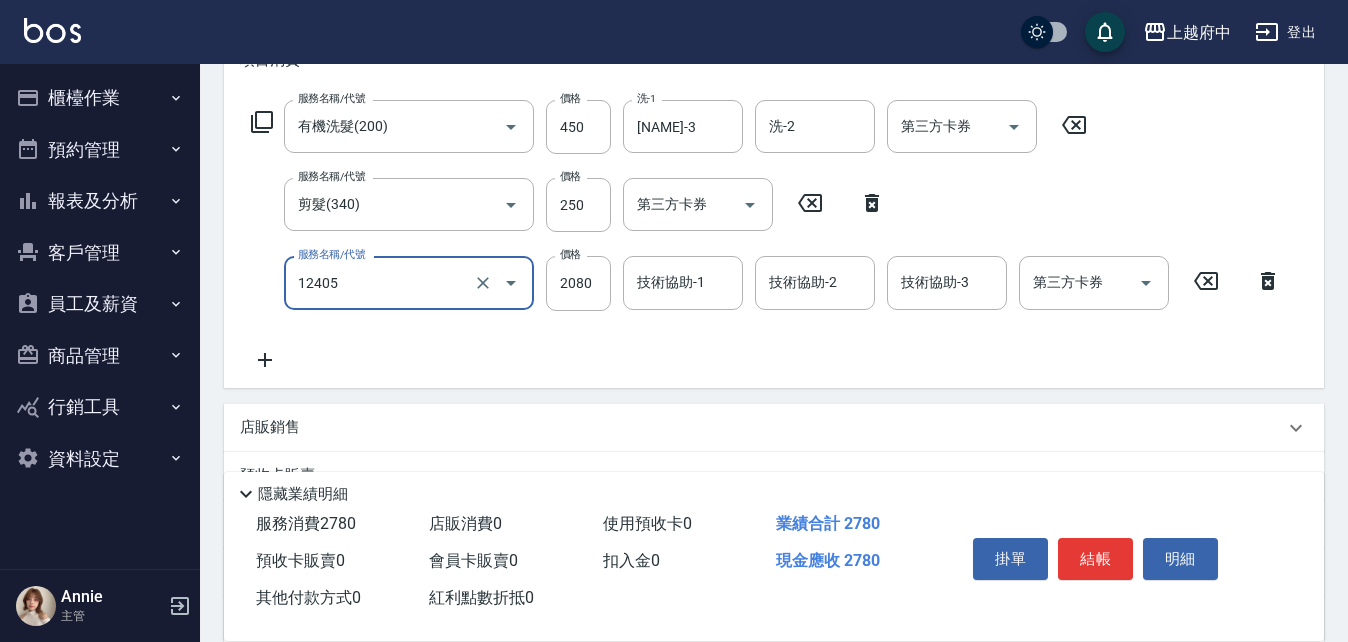 type on "染髮L(12405)" 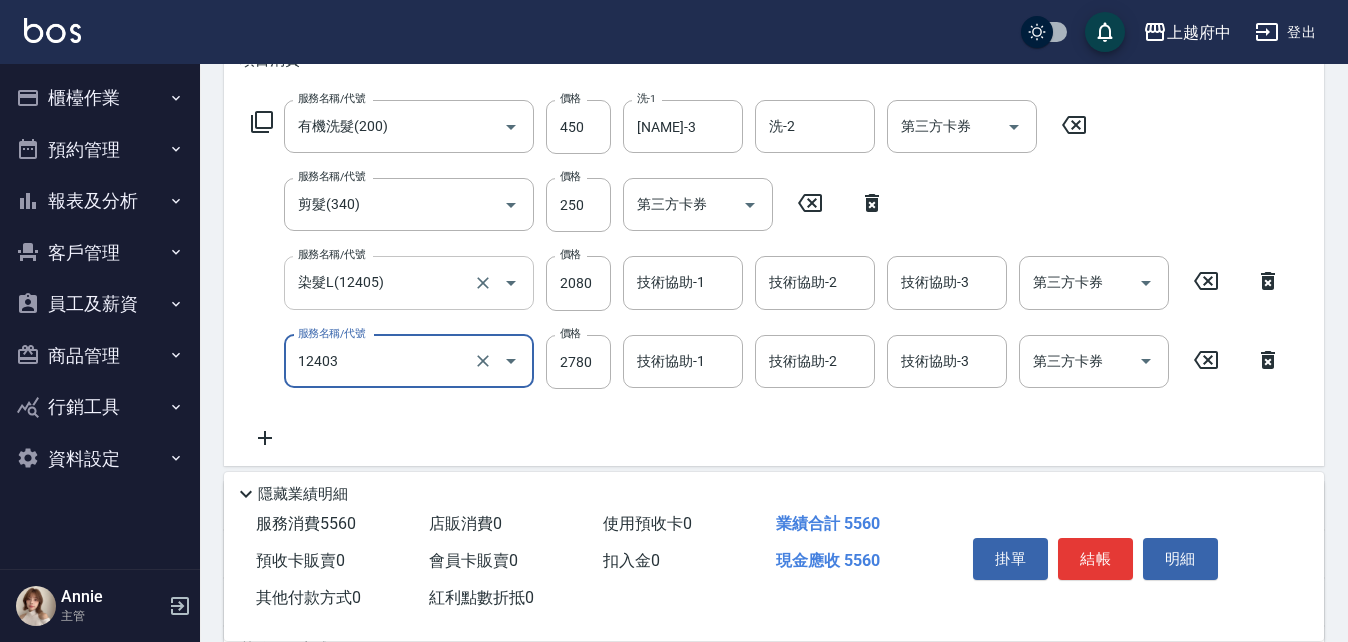 type on "燙髮L(12403)" 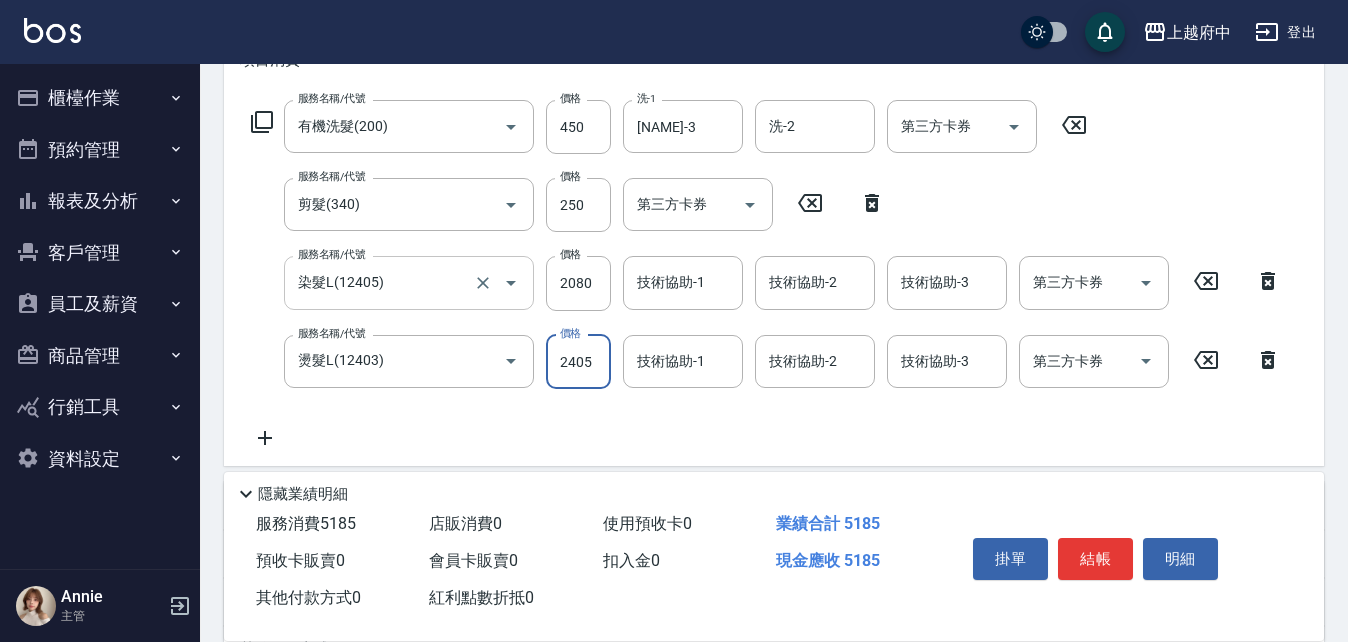 click 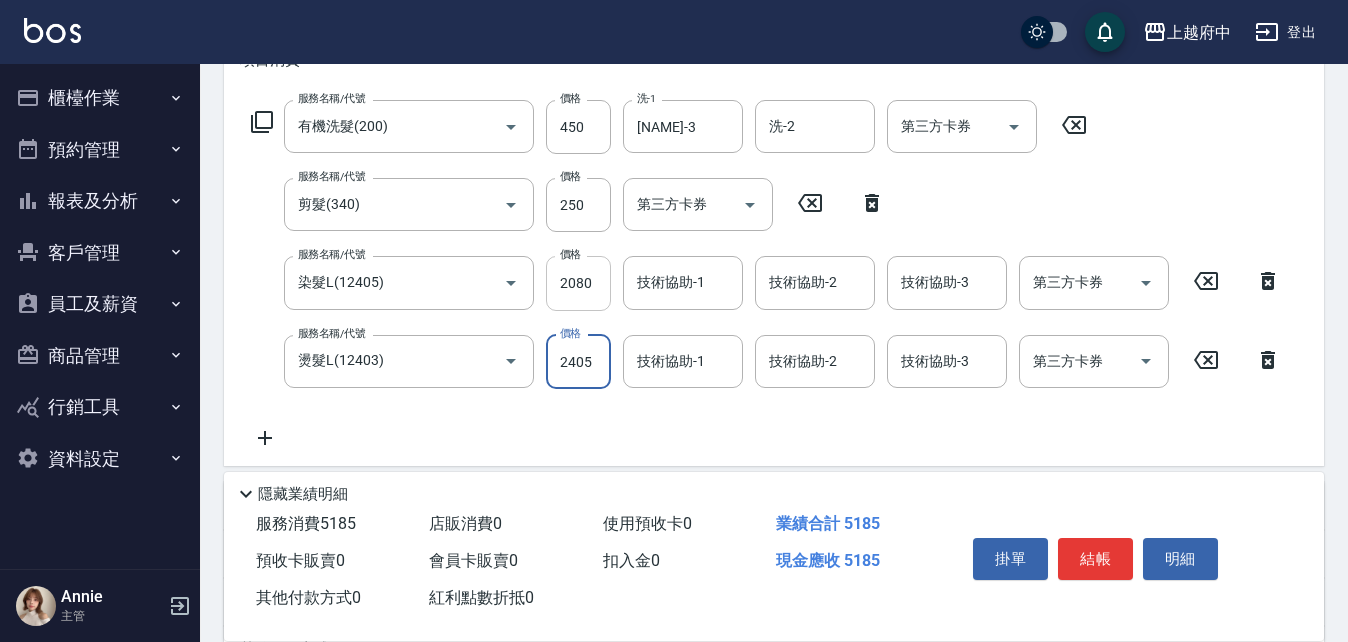 click on "2080" at bounding box center [578, 283] 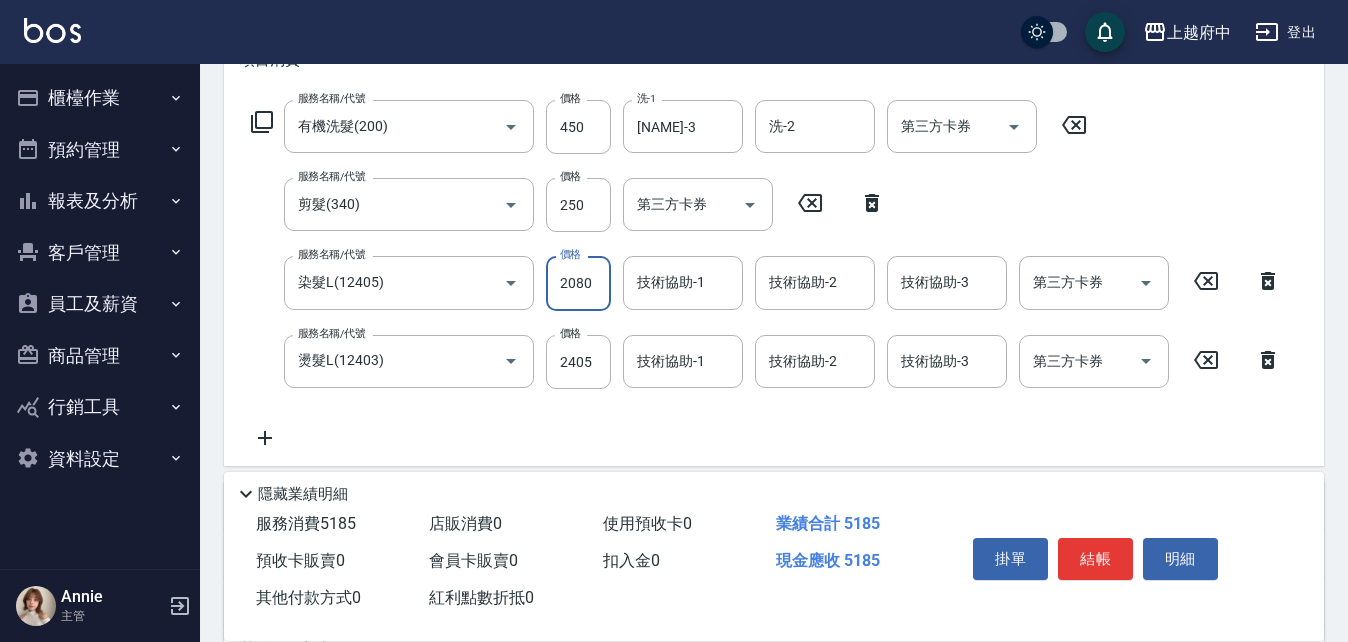 click on "2080" at bounding box center (578, 283) 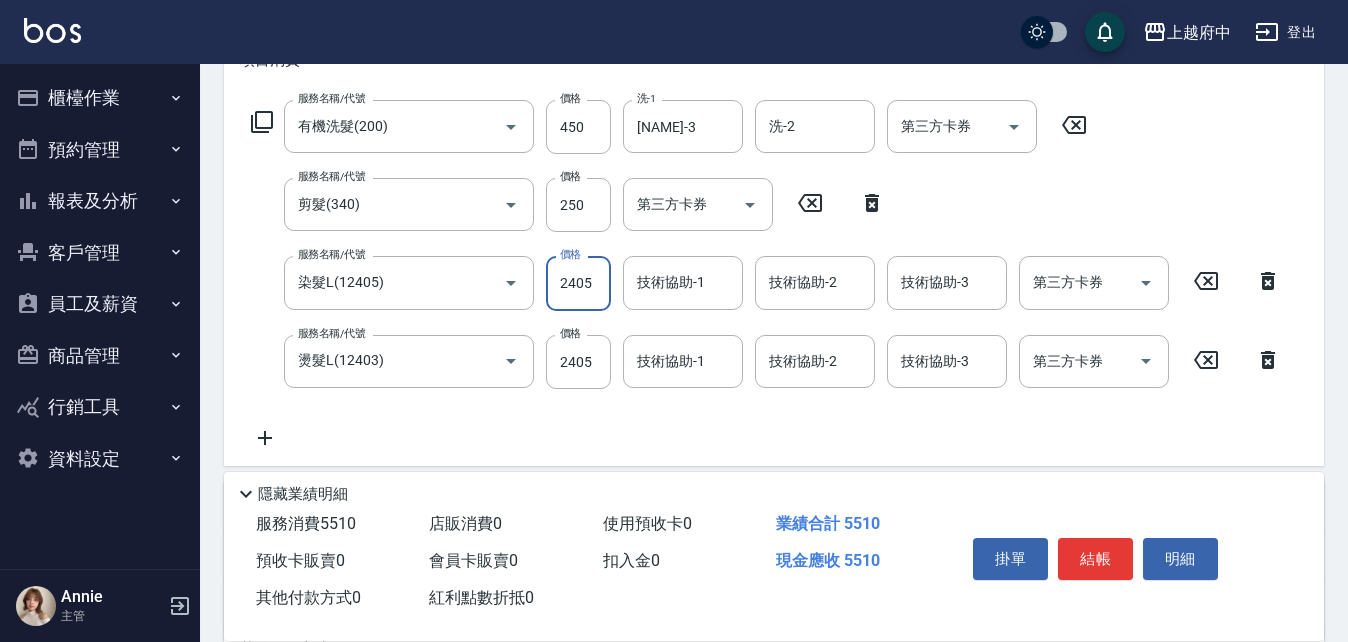 type on "2405" 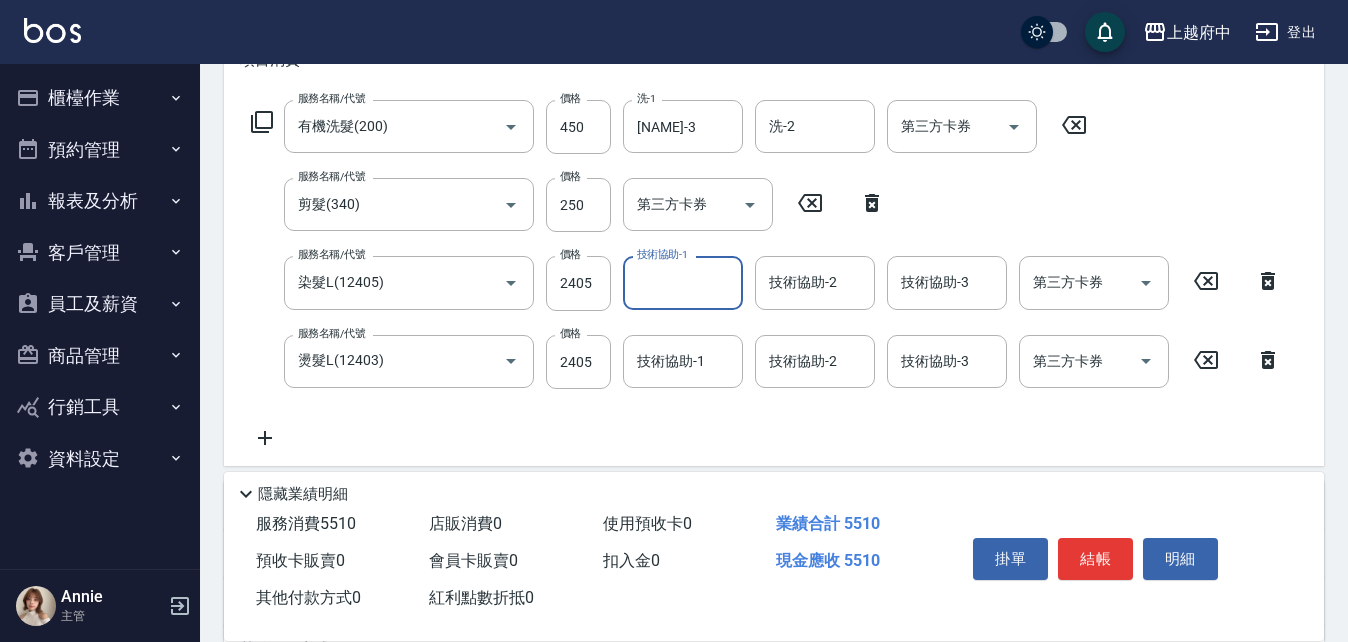 click 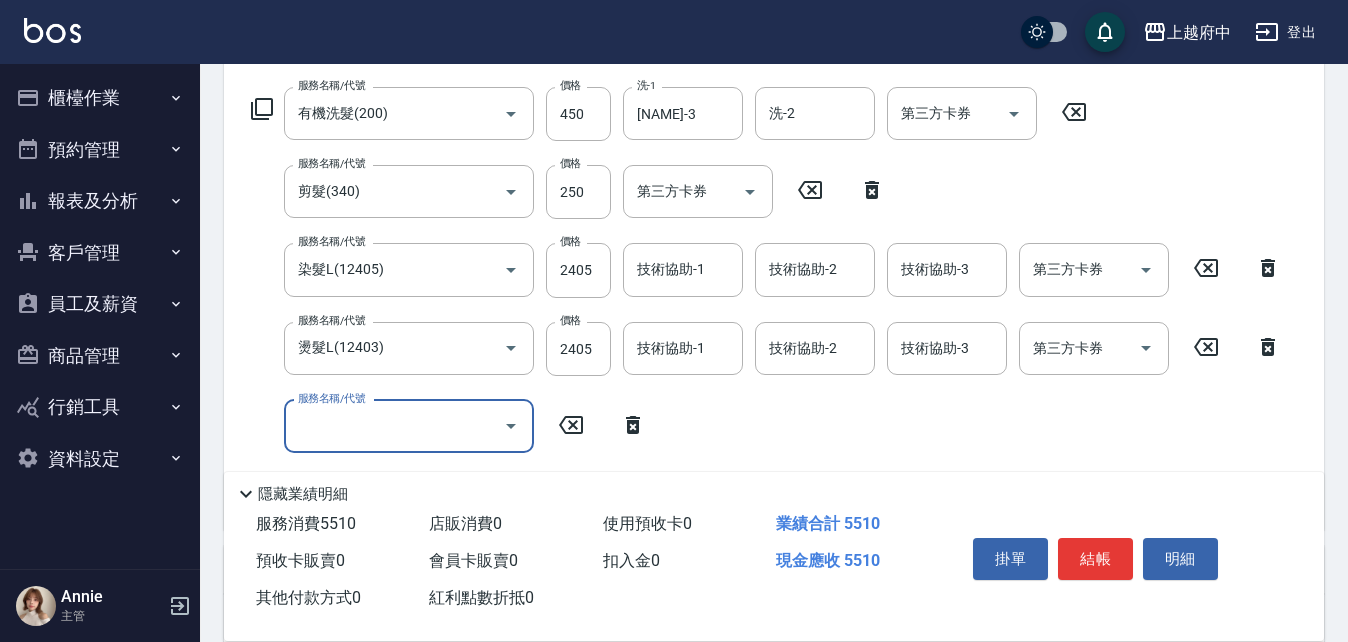 scroll, scrollTop: 200, scrollLeft: 0, axis: vertical 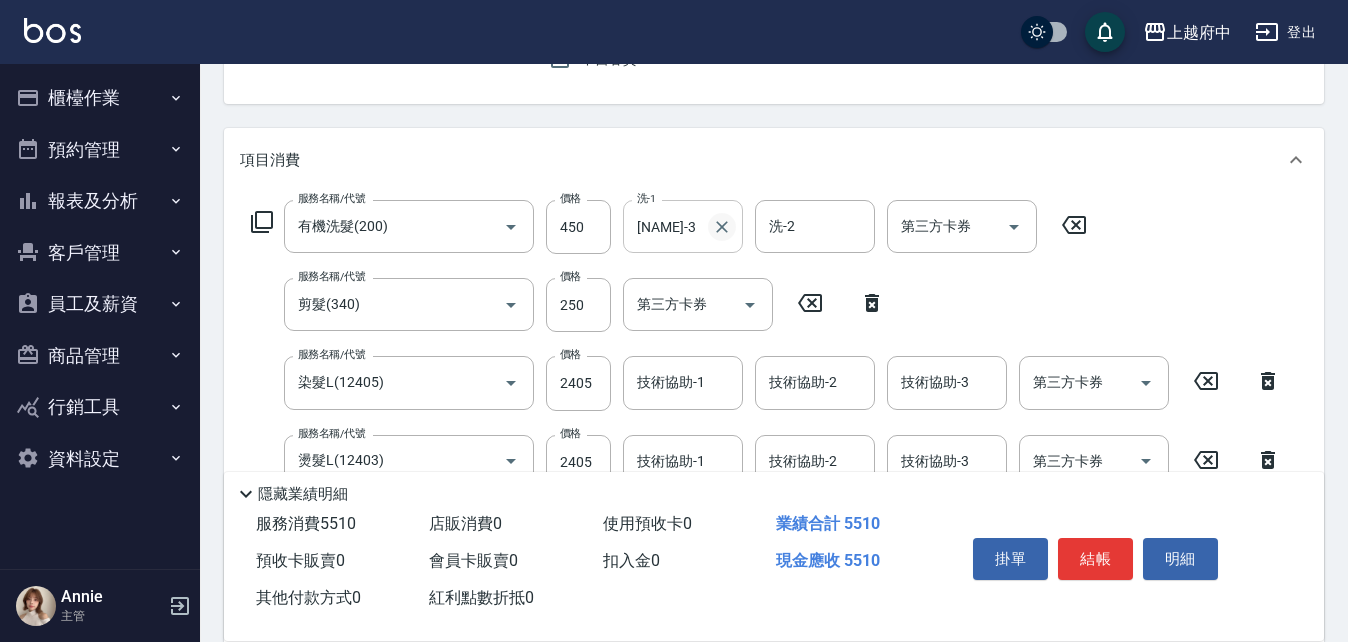 click 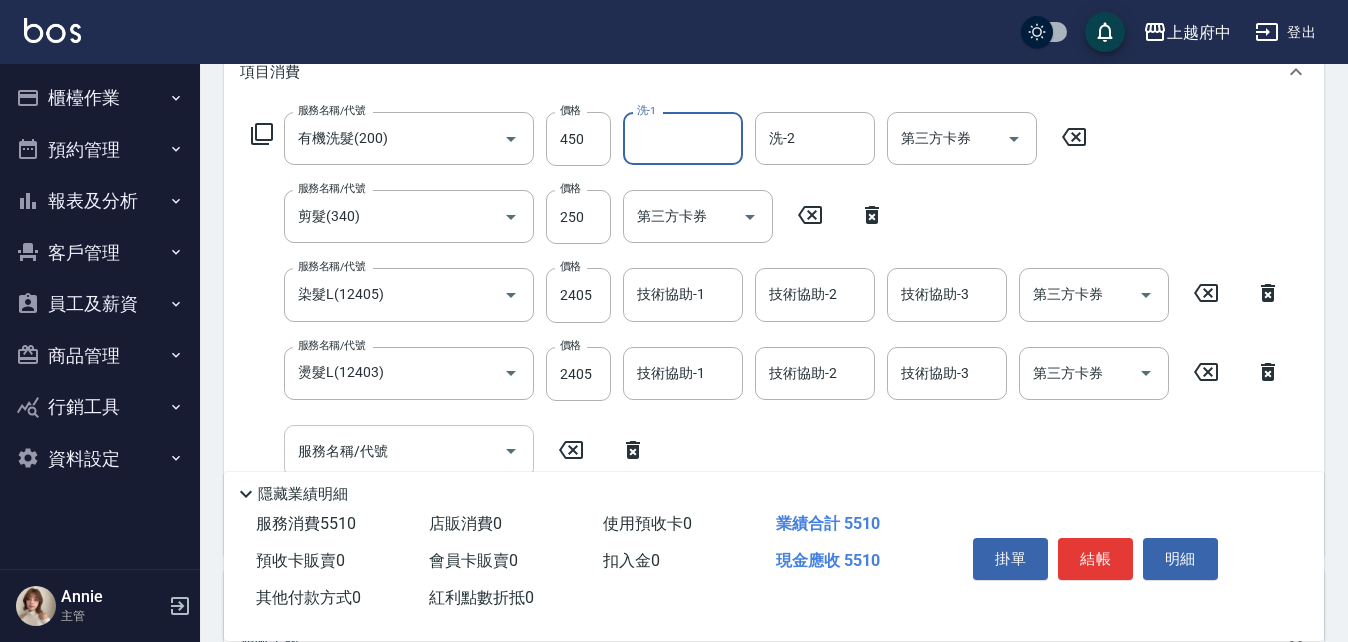 scroll, scrollTop: 400, scrollLeft: 0, axis: vertical 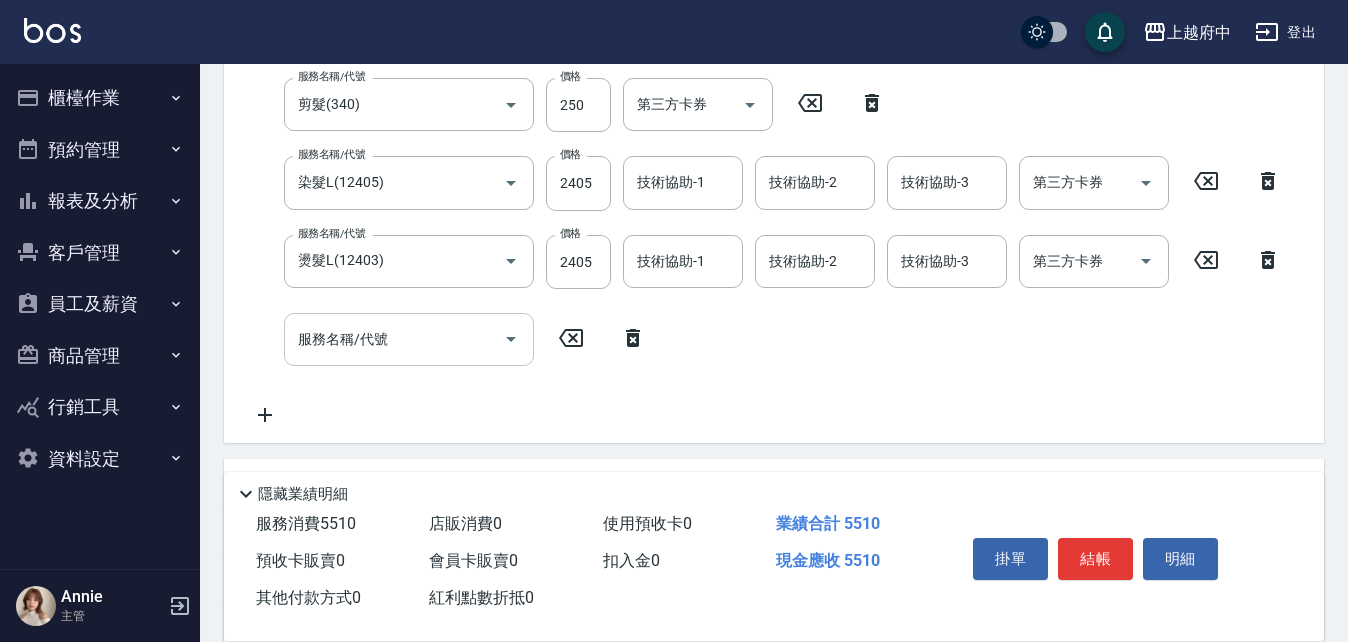 click on "服務名稱/代號" at bounding box center (394, 339) 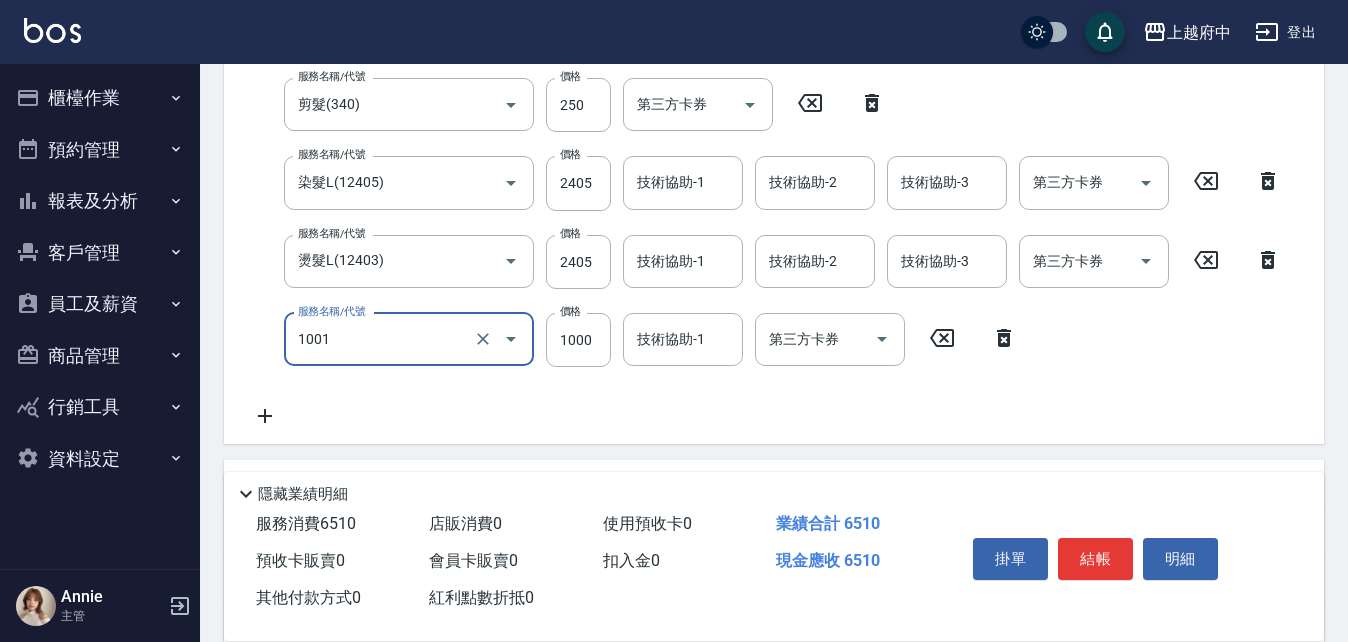 type on "+升級礦物染 (含隔離)(1001)" 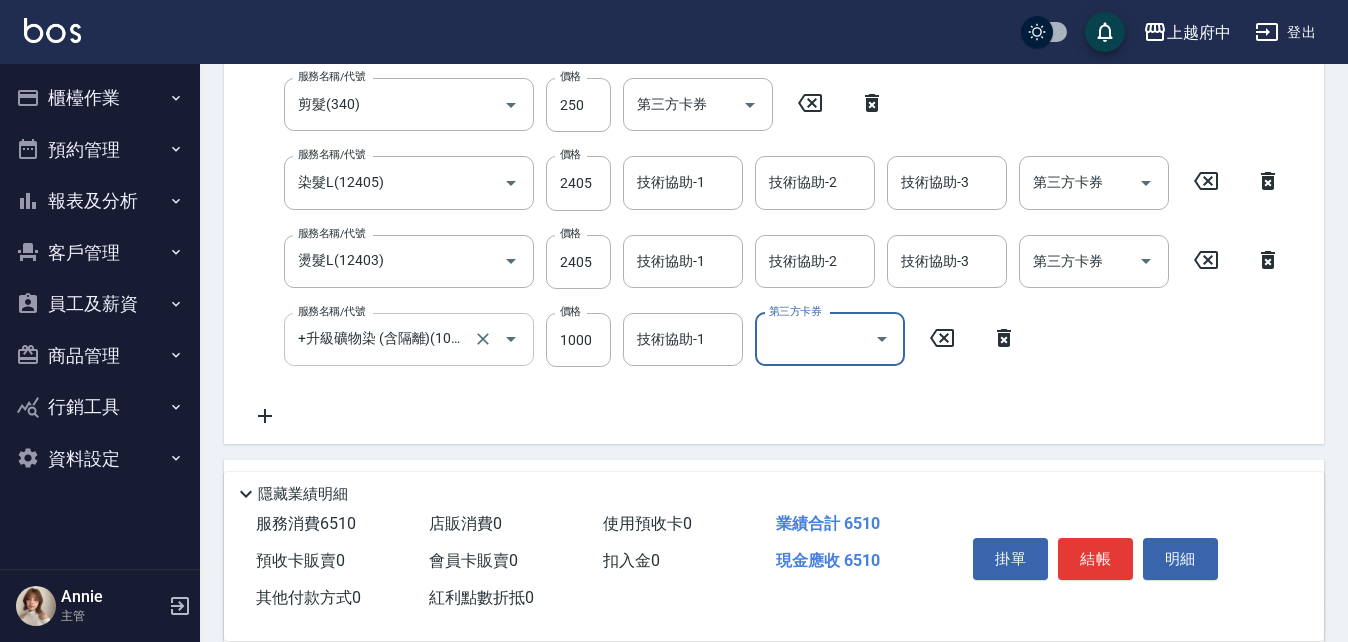 scroll, scrollTop: 0, scrollLeft: 0, axis: both 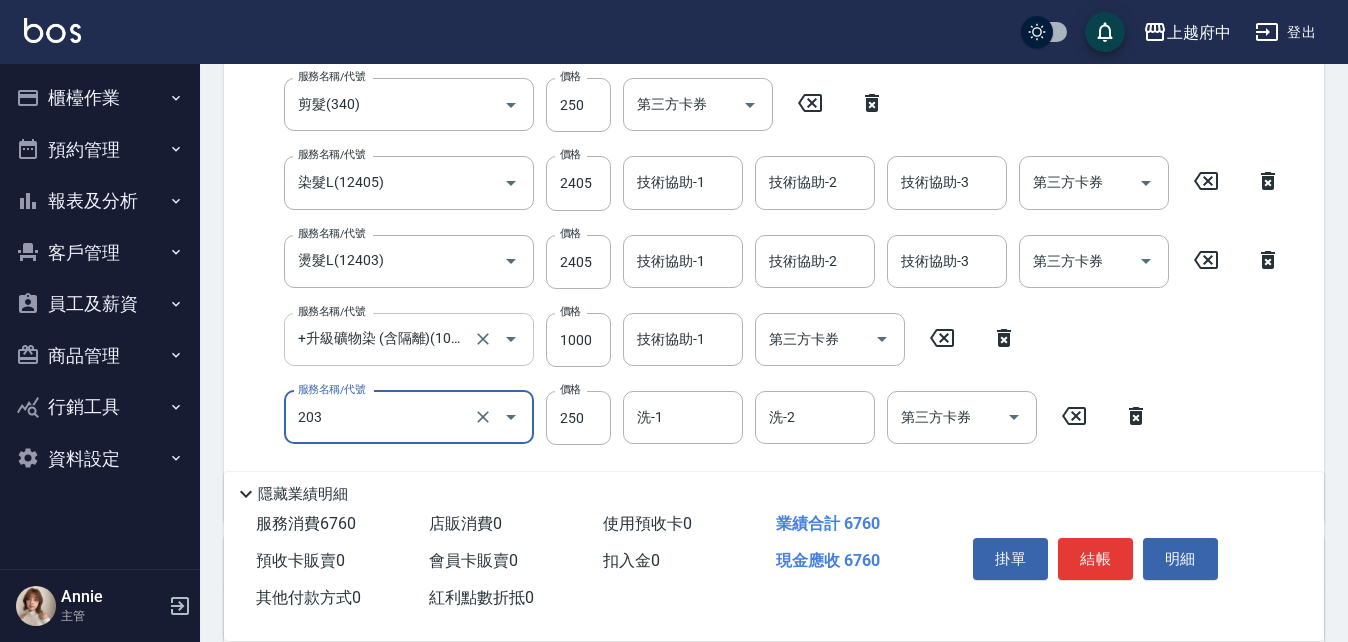 type on "升級滋養護髮(203)" 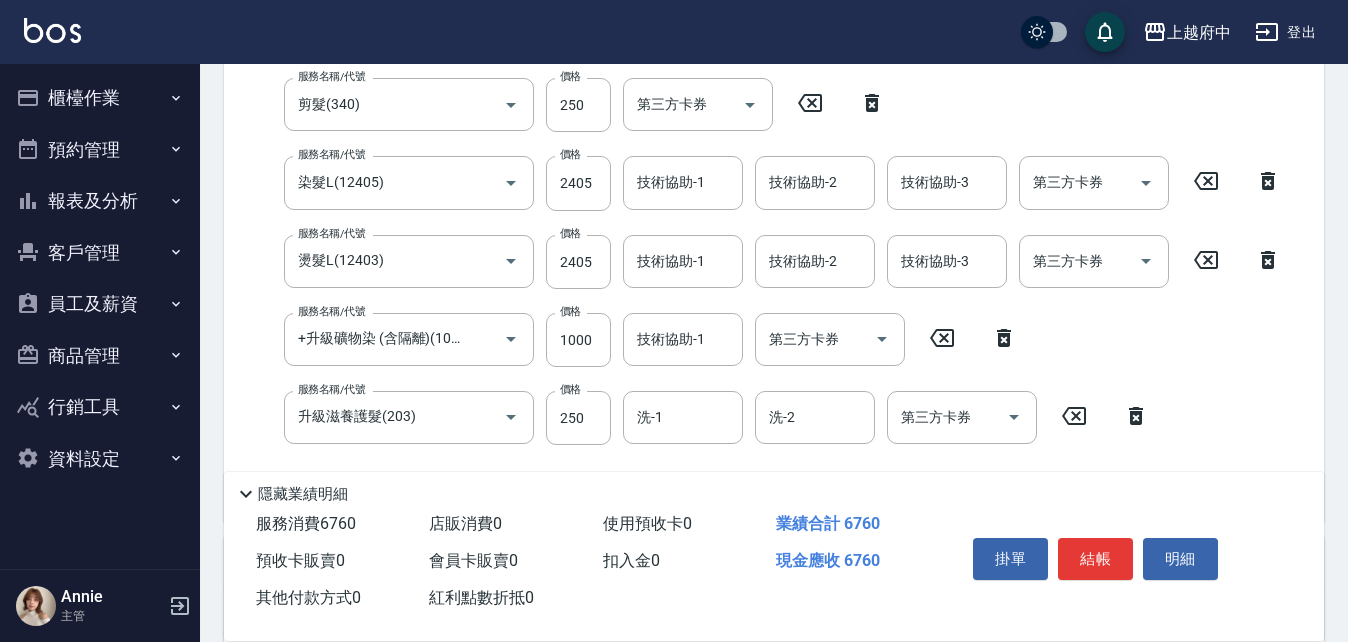 click on "服務名稱/代號 有機洗髮(200) 服務名稱/代號 價格 450 價格 洗-1 洗-1 洗-2 洗-2 第三方卡券 第三方卡券 服務名稱/代號 剪髮(340) 服務名稱/代號 價格 250 價格 第三方卡券 第三方卡券 服務名稱/代號 染髮L(12405) 服務名稱/代號 價格 2405 價格 技術協助-1 技術協助-1 技術協助-2 技術協助-2 技術協助-3 技術協助-3 第三方卡券 第三方卡券 服務名稱/代號 燙髮L(12403) 服務名稱/代號 價格 2405 價格 技術協助-1 技術協助-1 技術協助-2 技術協助-2 技術協助-3 技術協助-3 第三方卡券 第三方卡券 服務名稱/代號 +升級礦物染 (含隔離)(1001) 服務名稱/代號 價格 1000 價格 技術協助-1 技術協助-1 第三方卡券 第三方卡券 服務名稱/代號 升級滋養護髮(203) 服務名稱/代號 價格 250 價格 洗-1 洗-1 洗-2 洗-2 第三方卡券 第三方卡券" at bounding box center (766, 253) 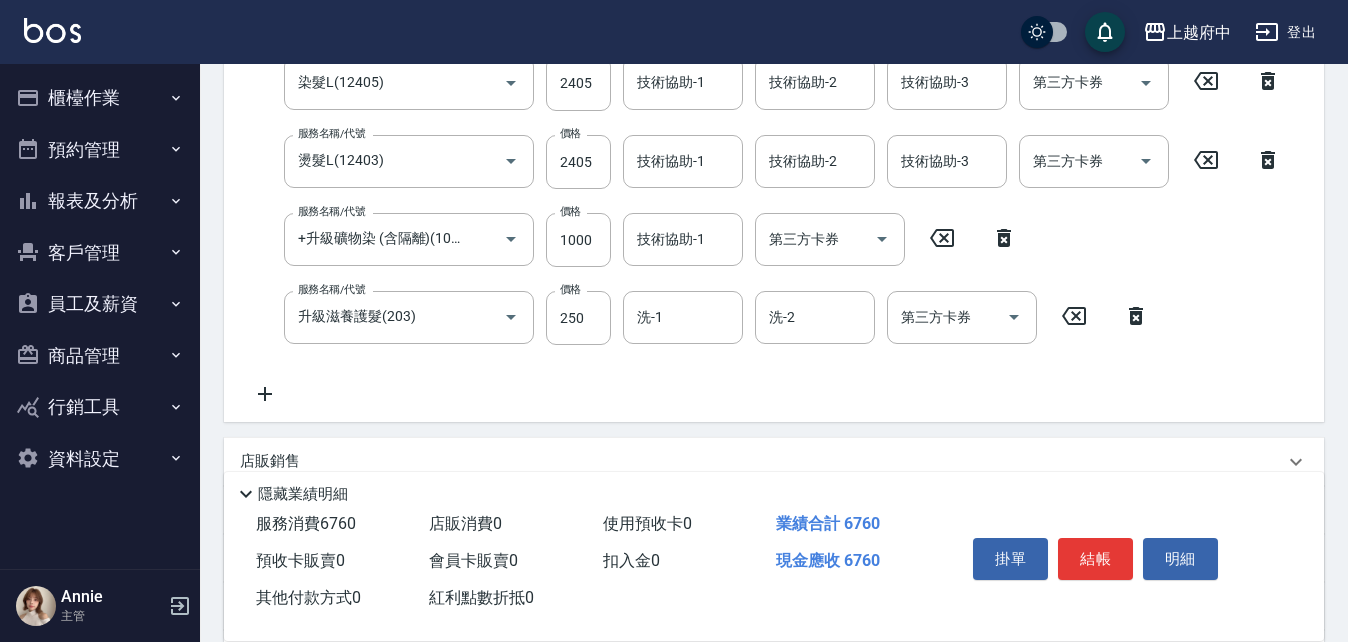 scroll, scrollTop: 400, scrollLeft: 0, axis: vertical 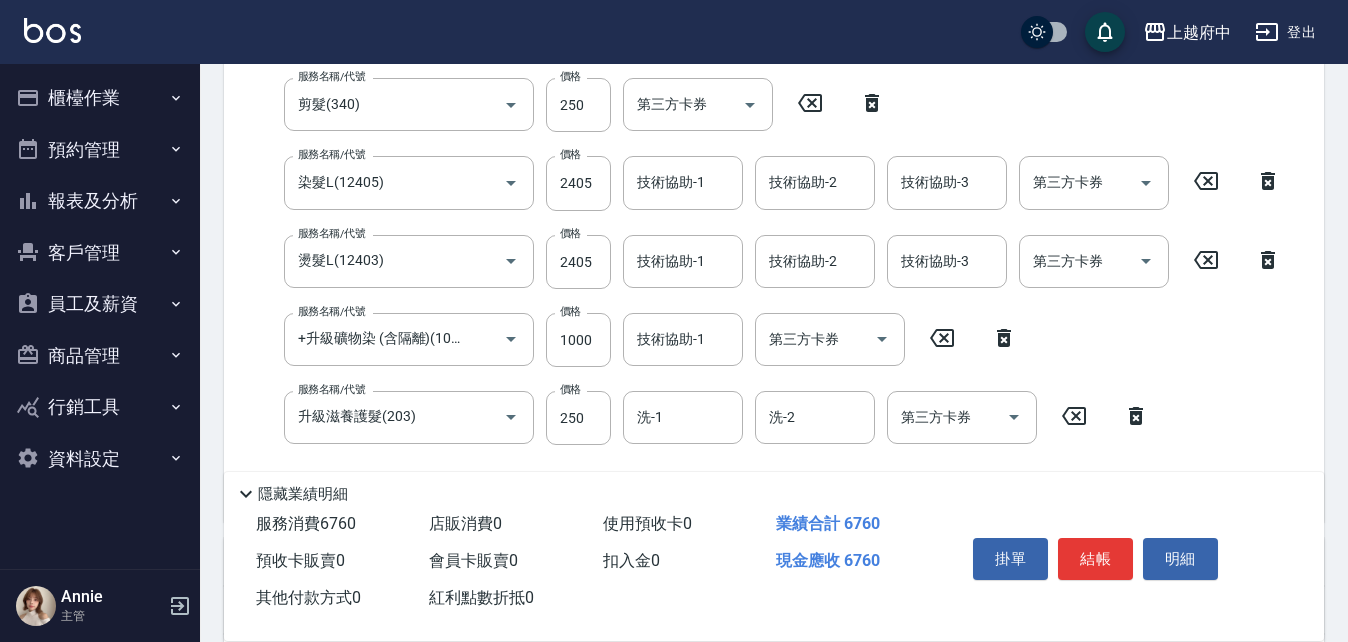 click on "服務名稱/代號 有機洗髮(200) 服務名稱/代號 價格 450 價格 洗-1 洗-1 洗-2 洗-2 第三方卡券 第三方卡券 服務名稱/代號 剪髮(340) 服務名稱/代號 價格 250 價格 第三方卡券 第三方卡券 服務名稱/代號 染髮L(12405) 服務名稱/代號 價格 2405 價格 技術協助-1 技術協助-1 技術協助-2 技術協助-2 技術協助-3 技術協助-3 第三方卡券 第三方卡券 服務名稱/代號 燙髮L(12403) 服務名稱/代號 價格 2405 價格 技術協助-1 技術協助-1 技術協助-2 技術協助-2 技術協助-3 技術協助-3 第三方卡券 第三方卡券 服務名稱/代號 +升級礦物染 (含隔離)(1001) 服務名稱/代號 價格 1000 價格 技術協助-1 技術協助-1 第三方卡券 第三方卡券 服務名稱/代號 升級滋養護髮(203) 服務名稱/代號 價格 250 價格 洗-1 洗-1 洗-2 洗-2 第三方卡券 第三方卡券" at bounding box center (766, 253) 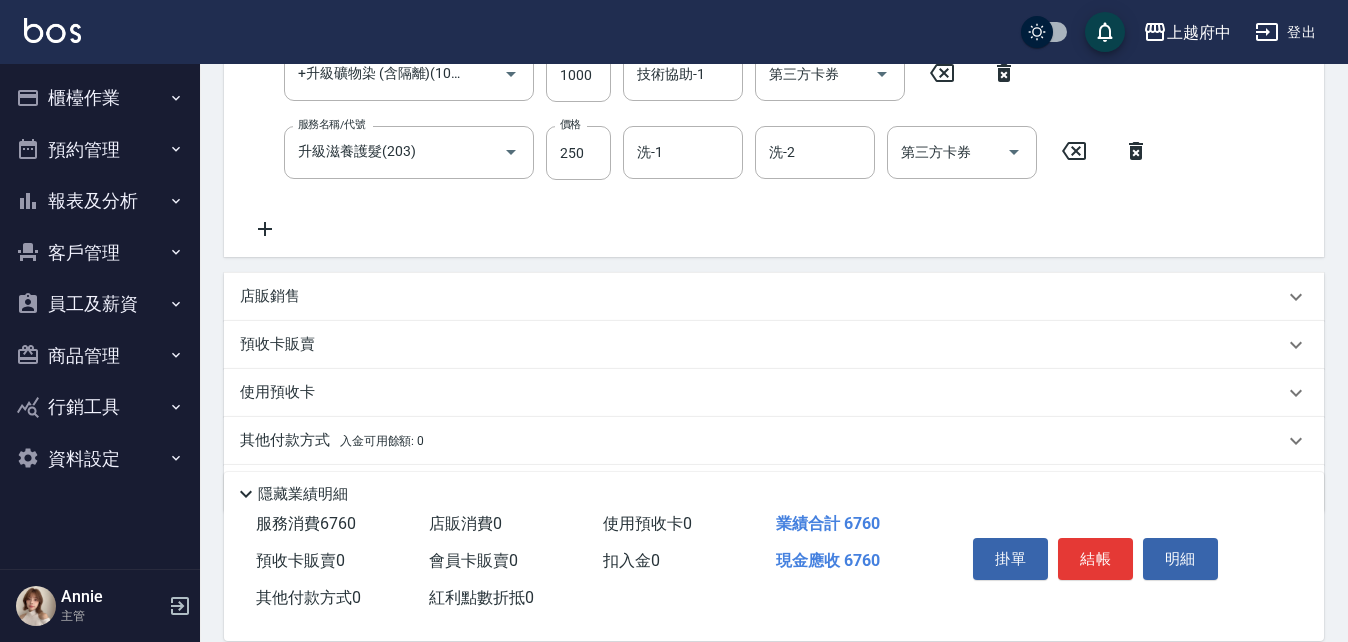 scroll, scrollTop: 700, scrollLeft: 0, axis: vertical 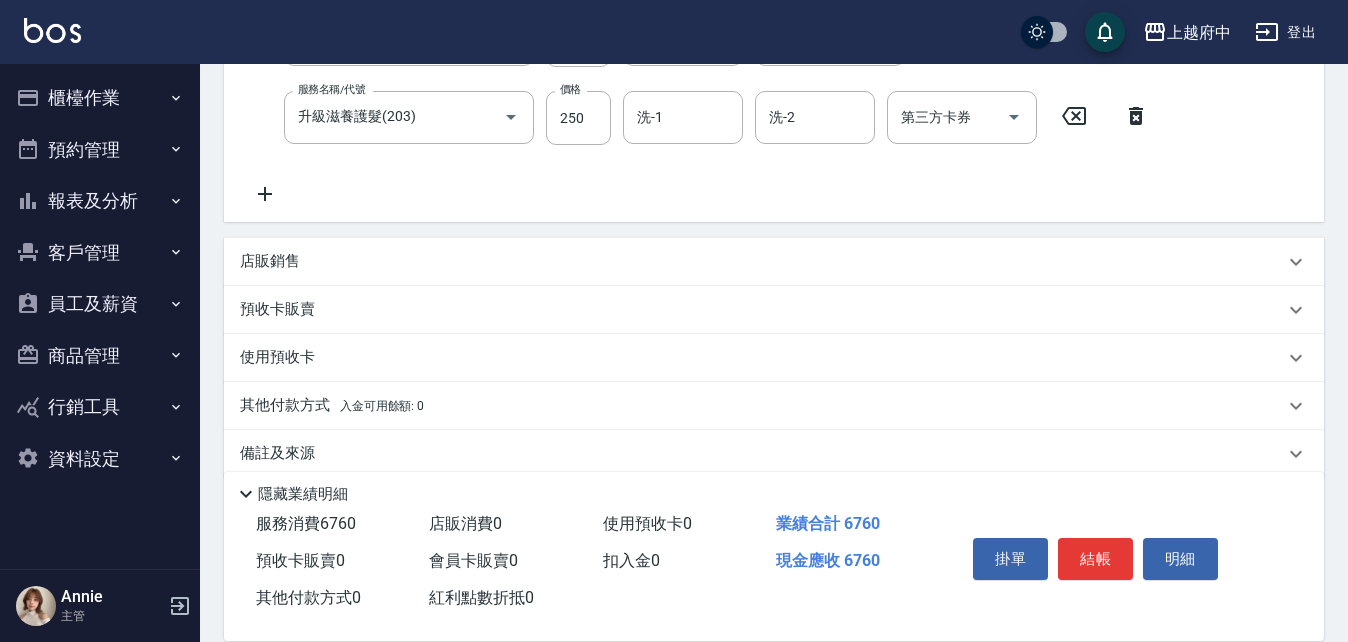 click on "其他付款方式 入金可用餘額: 0" at bounding box center (332, 406) 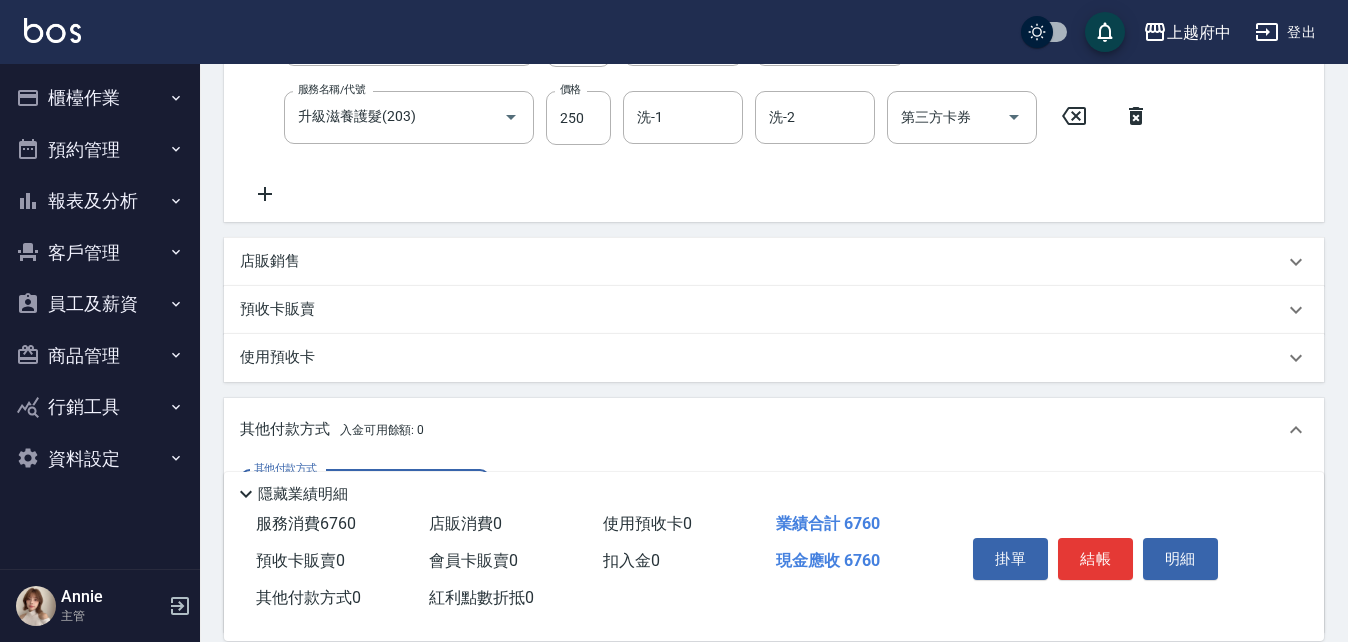 scroll, scrollTop: 0, scrollLeft: 0, axis: both 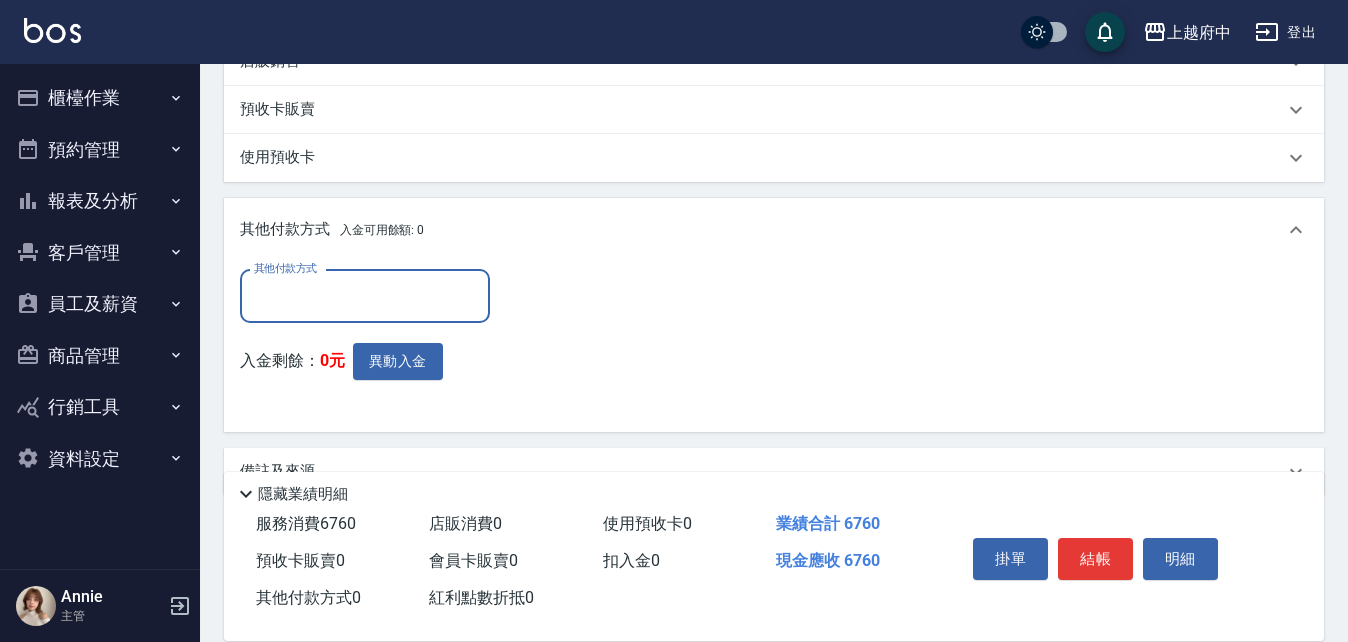 click on "其他付款方式" at bounding box center (365, 296) 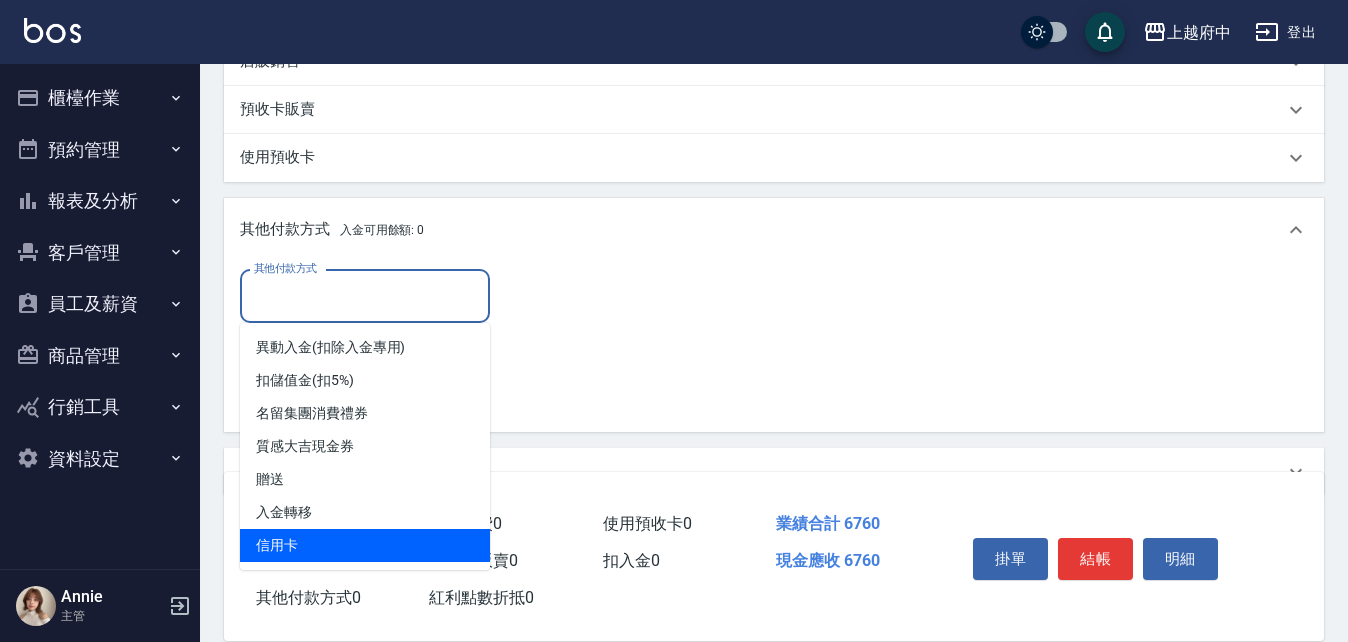 click on "信用卡" at bounding box center (365, 545) 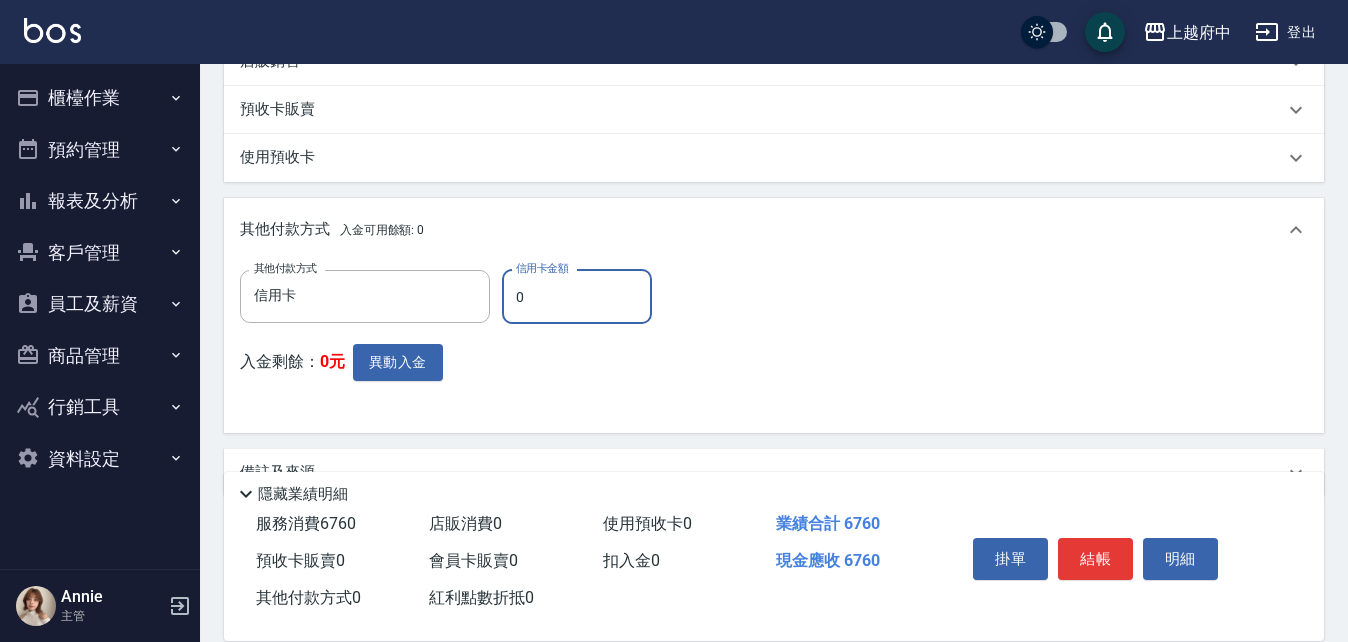 drag, startPoint x: 562, startPoint y: 297, endPoint x: 509, endPoint y: 289, distance: 53.600372 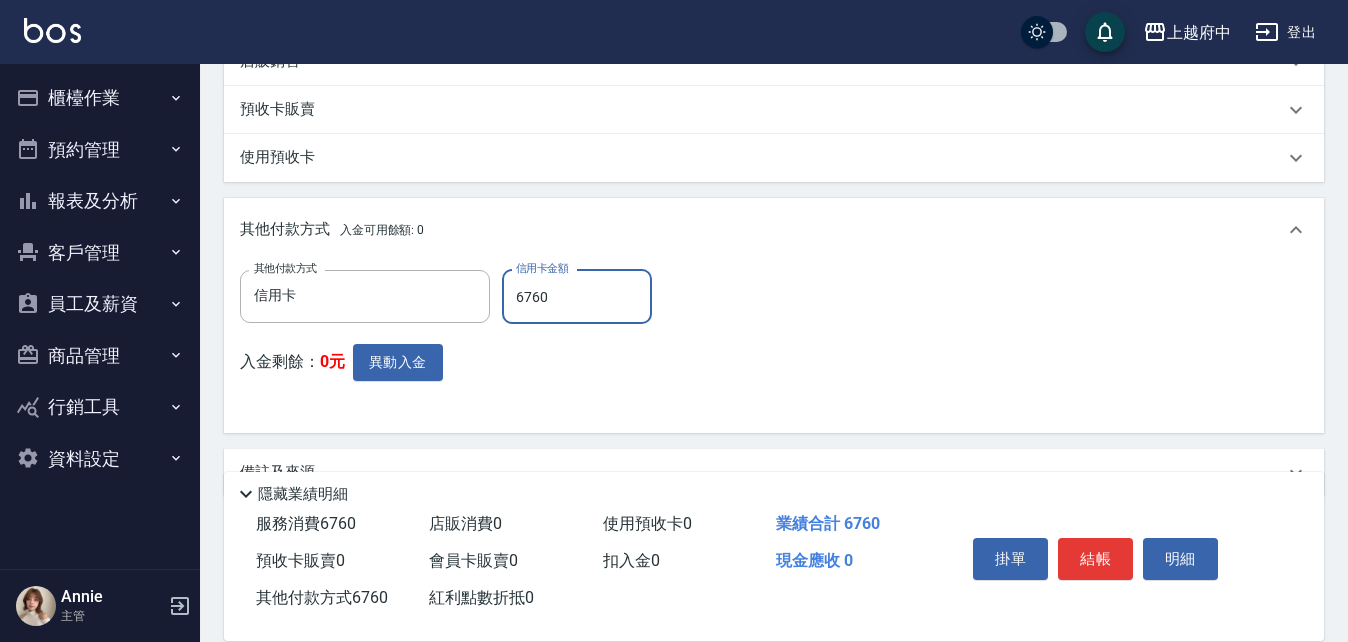 type on "6760" 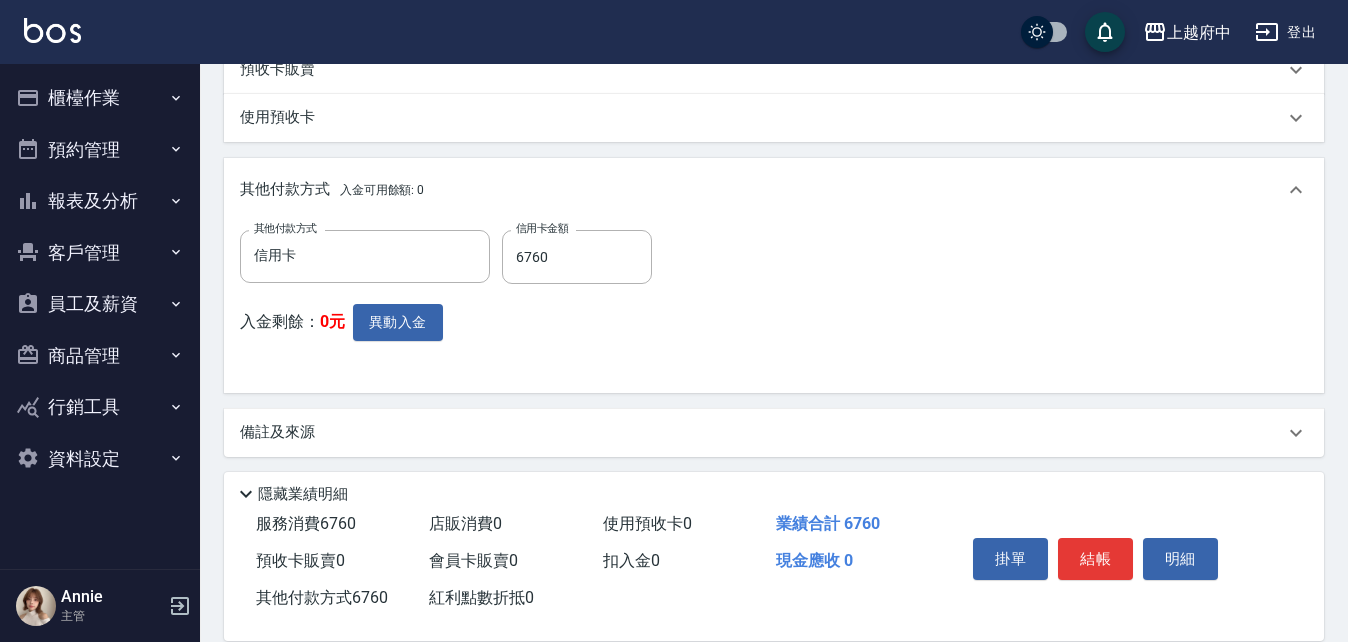 scroll, scrollTop: 947, scrollLeft: 0, axis: vertical 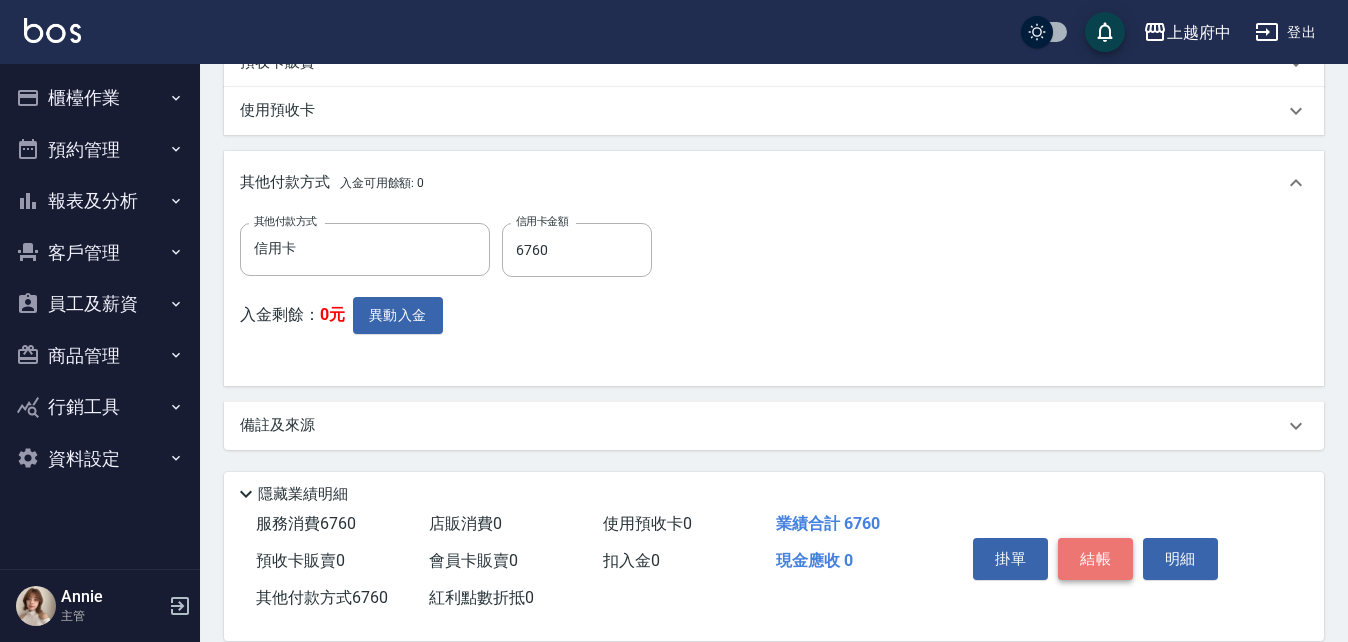 click on "結帳" at bounding box center [1095, 559] 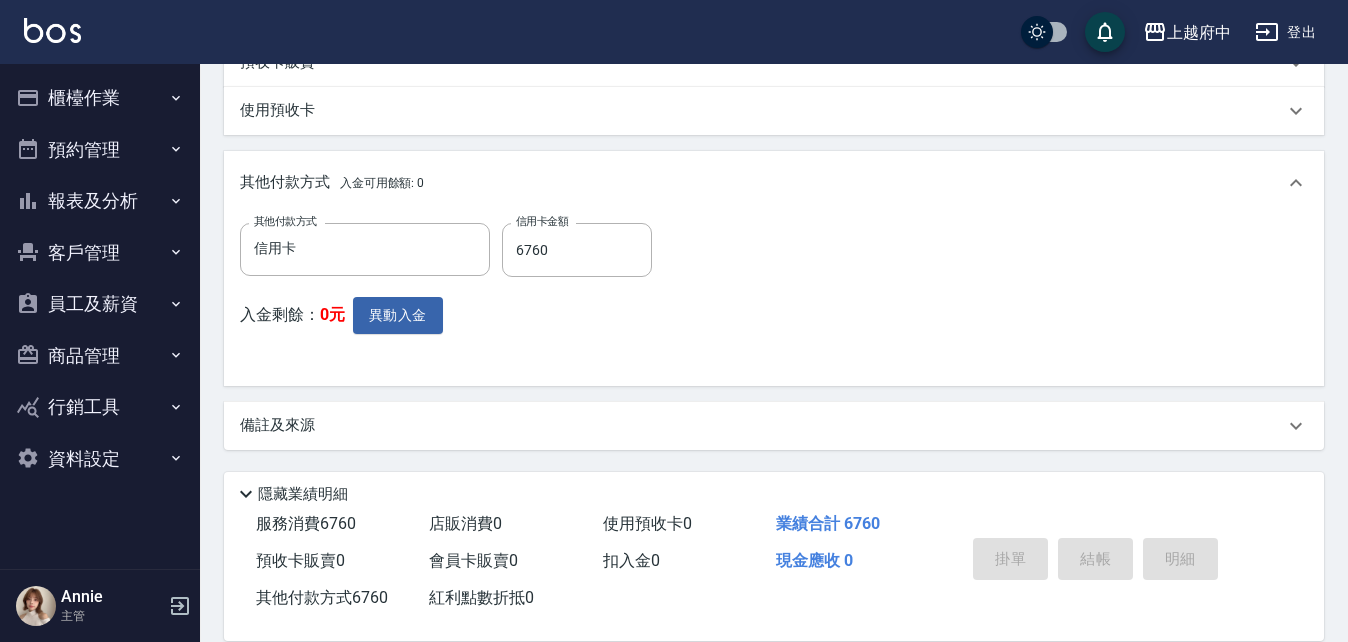 type on "2025/08/05 19:36" 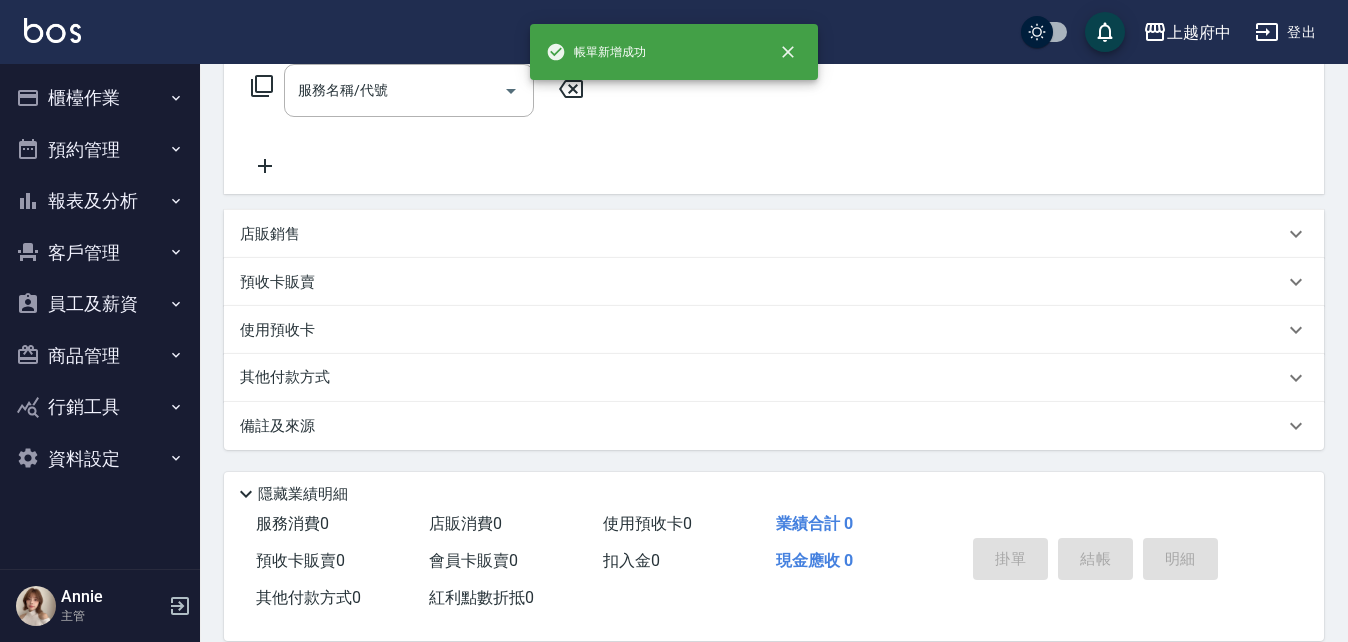 scroll, scrollTop: 0, scrollLeft: 0, axis: both 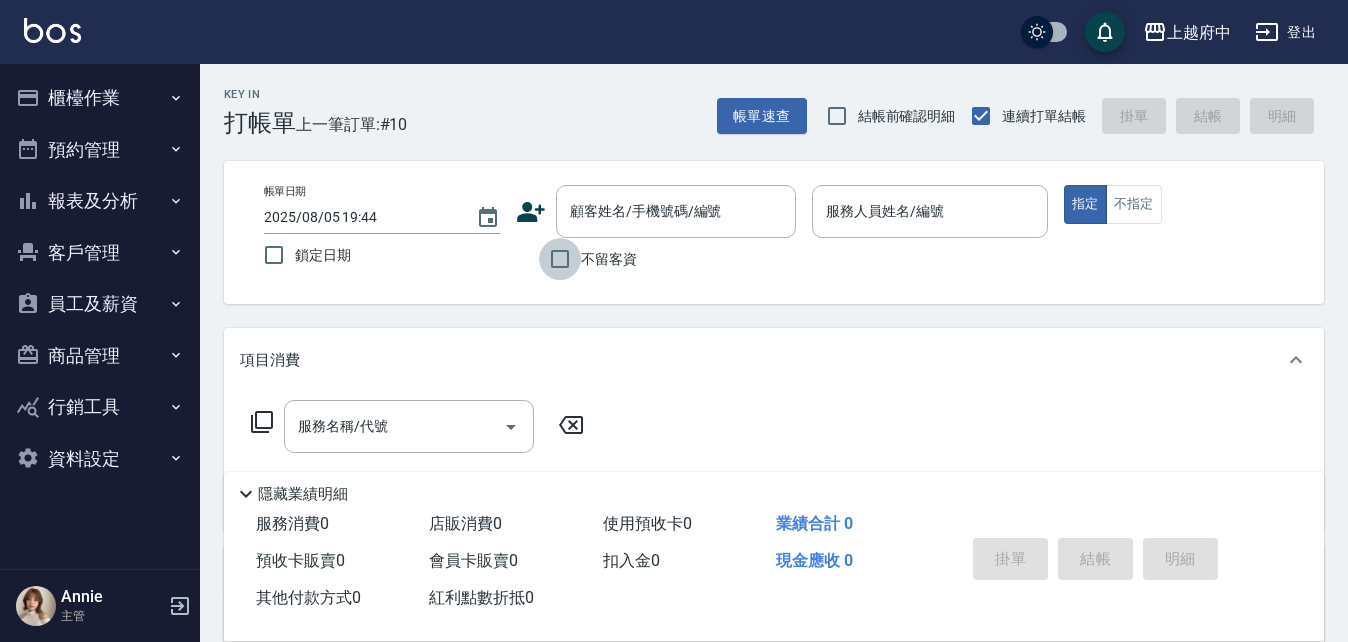click on "不留客資" at bounding box center (560, 259) 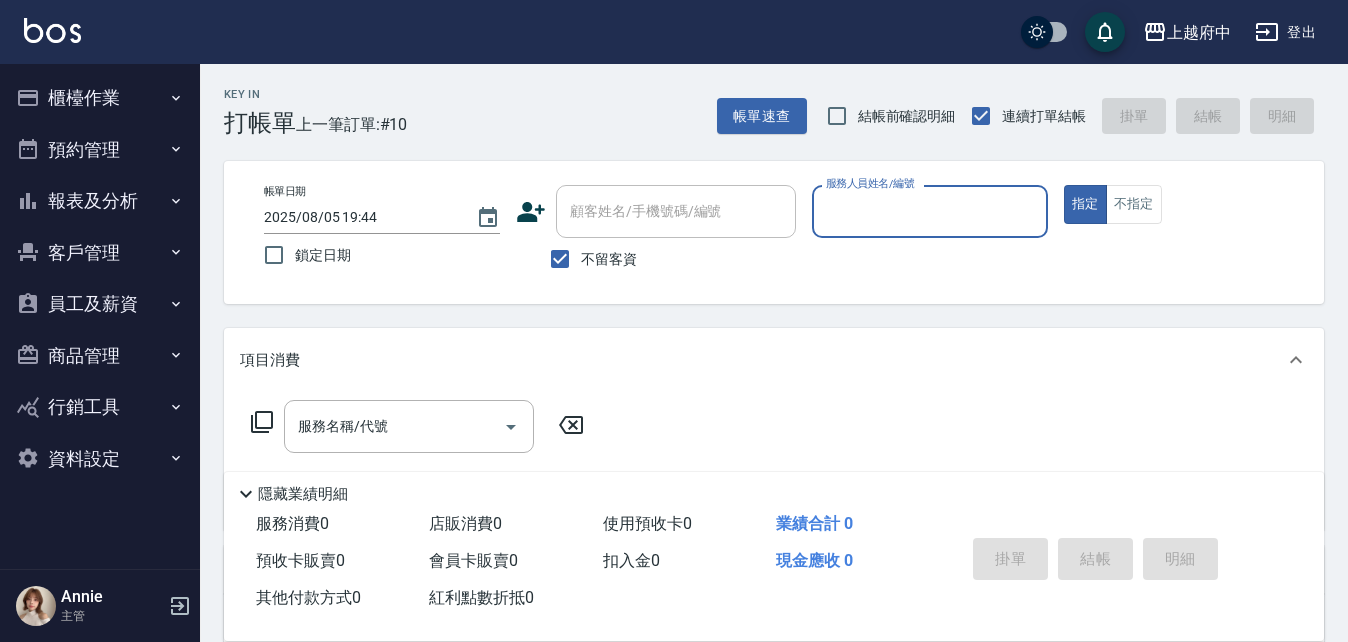 click on "服務人員姓名/編號" at bounding box center (930, 211) 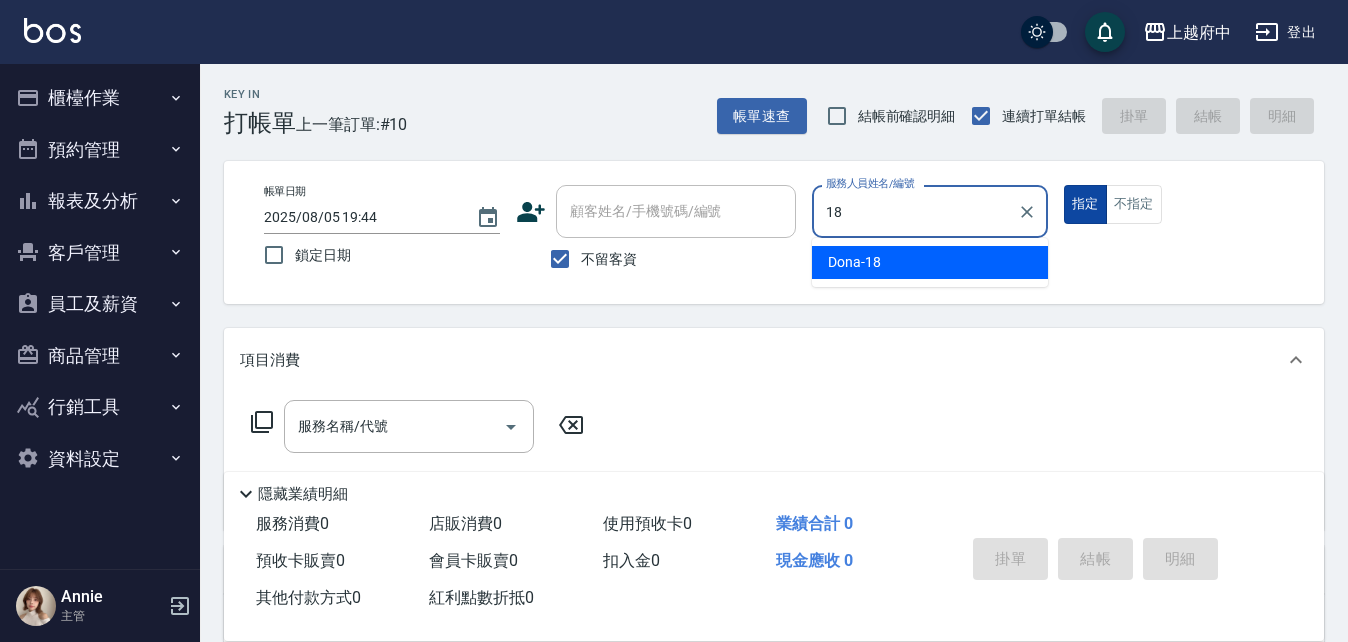 type on "Dona-18" 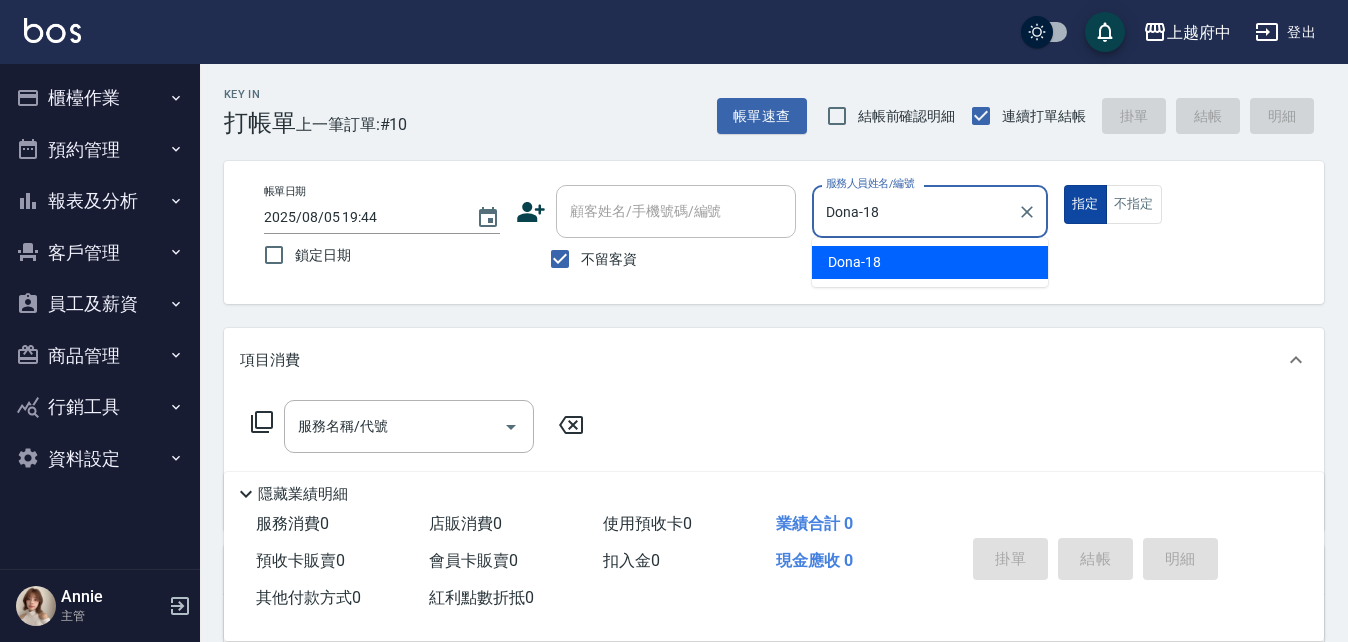type on "true" 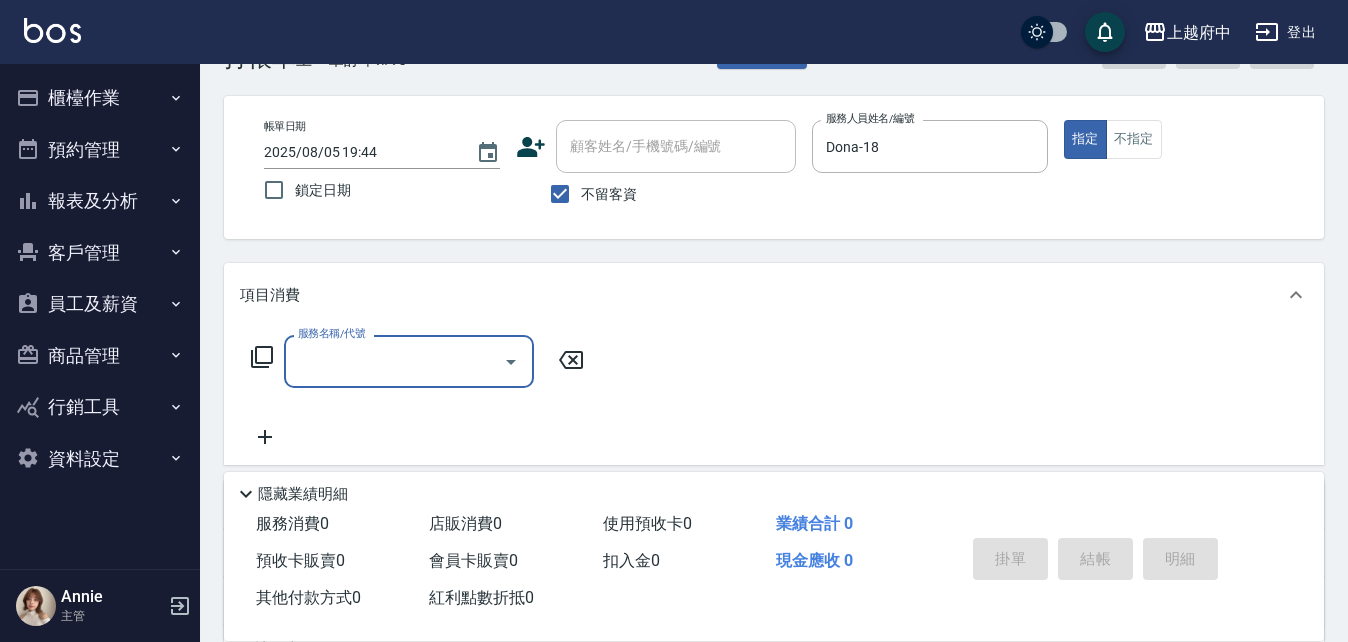 scroll, scrollTop: 100, scrollLeft: 0, axis: vertical 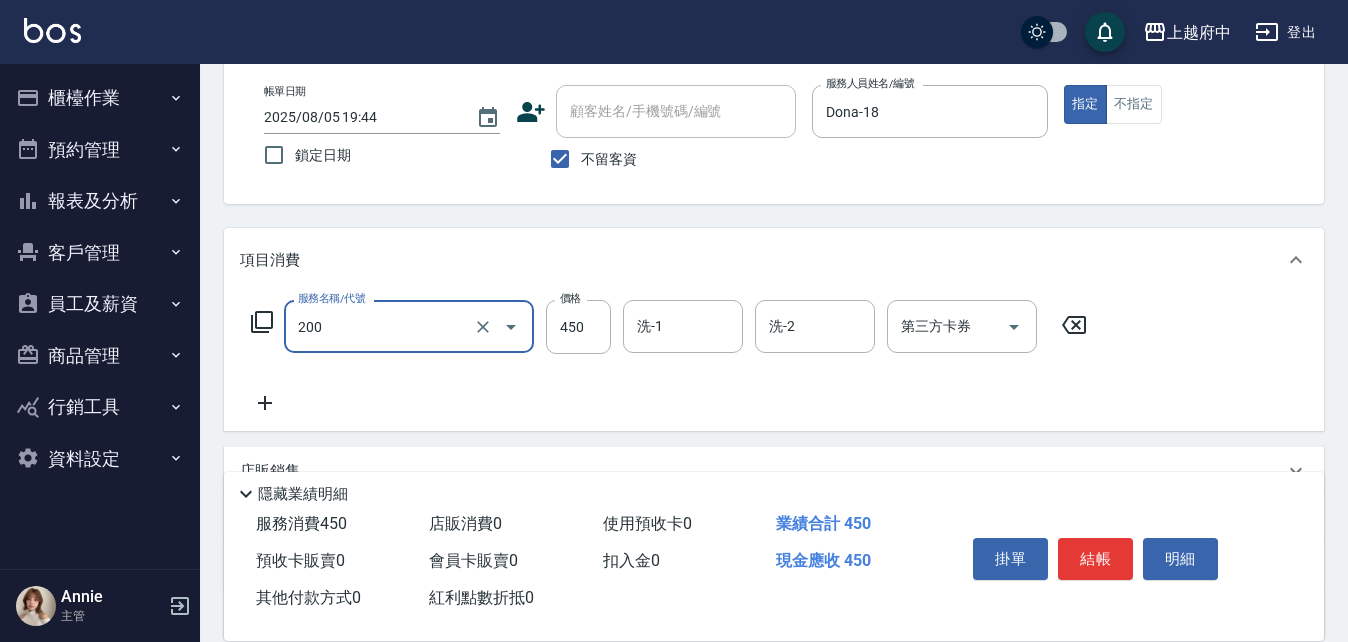 type on "有機洗髮(200)" 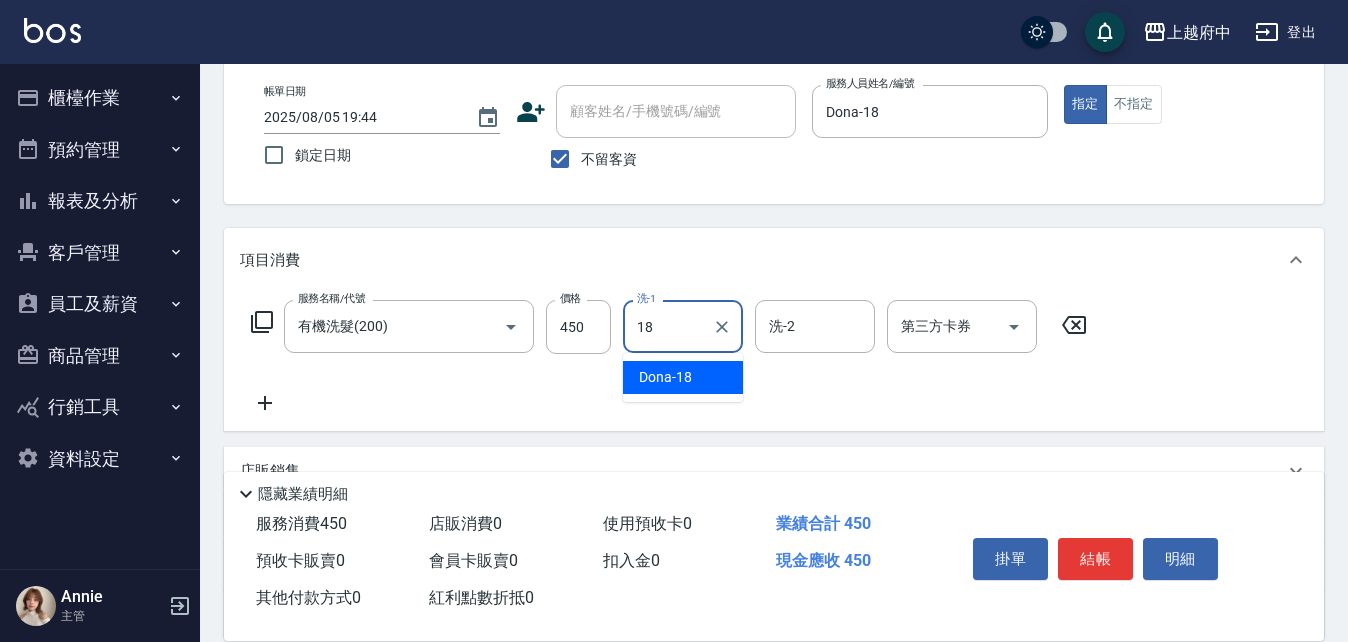 type on "Dona-18" 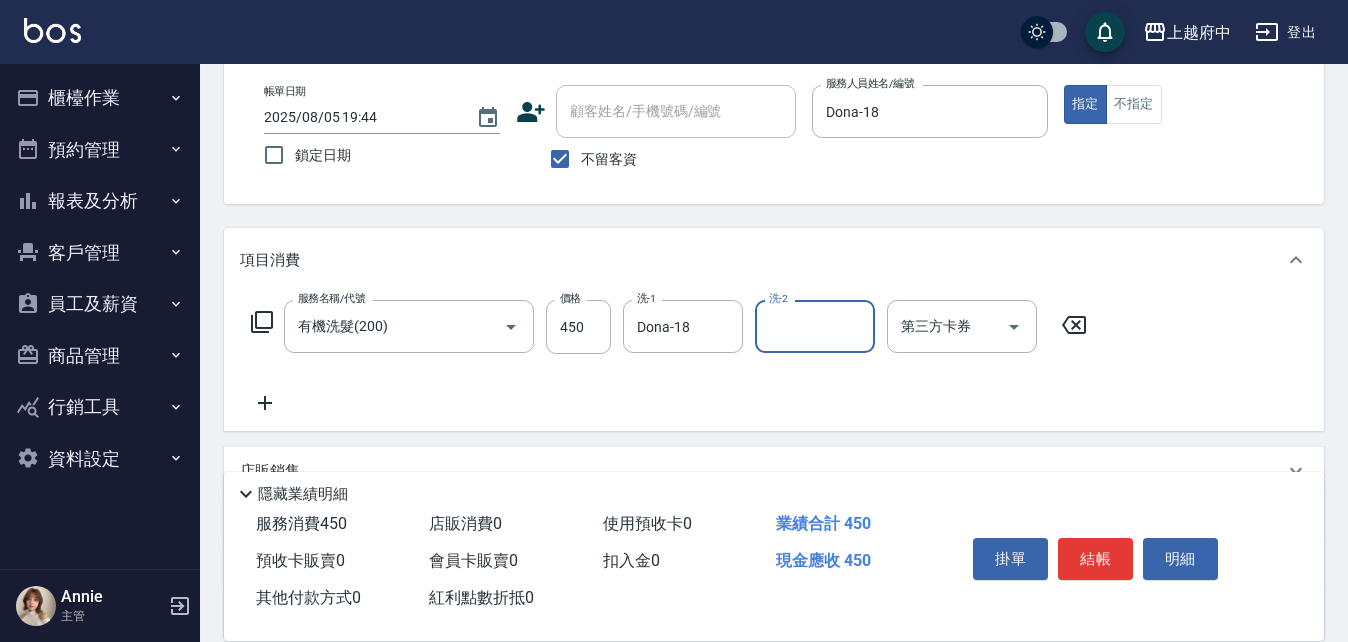 click on "服務名稱/代號 有機洗髮(200) 服務名稱/代號 價格 450 價格 洗-1 Dona-18 洗-1 洗-2 洗-2 第三方卡券 第三方卡券" at bounding box center (669, 357) 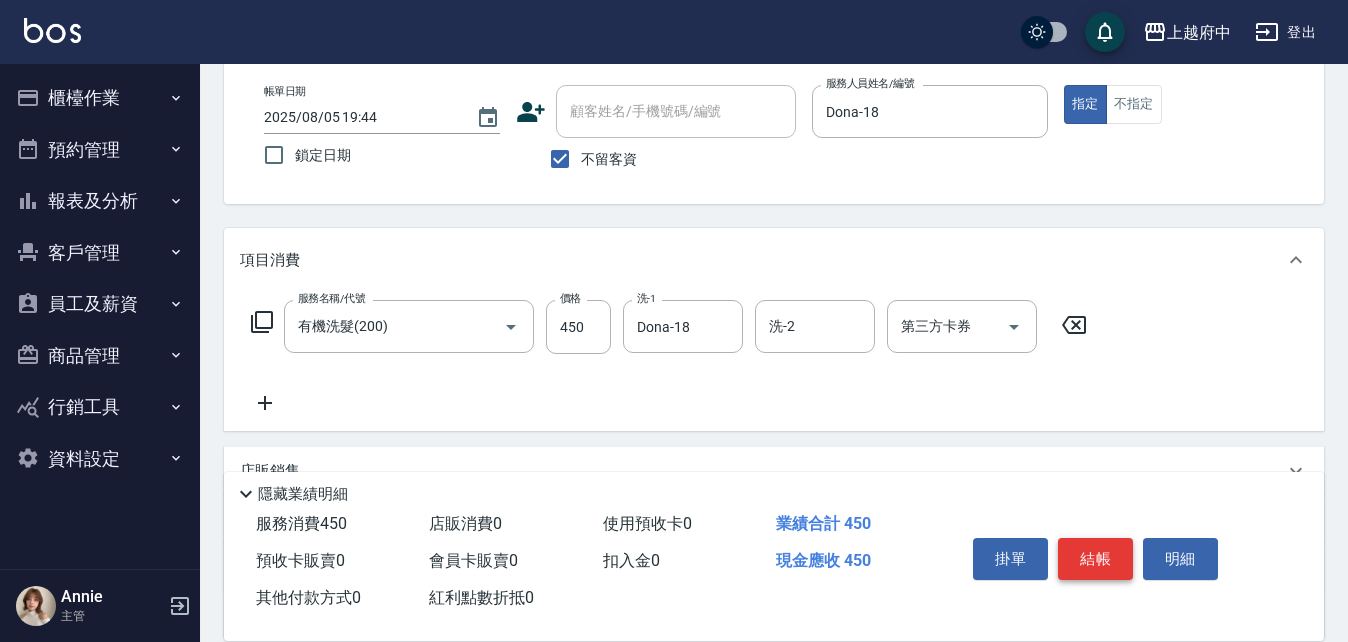 click on "結帳" at bounding box center [1095, 559] 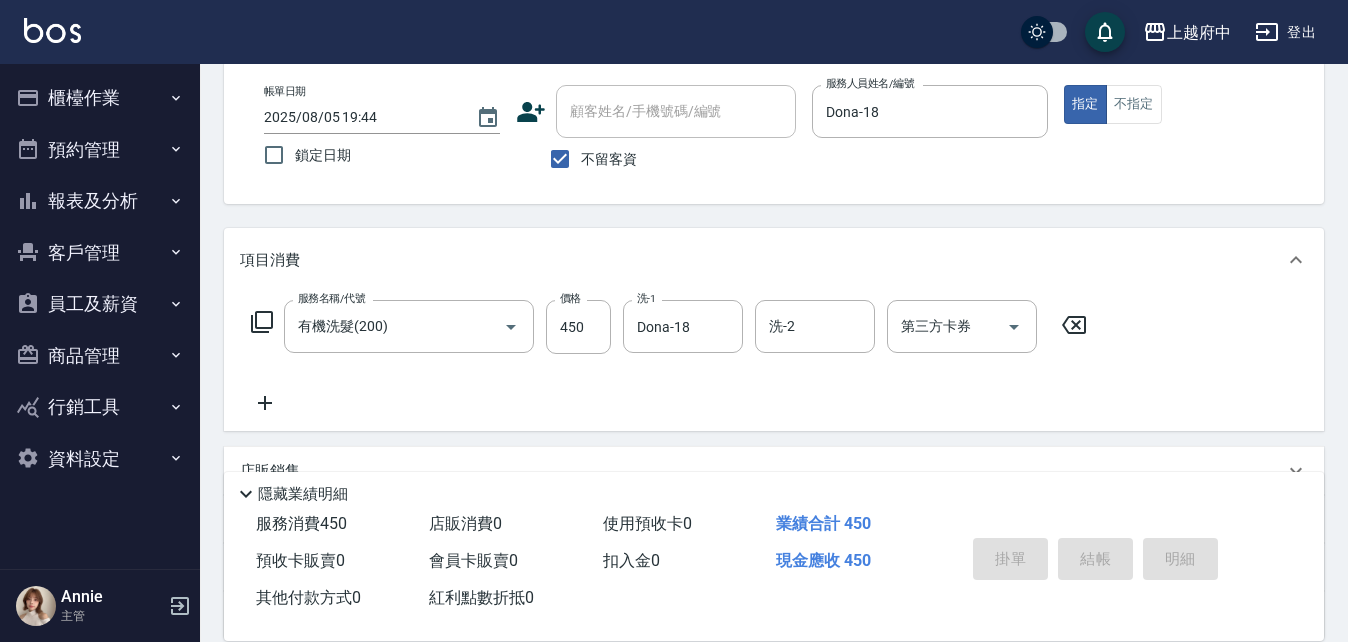 type on "2025/08/05 19:45" 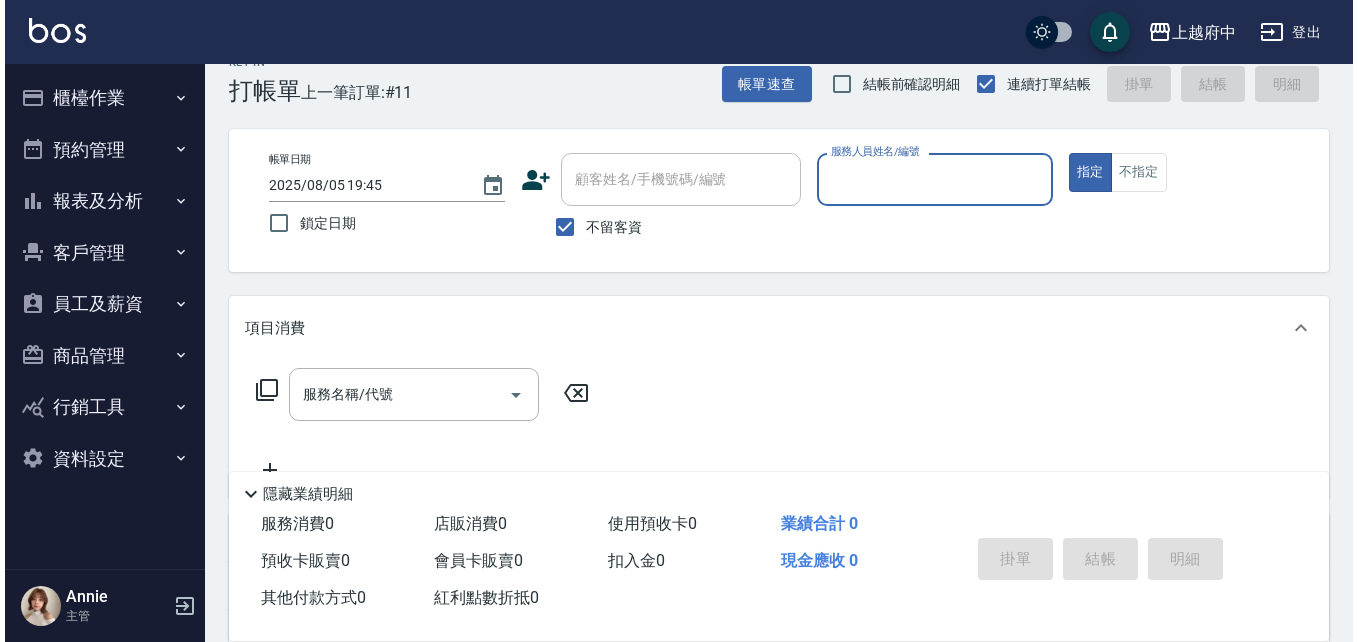scroll, scrollTop: 0, scrollLeft: 0, axis: both 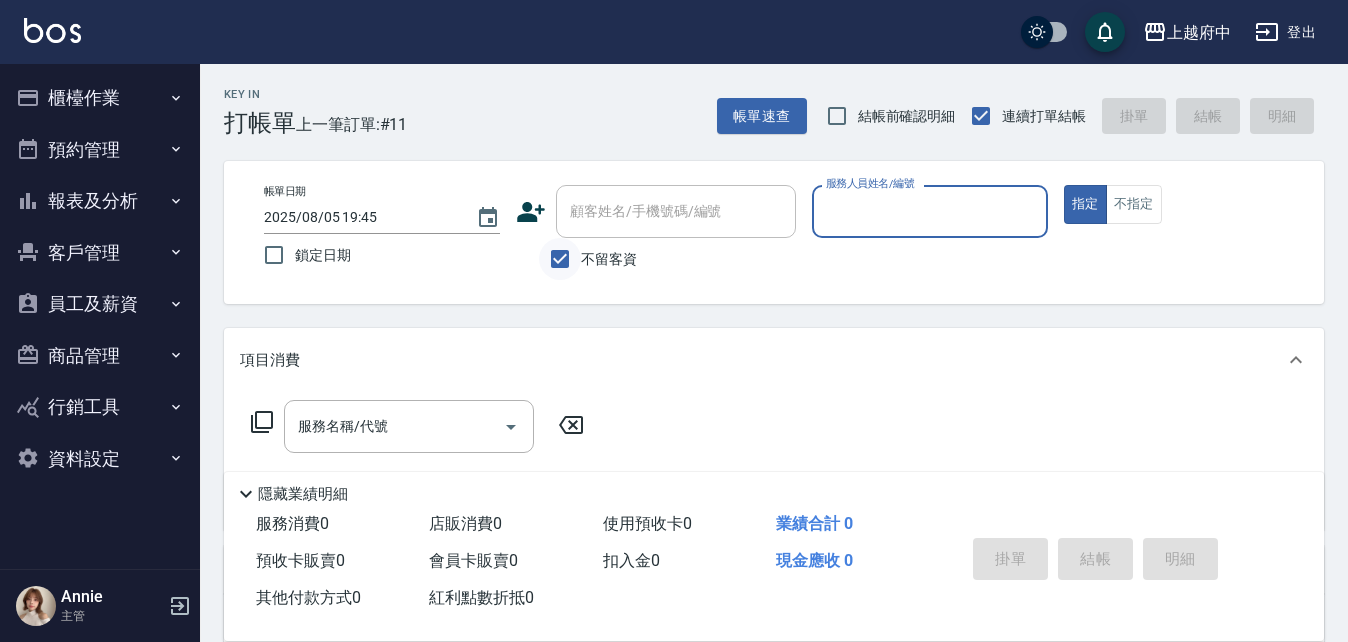 click on "不留客資" at bounding box center [560, 259] 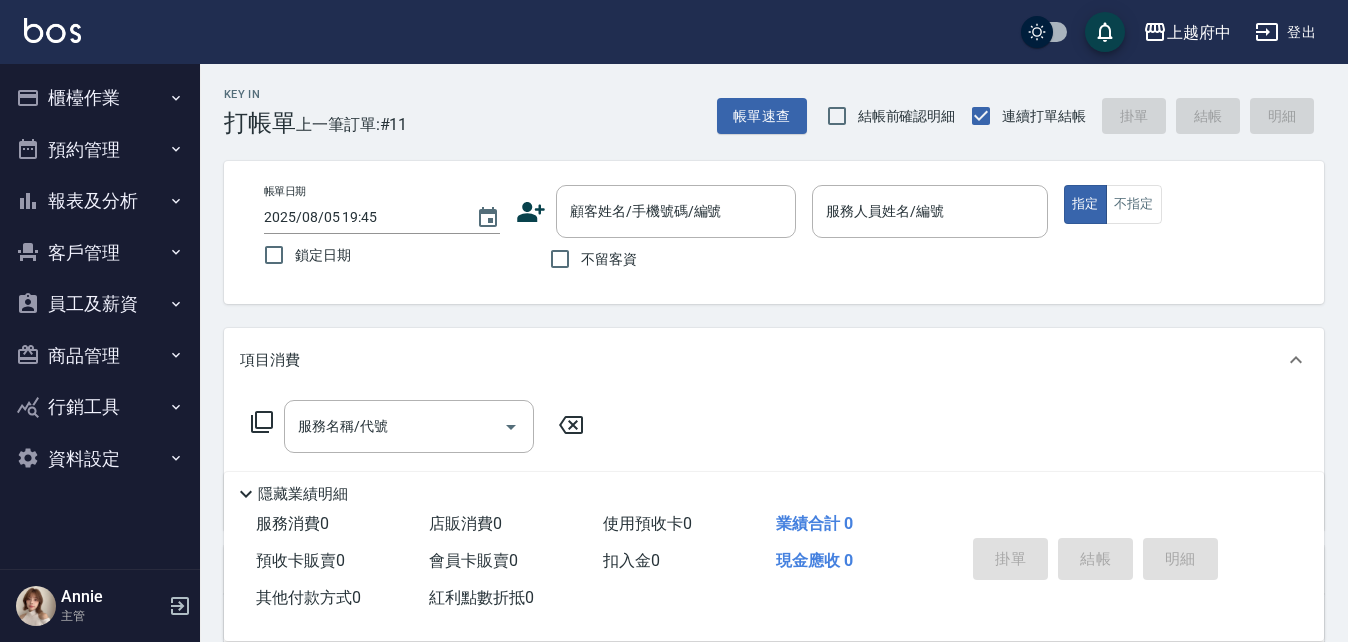 click 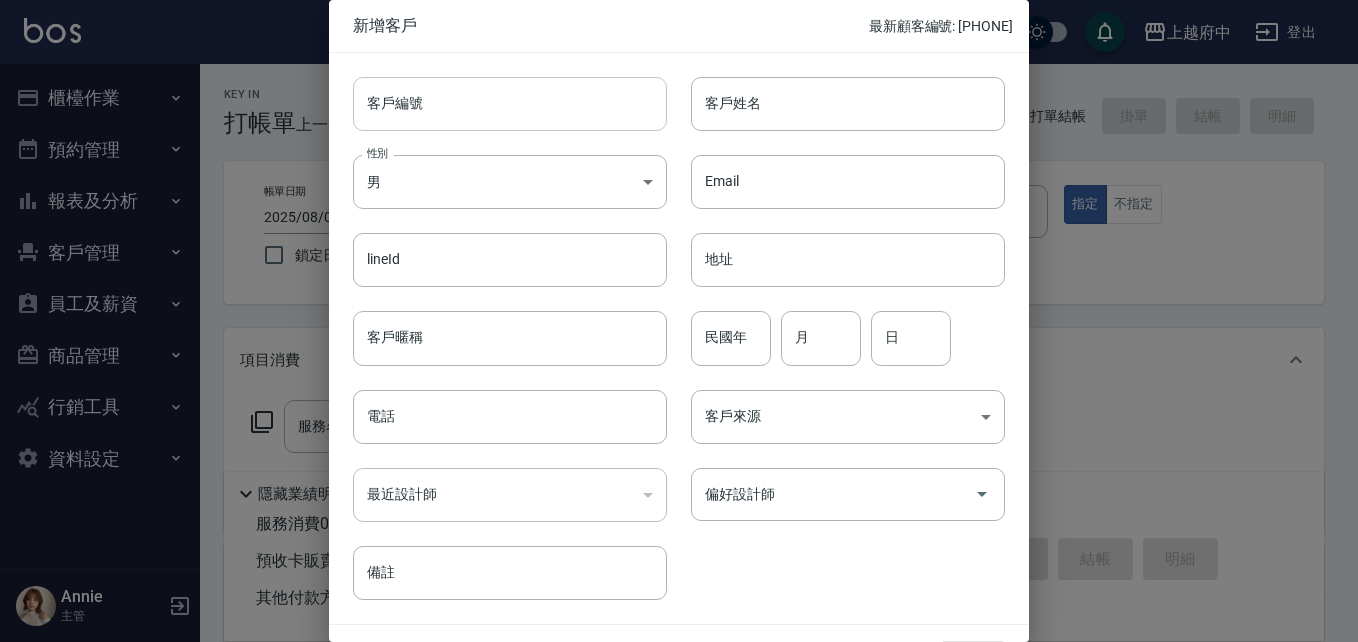 click on "客戶編號" at bounding box center (510, 104) 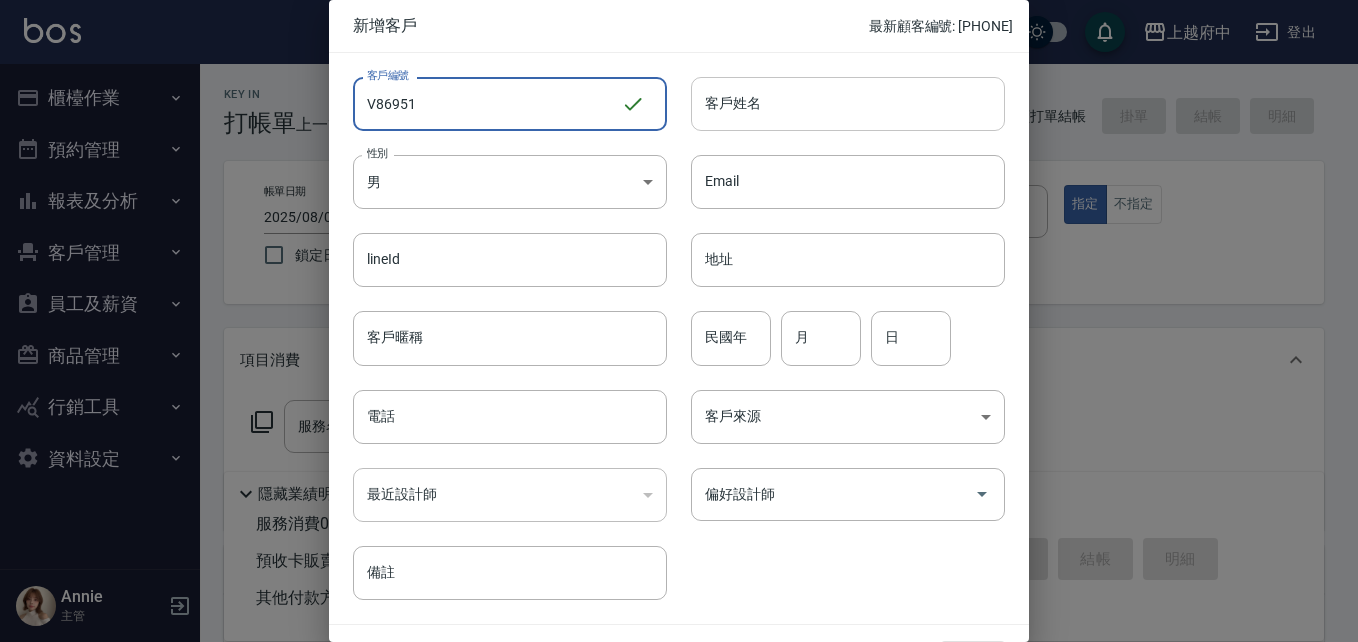 type on "V86951" 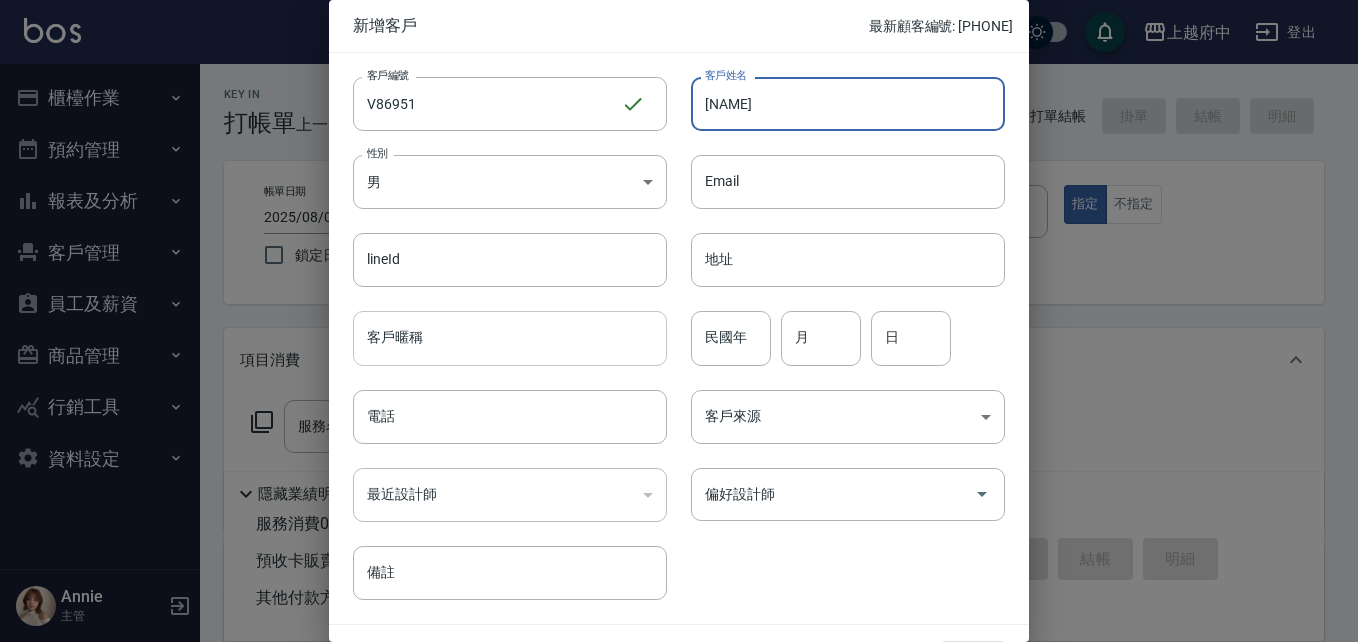 type on "[NAME]" 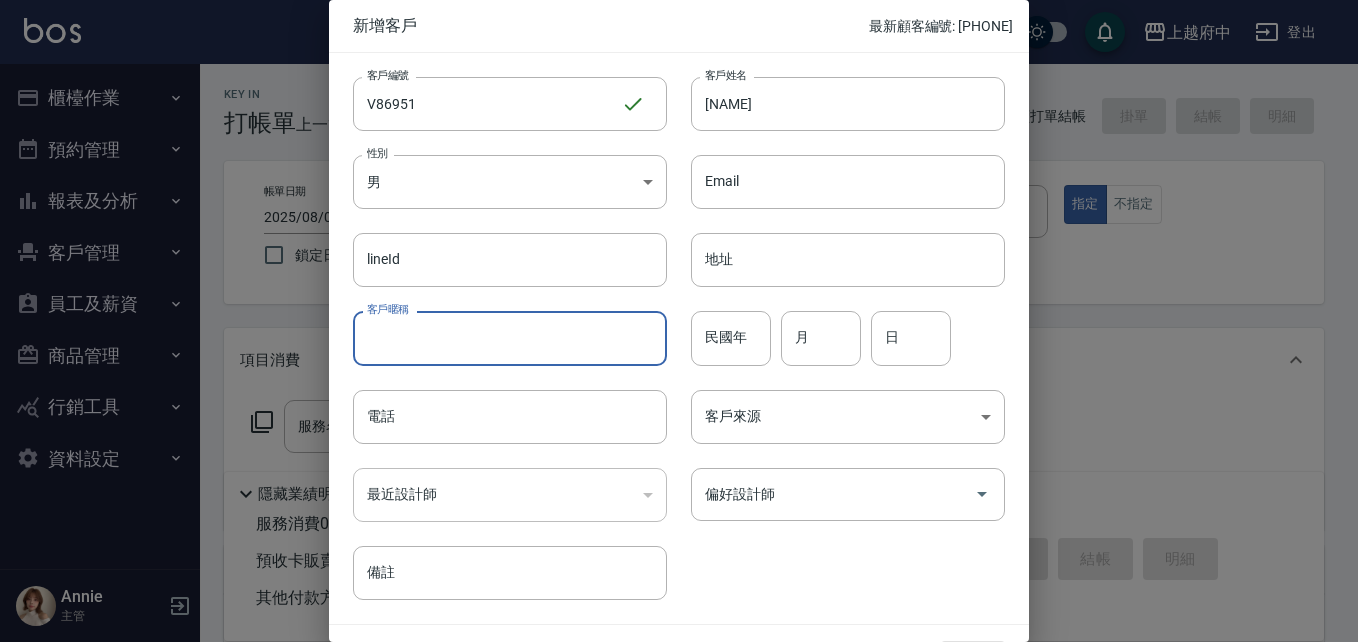 click on "客戶暱稱" at bounding box center (510, 338) 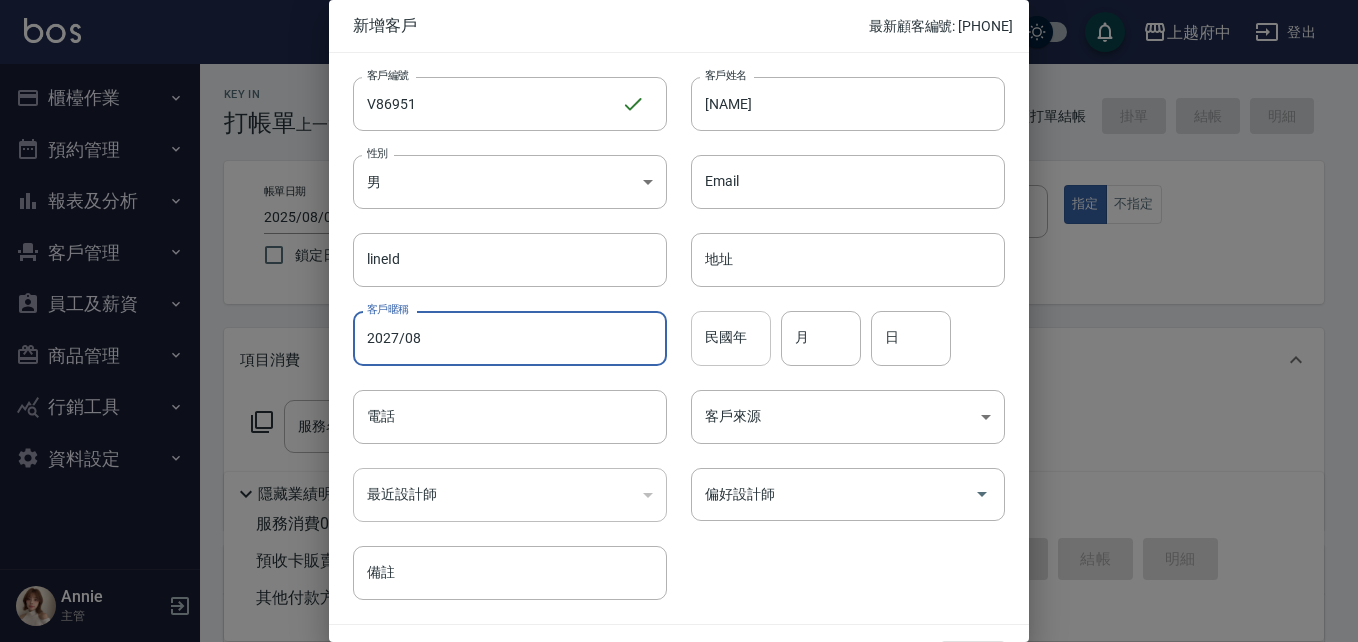 type on "2027/08" 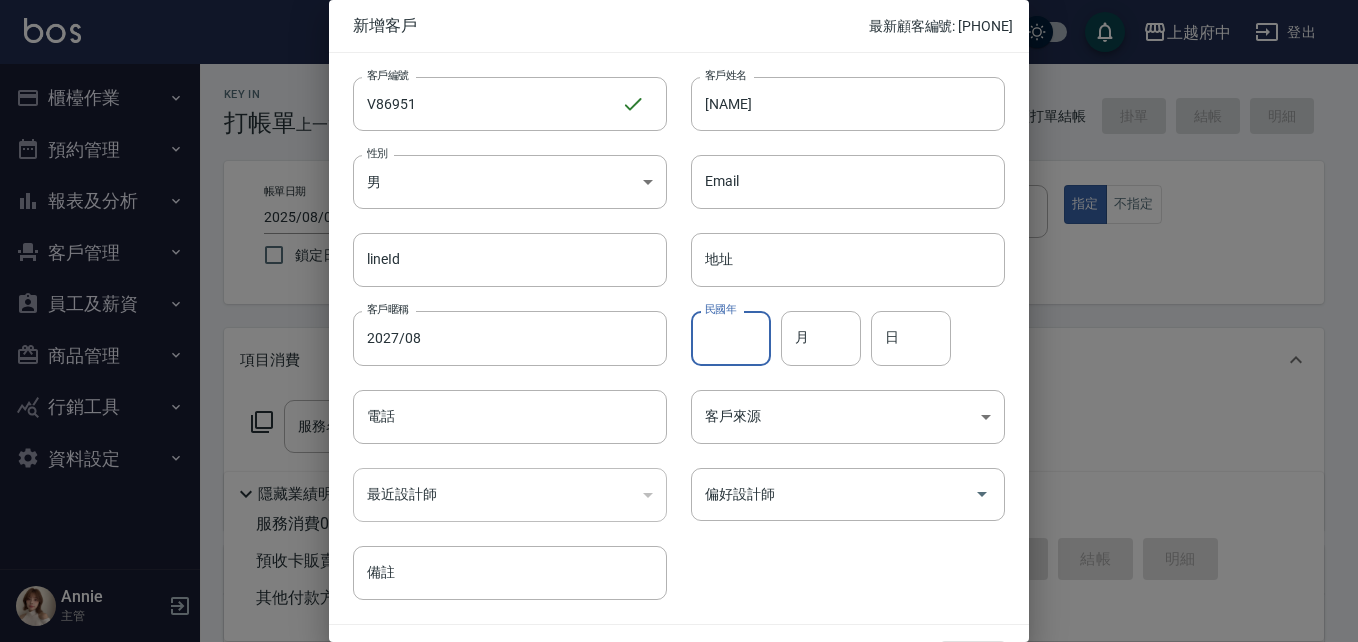 click on "民國年" at bounding box center (731, 338) 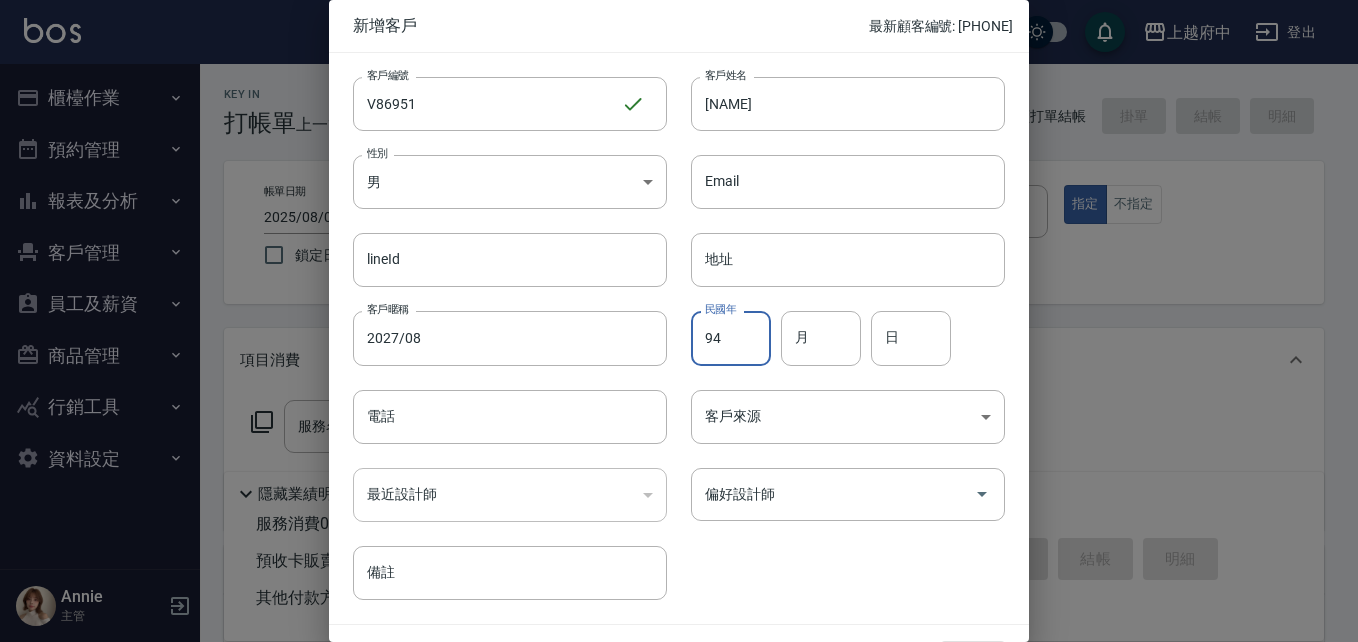 type on "94" 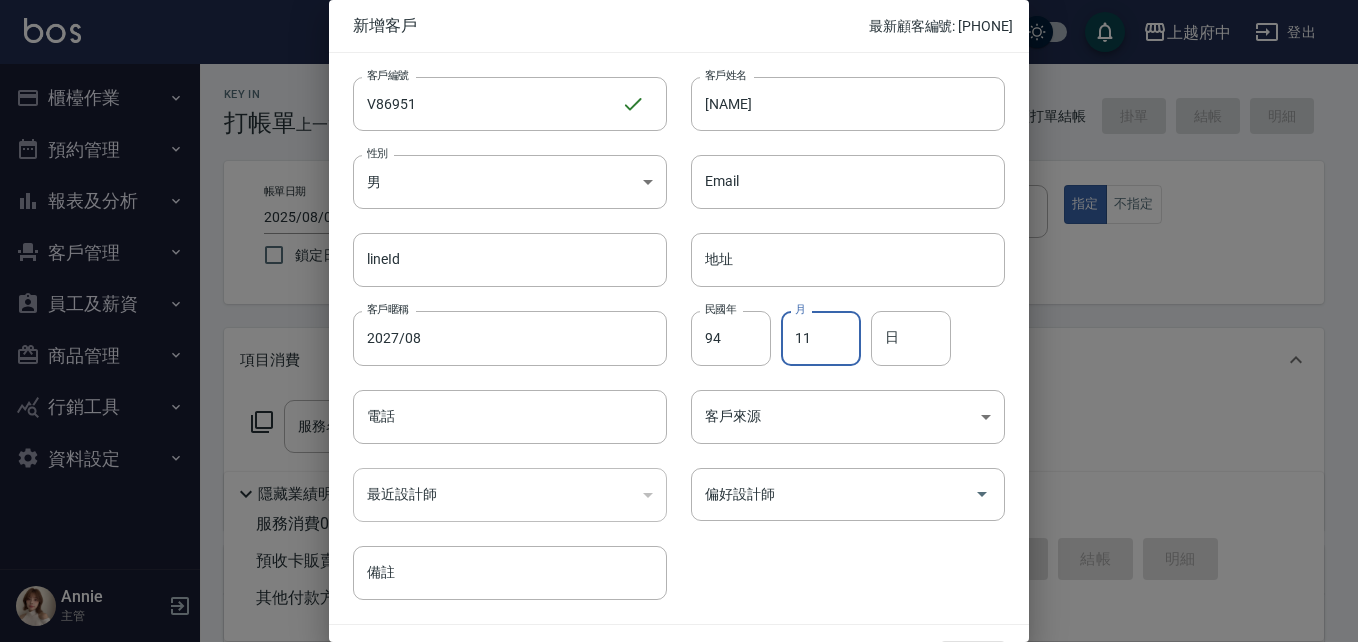 type on "11" 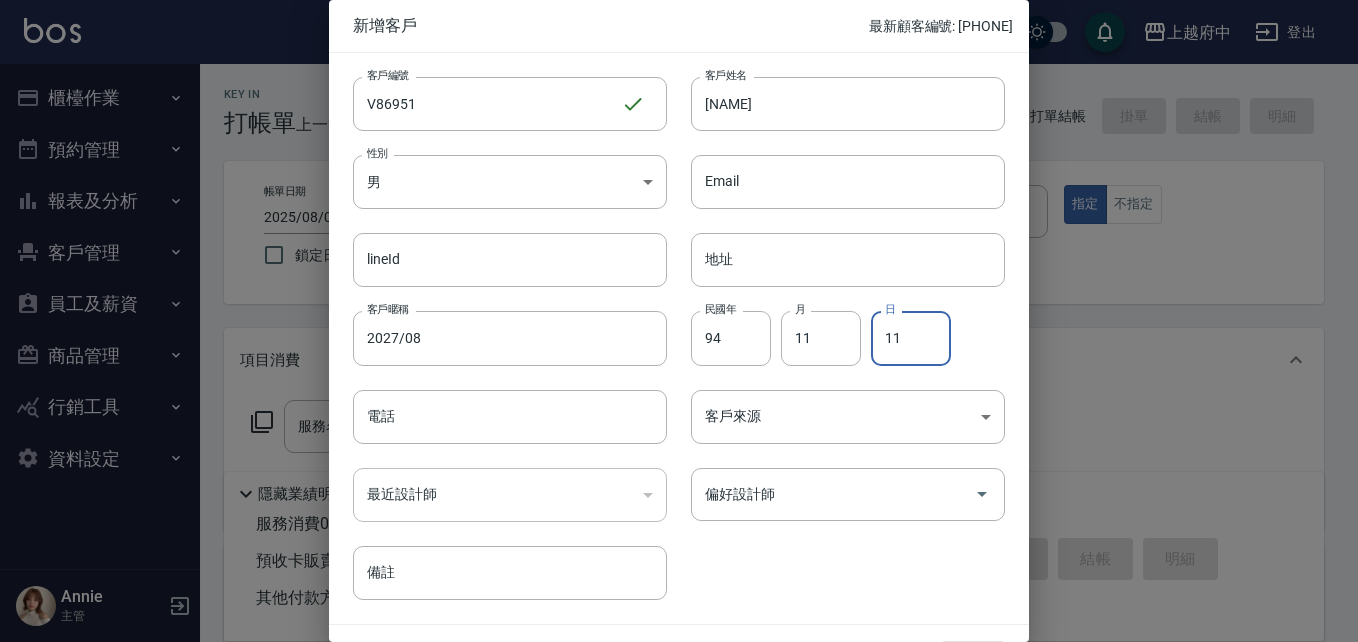 type on "11" 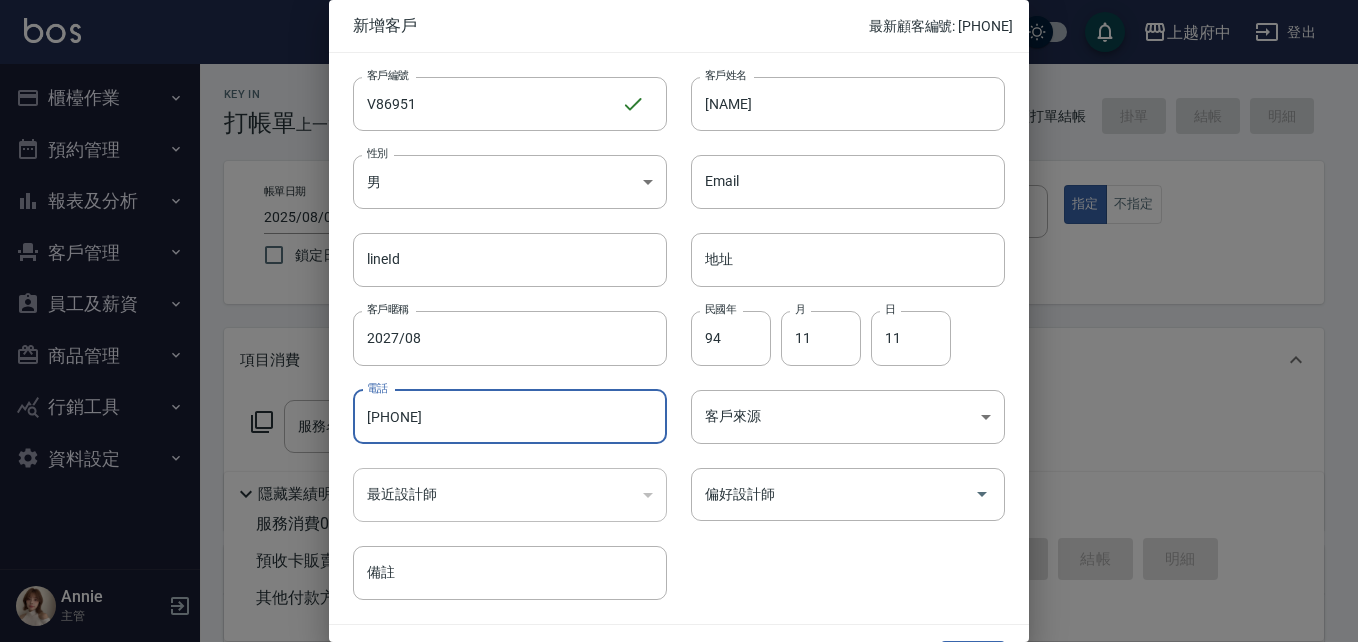 click on "[PHONE]" at bounding box center [510, 417] 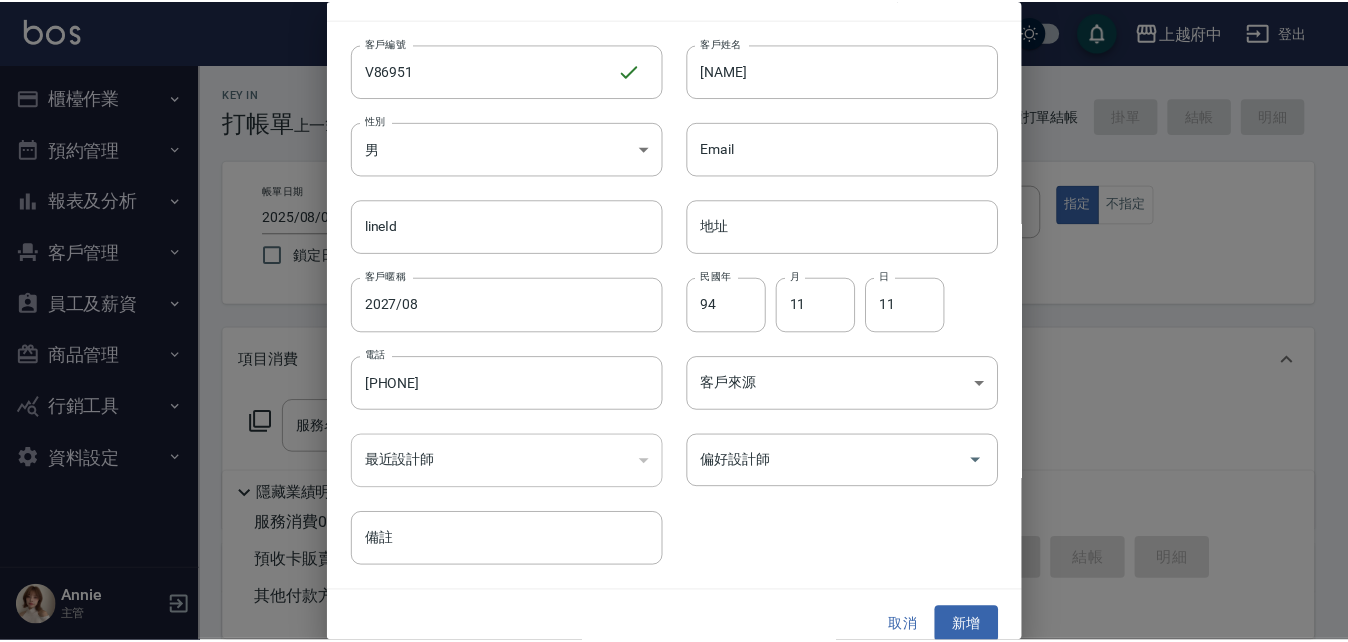 scroll, scrollTop: 51, scrollLeft: 0, axis: vertical 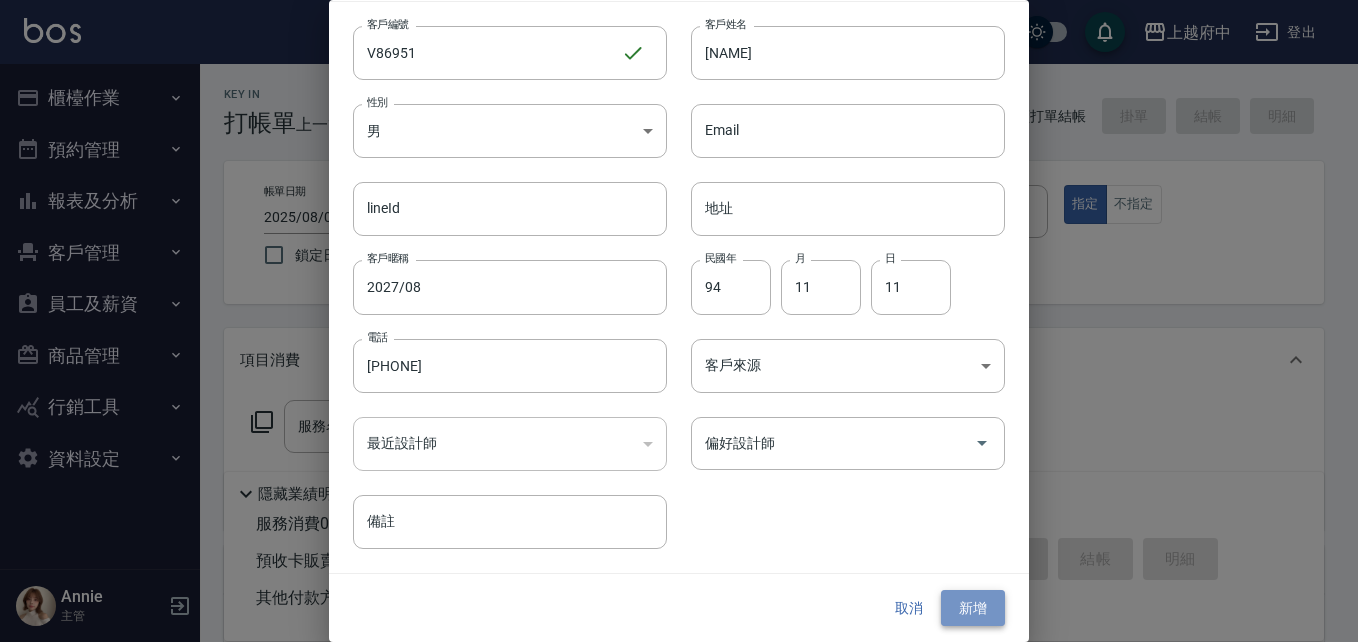 click on "新增" at bounding box center (973, 608) 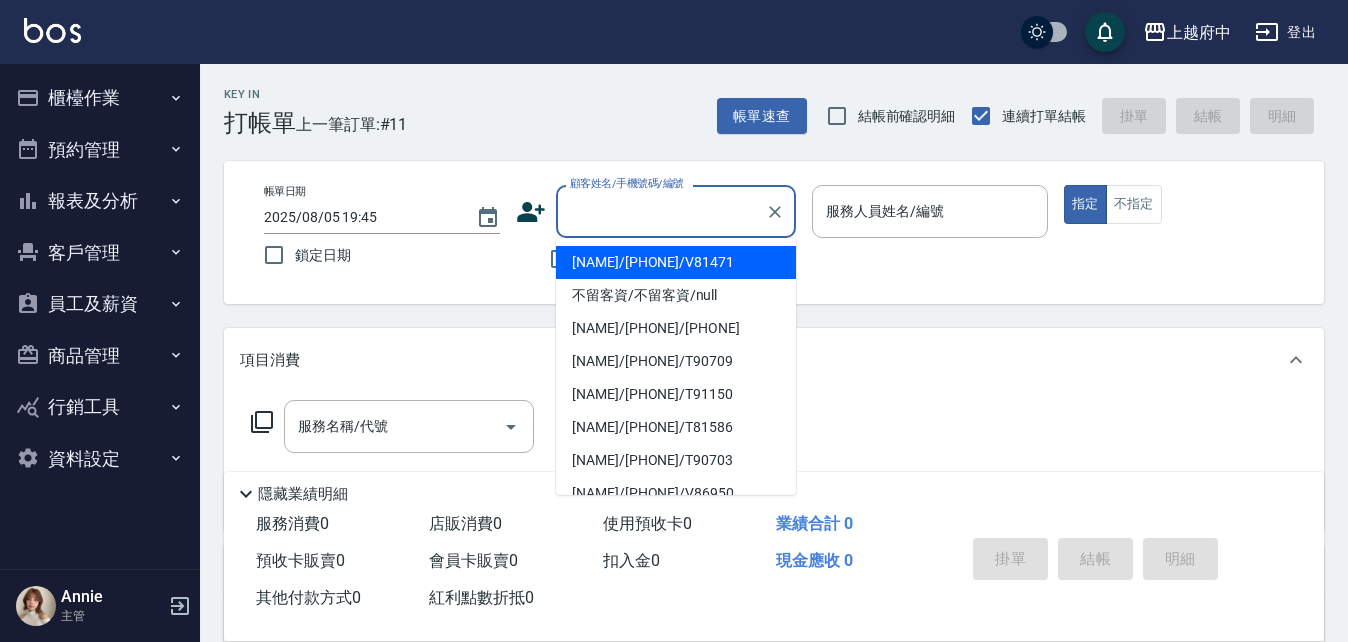 click on "顧客姓名/手機號碼/編號" at bounding box center (661, 211) 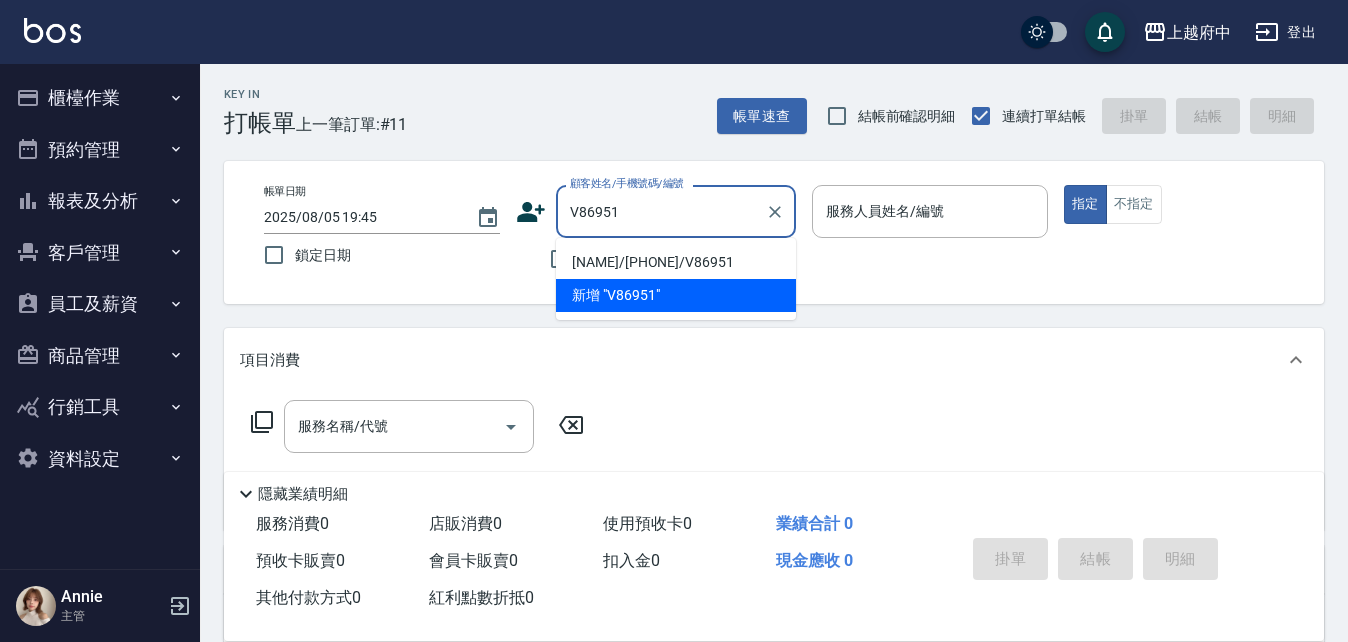 click on "[NAME]/[PHONE]/V86951" at bounding box center (676, 262) 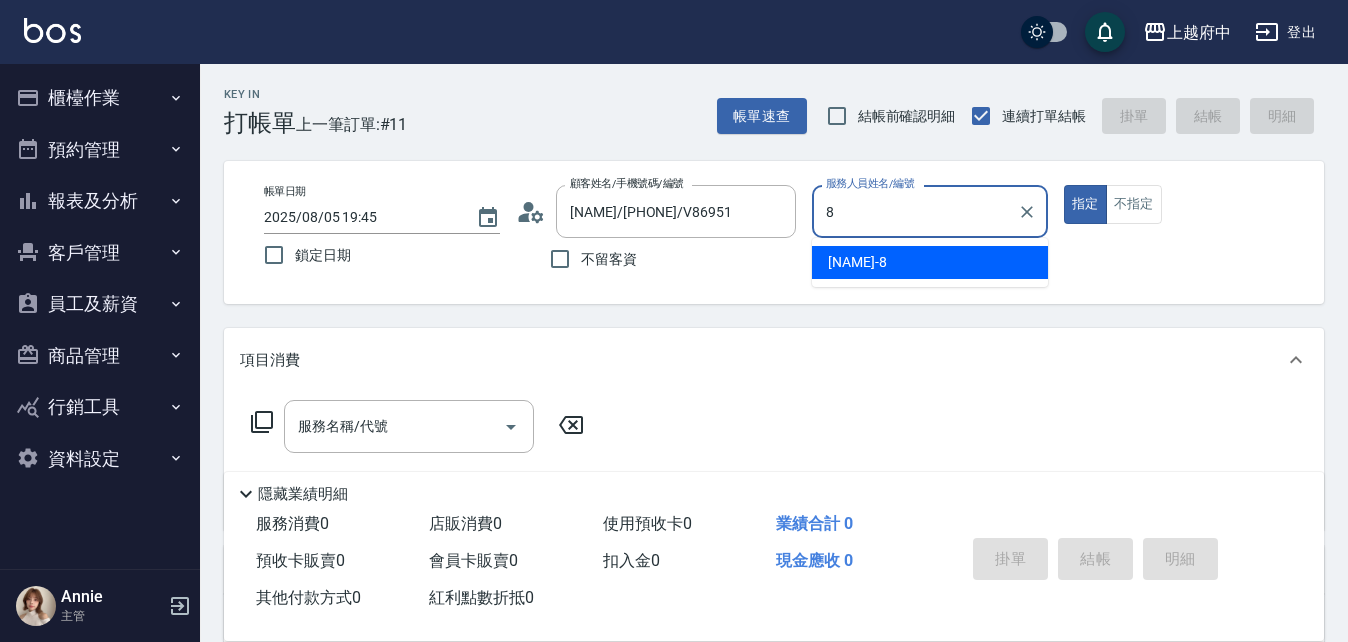 type on "[NAME]-8" 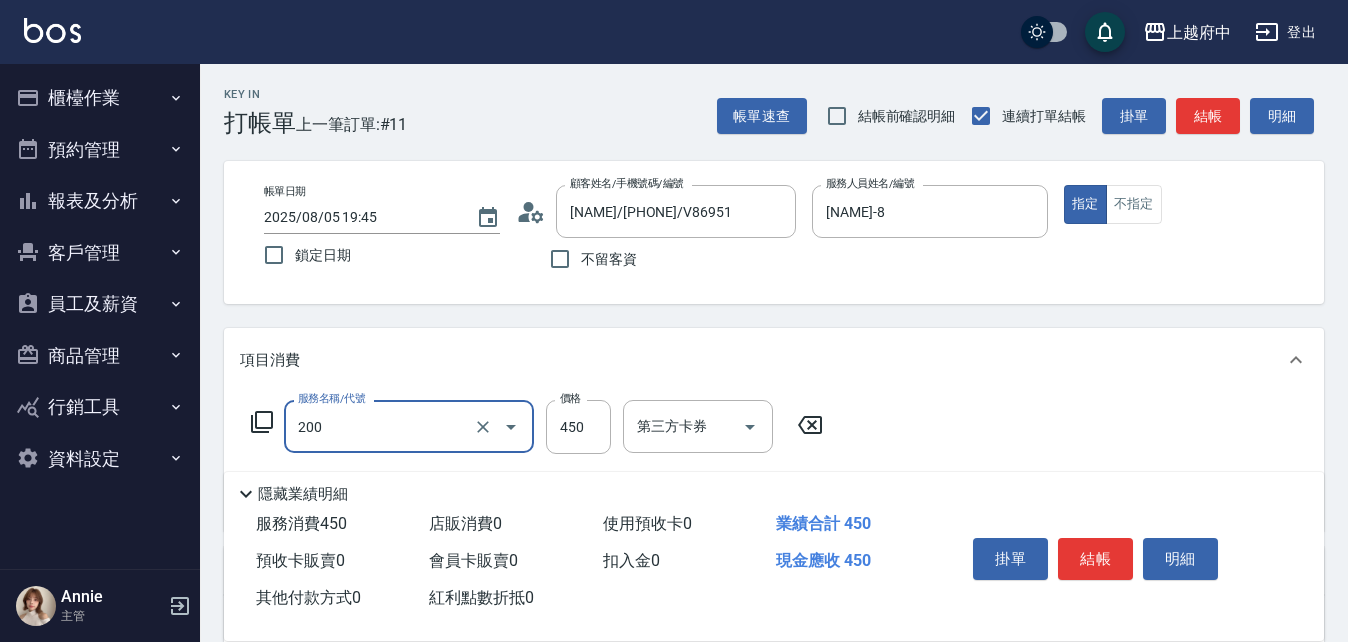 type on "有機洗髮(200)" 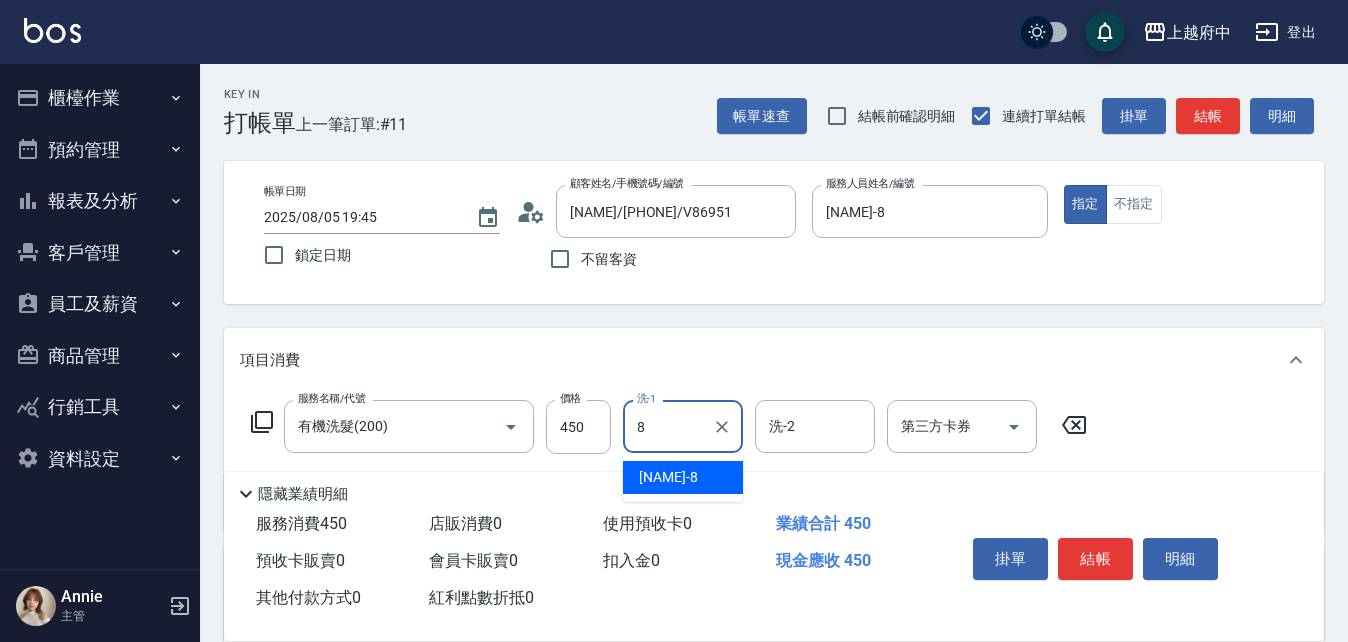 type on "[NAME]-8" 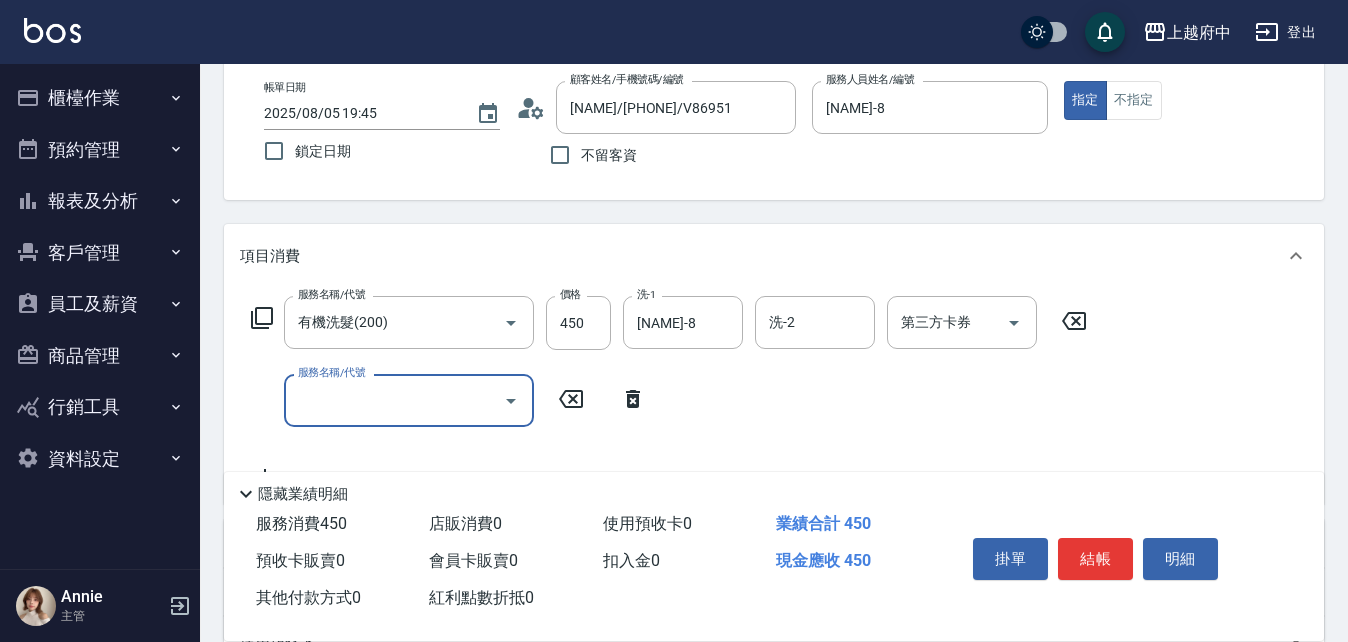 scroll, scrollTop: 200, scrollLeft: 0, axis: vertical 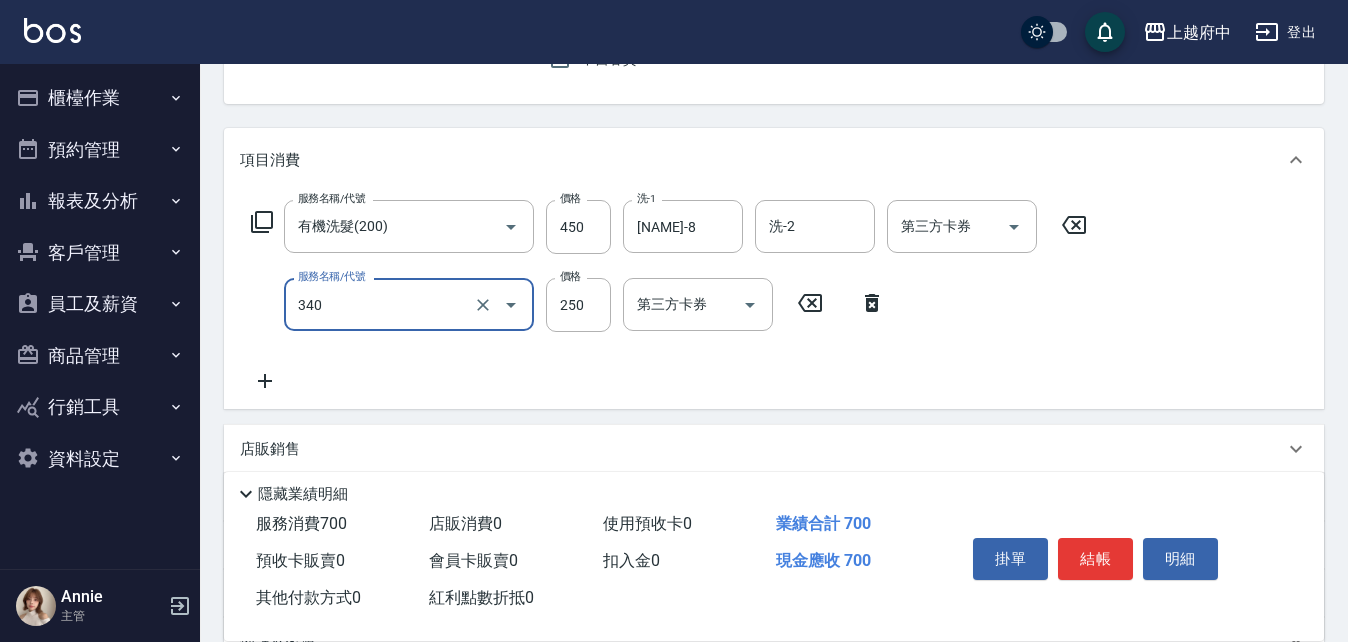 type on "剪髮(340)" 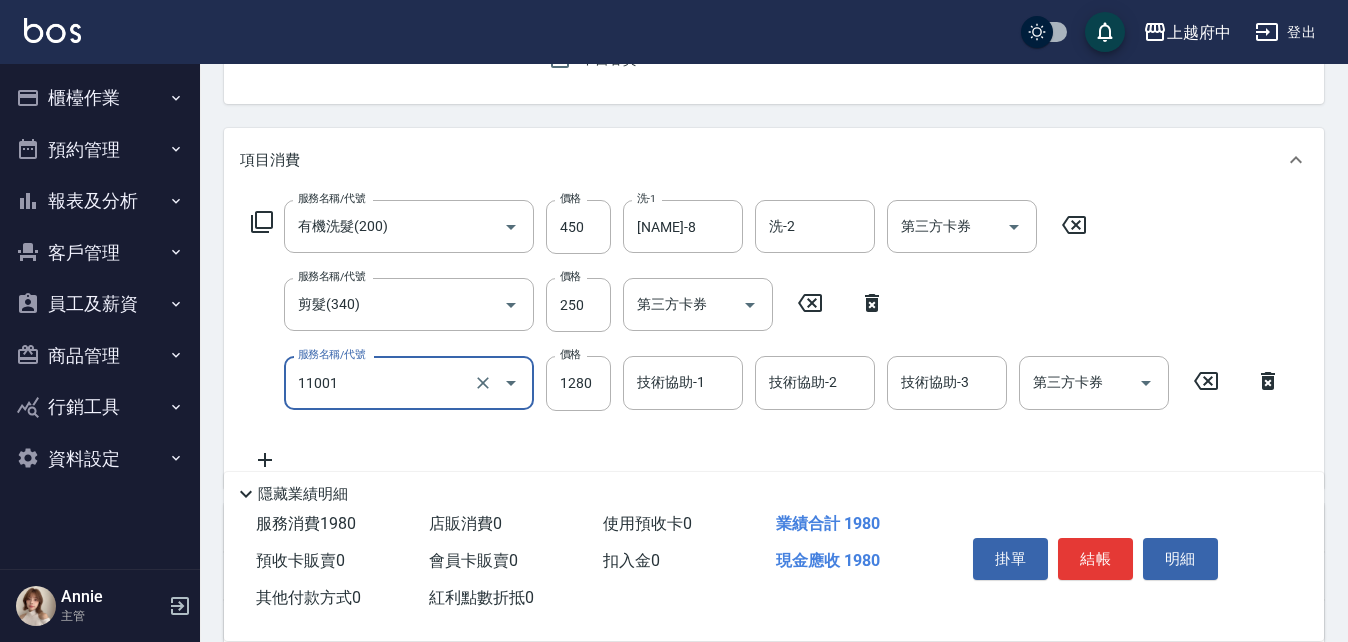type on "燙髮S(11001)" 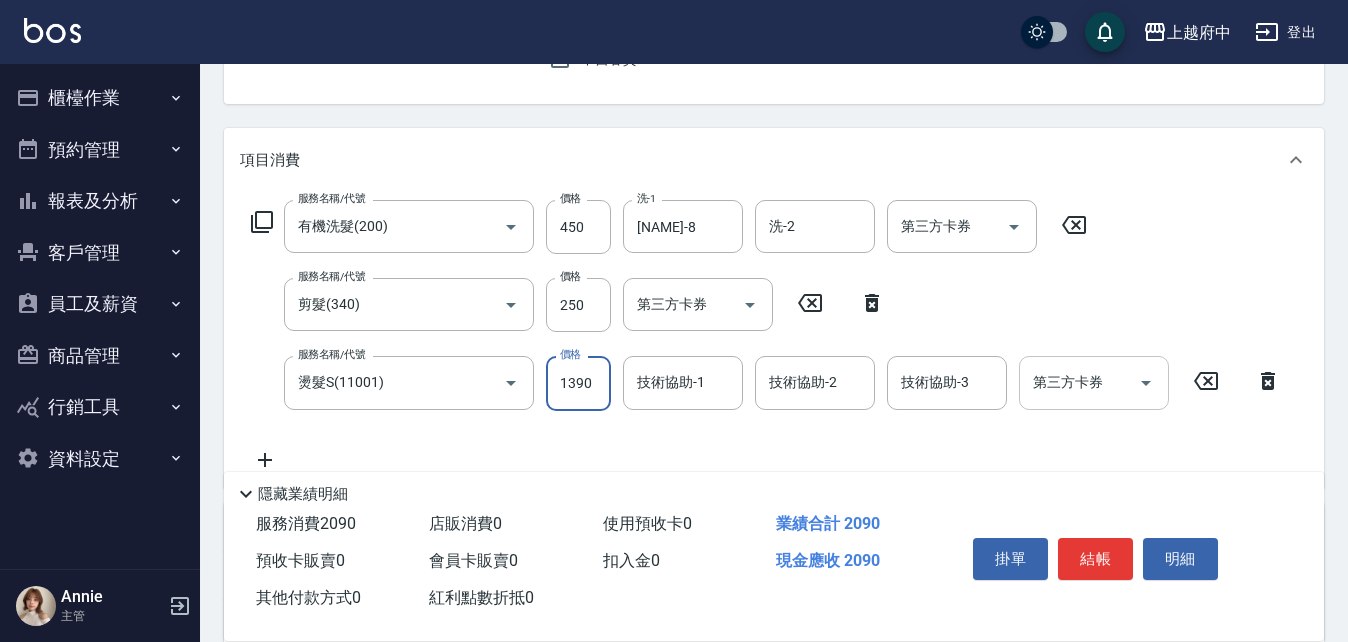 type on "1390" 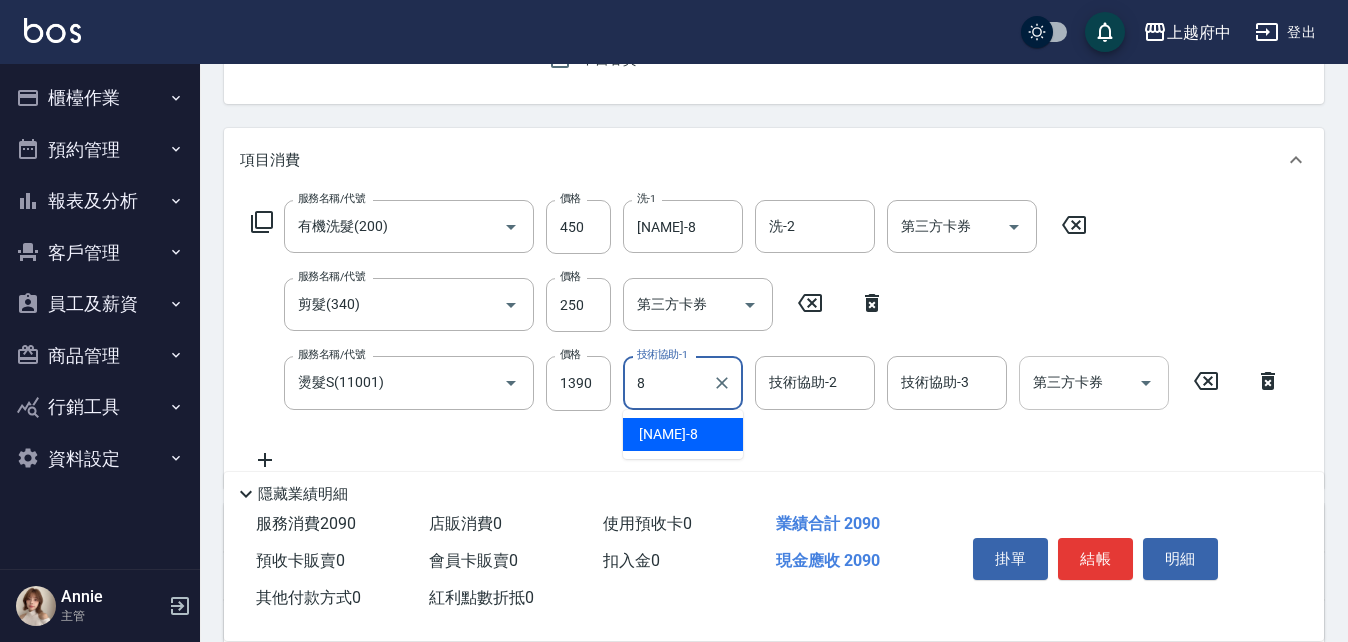 type on "江驊侑-8" 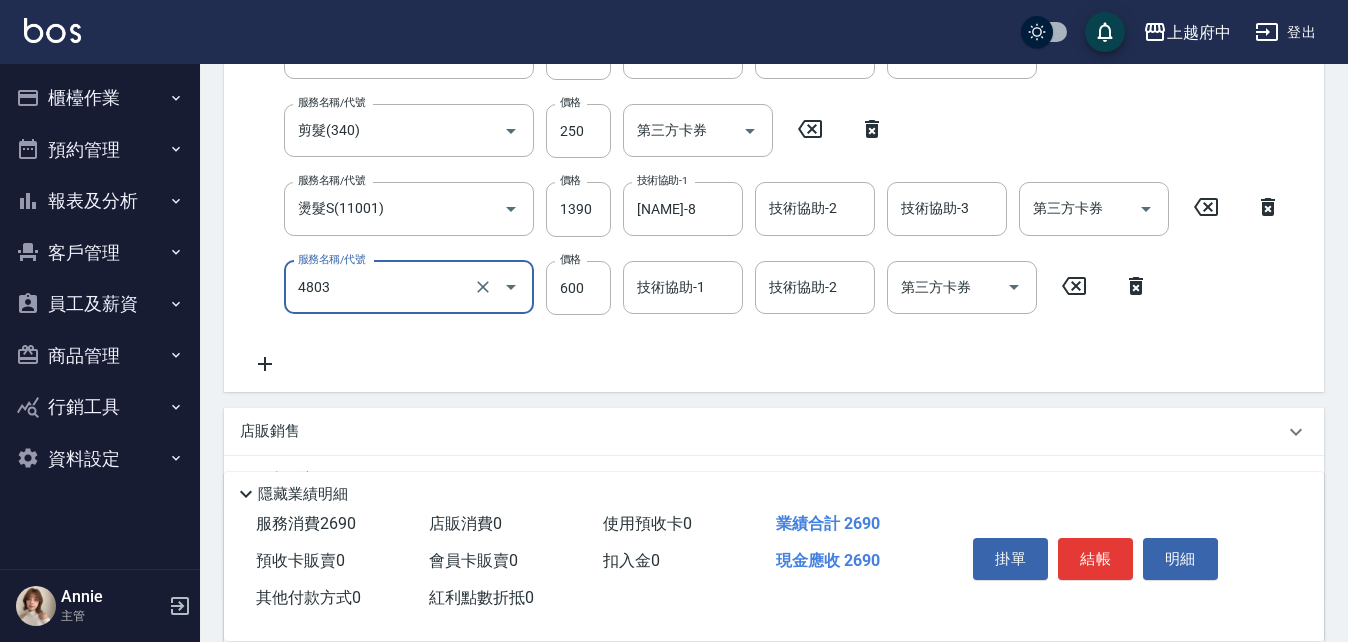 scroll, scrollTop: 400, scrollLeft: 0, axis: vertical 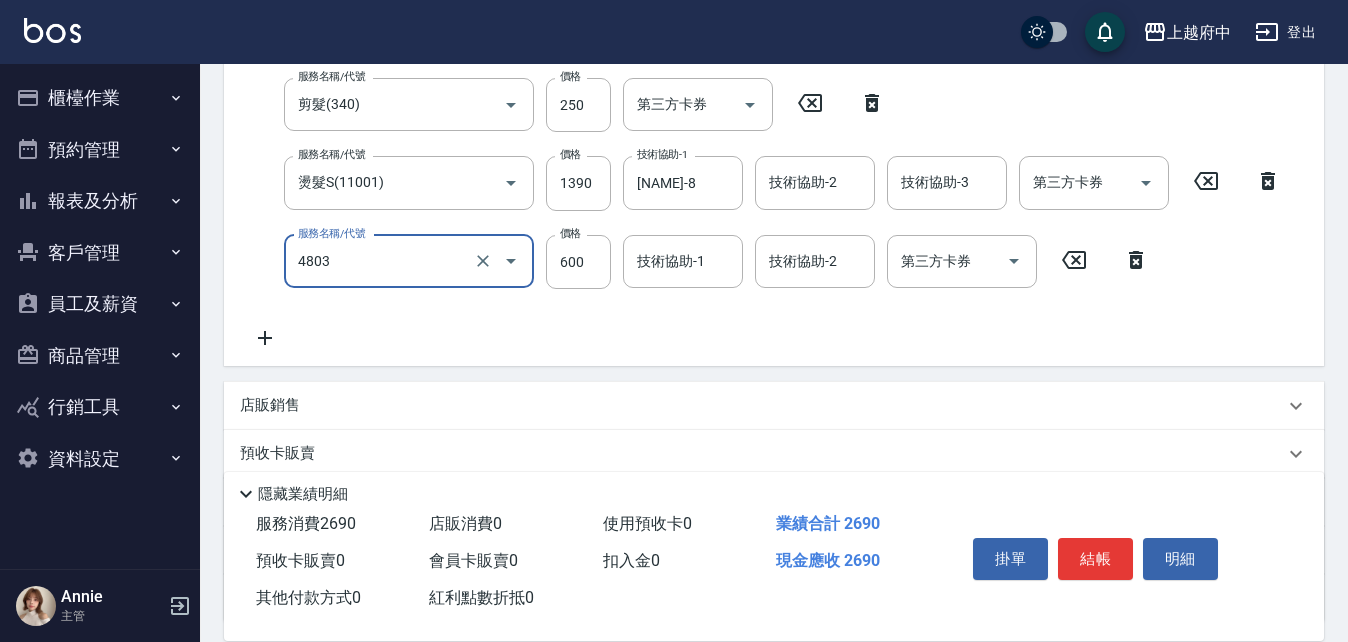 type on "潤澤修護(4803)" 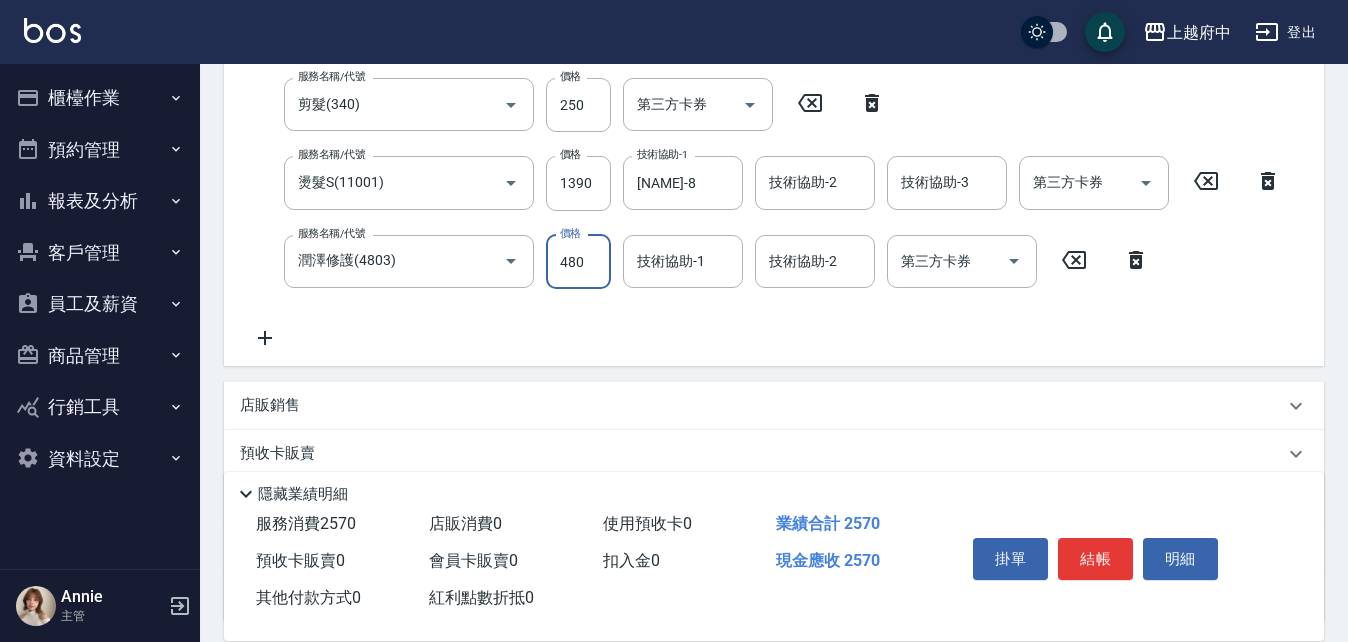 type on "480" 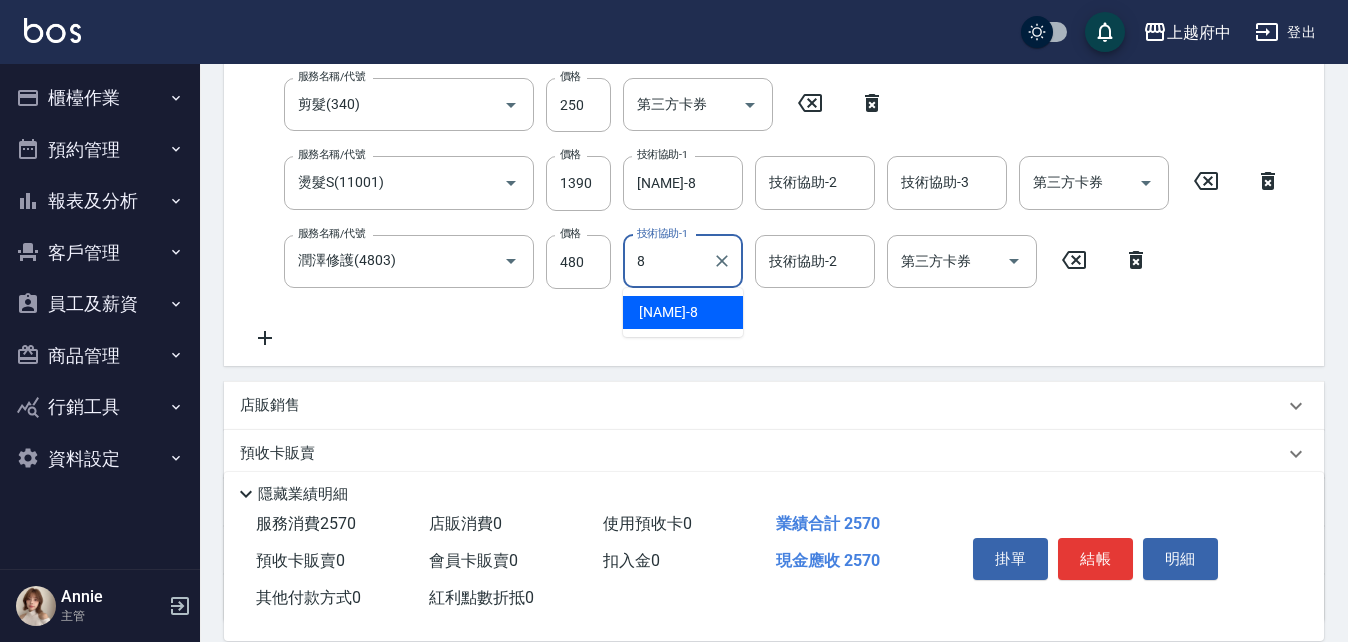 type on "江驊侑-8" 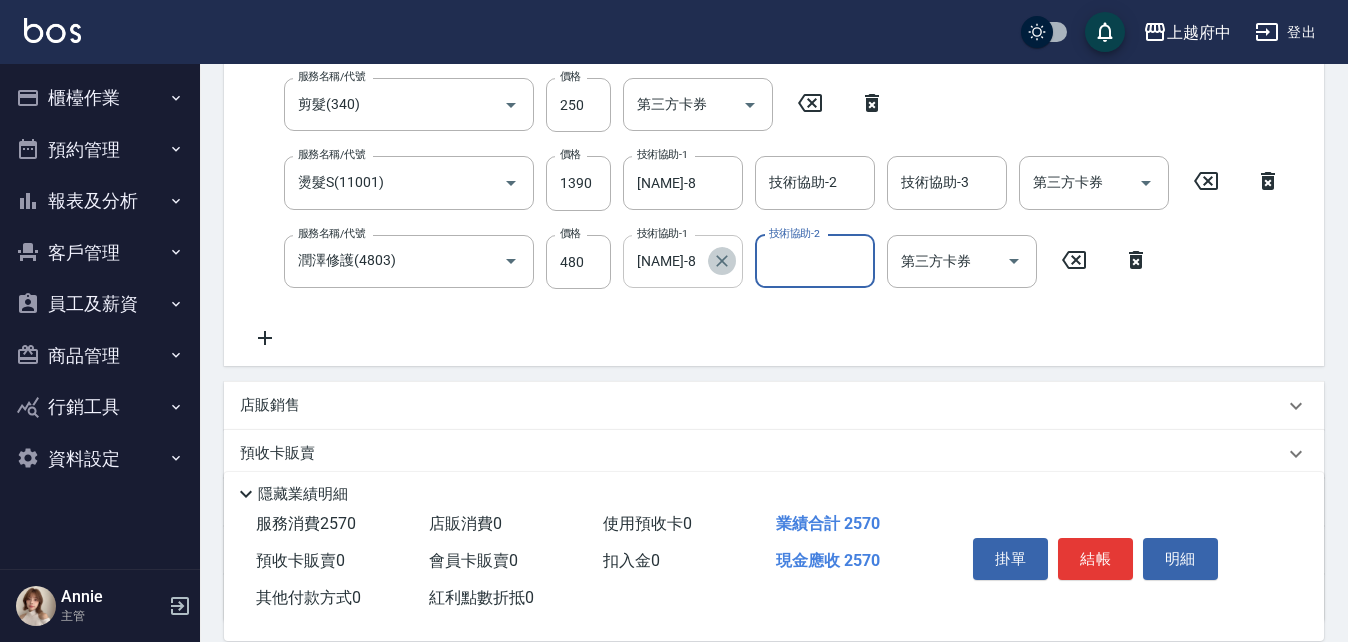 click 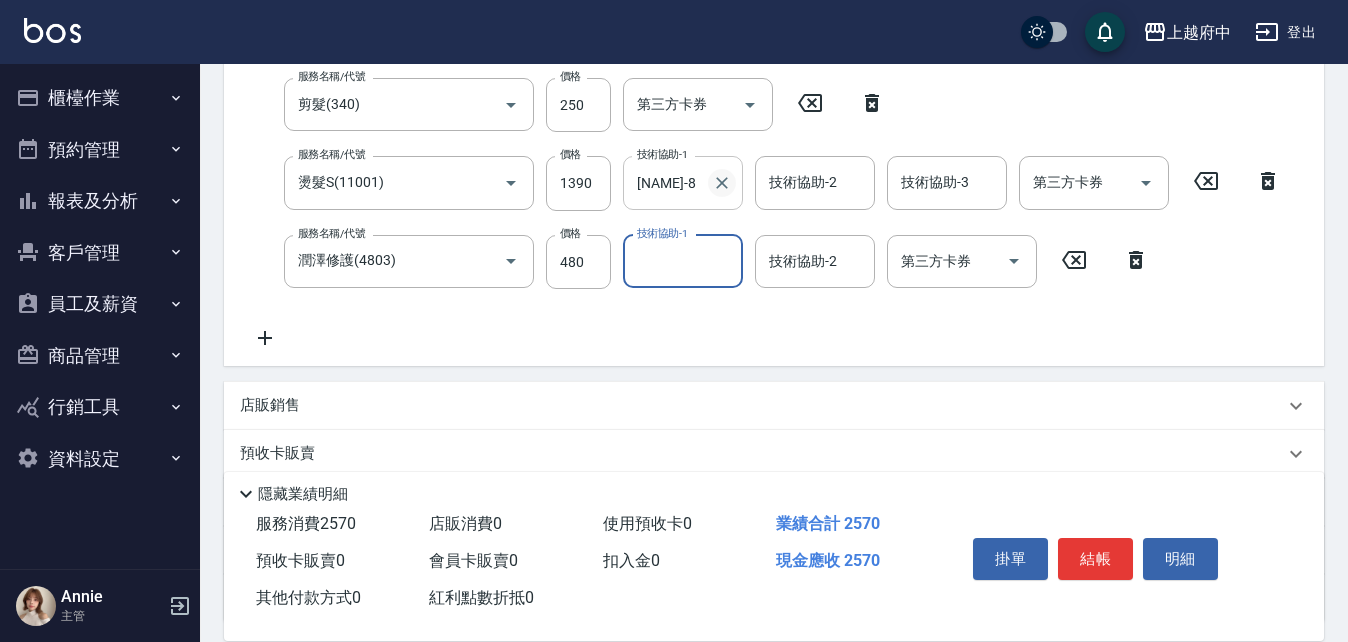click 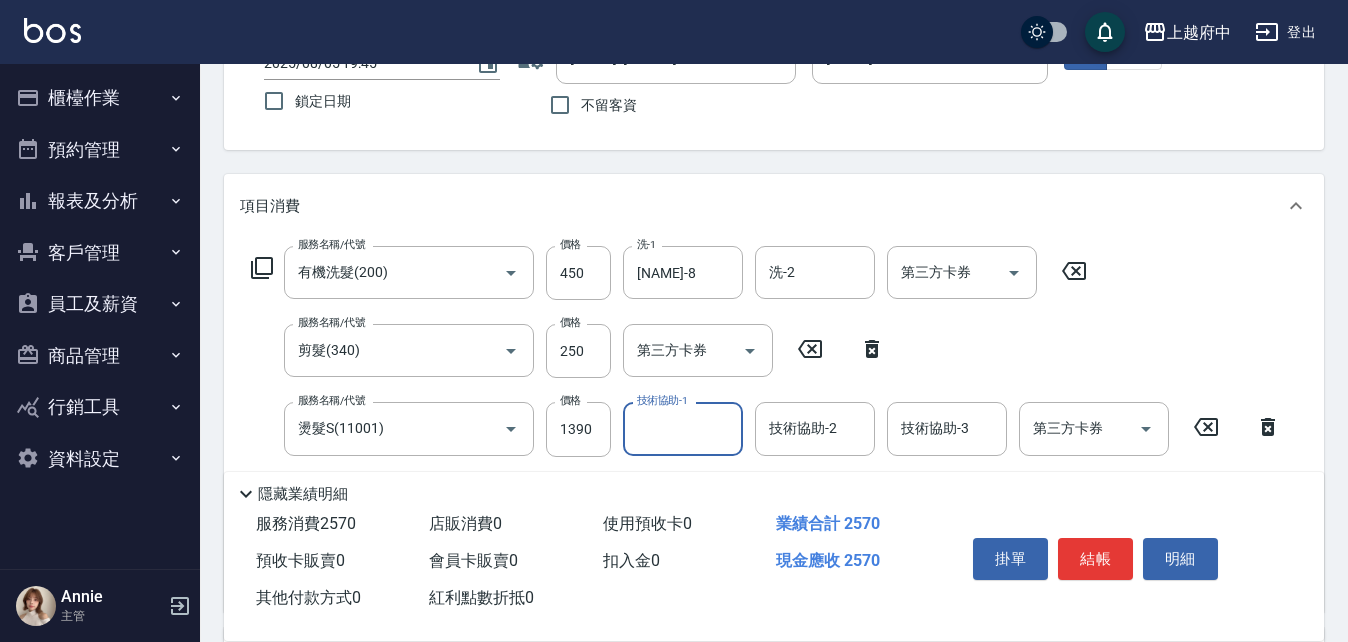 scroll, scrollTop: 100, scrollLeft: 0, axis: vertical 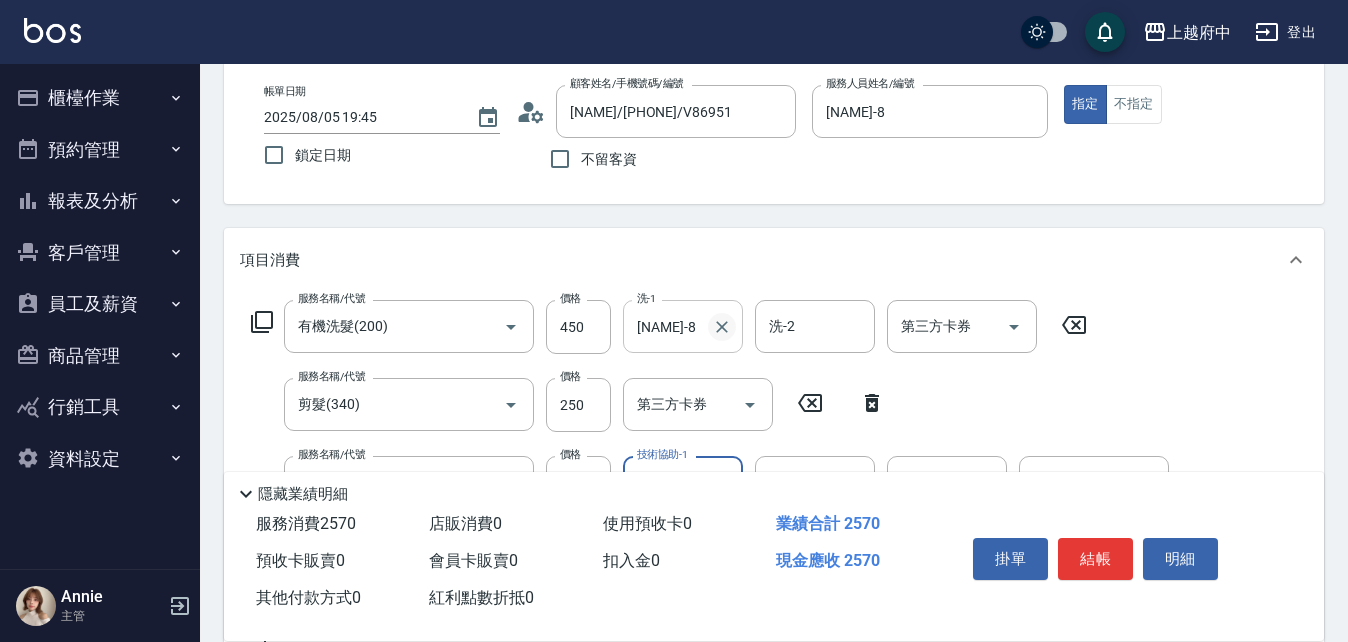 click 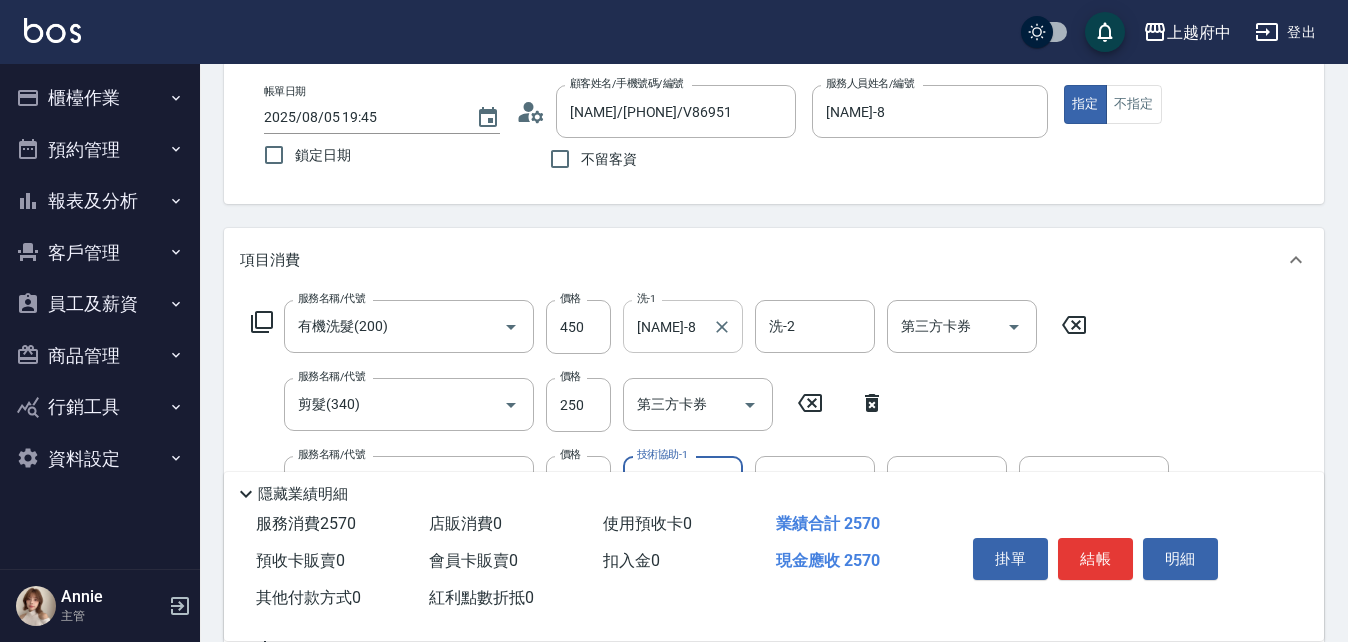 type 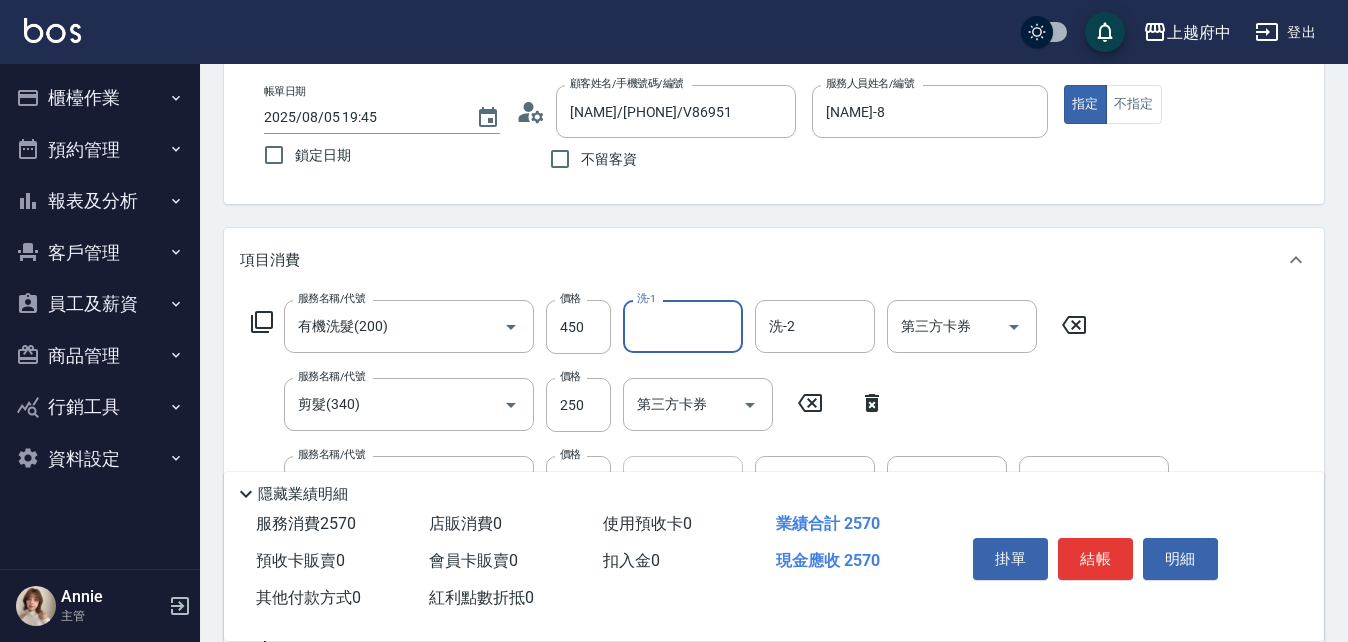 click on "項目消費" at bounding box center (762, 260) 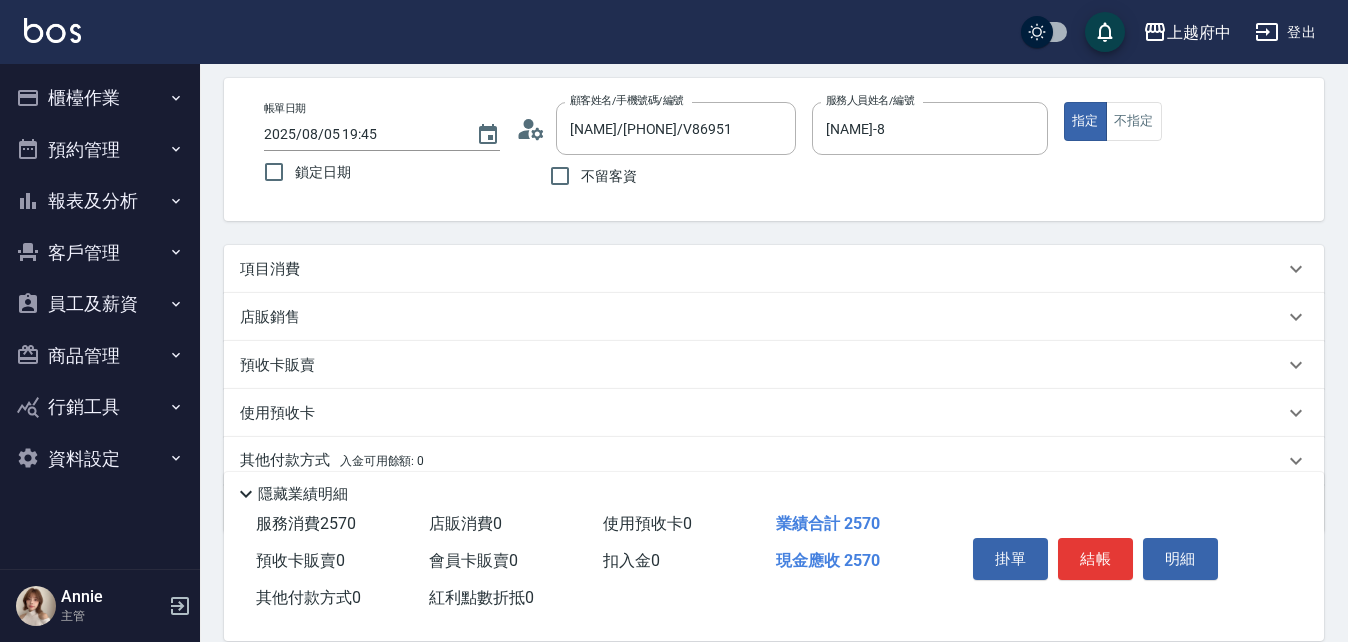 scroll, scrollTop: 166, scrollLeft: 0, axis: vertical 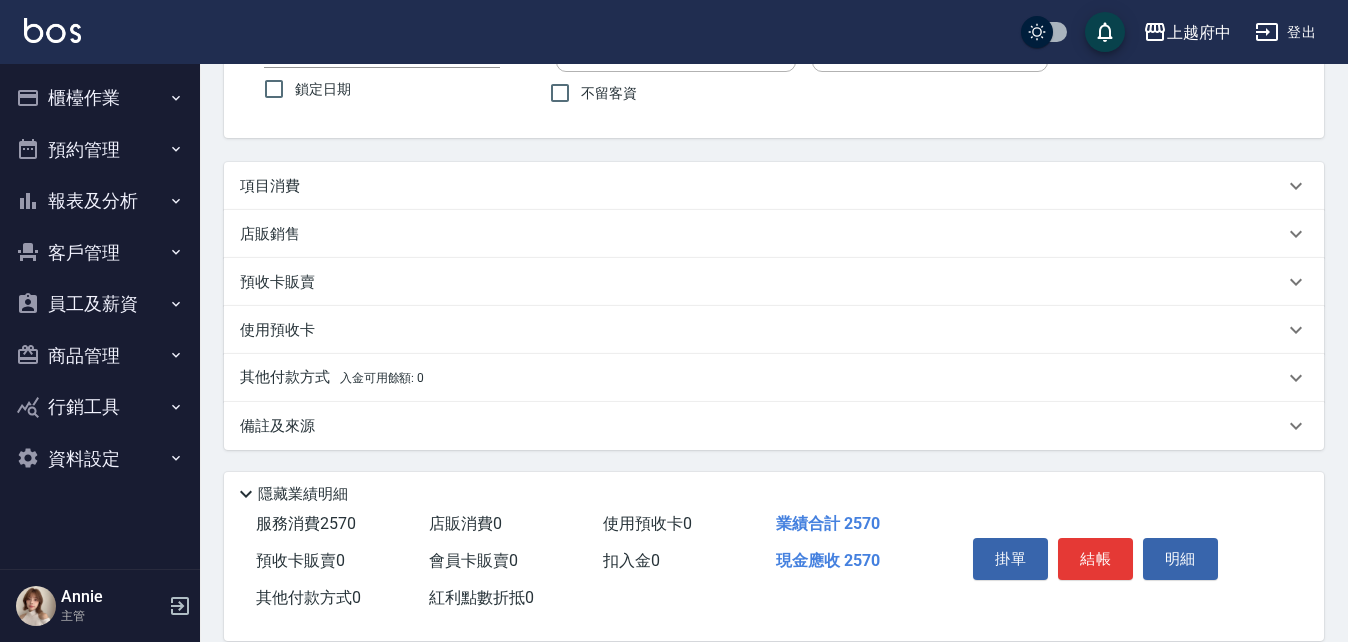 click on "項目消費" at bounding box center [762, 186] 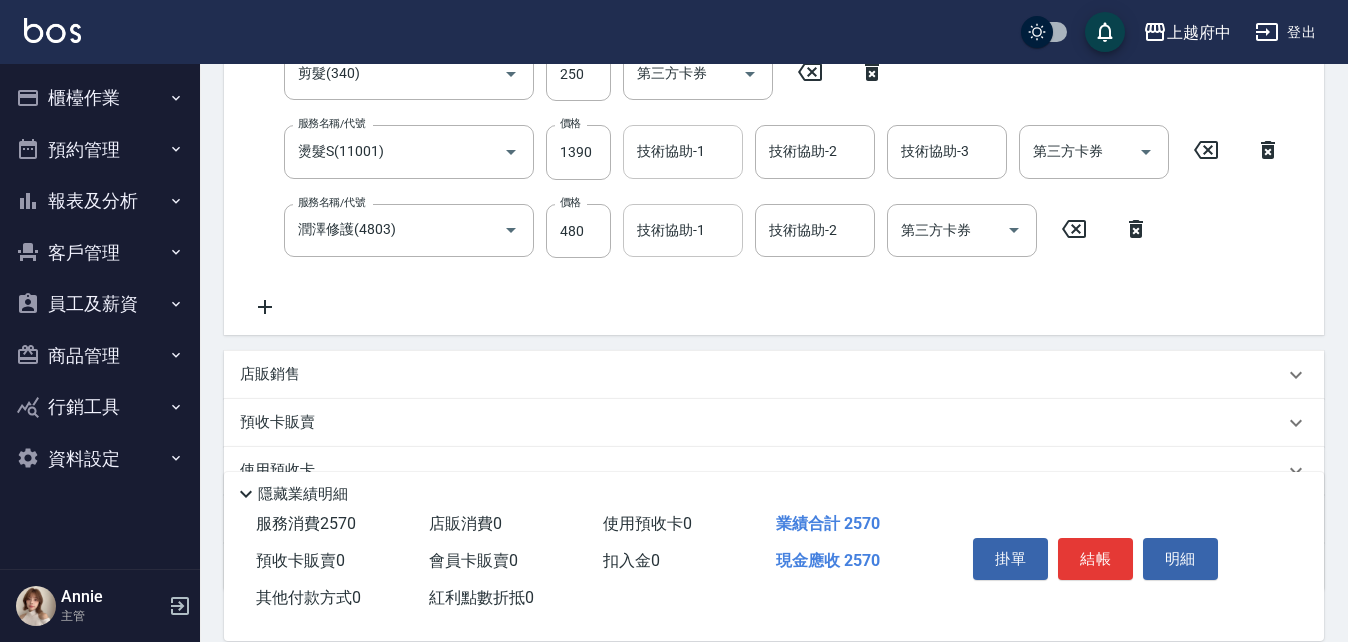 scroll, scrollTop: 466, scrollLeft: 0, axis: vertical 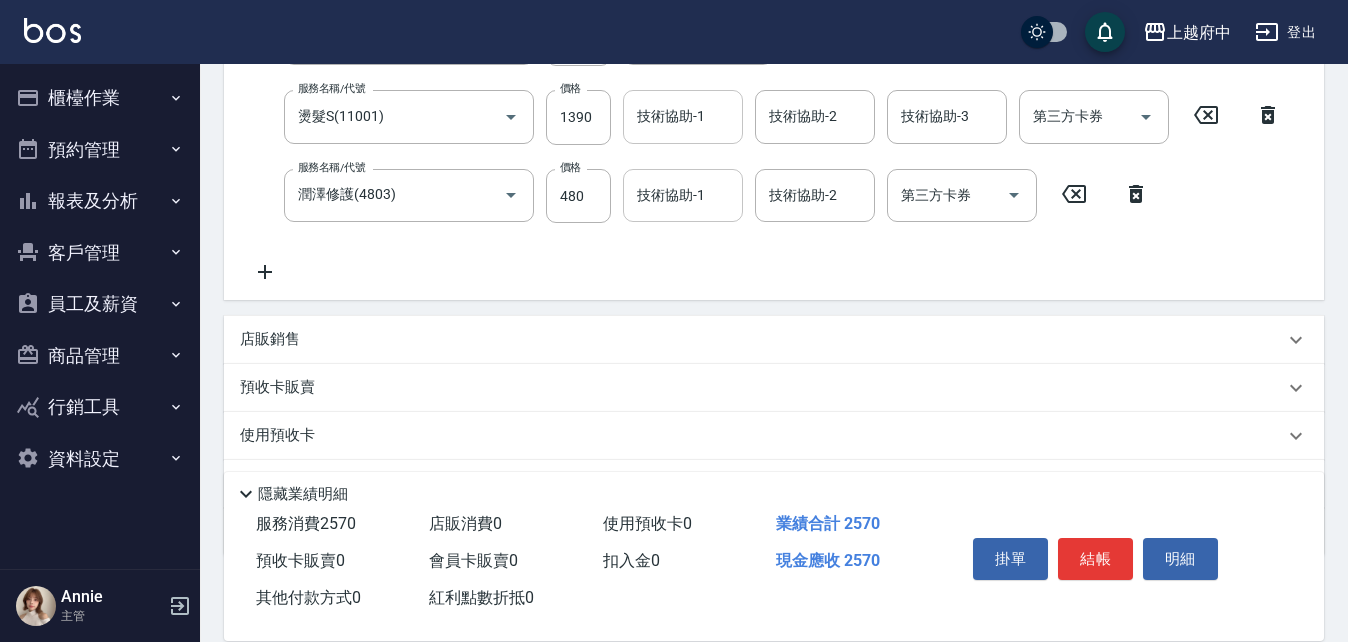 click on "店販銷售" at bounding box center [270, 339] 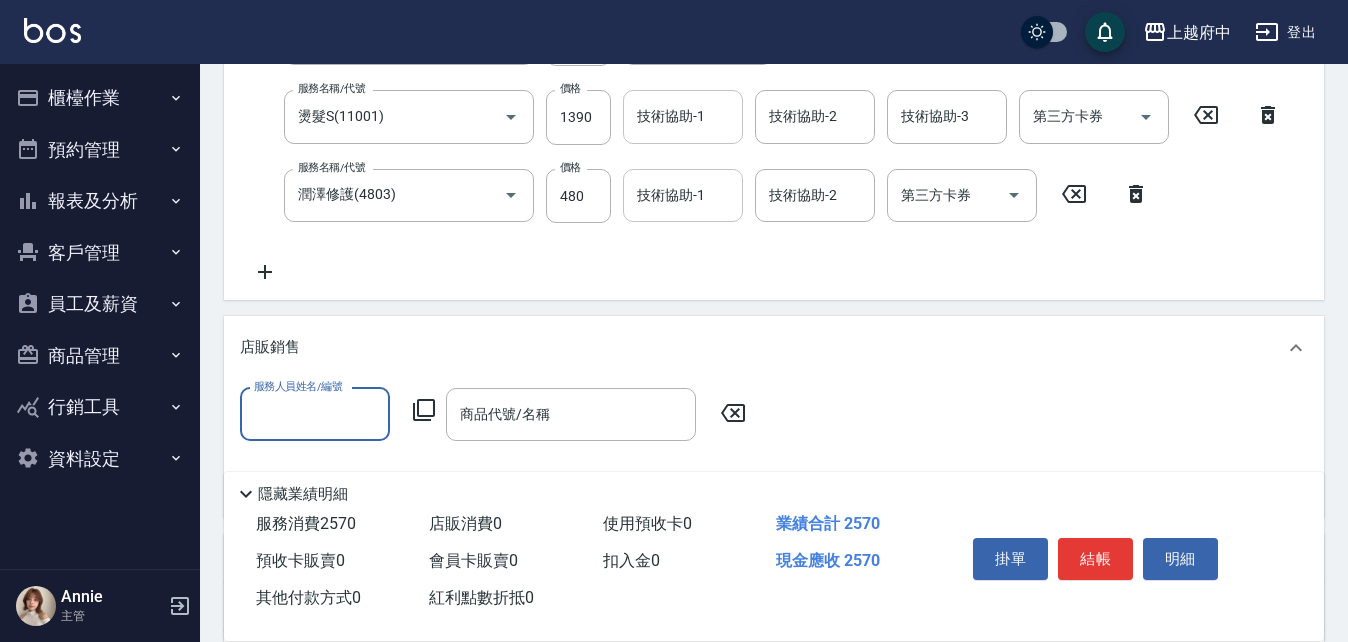 scroll, scrollTop: 0, scrollLeft: 0, axis: both 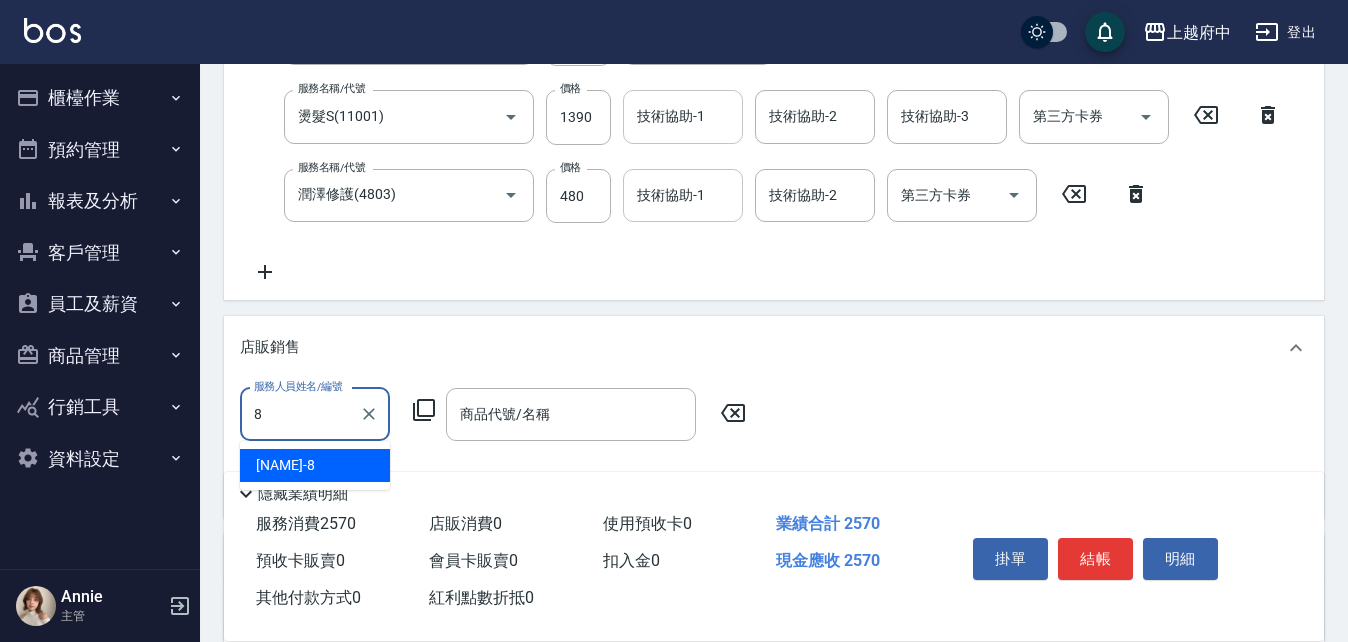 type on "江驊侑-8" 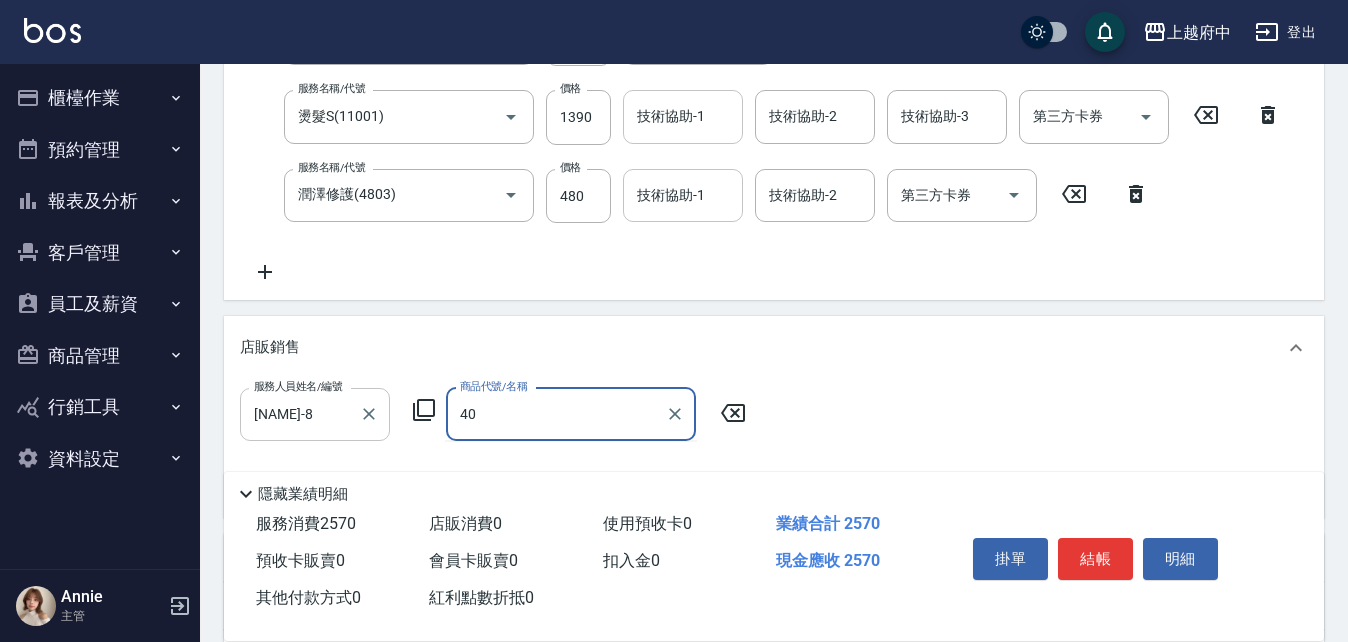 type on "4" 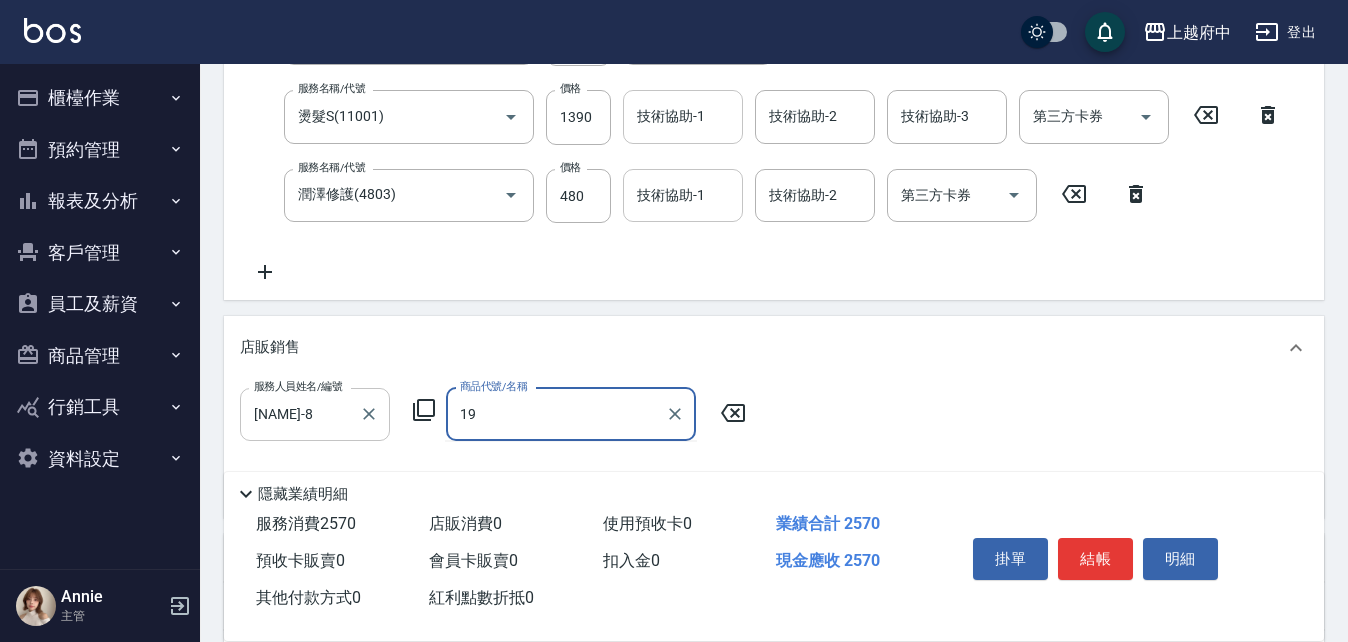 type on "1" 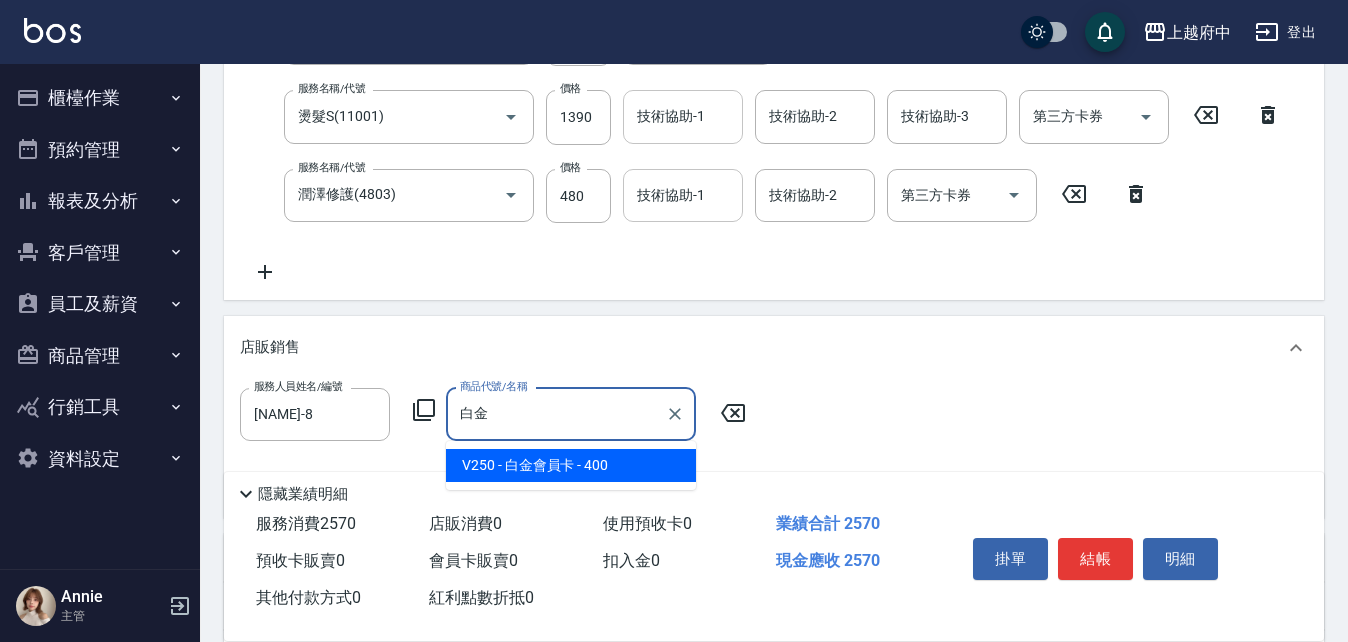click on "V250 - 白金會員卡 - 400" at bounding box center [571, 465] 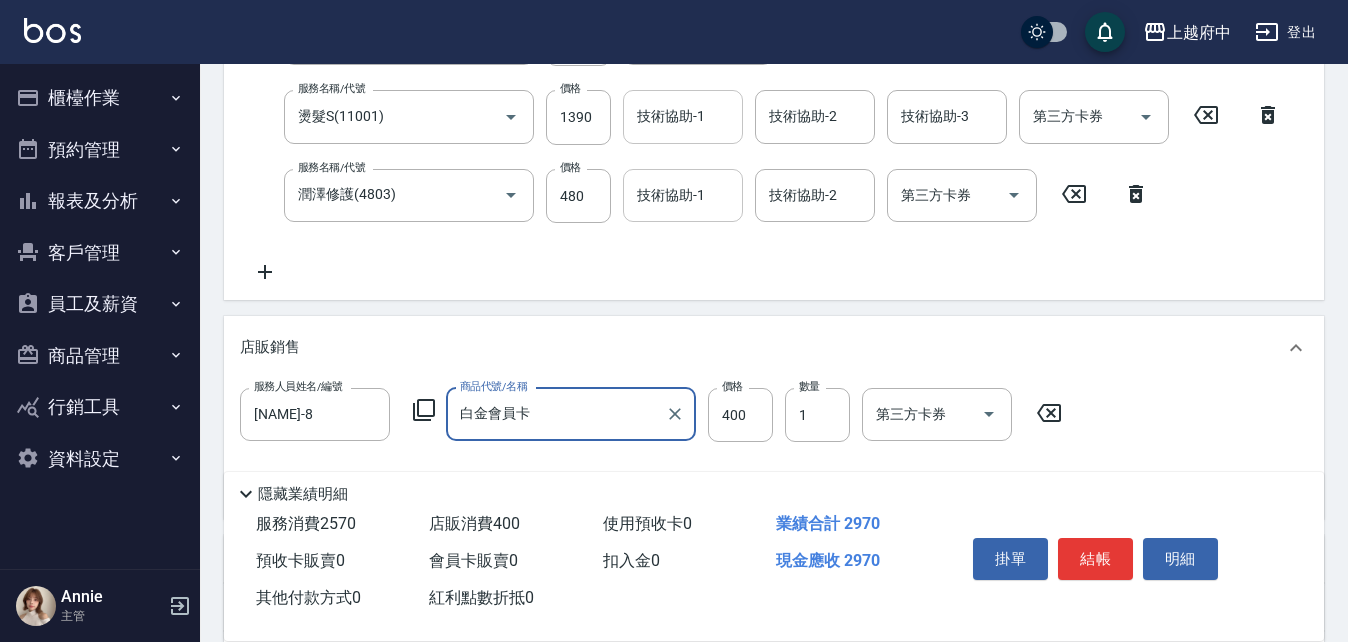 type on "白金會員卡" 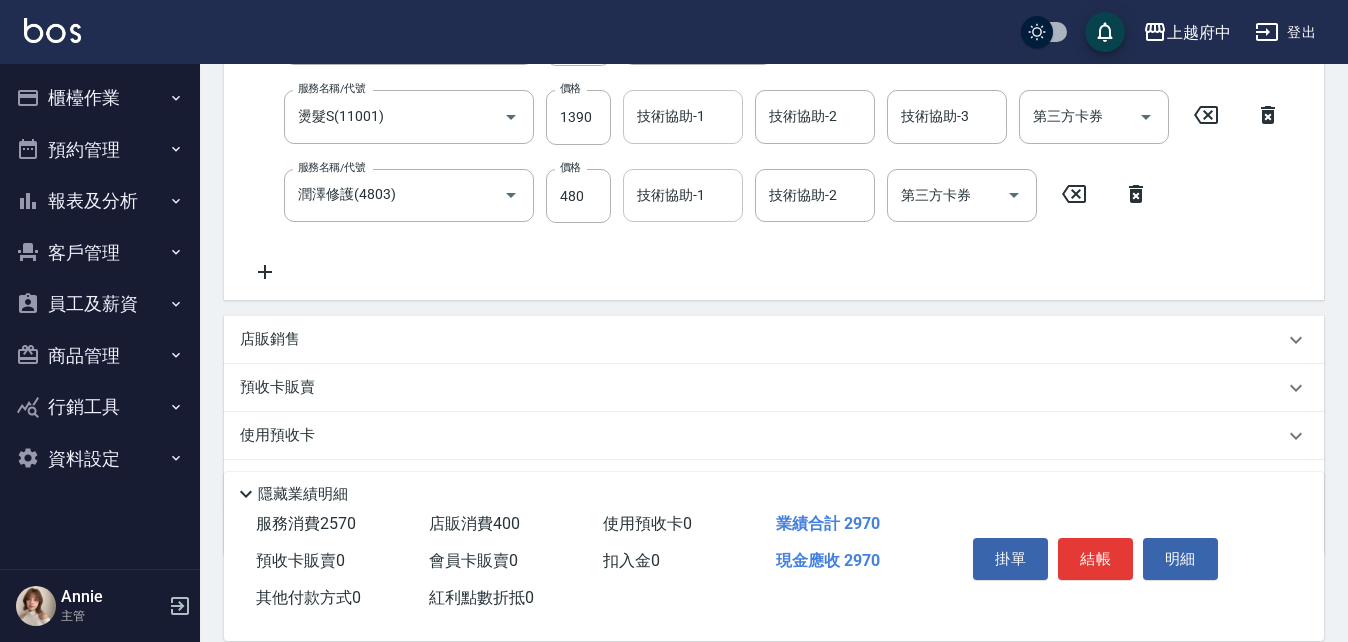 click on "店販銷售" at bounding box center (774, 340) 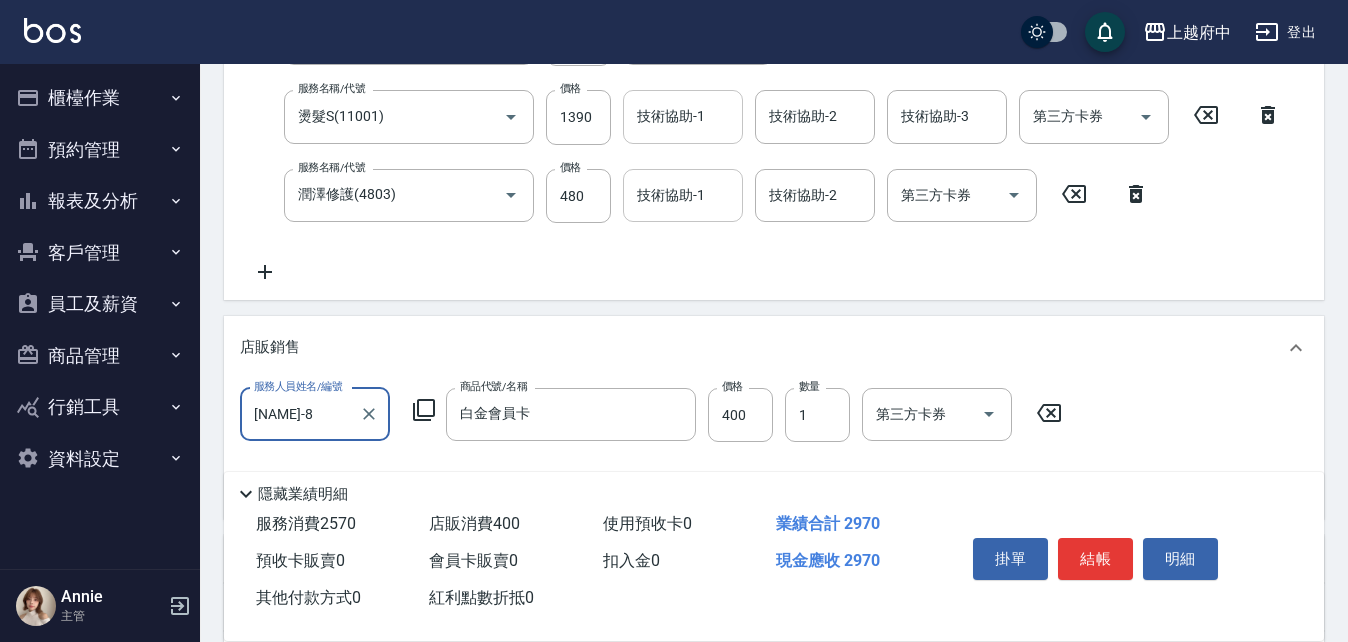 scroll, scrollTop: 0, scrollLeft: 0, axis: both 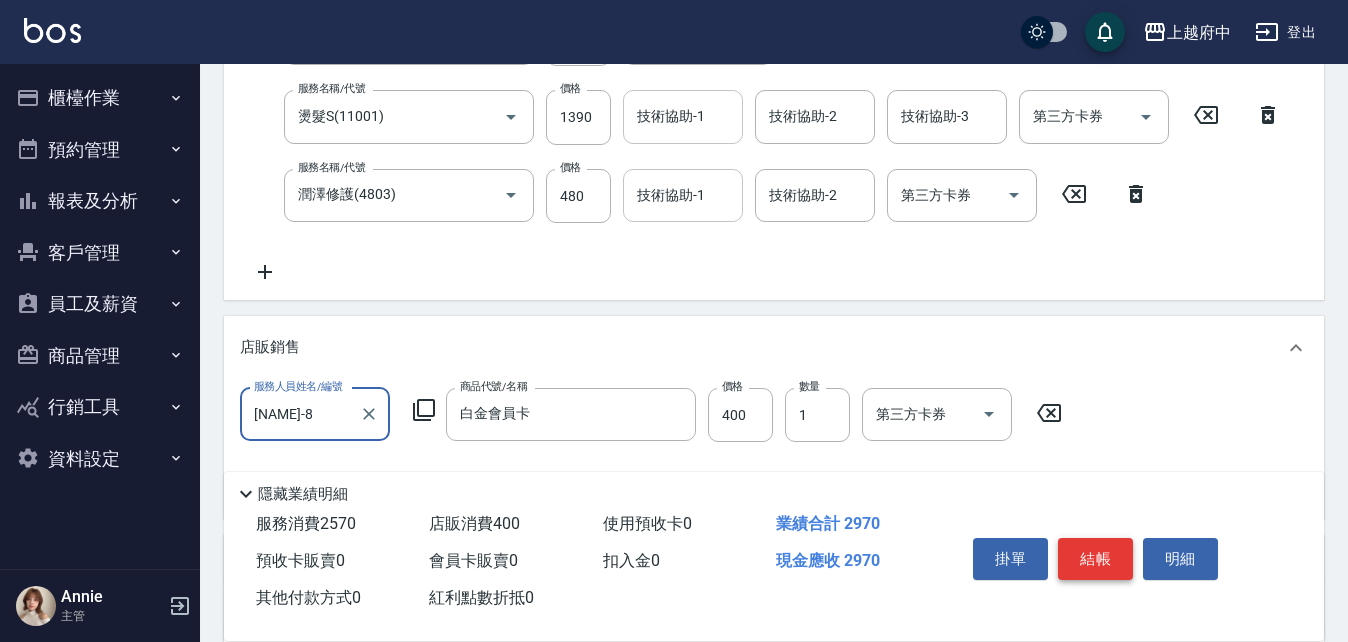 click on "結帳" at bounding box center (1095, 559) 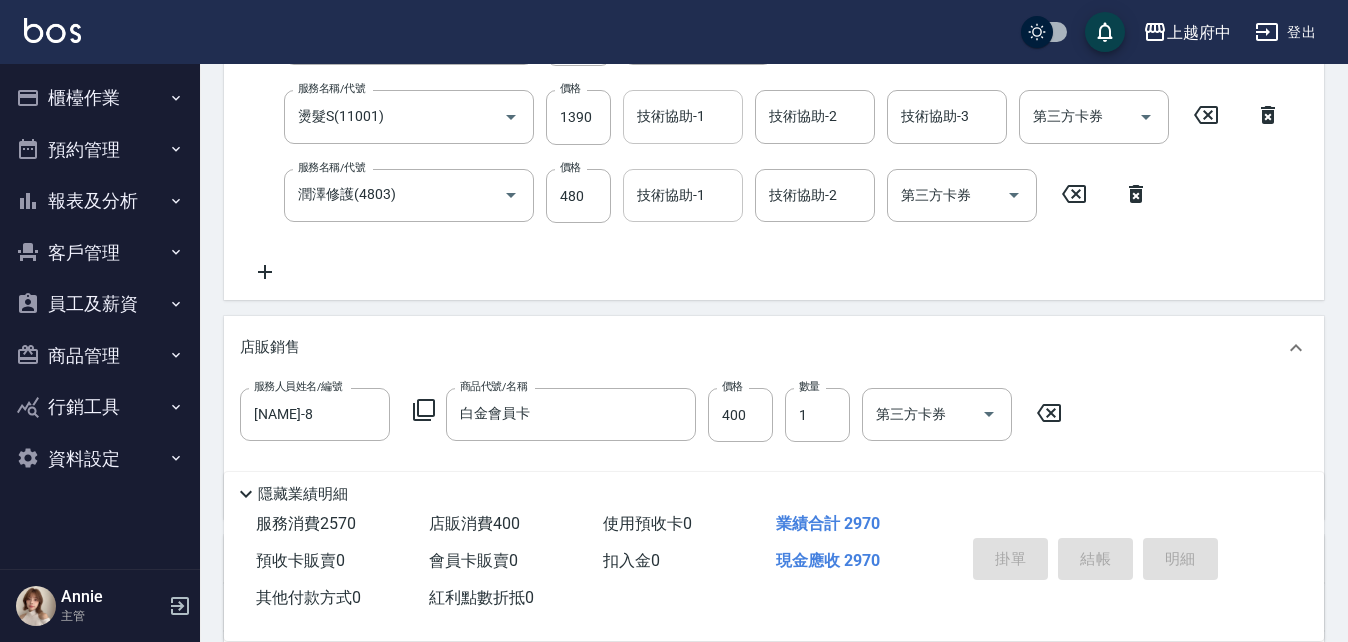 type on "2025/08/05 19:49" 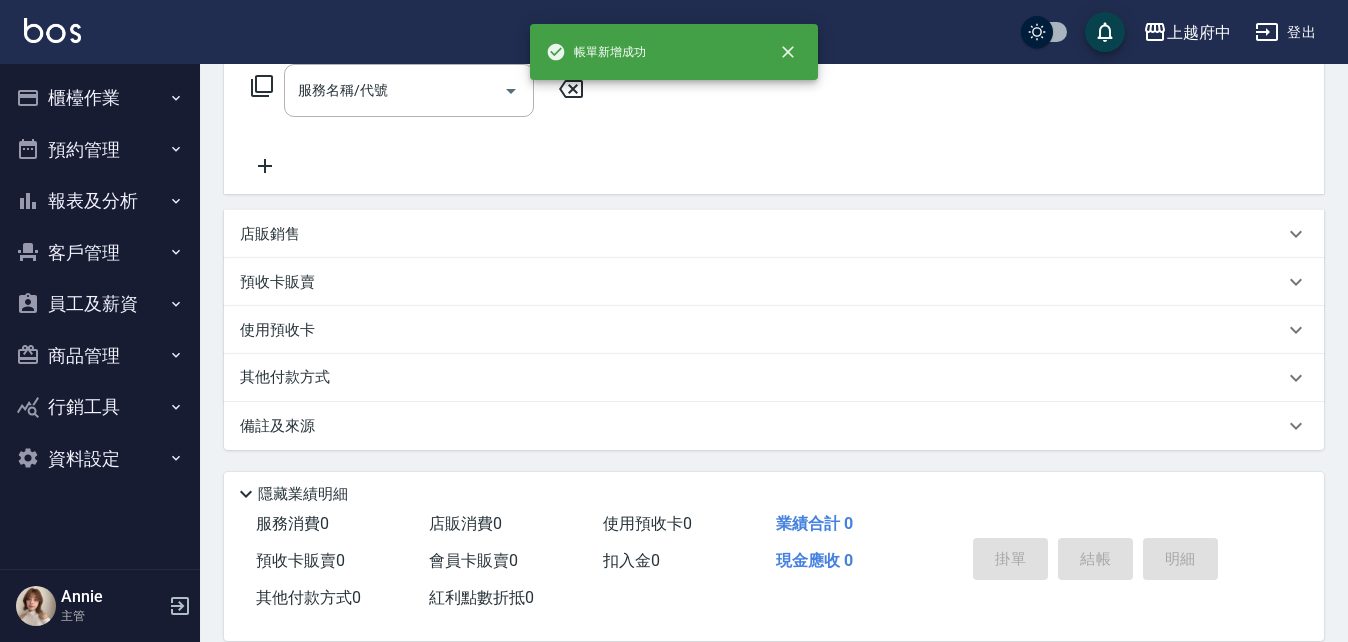 scroll, scrollTop: 0, scrollLeft: 0, axis: both 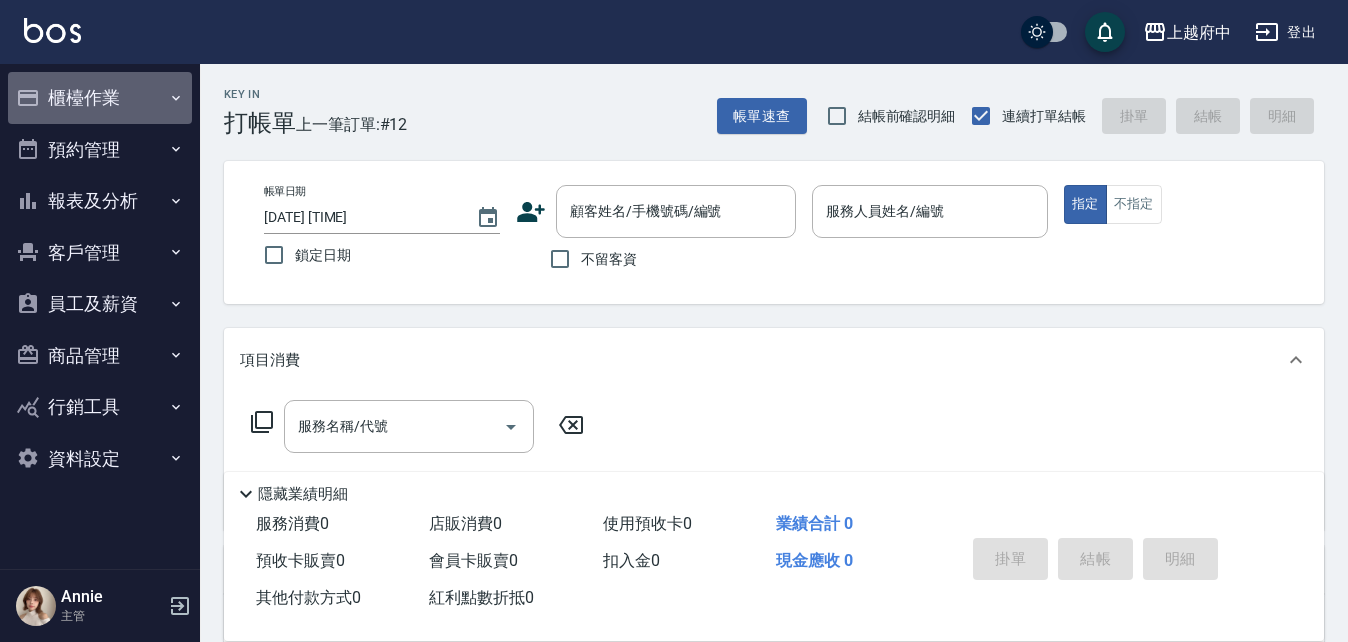 click on "櫃檯作業" at bounding box center [100, 98] 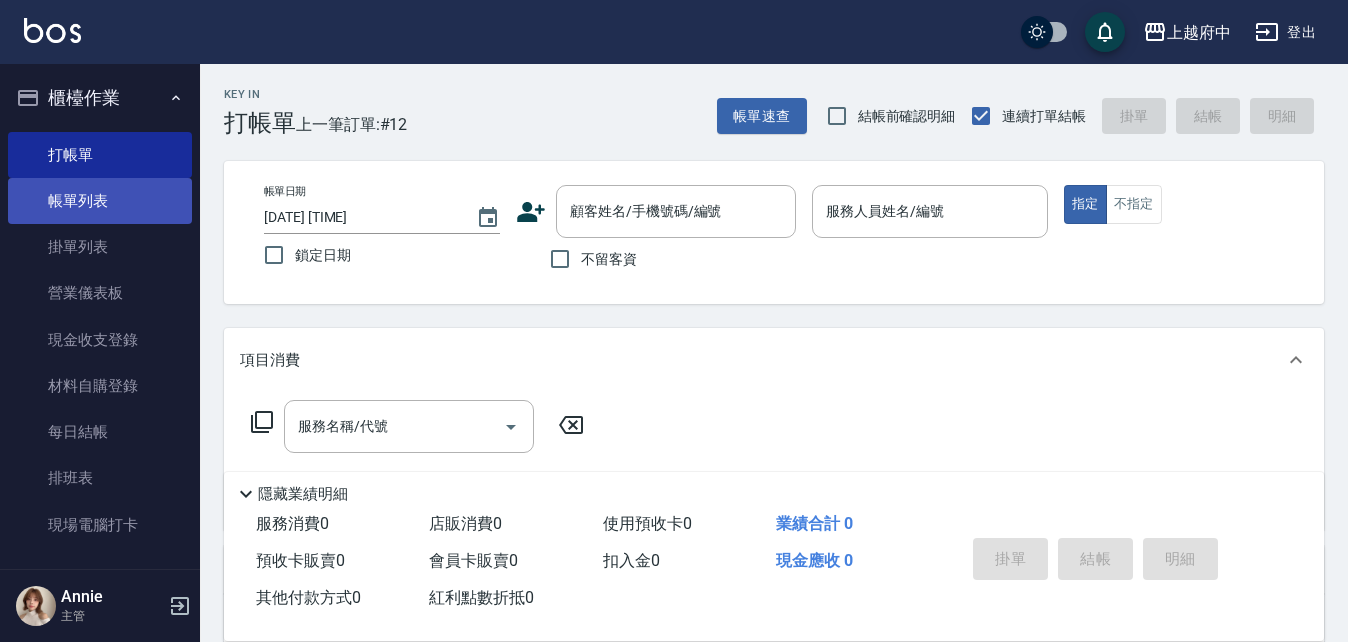 click on "帳單列表" at bounding box center [100, 201] 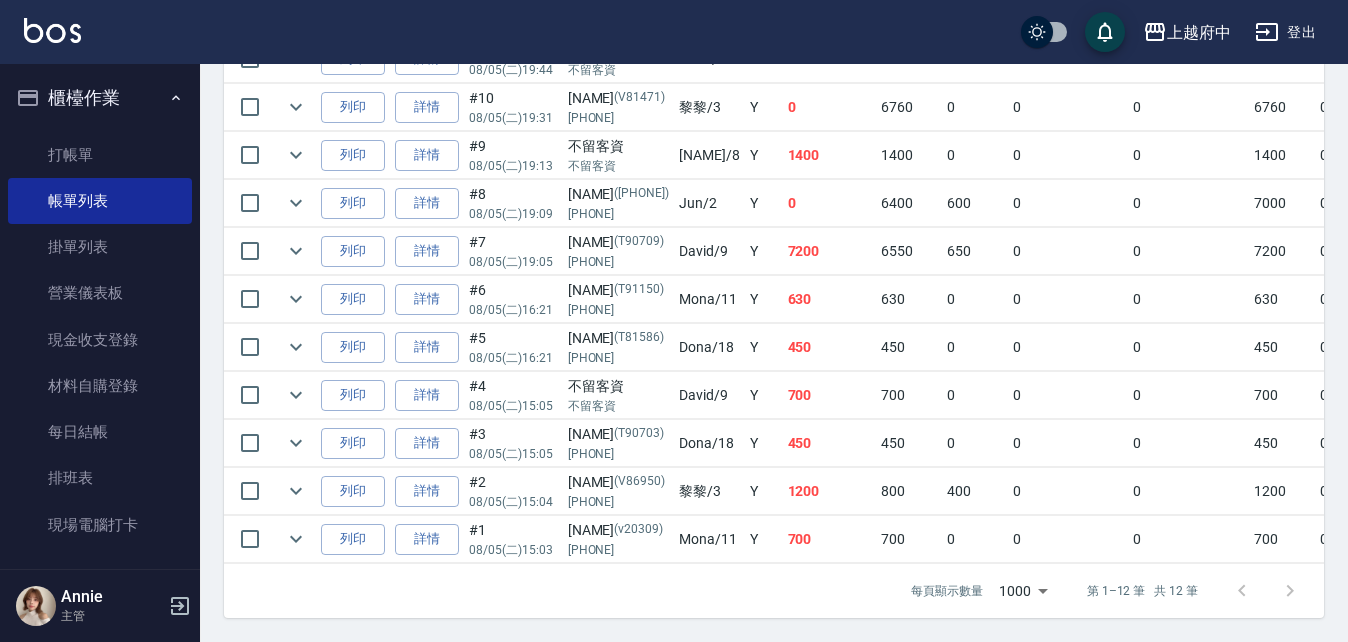 scroll, scrollTop: 692, scrollLeft: 0, axis: vertical 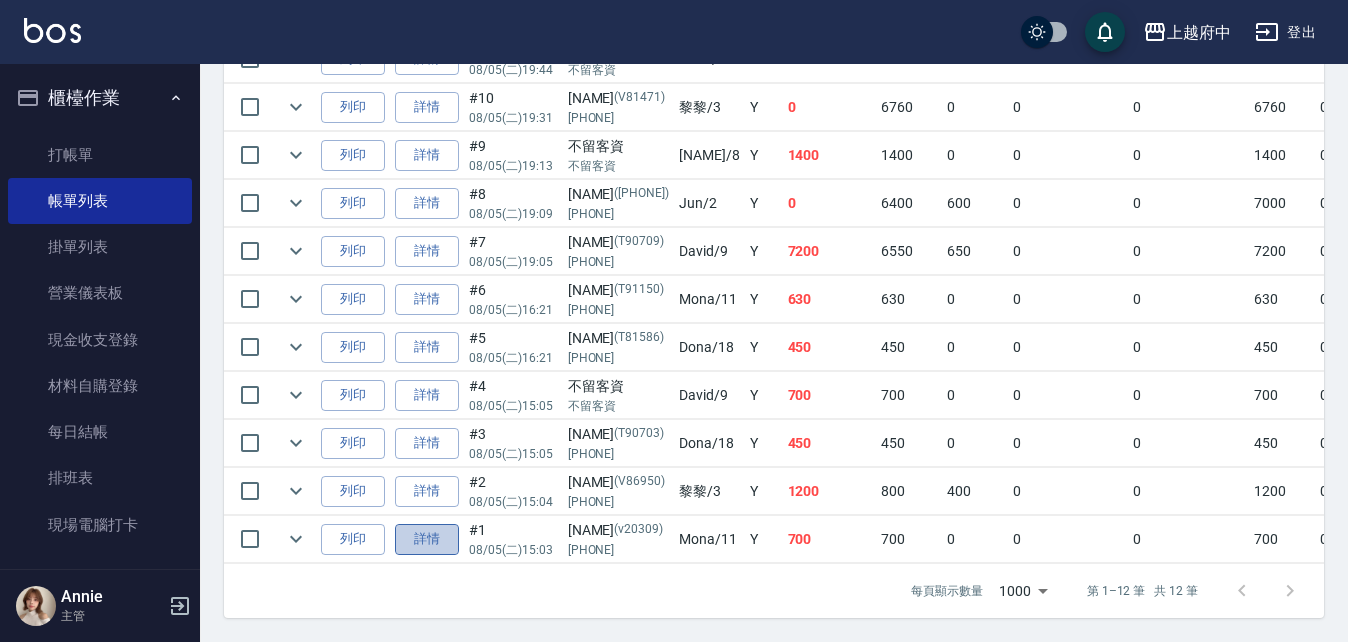 click on "詳情" at bounding box center [427, 539] 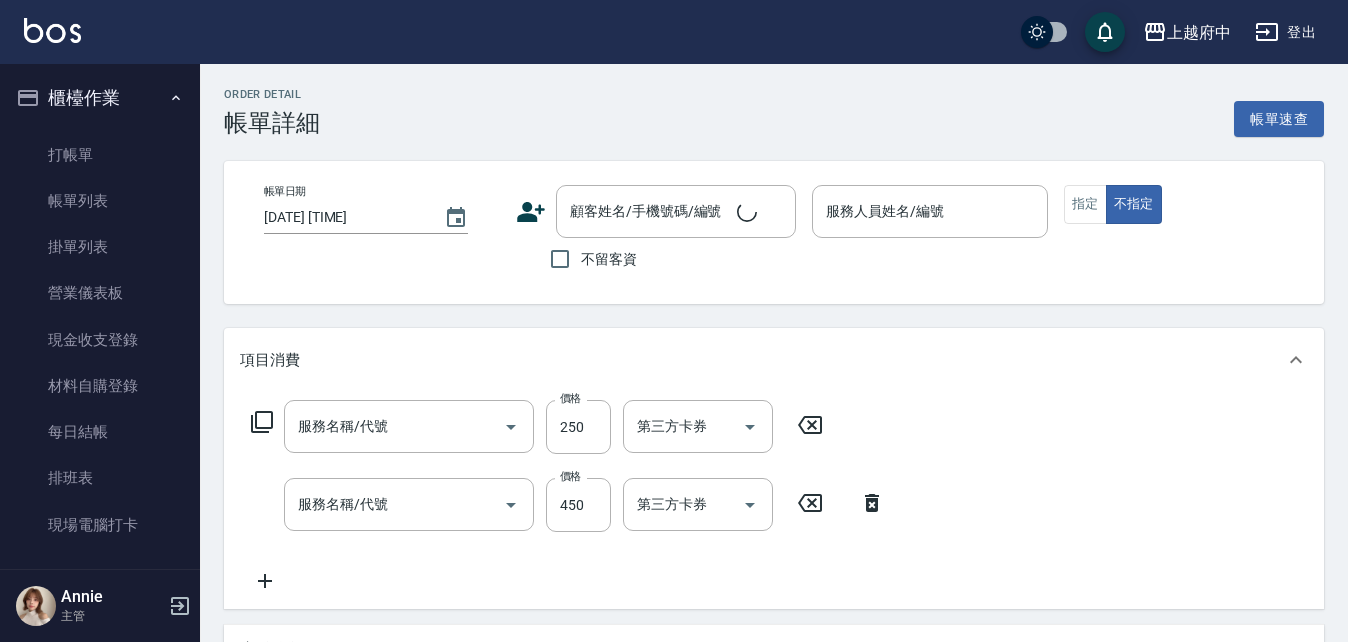 type on "2025/08/05 15:03" 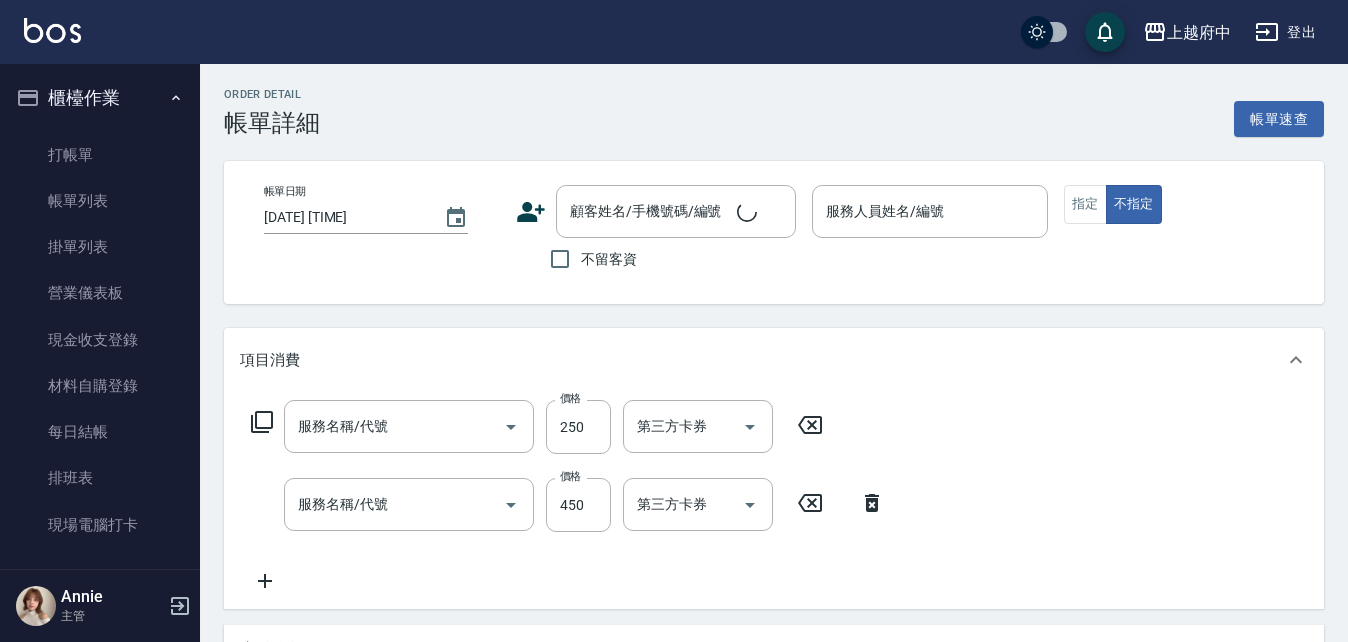 type on "Mona-11" 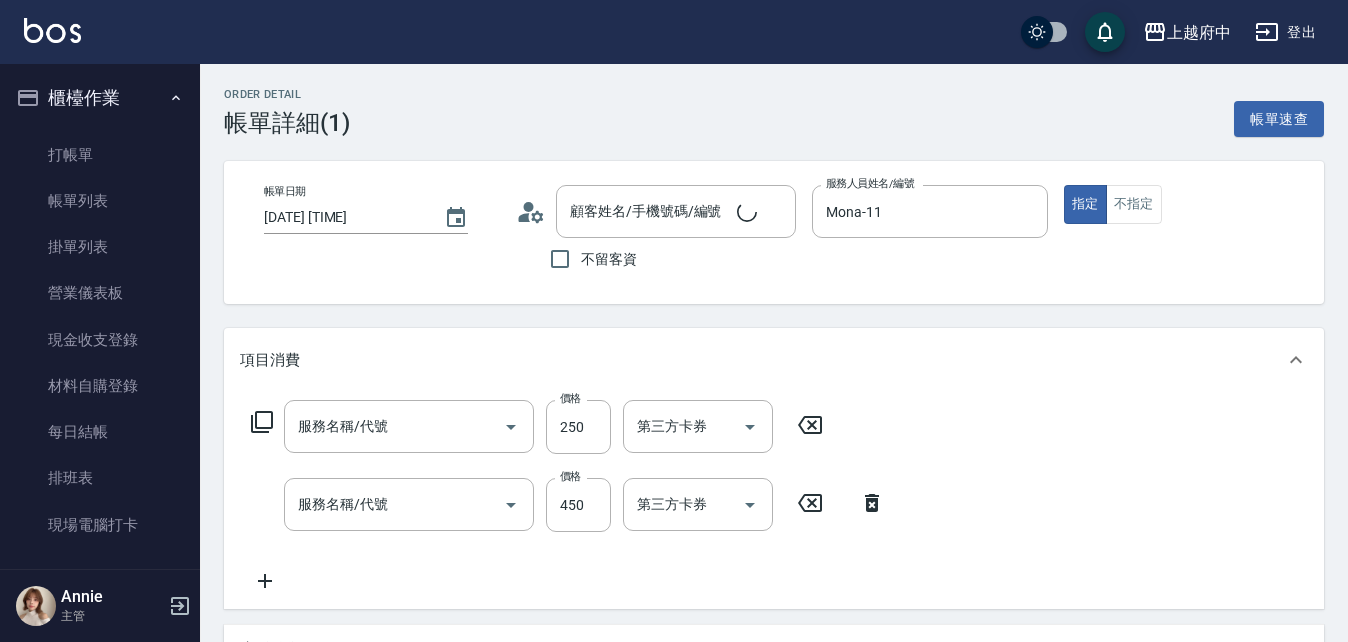 type on "剪髮(340)" 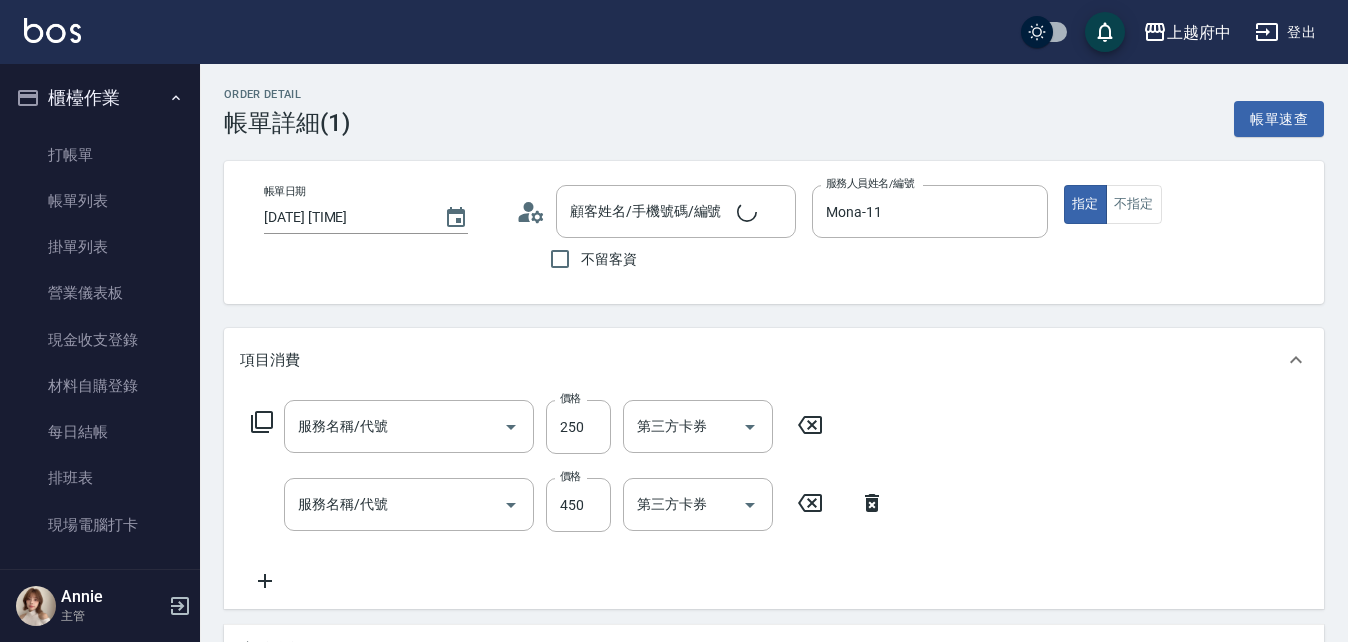 type on "有機洗髮(200)" 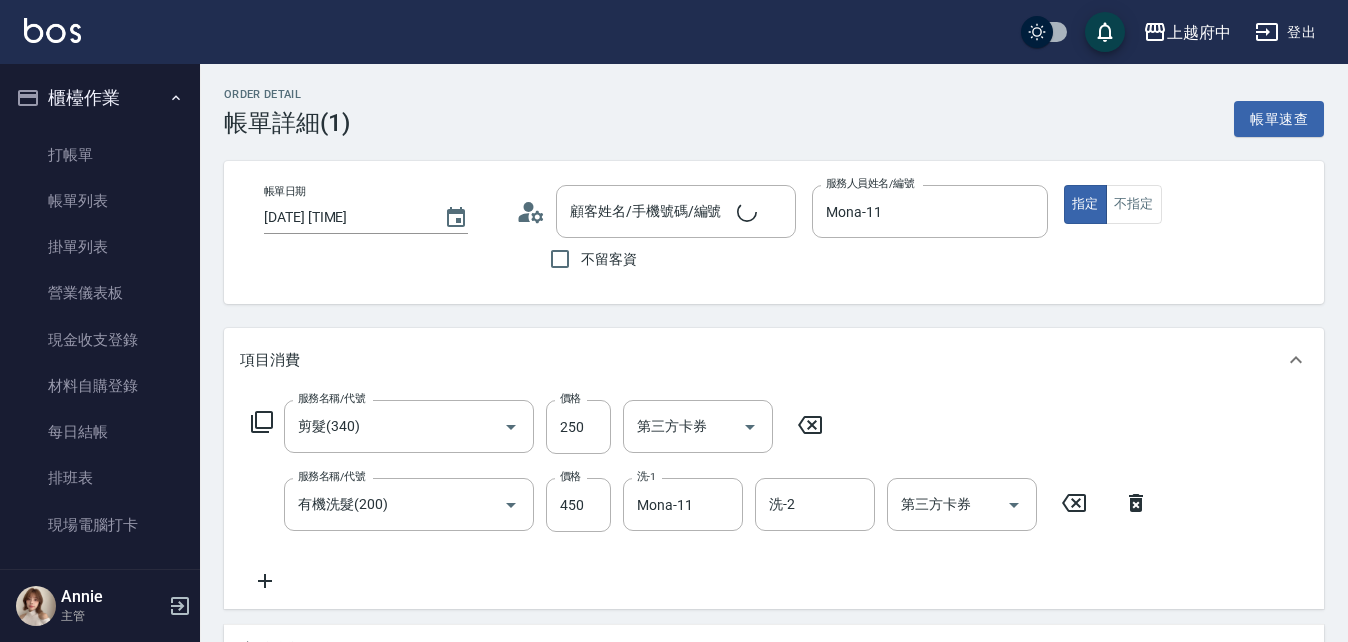 type on "蕭仲翔/0988699054/v20309" 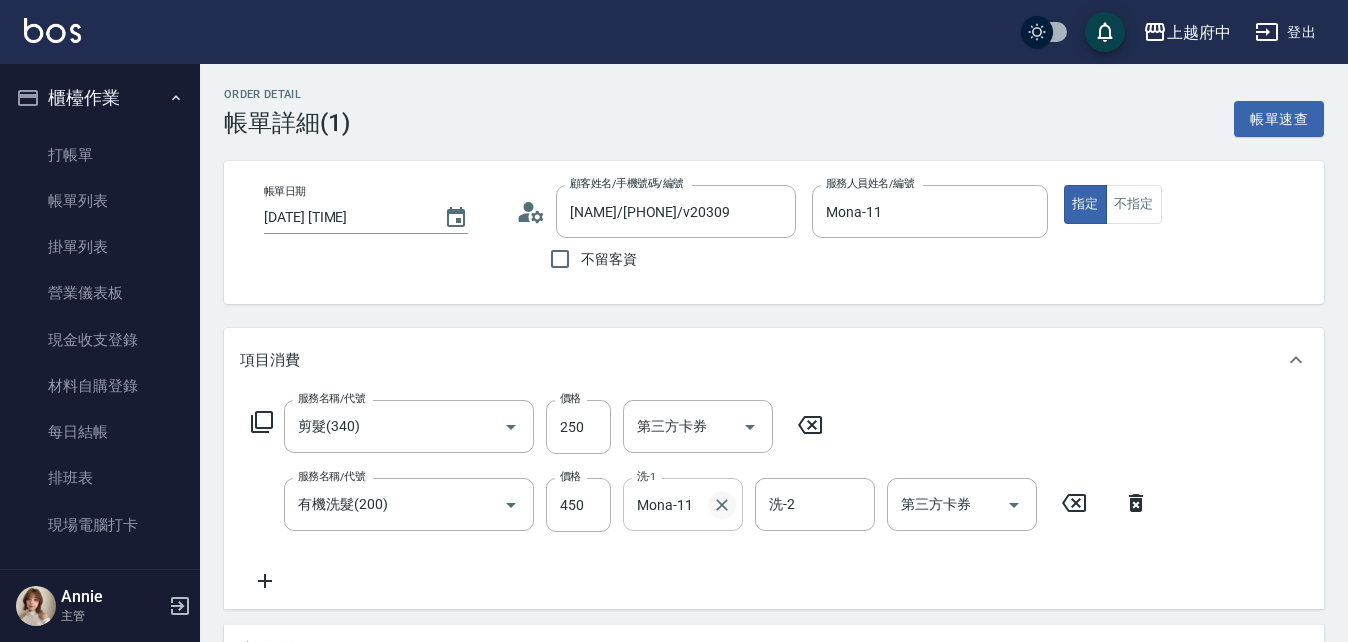 click 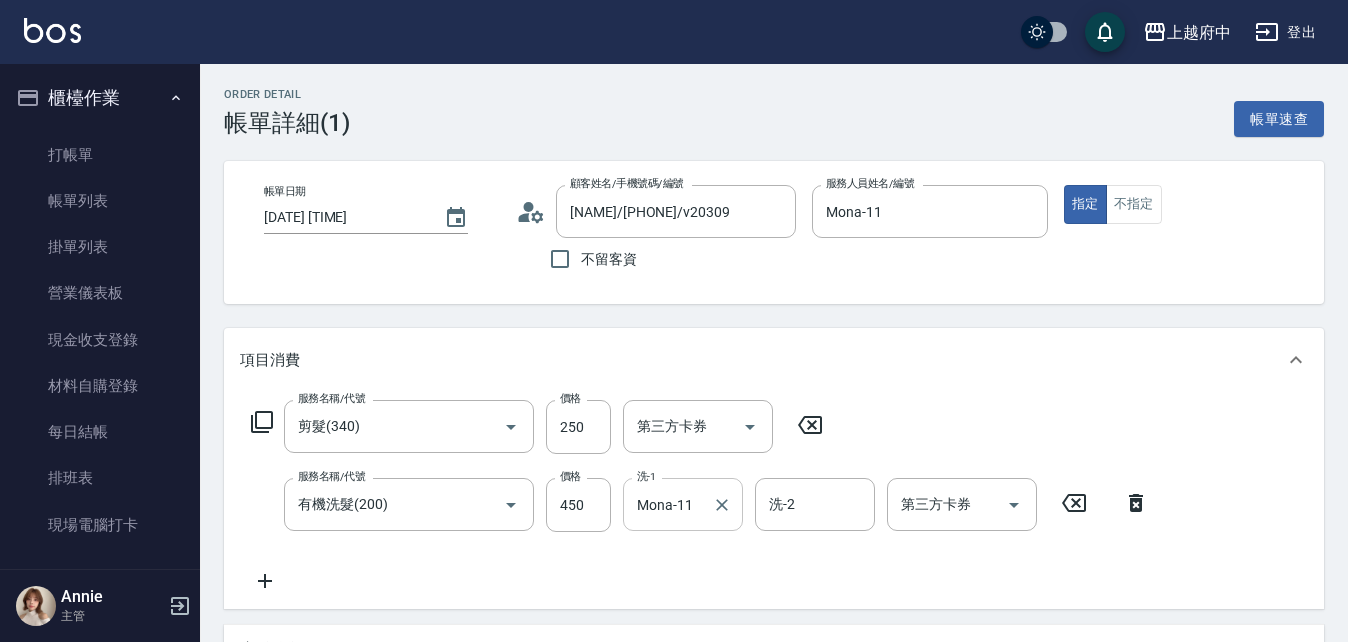 type 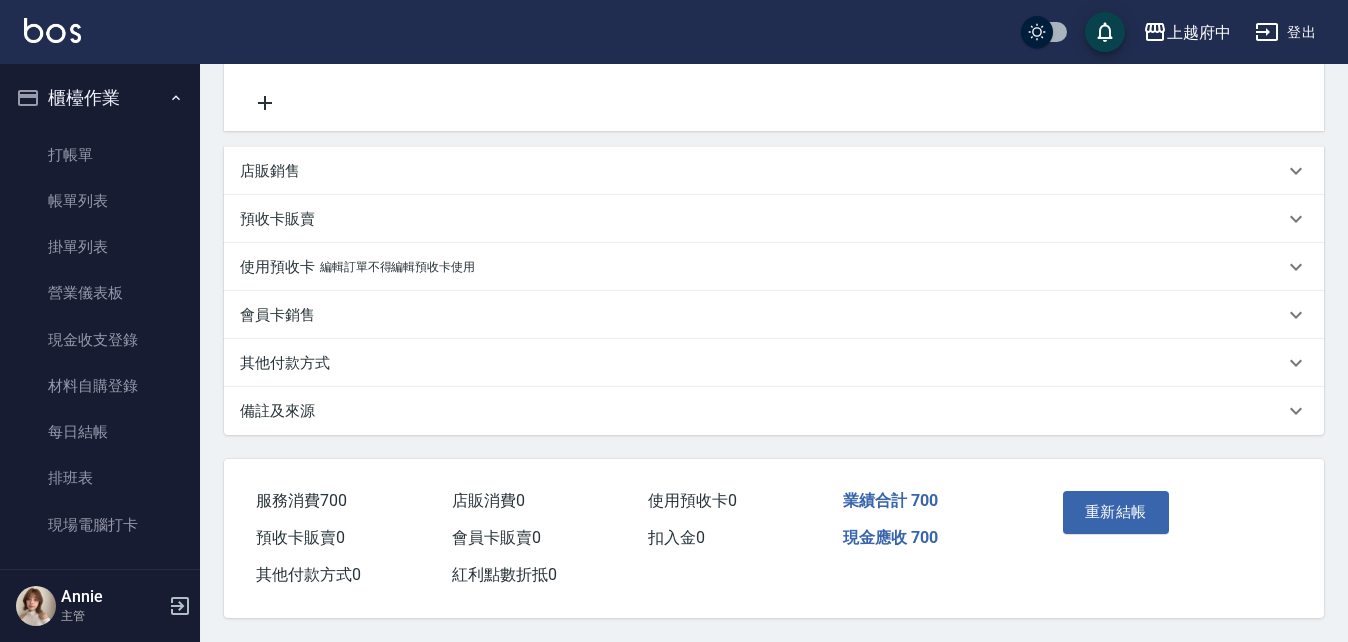 scroll, scrollTop: 487, scrollLeft: 0, axis: vertical 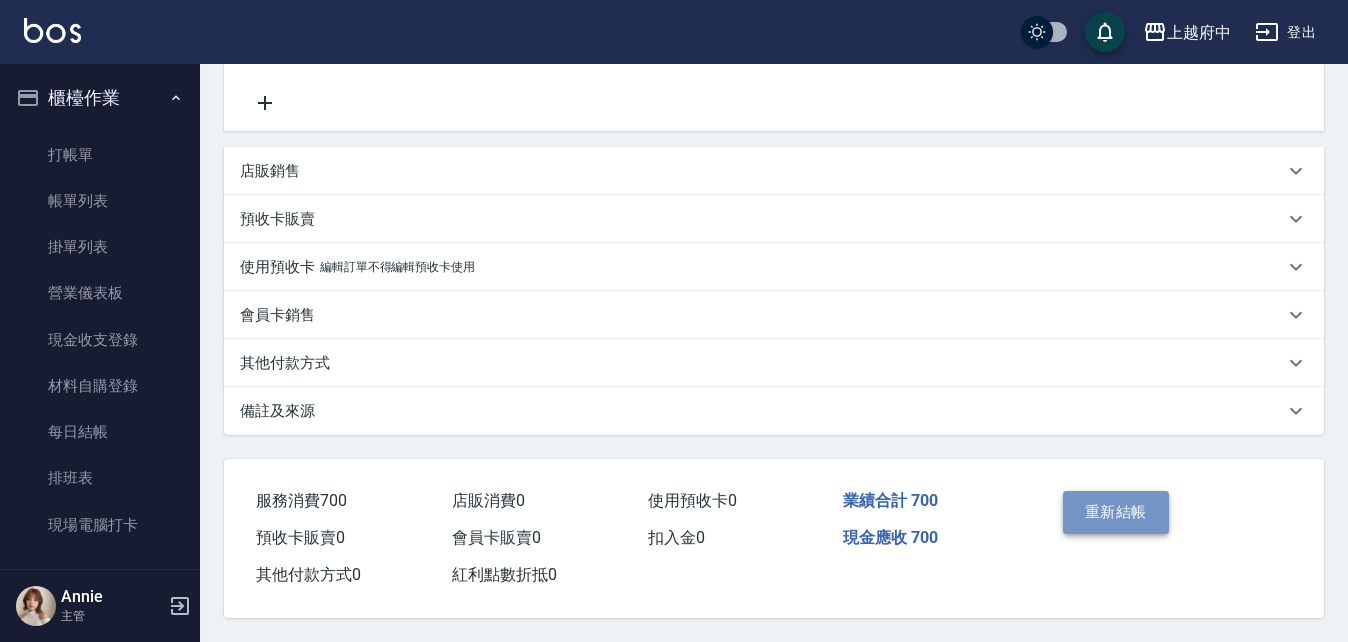 click on "重新結帳" at bounding box center (1116, 512) 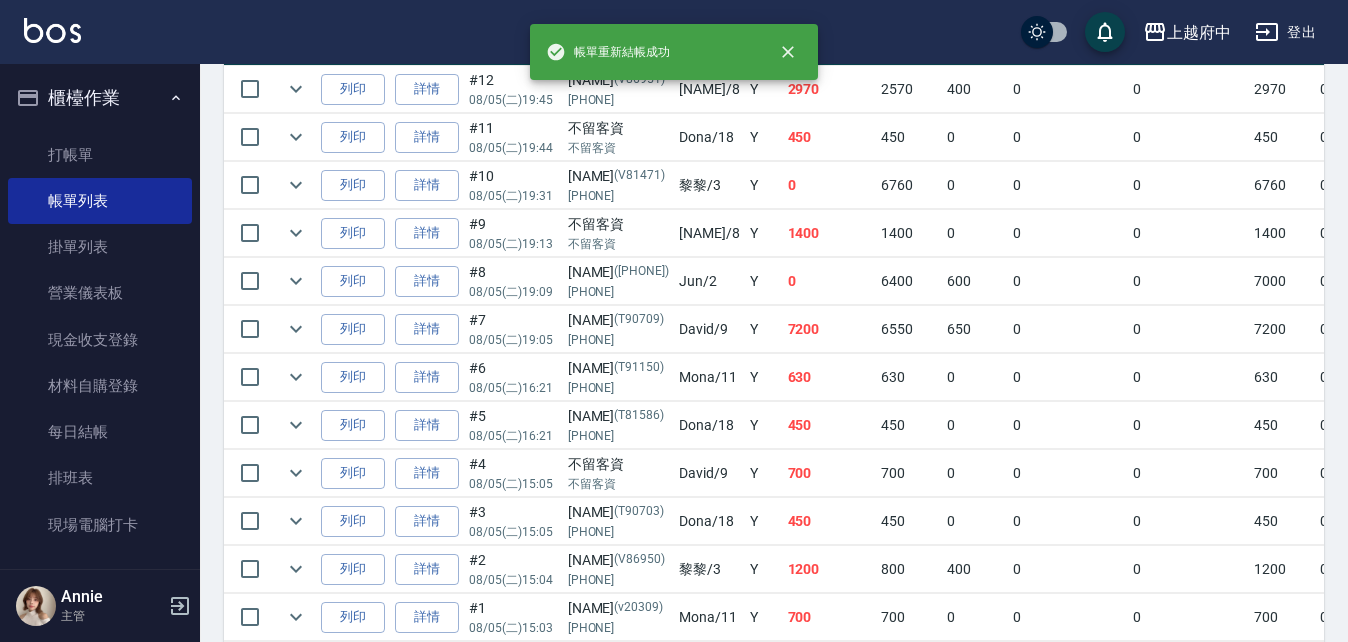 scroll, scrollTop: 692, scrollLeft: 0, axis: vertical 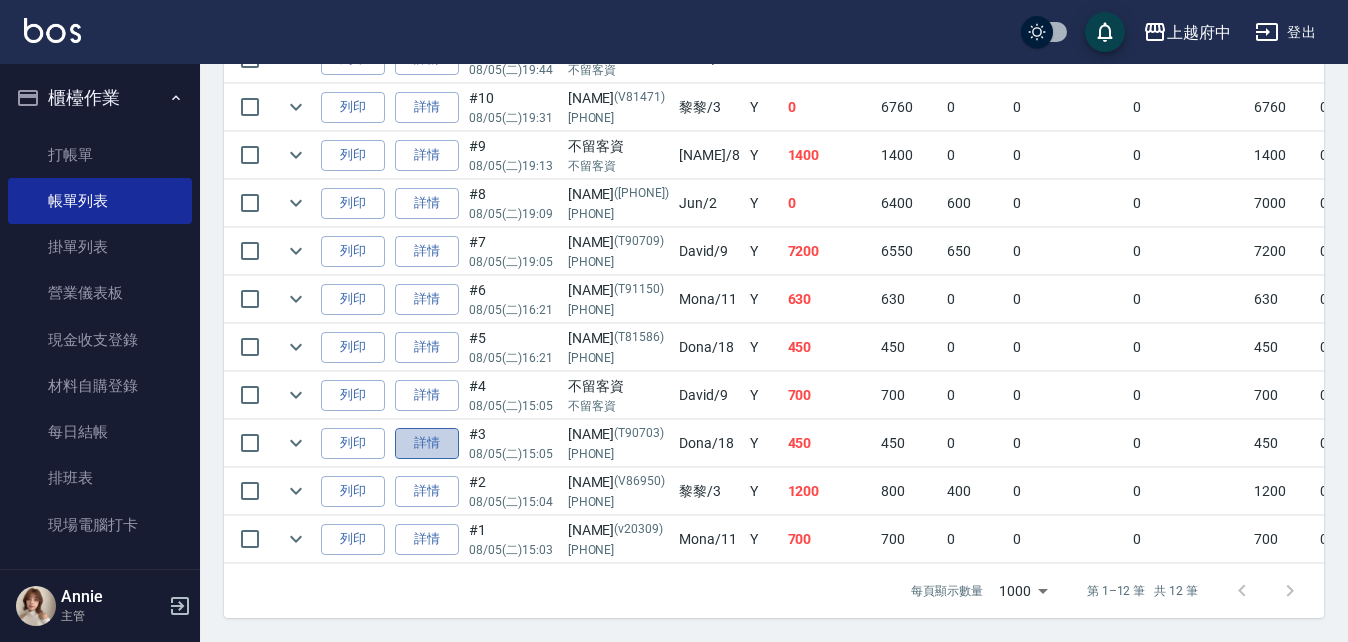 click on "詳情" at bounding box center [427, 443] 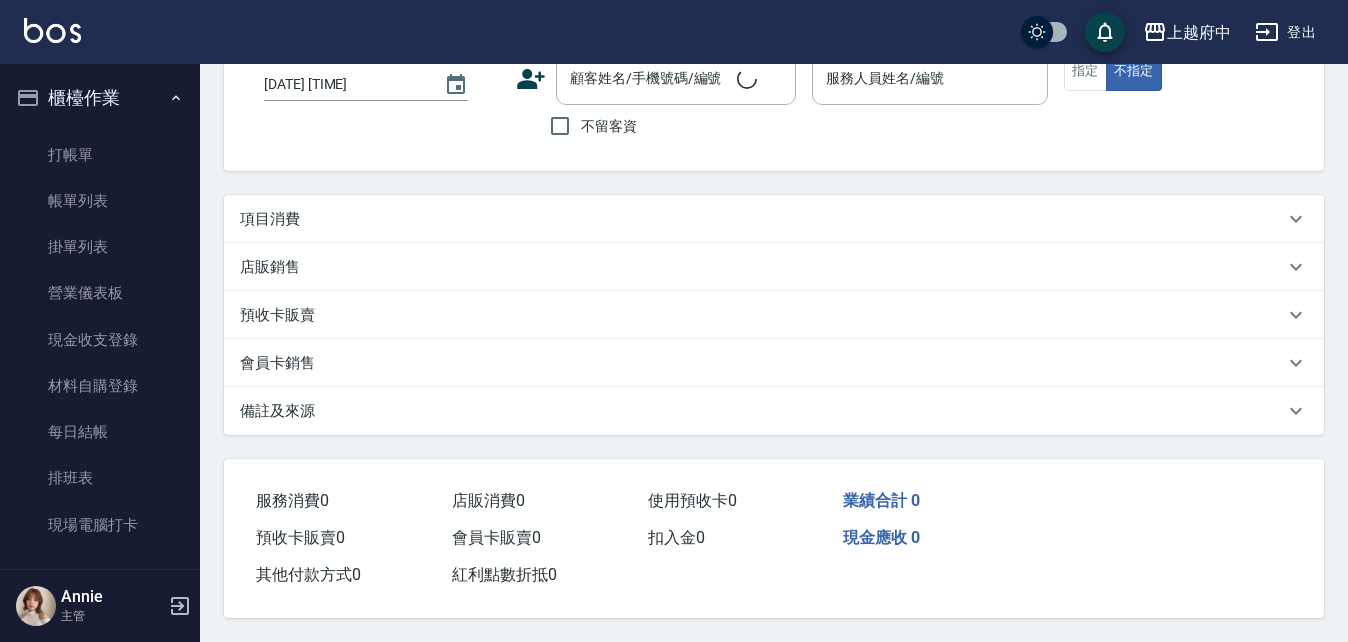 scroll, scrollTop: 0, scrollLeft: 0, axis: both 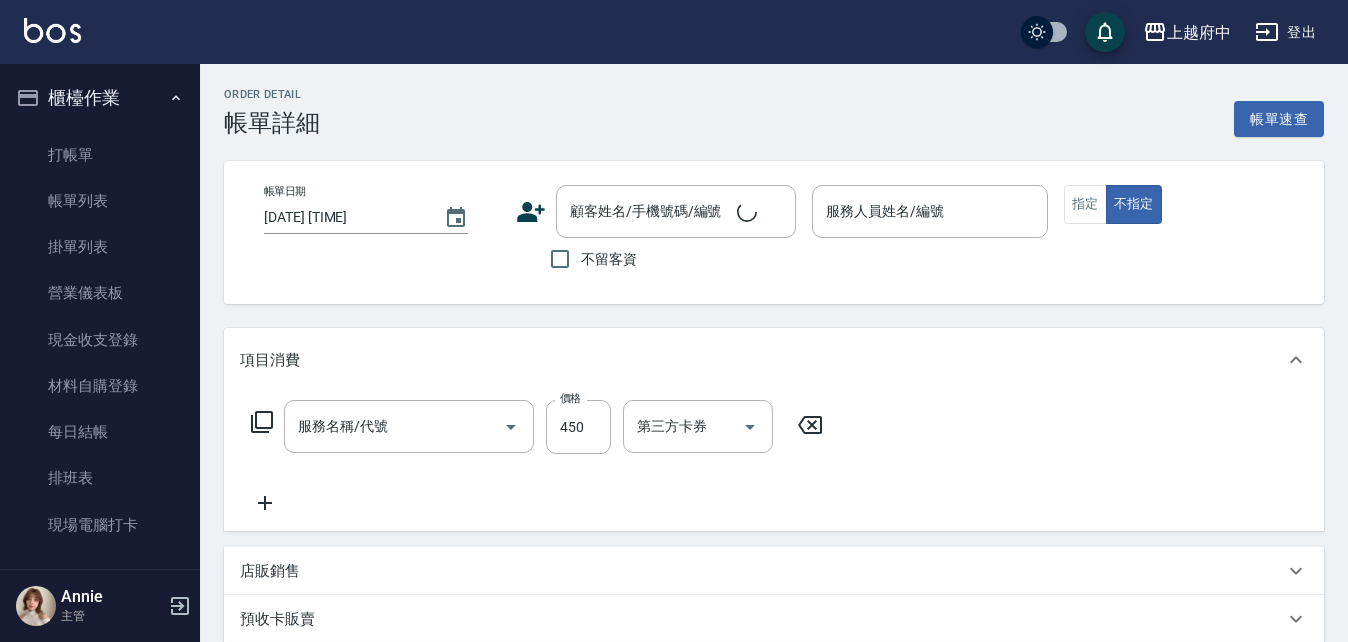 type on "2025/08/05 15:05" 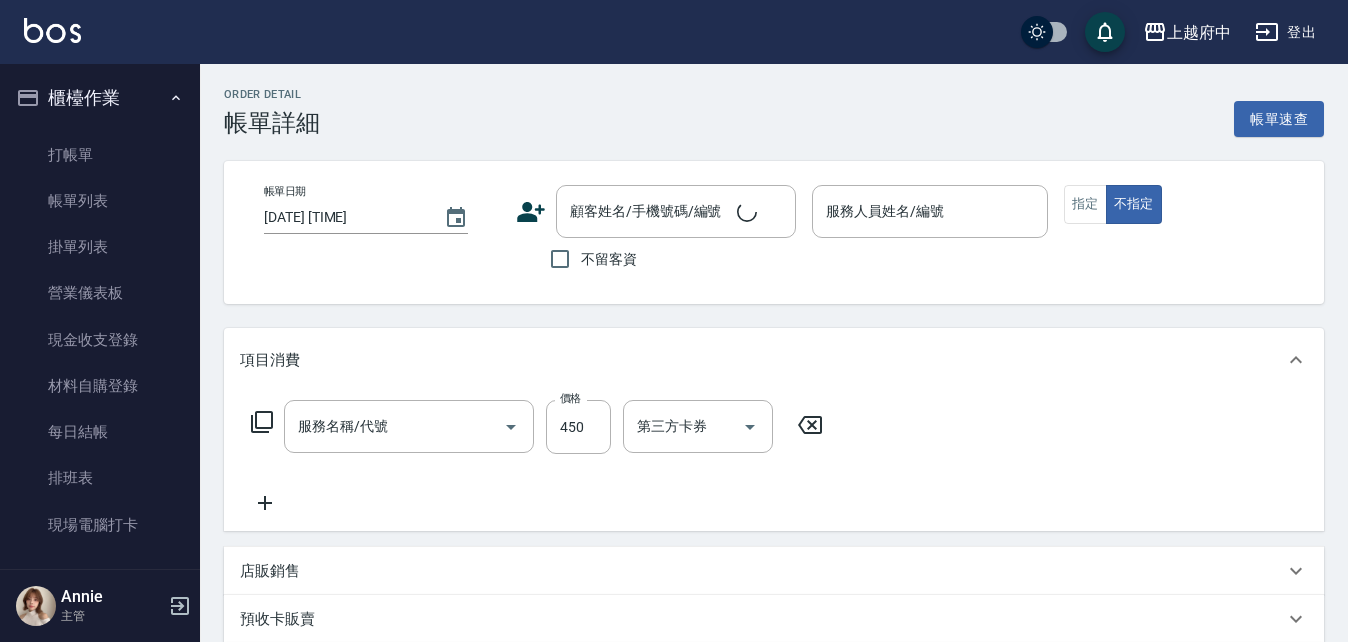 type on "Dona-18" 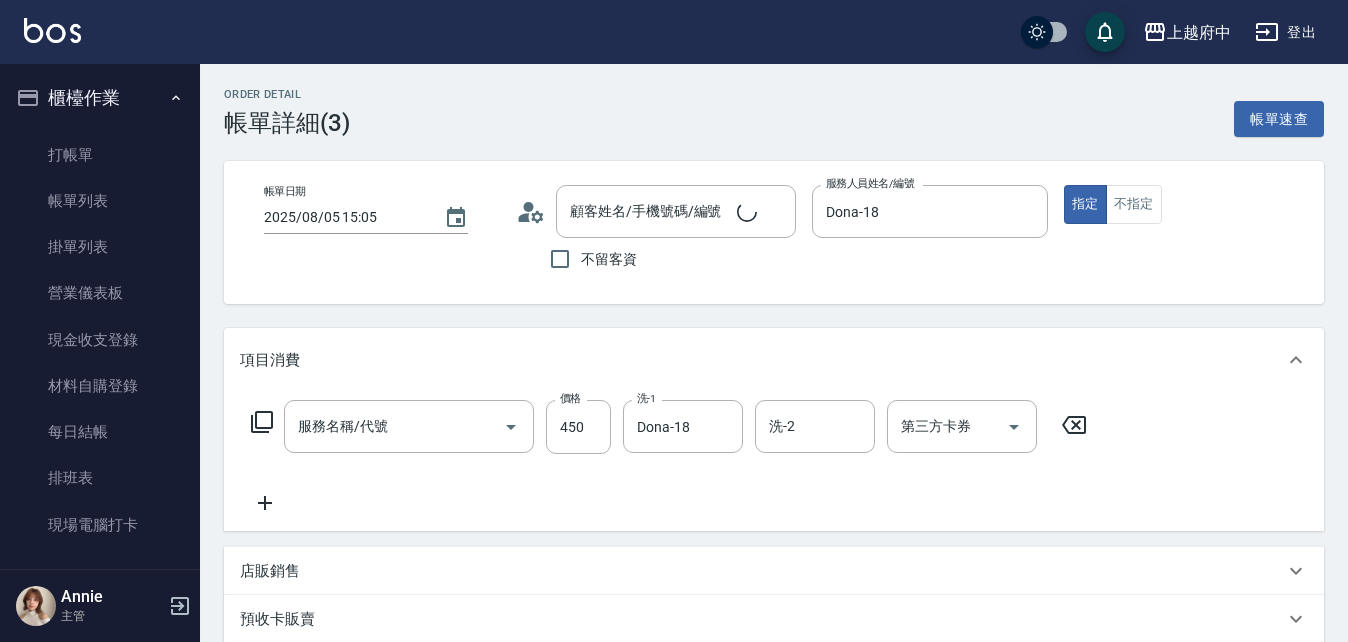 type on "曹小姐/0975393881/T90703" 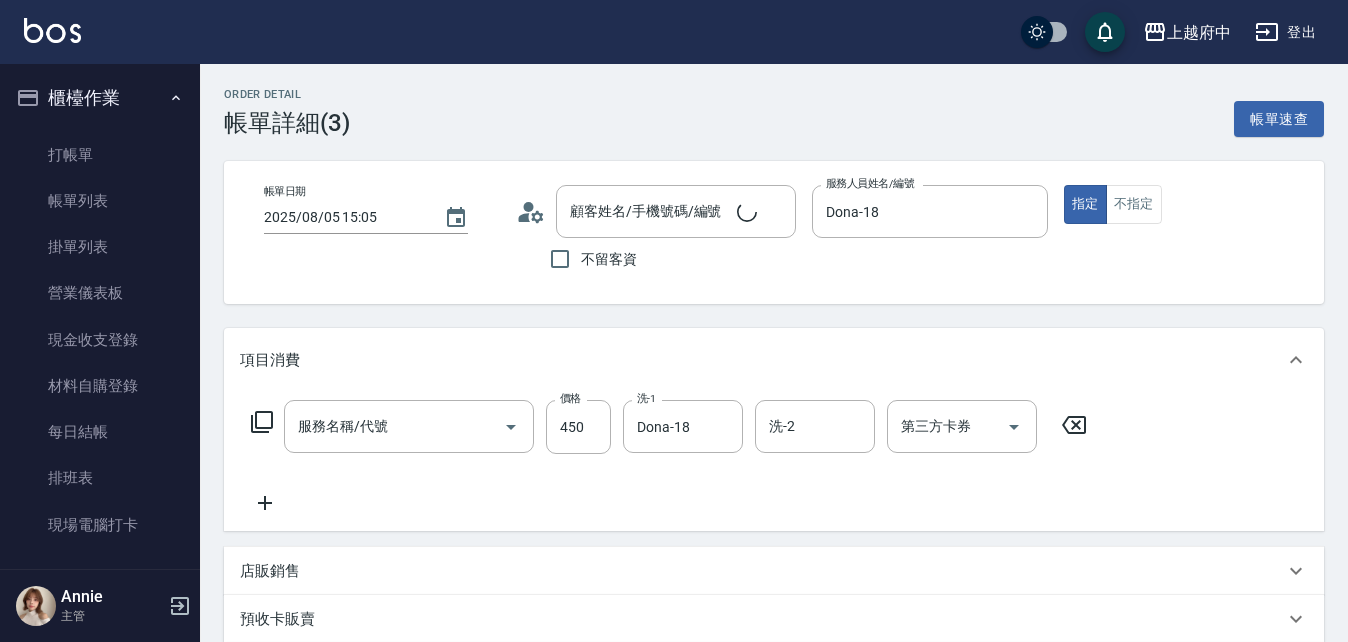type on "有機洗髮(200)" 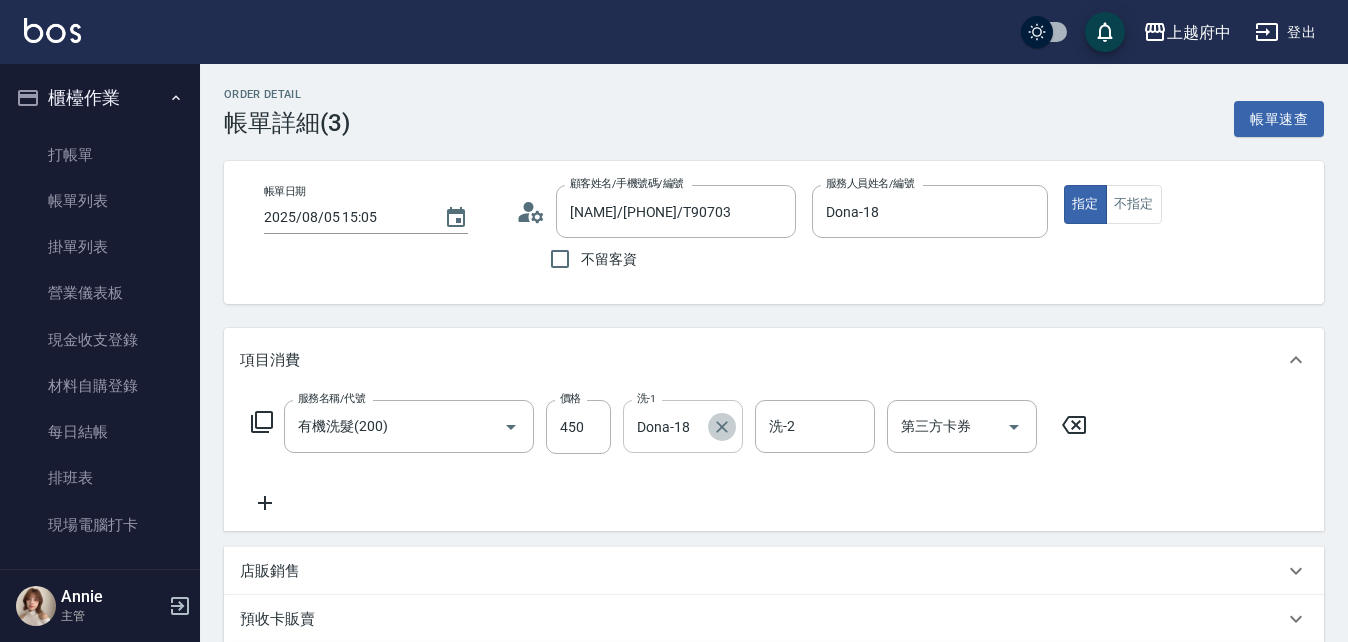 click 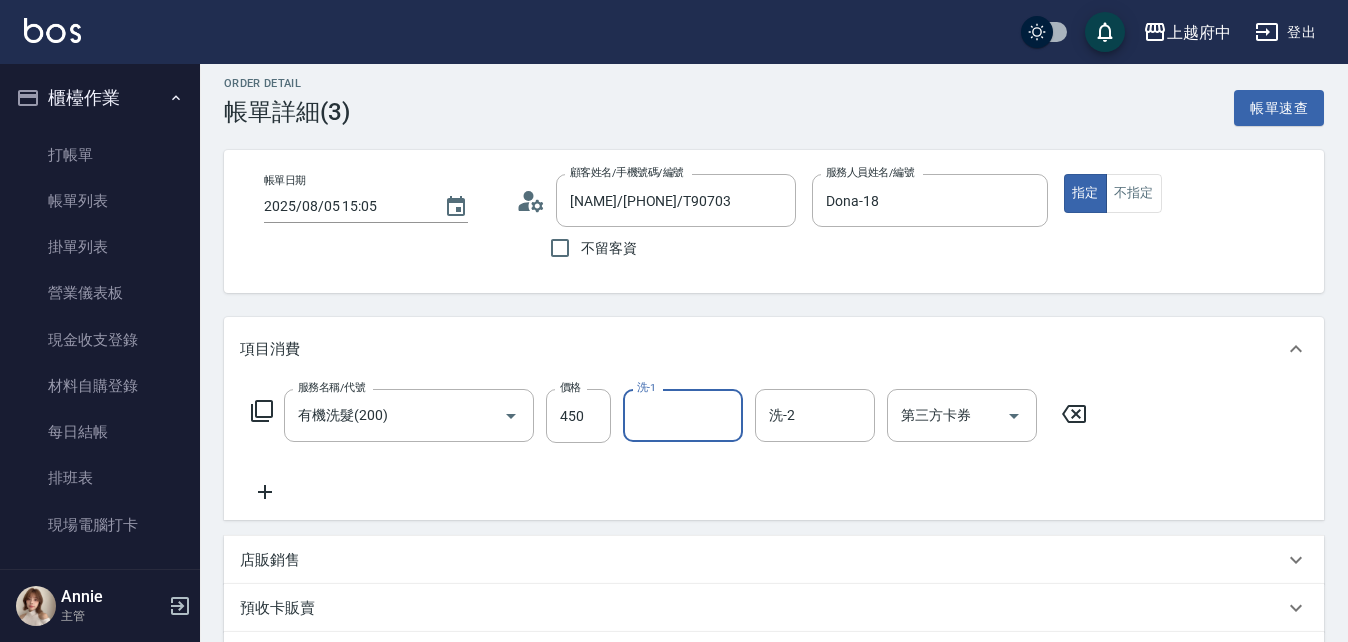 scroll, scrollTop: 0, scrollLeft: 0, axis: both 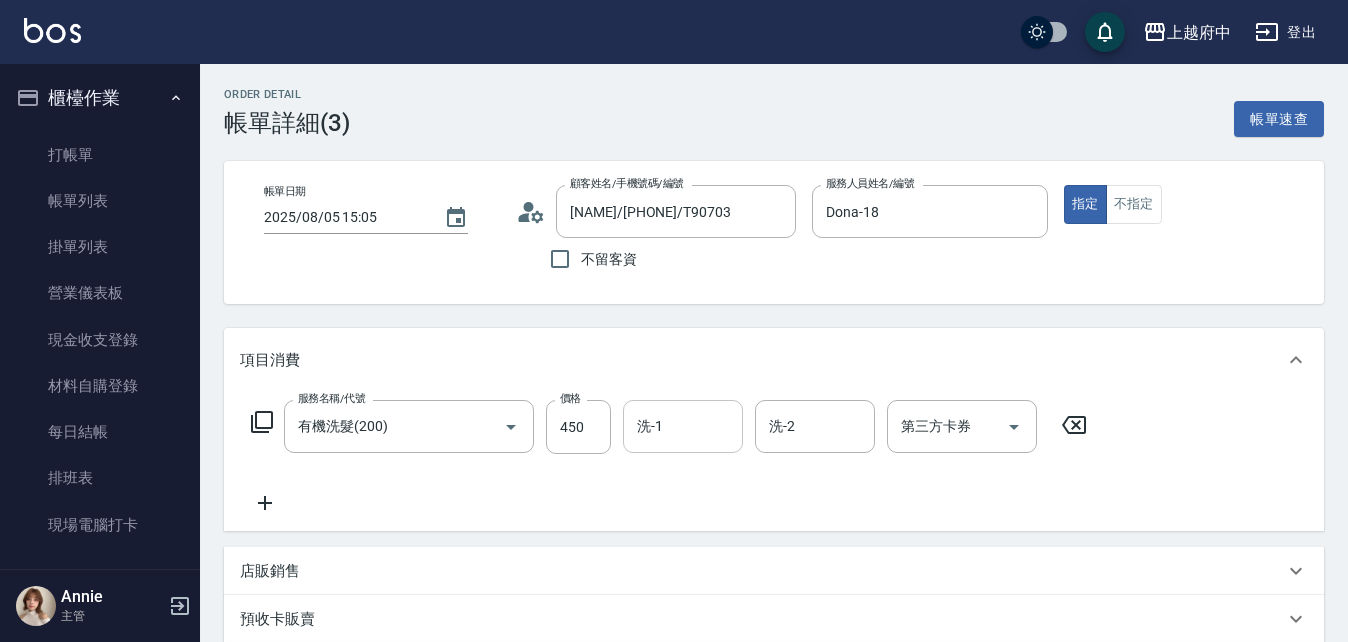 click on "服務名稱/代號 有機洗髮(200) 服務名稱/代號 價格 450 價格 洗-1 洗-1 洗-2 洗-2 第三方卡券 第三方卡券" at bounding box center [669, 457] 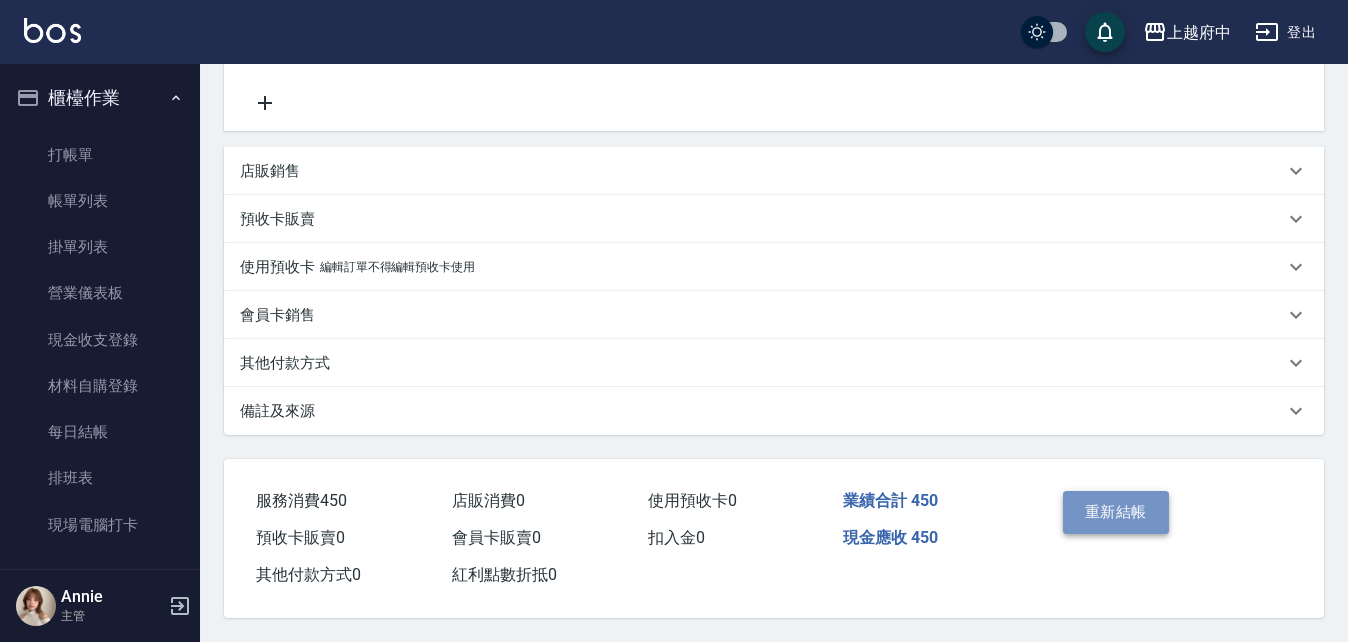 click on "重新結帳" at bounding box center [1116, 512] 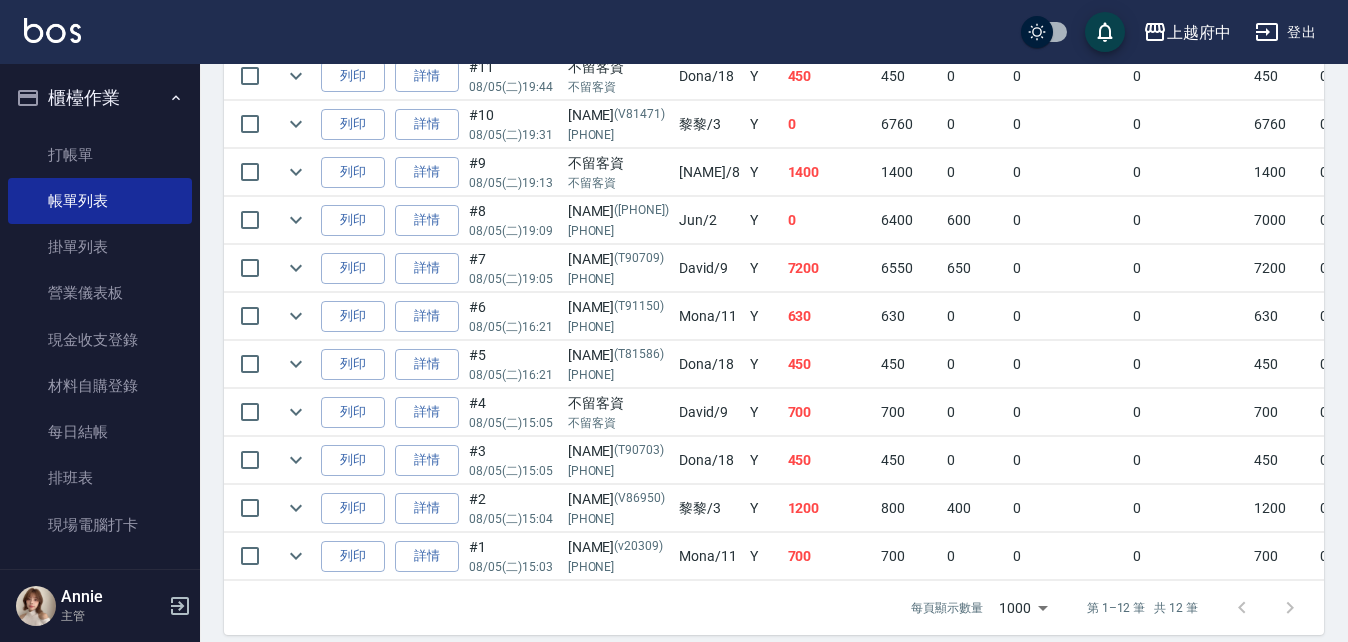 scroll, scrollTop: 692, scrollLeft: 0, axis: vertical 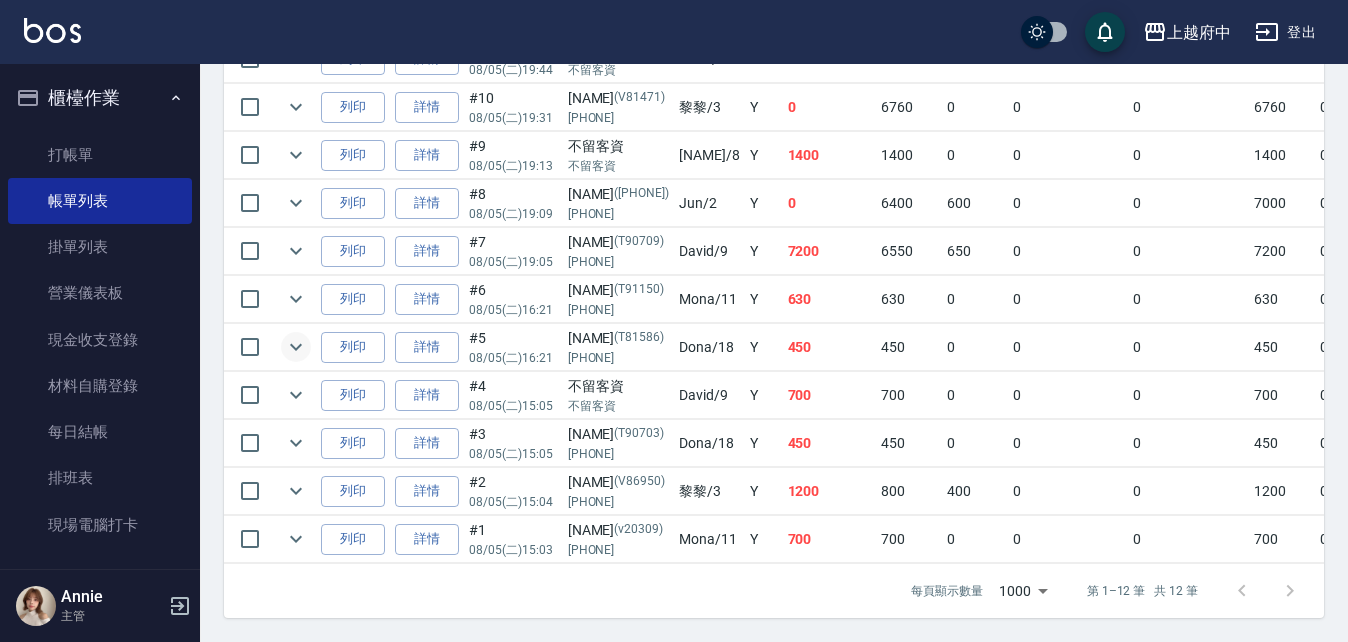 click 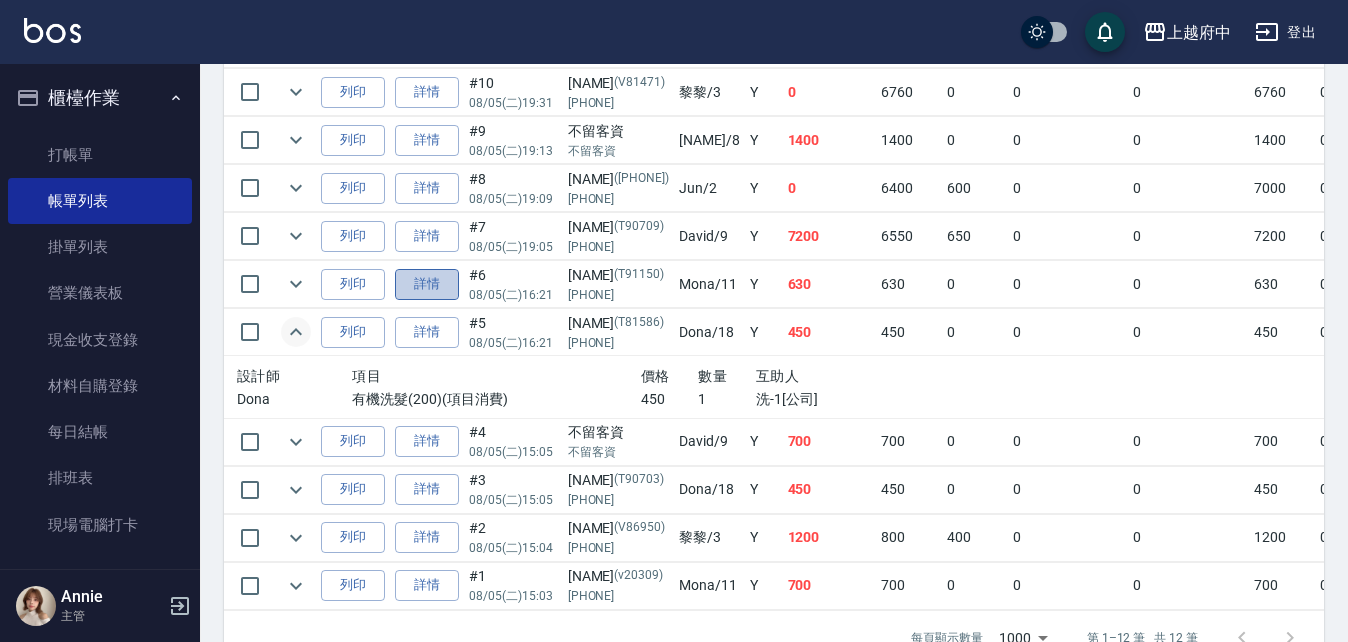 click on "詳情" at bounding box center [427, 284] 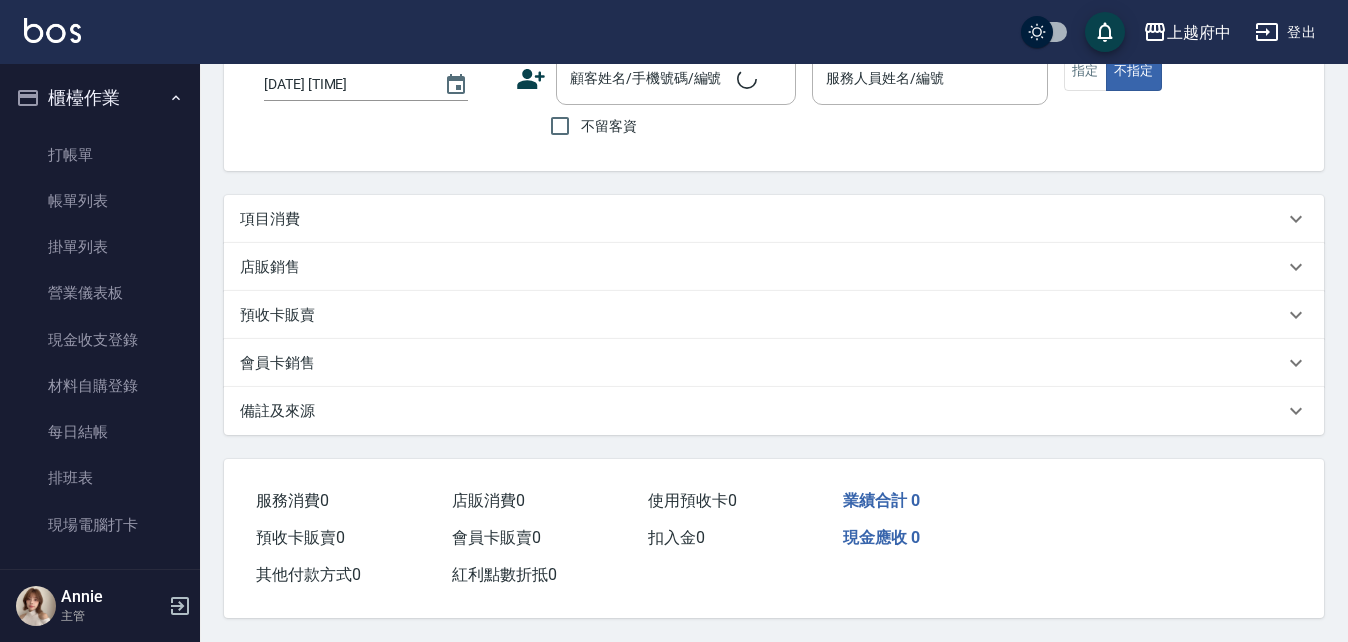 scroll, scrollTop: 0, scrollLeft: 0, axis: both 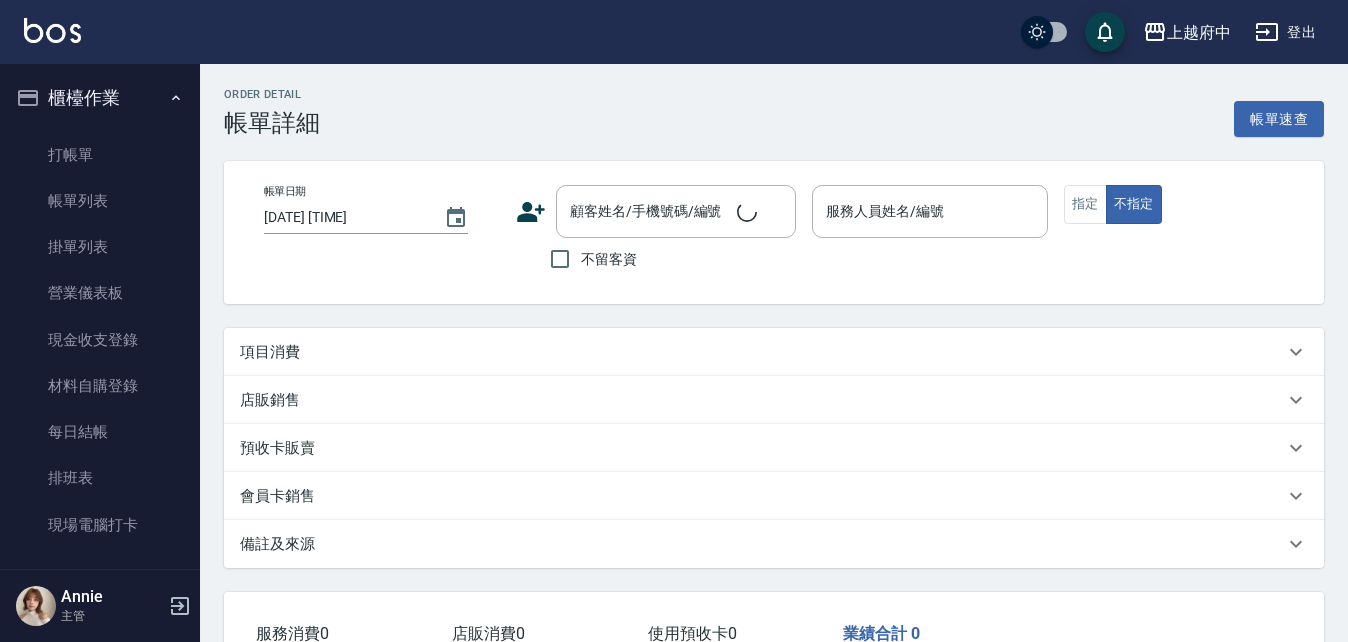 type on "2025/08/05 16:21" 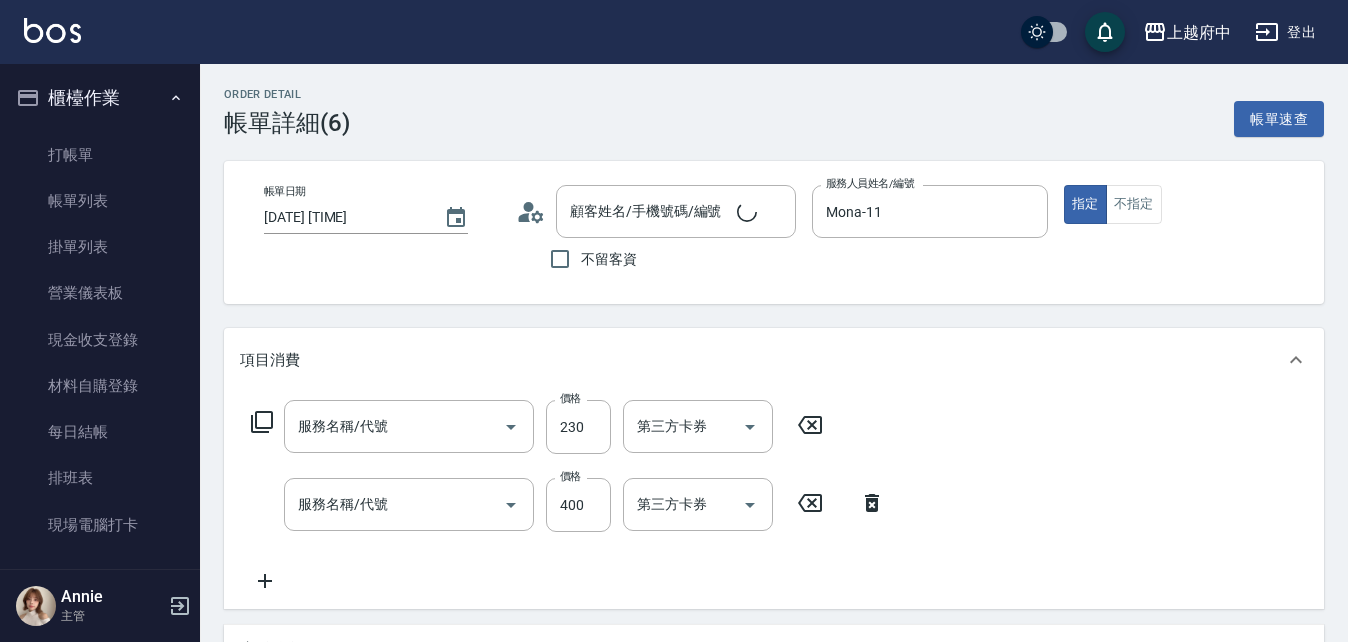 type on "胡敦翔/0908411997/T91150" 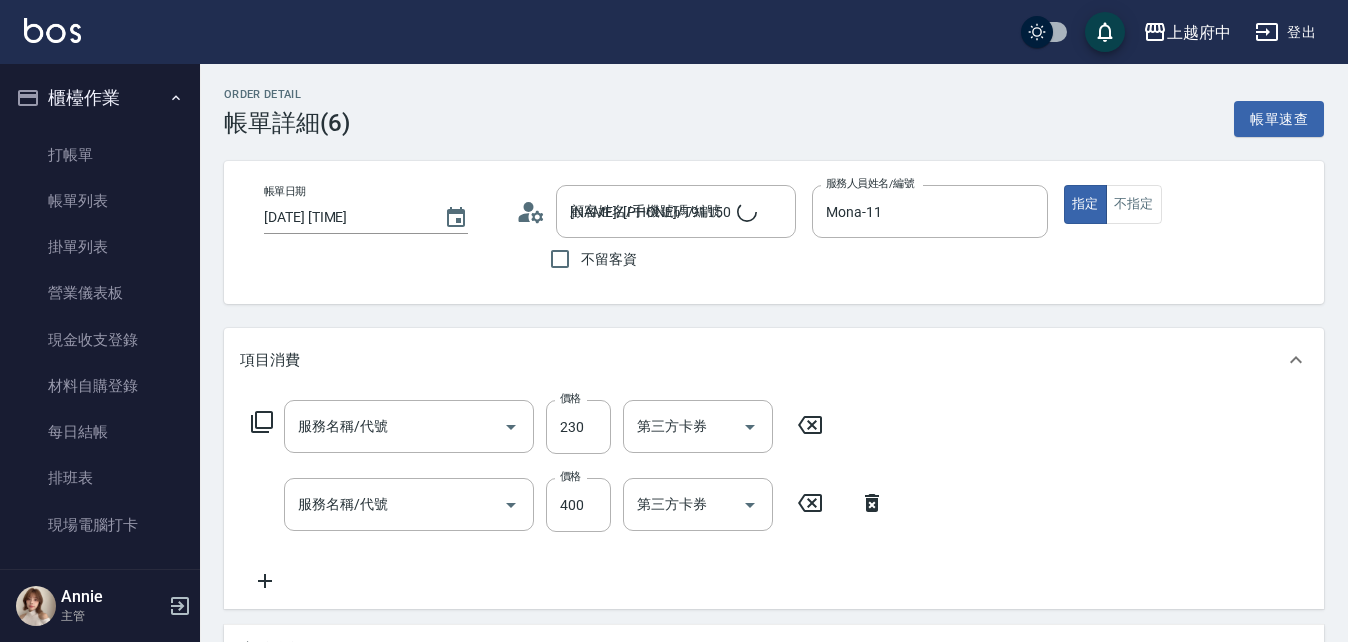 type on "剪髮(340)" 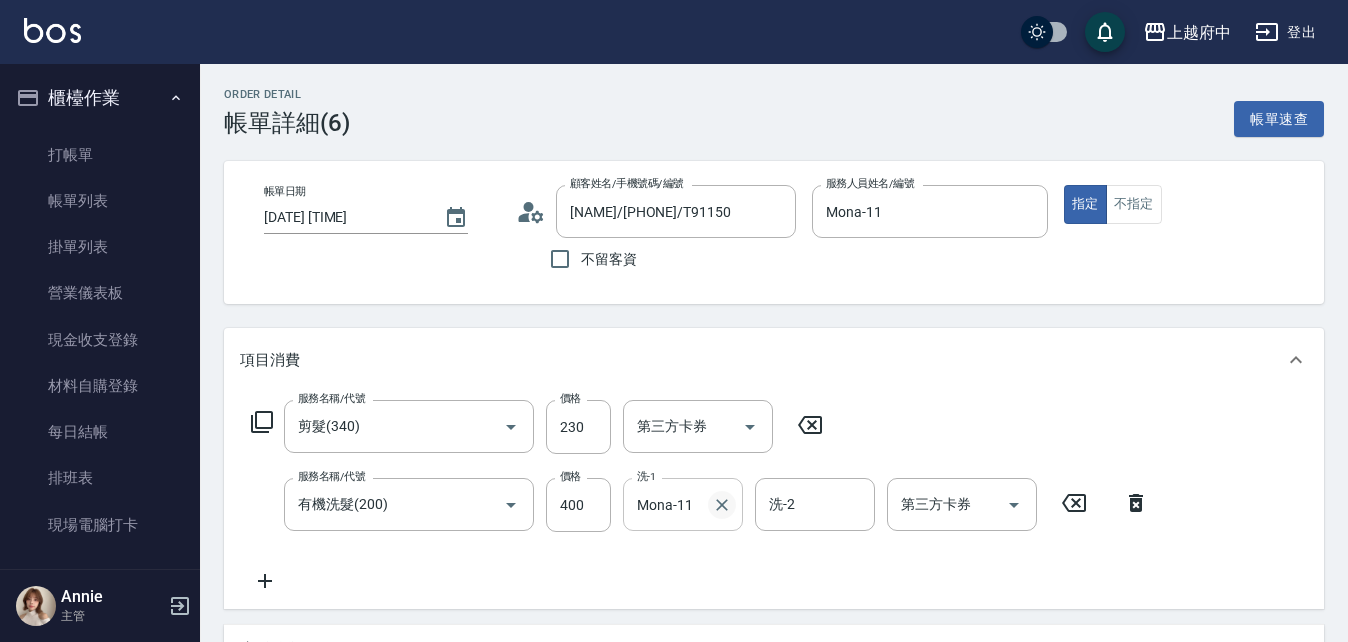 click 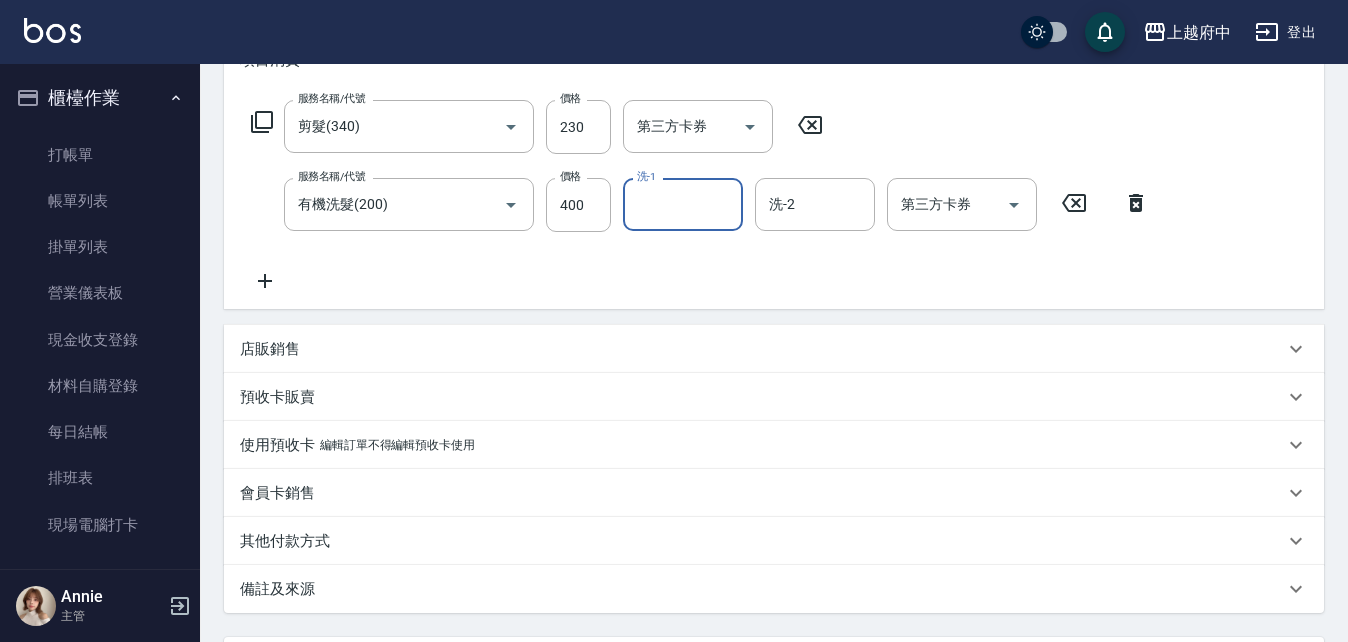 click on "服務名稱/代號 剪髮(340) 服務名稱/代號 價格 230 價格 第三方卡券 第三方卡券 服務名稱/代號 有機洗髮(200) 服務名稱/代號 價格 400 價格 洗-1 洗-1 洗-2 洗-2 第三方卡券 第三方卡券" at bounding box center (700, 196) 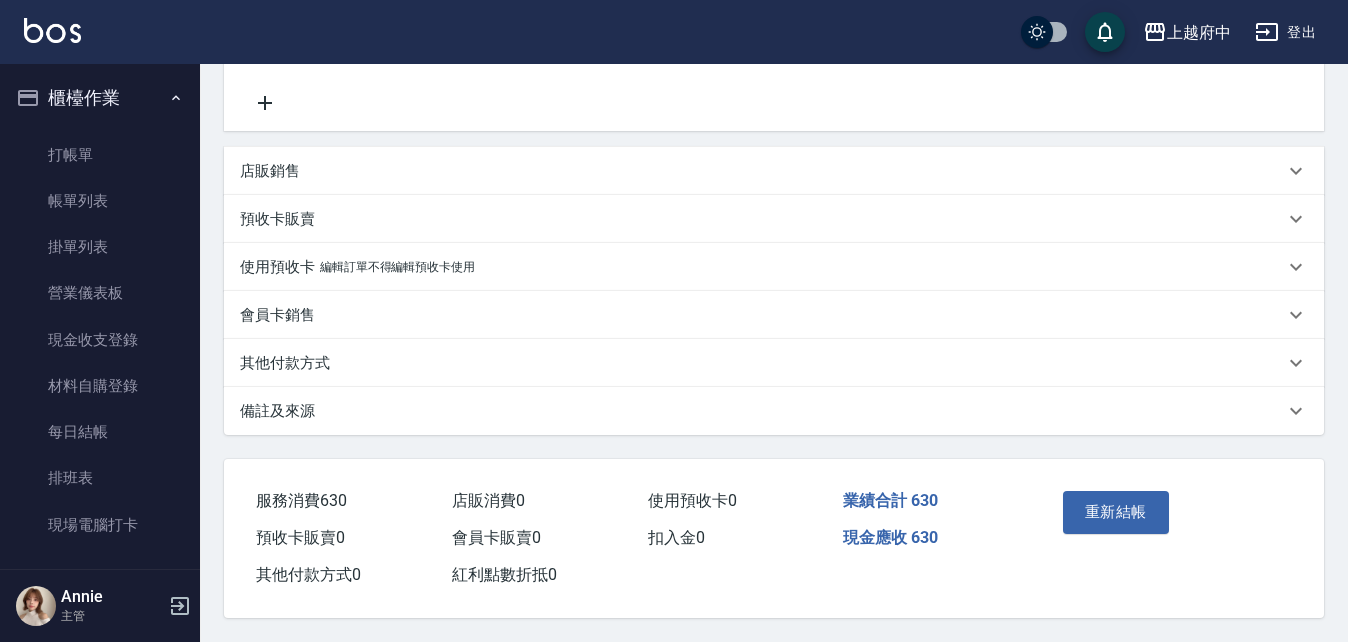 scroll, scrollTop: 487, scrollLeft: 0, axis: vertical 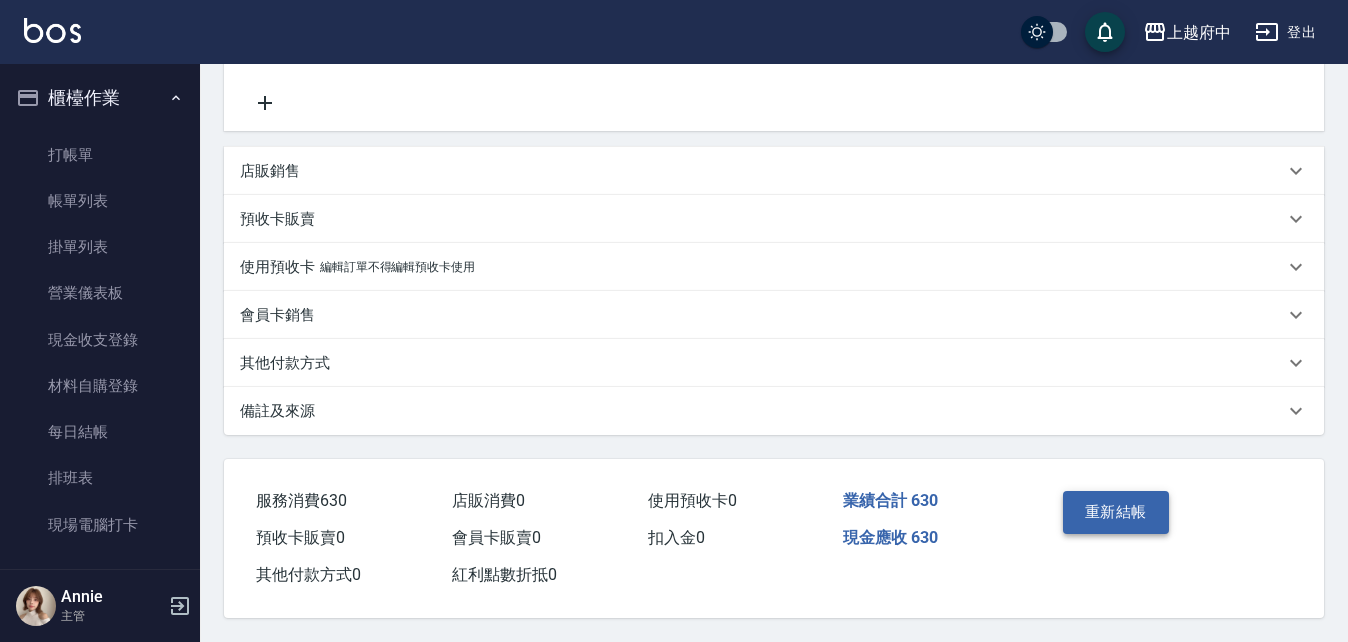 click on "重新結帳" at bounding box center [1116, 512] 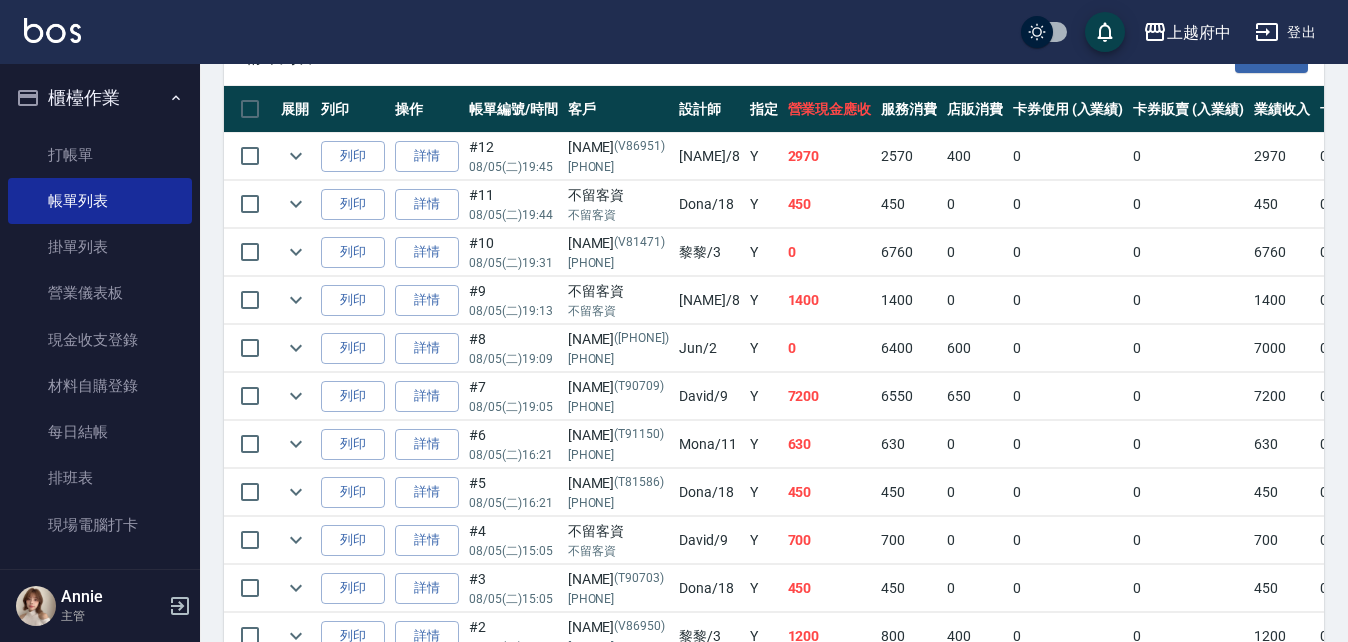 scroll, scrollTop: 600, scrollLeft: 0, axis: vertical 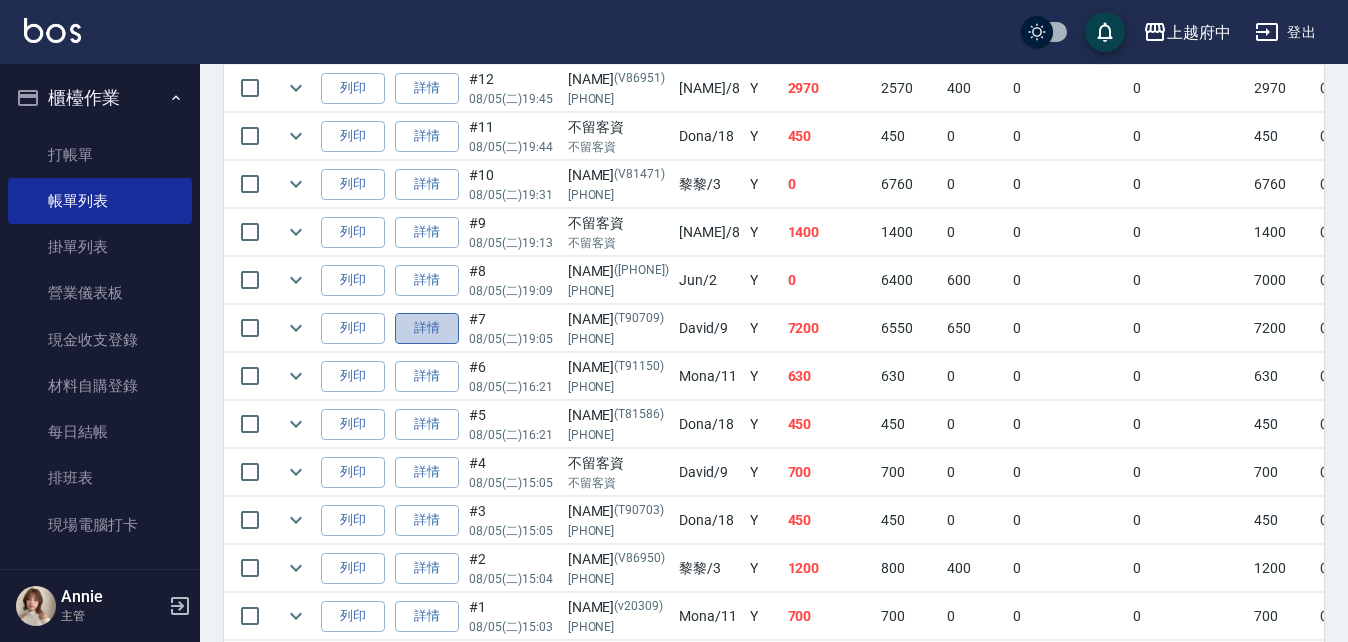 click on "詳情" at bounding box center (427, 328) 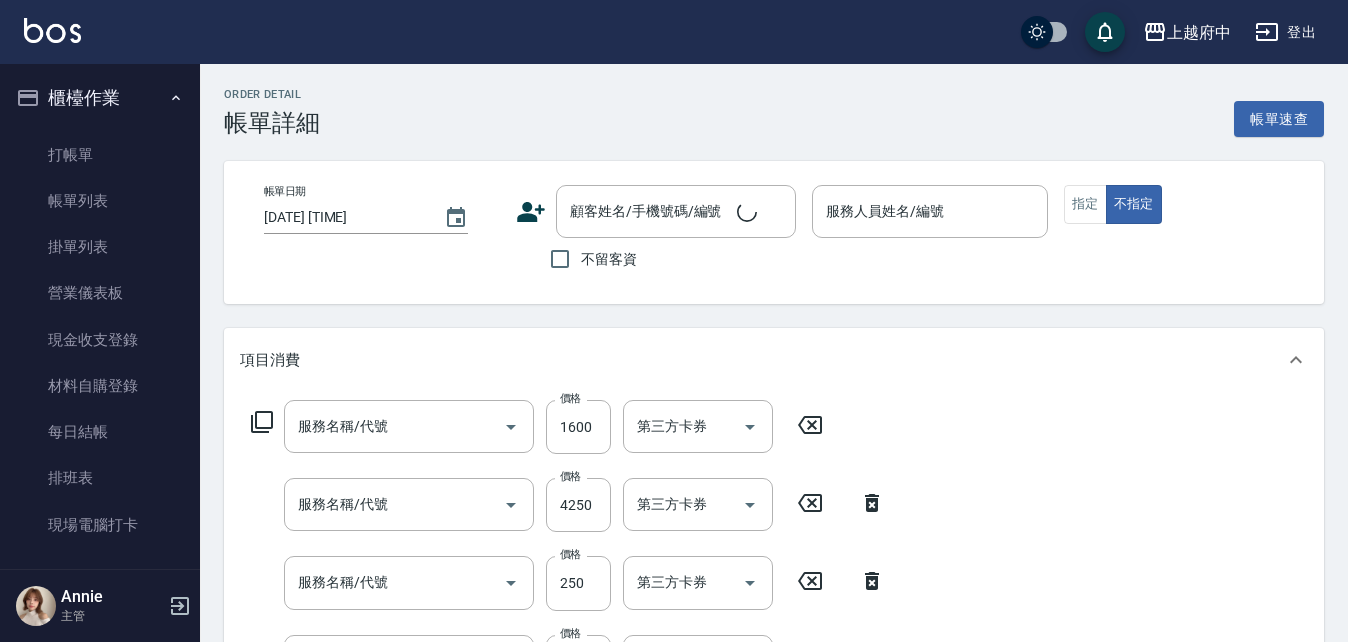 scroll, scrollTop: 0, scrollLeft: 0, axis: both 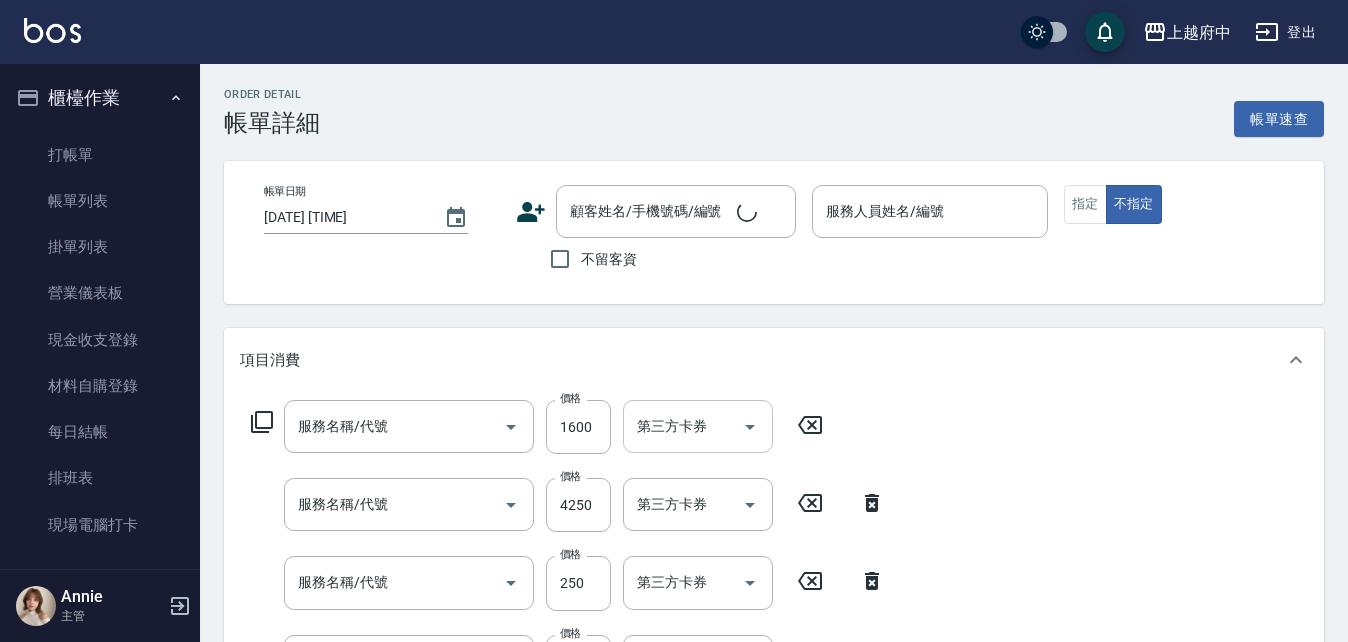 type on "2025/08/05 19:05" 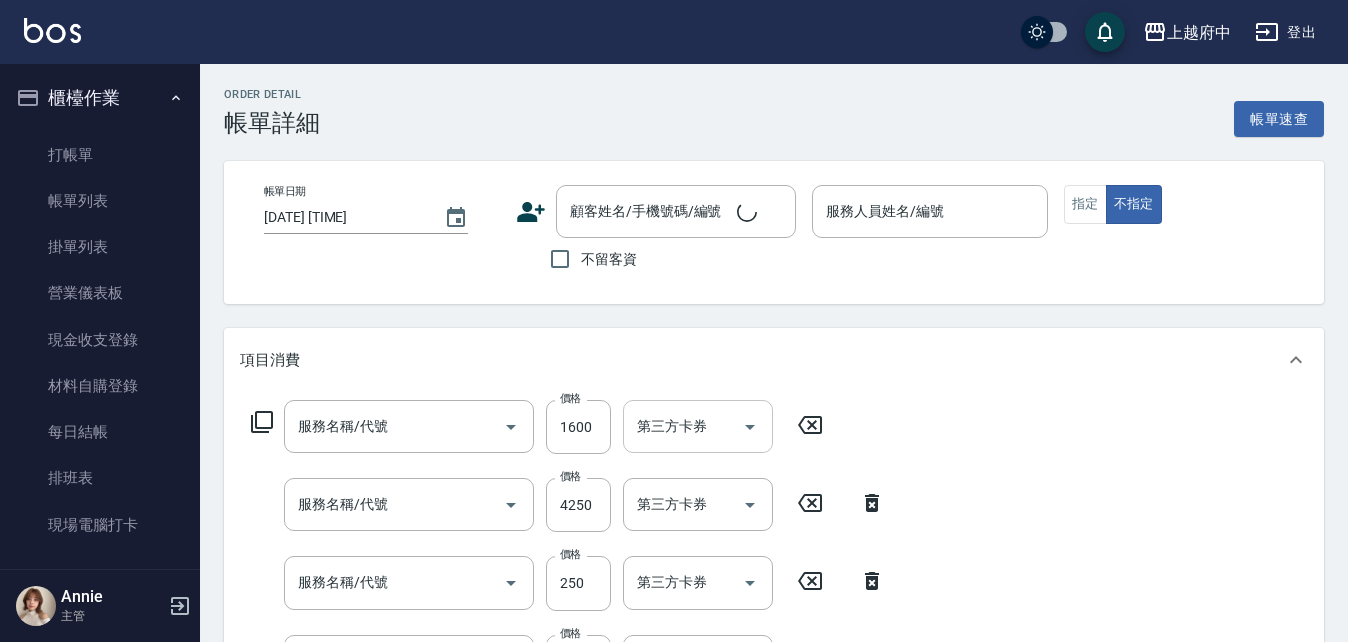 type on "David-9" 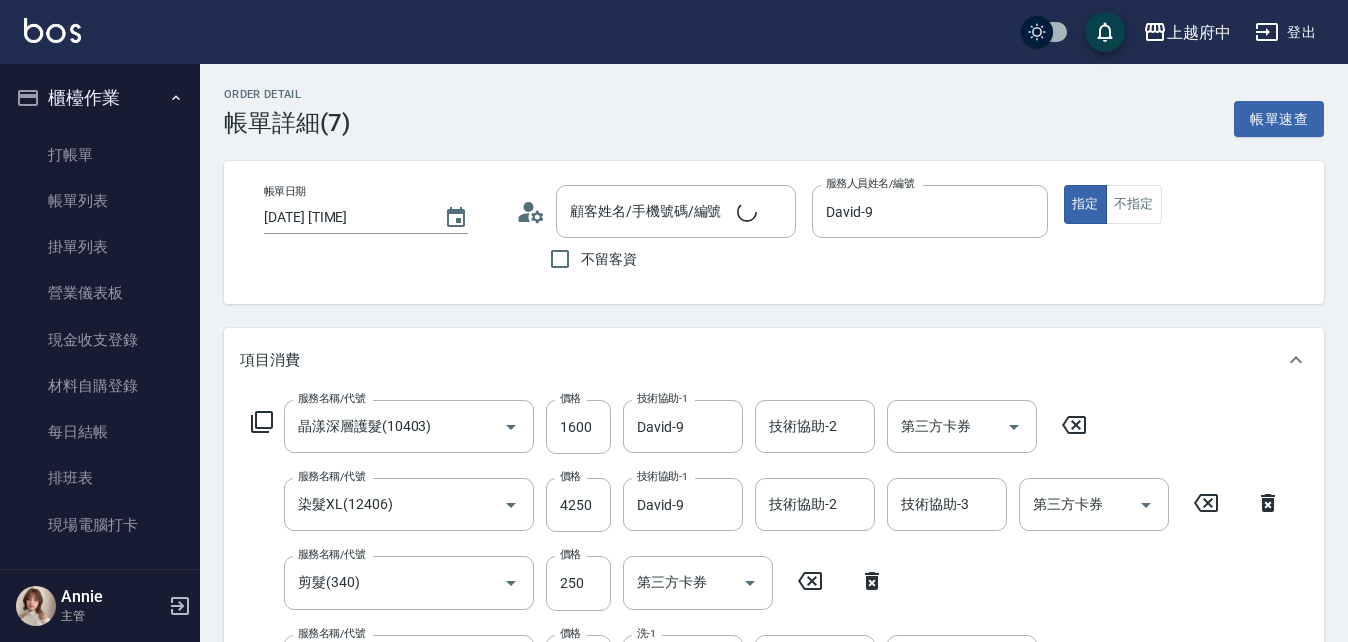 type on "鄔欣恩/0972130843/T90709" 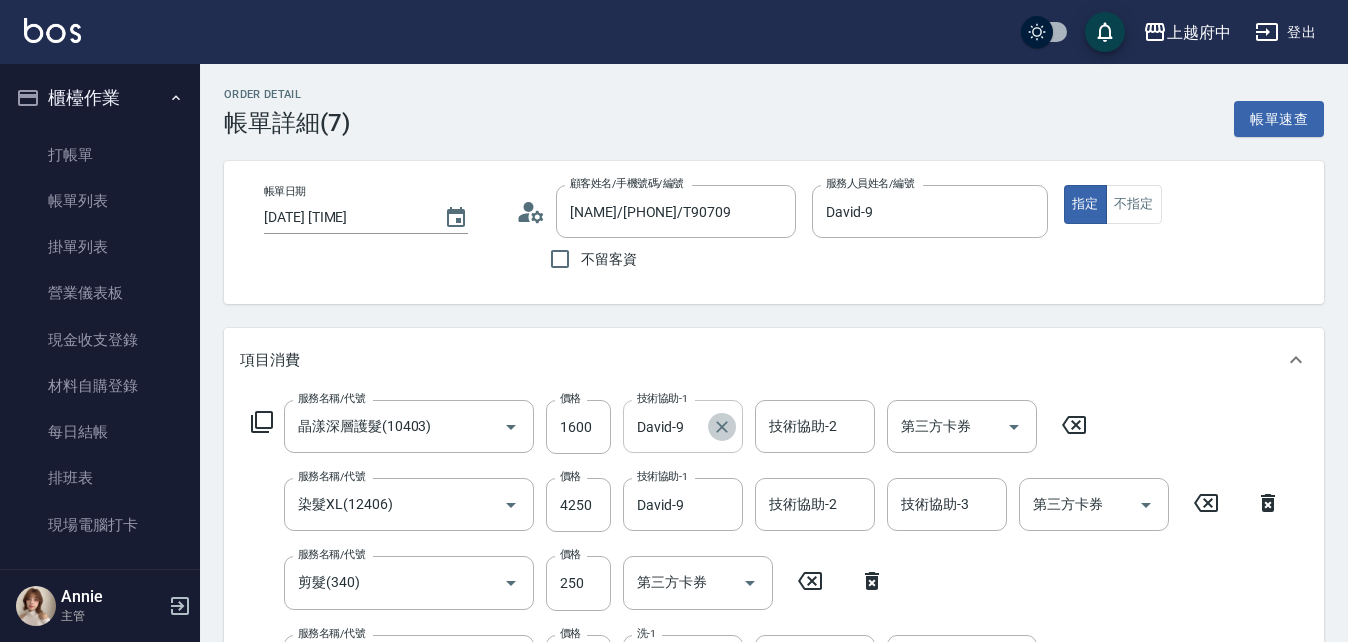 click 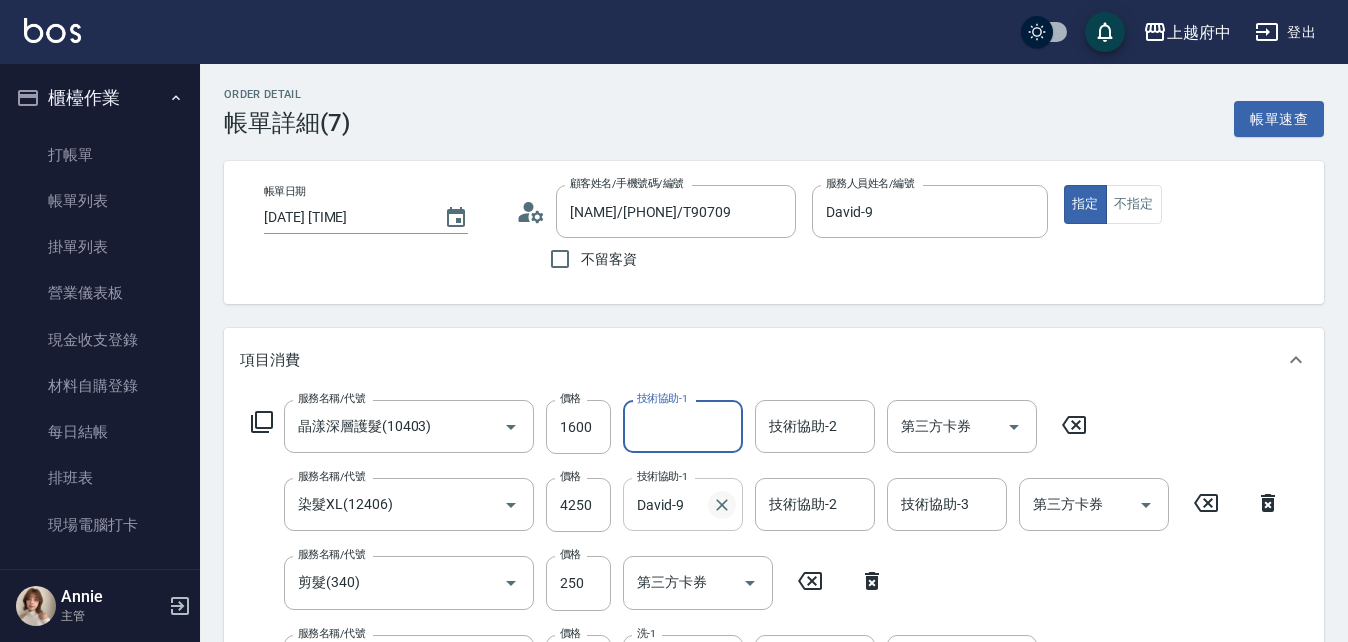 click 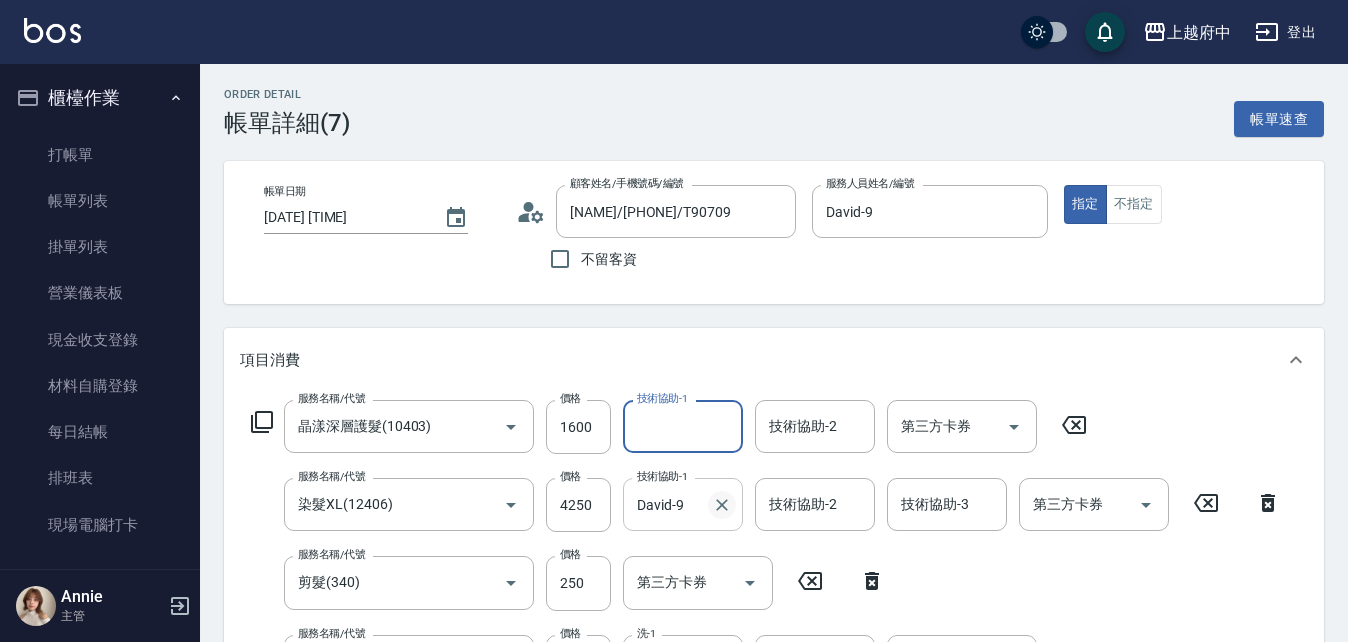 type 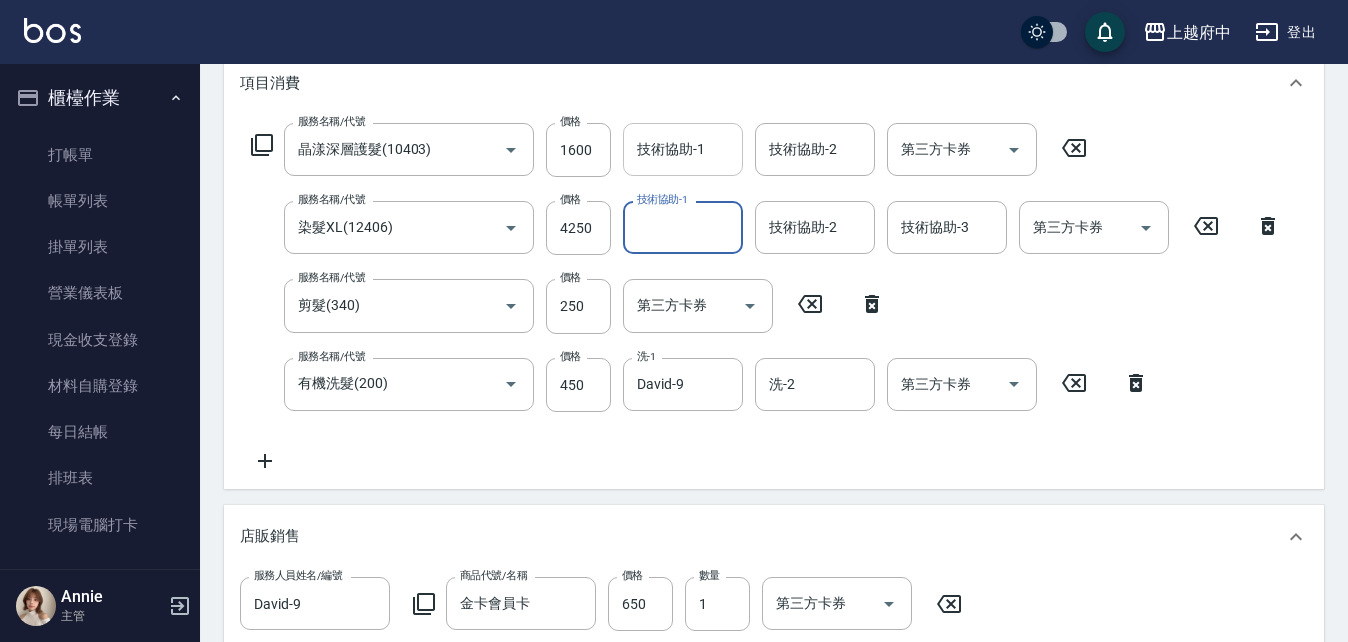 scroll, scrollTop: 300, scrollLeft: 0, axis: vertical 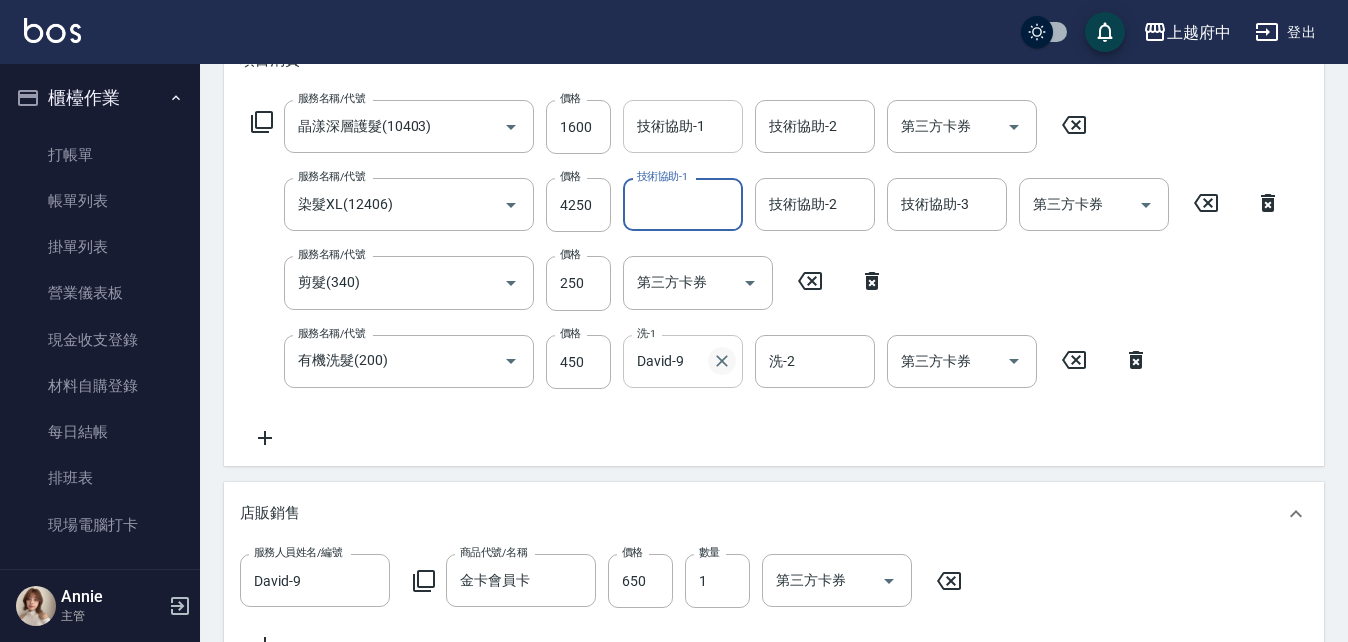 click 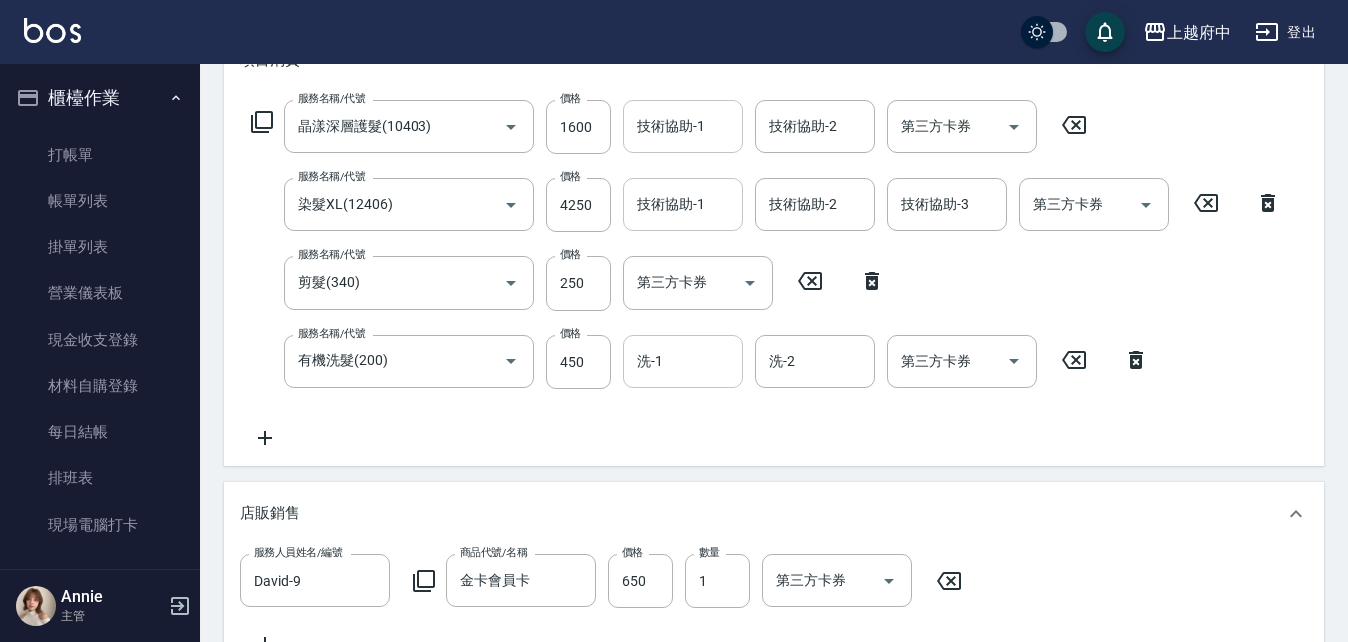 click on "服務名稱/代號 晶漾深層護髮(10403) 服務名稱/代號 價格 1600 價格 技術協助-1 技術協助-1 技術協助-2 技術協助-2 第三方卡券 第三方卡券 服務名稱/代號 染髮XL(12406) 服務名稱/代號 價格 4250 價格 技術協助-1 技術協助-1 技術協助-2 技術協助-2 技術協助-3 技術協助-3 第三方卡券 第三方卡券 服務名稱/代號 剪髮(340) 服務名稱/代號 價格 250 價格 第三方卡券 第三方卡券 服務名稱/代號 有機洗髮(200) 服務名稱/代號 價格 450 價格 洗-1 洗-1 洗-2 洗-2 第三方卡券 第三方卡券" at bounding box center (766, 275) 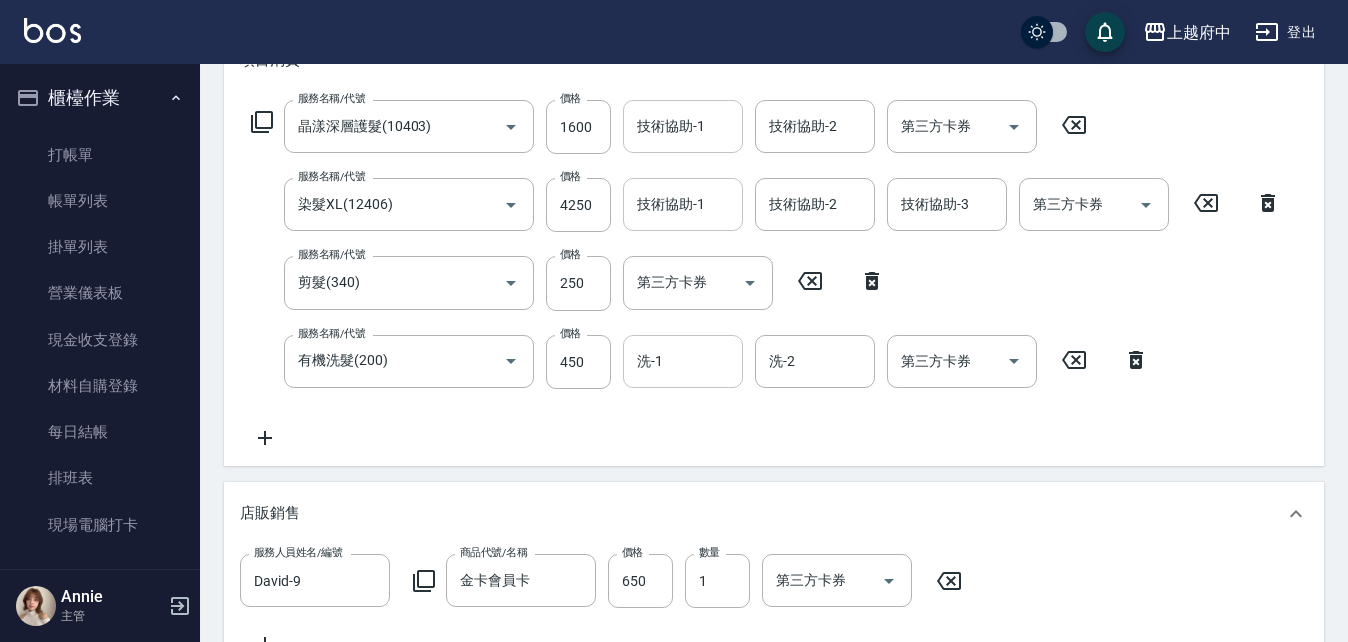 click on "服務名稱/代號 晶漾深層護髮(10403) 服務名稱/代號 價格 1600 價格 技術協助-1 技術協助-1 技術協助-2 技術協助-2 第三方卡券 第三方卡券 服務名稱/代號 染髮XL(12406) 服務名稱/代號 價格 4250 價格 技術協助-1 技術協助-1 技術協助-2 技術協助-2 技術協助-3 技術協助-3 第三方卡券 第三方卡券 服務名稱/代號 剪髮(340) 服務名稱/代號 價格 250 價格 第三方卡券 第三方卡券 服務名稱/代號 有機洗髮(200) 服務名稱/代號 價格 450 價格 洗-1 洗-1 洗-2 洗-2 第三方卡券 第三方卡券" at bounding box center [766, 275] 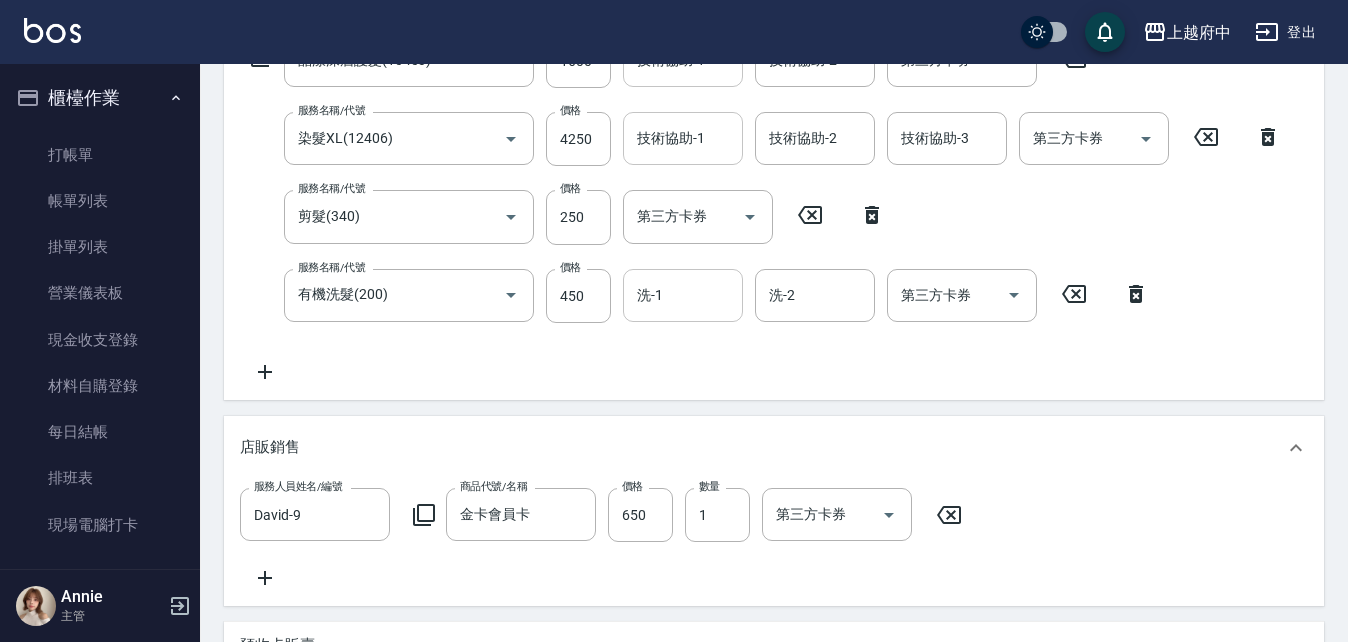 scroll, scrollTop: 400, scrollLeft: 0, axis: vertical 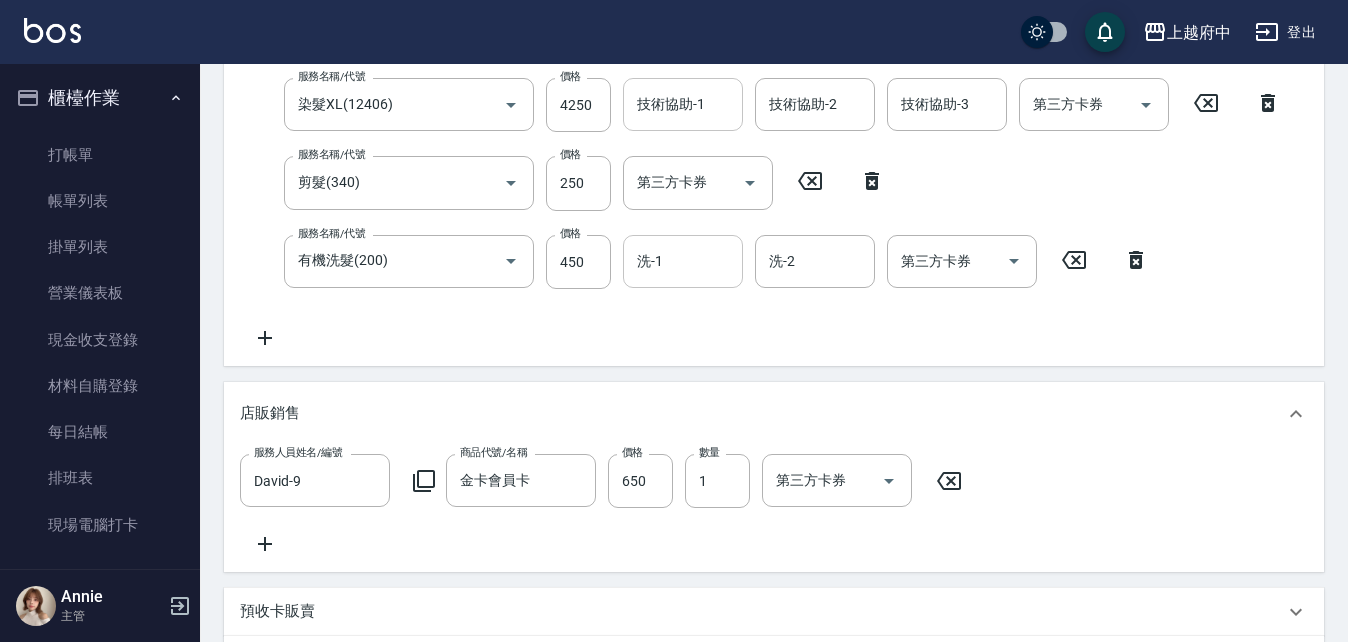 click on "服務名稱/代號 晶漾深層護髮(10403) 服務名稱/代號 價格 1600 價格 技術協助-1 技術協助-1 技術協助-2 技術協助-2 第三方卡券 第三方卡券 服務名稱/代號 染髮XL(12406) 服務名稱/代號 價格 4250 價格 技術協助-1 技術協助-1 技術協助-2 技術協助-2 技術協助-3 技術協助-3 第三方卡券 第三方卡券 服務名稱/代號 剪髮(340) 服務名稱/代號 價格 250 價格 第三方卡券 第三方卡券 服務名稱/代號 有機洗髮(200) 服務名稱/代號 價格 450 價格 洗-1 洗-1 洗-2 洗-2 第三方卡券 第三方卡券" at bounding box center [766, 175] 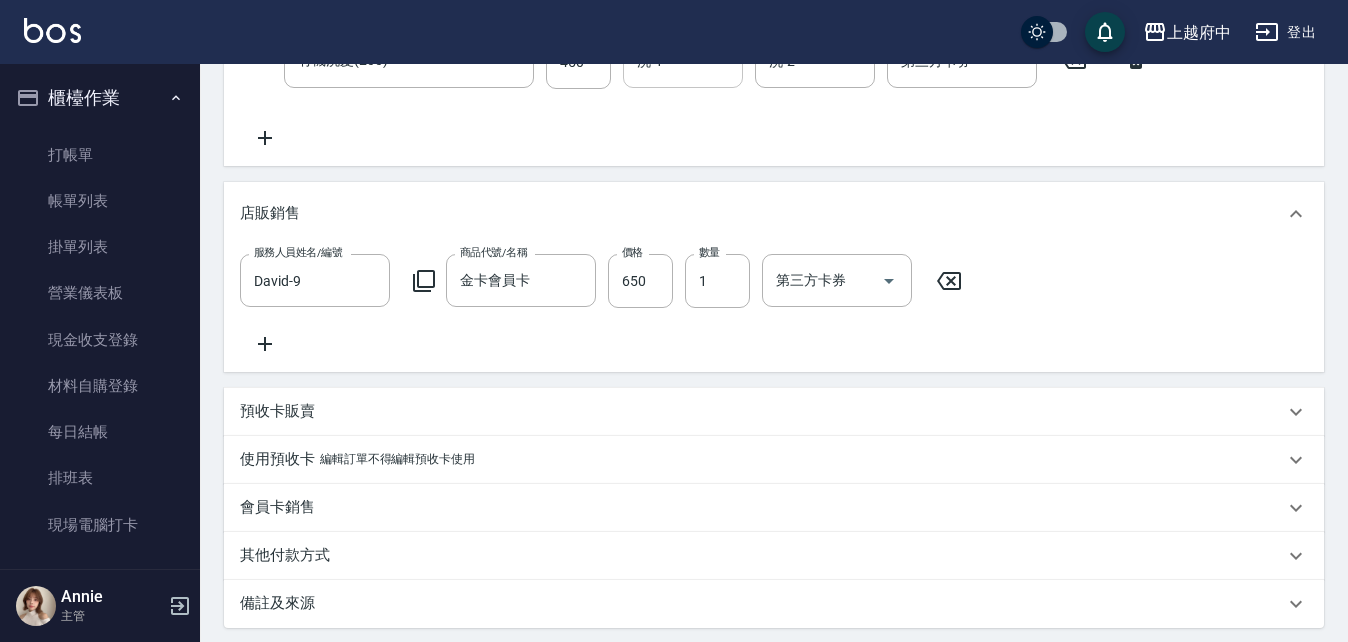 scroll, scrollTop: 817, scrollLeft: 0, axis: vertical 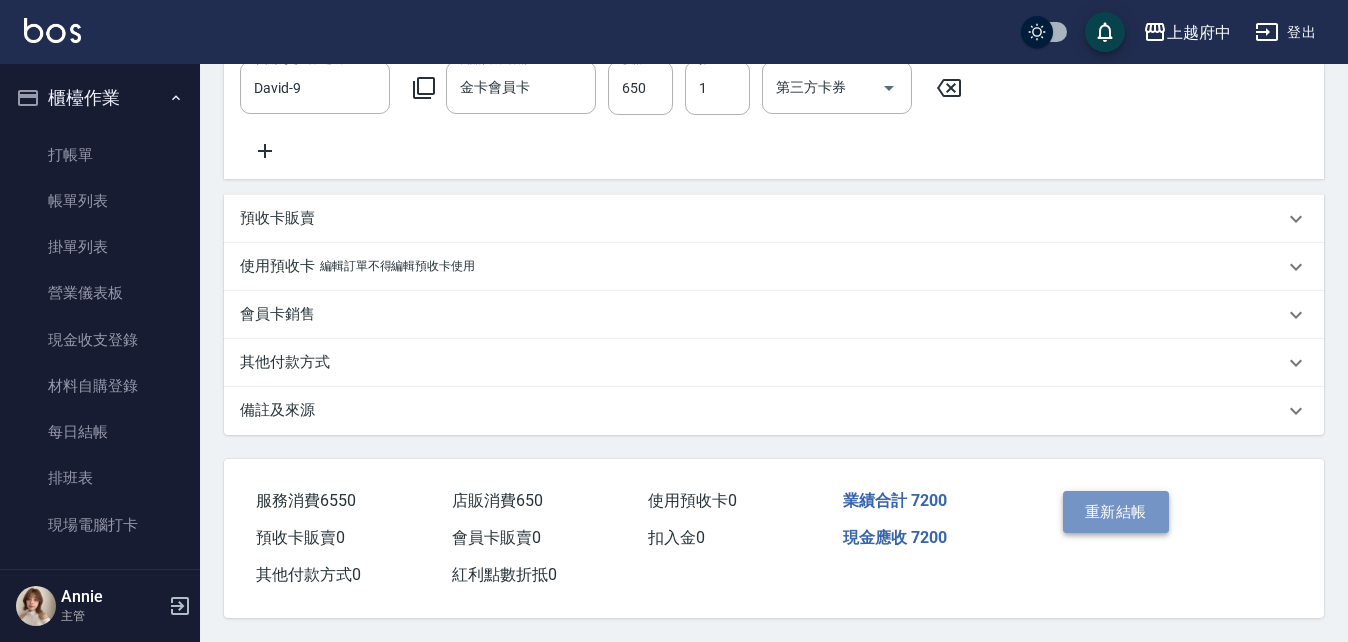 click on "重新結帳" at bounding box center [1116, 512] 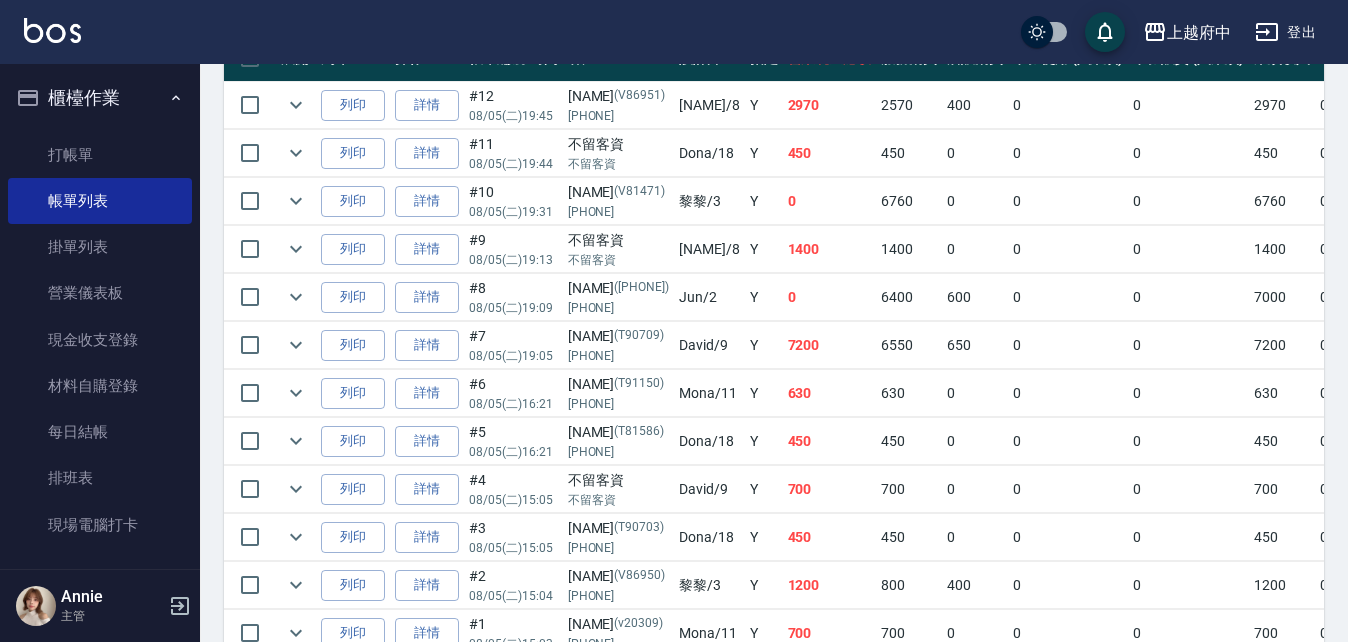 scroll, scrollTop: 600, scrollLeft: 0, axis: vertical 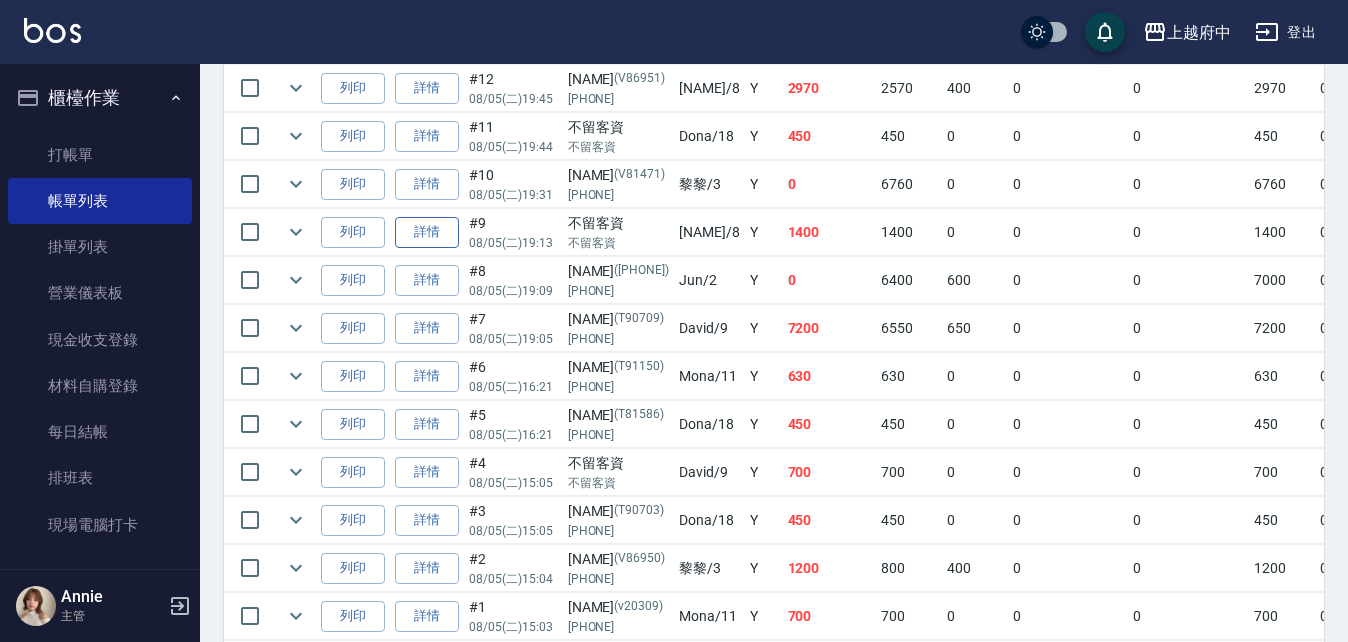 click on "詳情" at bounding box center [427, 232] 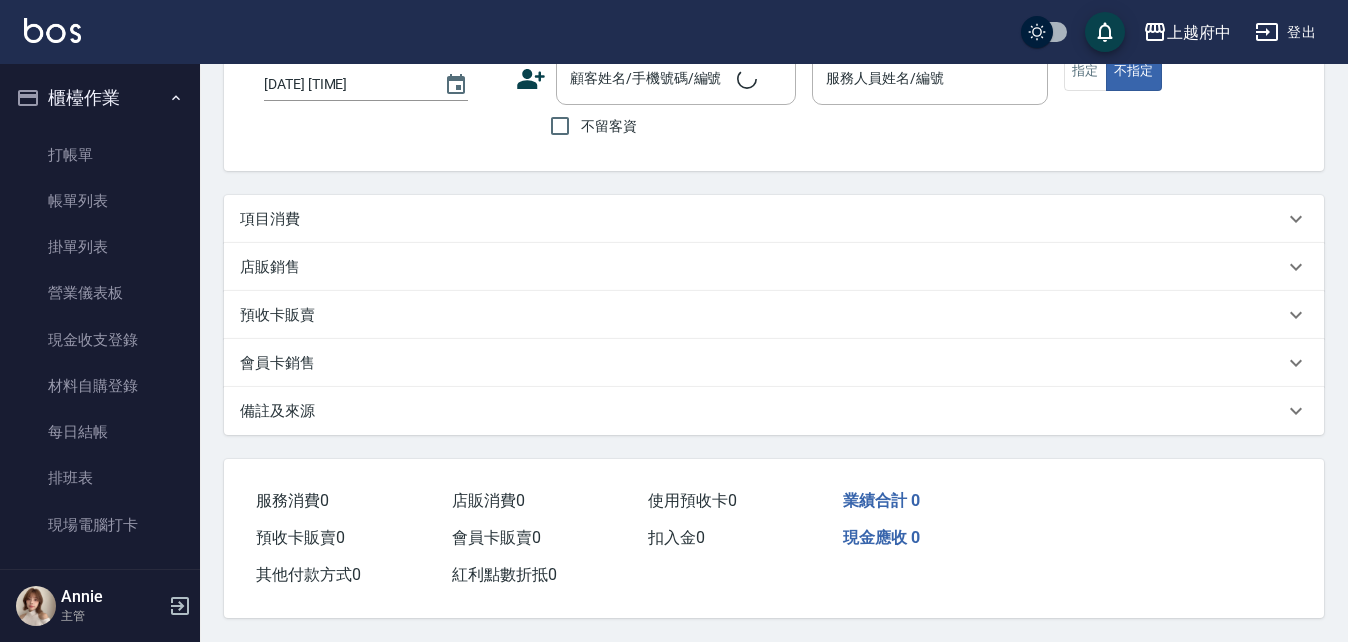 scroll, scrollTop: 0, scrollLeft: 0, axis: both 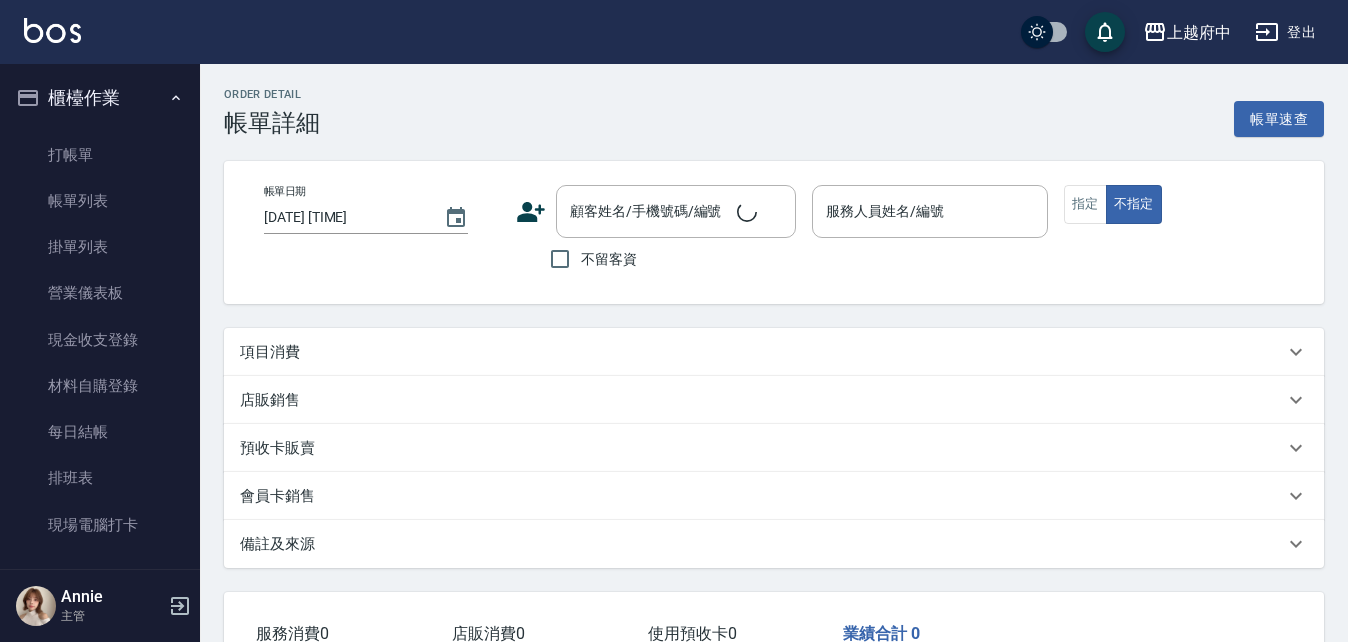type on "2025/08/05 19:13" 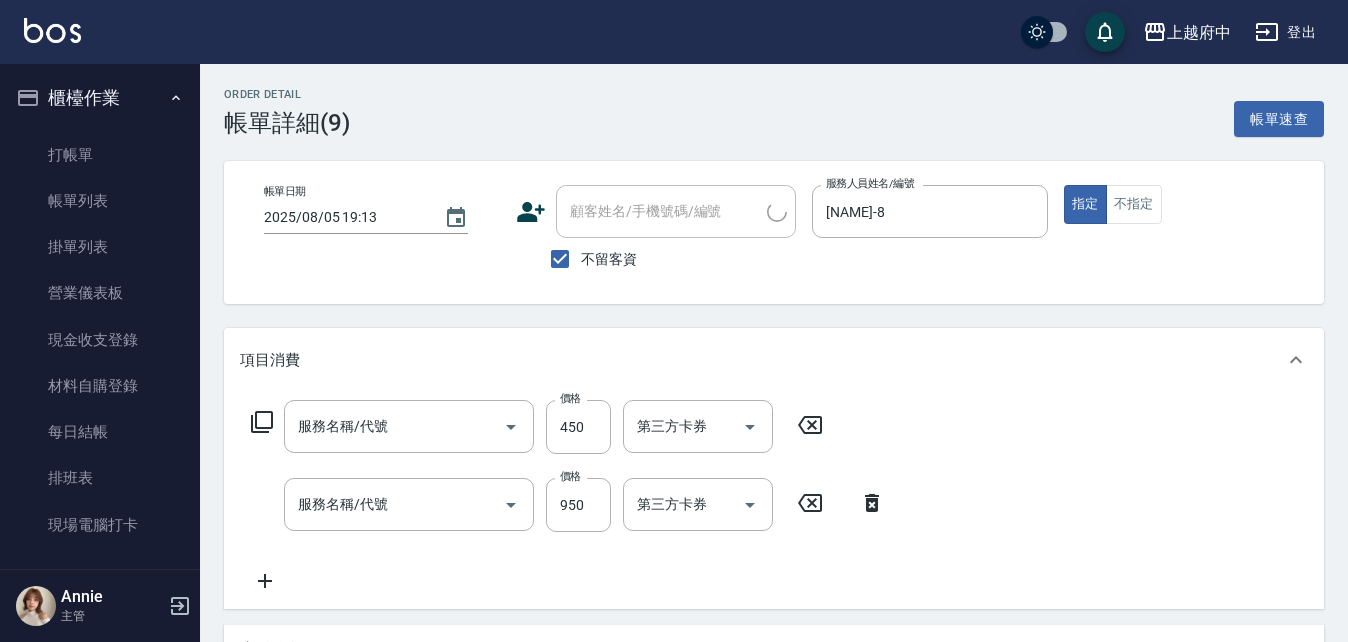 type on "剪髮(340)" 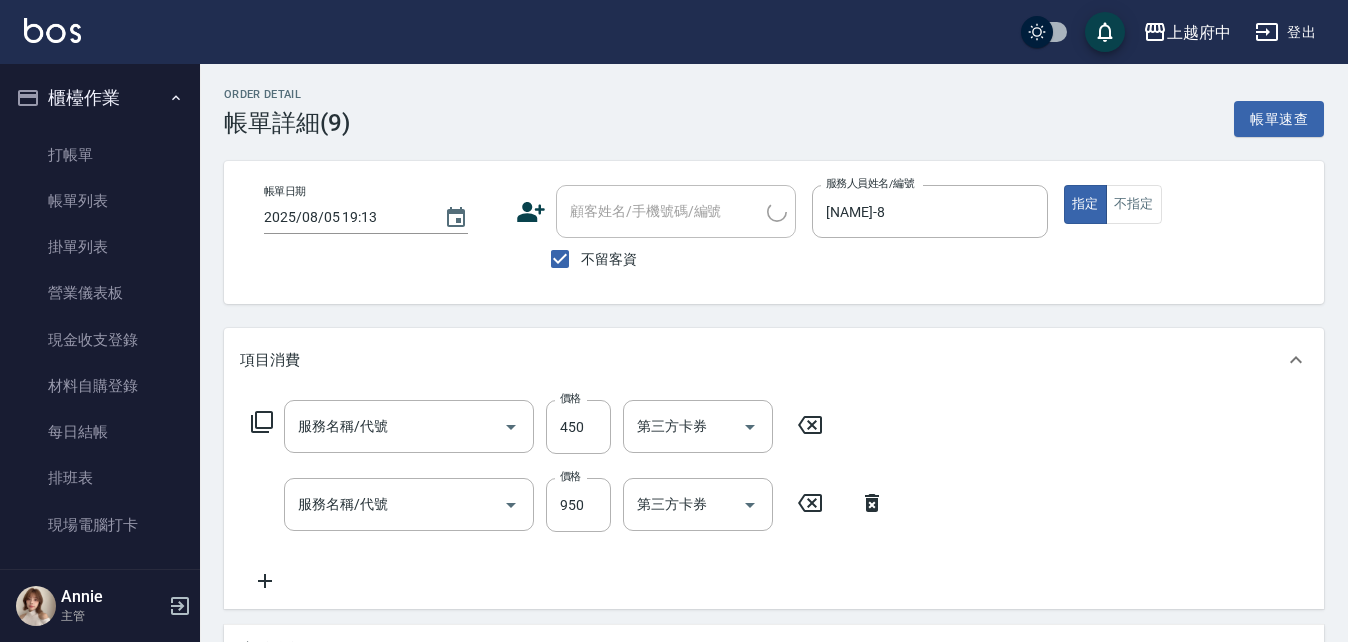 type on "SPA精油洗髮(650)" 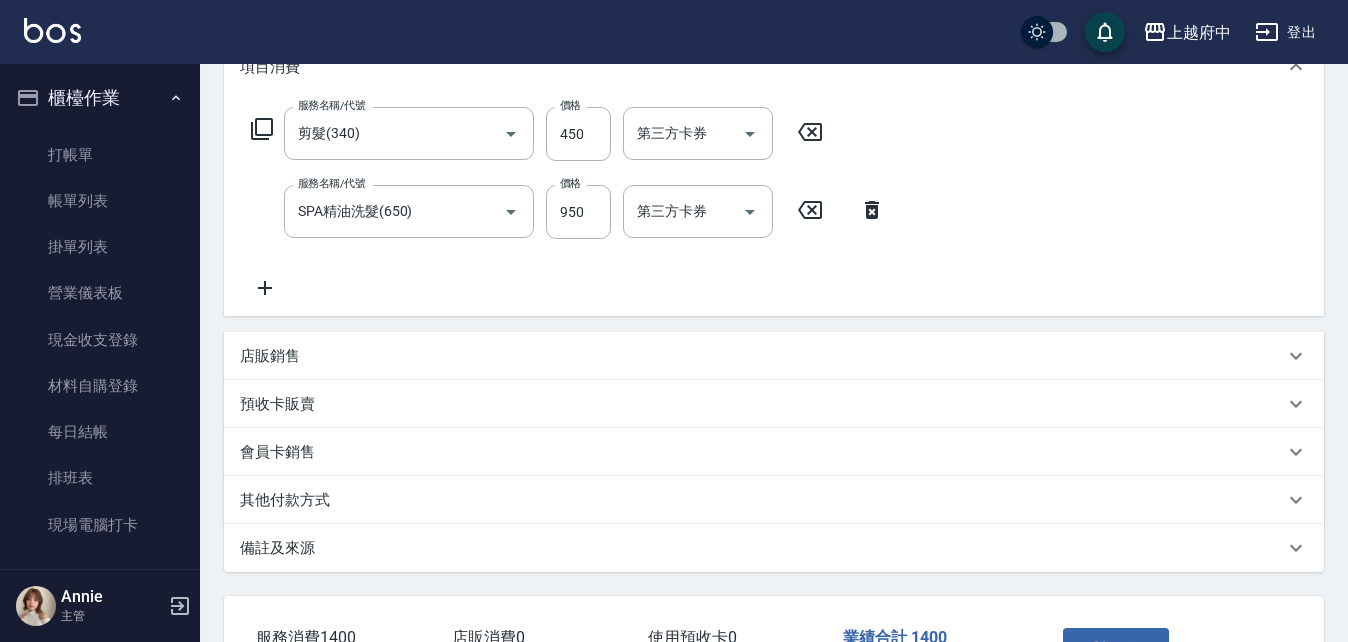 scroll, scrollTop: 300, scrollLeft: 0, axis: vertical 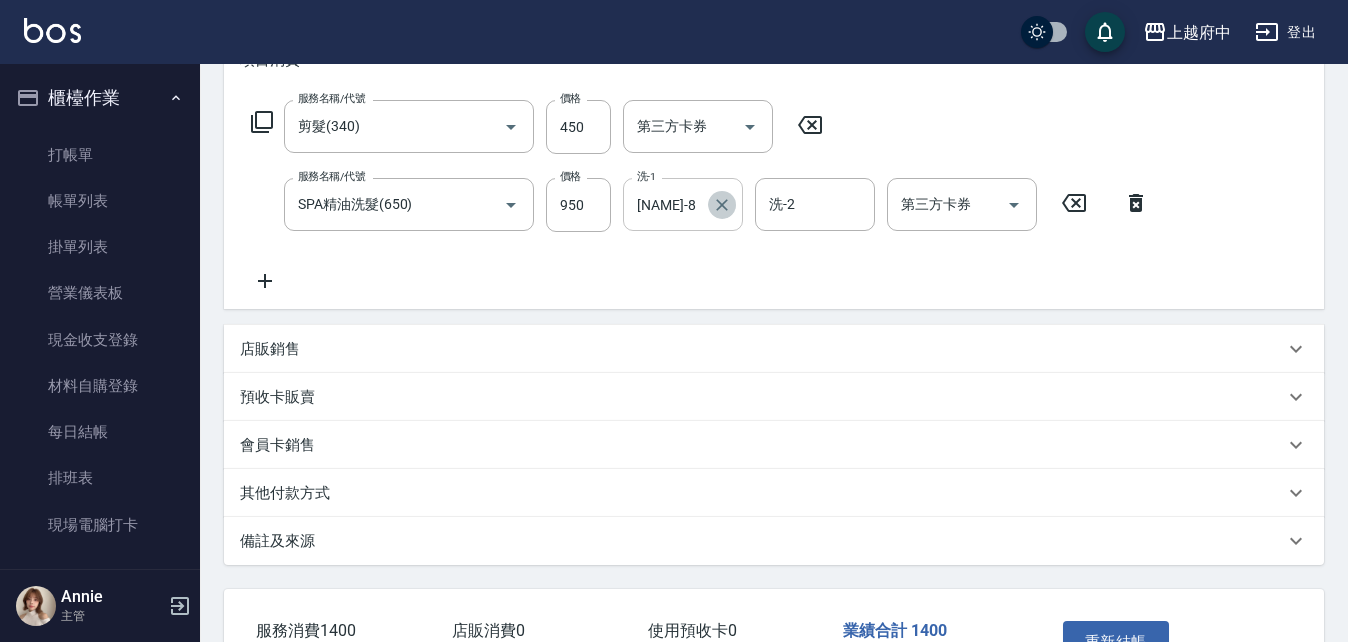 click 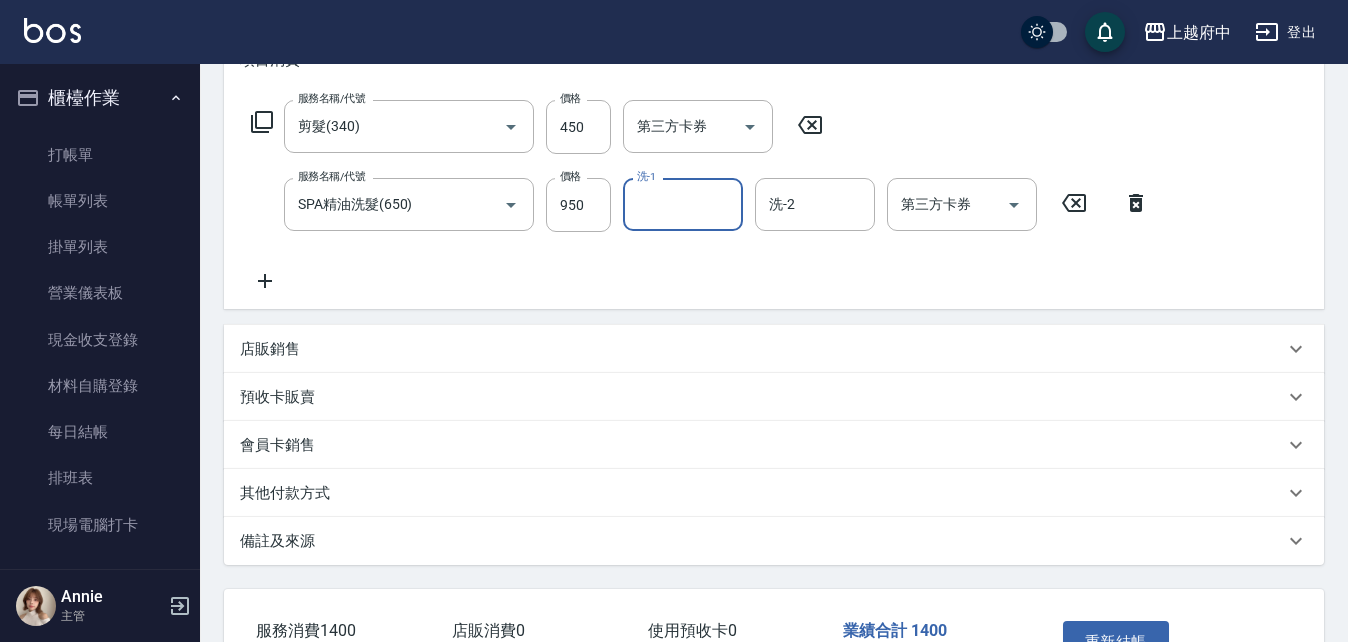 click on "服務名稱/代號 剪髮(340) 服務名稱/代號 價格 450 價格 第三方卡券 第三方卡券 服務名稱/代號 SPA精油洗髮(650) 服務名稱/代號 價格 950 價格 洗-1 洗-1 洗-2 洗-2 第三方卡券 第三方卡券" at bounding box center [700, 196] 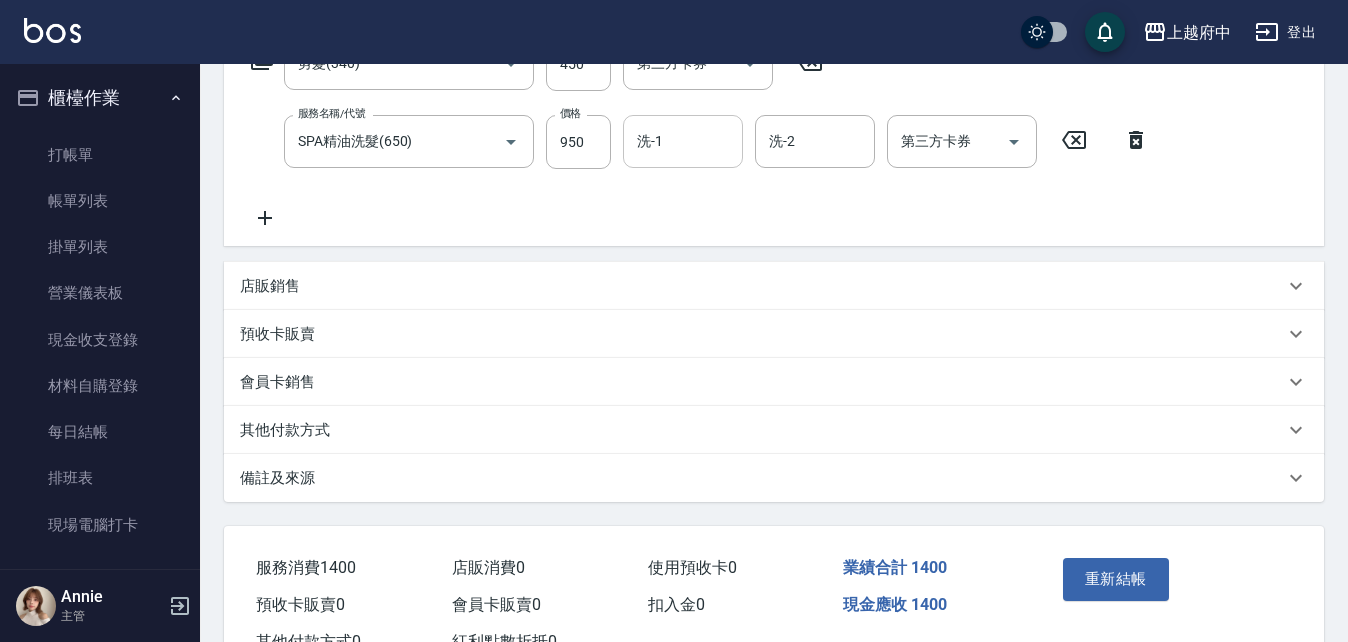 scroll, scrollTop: 439, scrollLeft: 0, axis: vertical 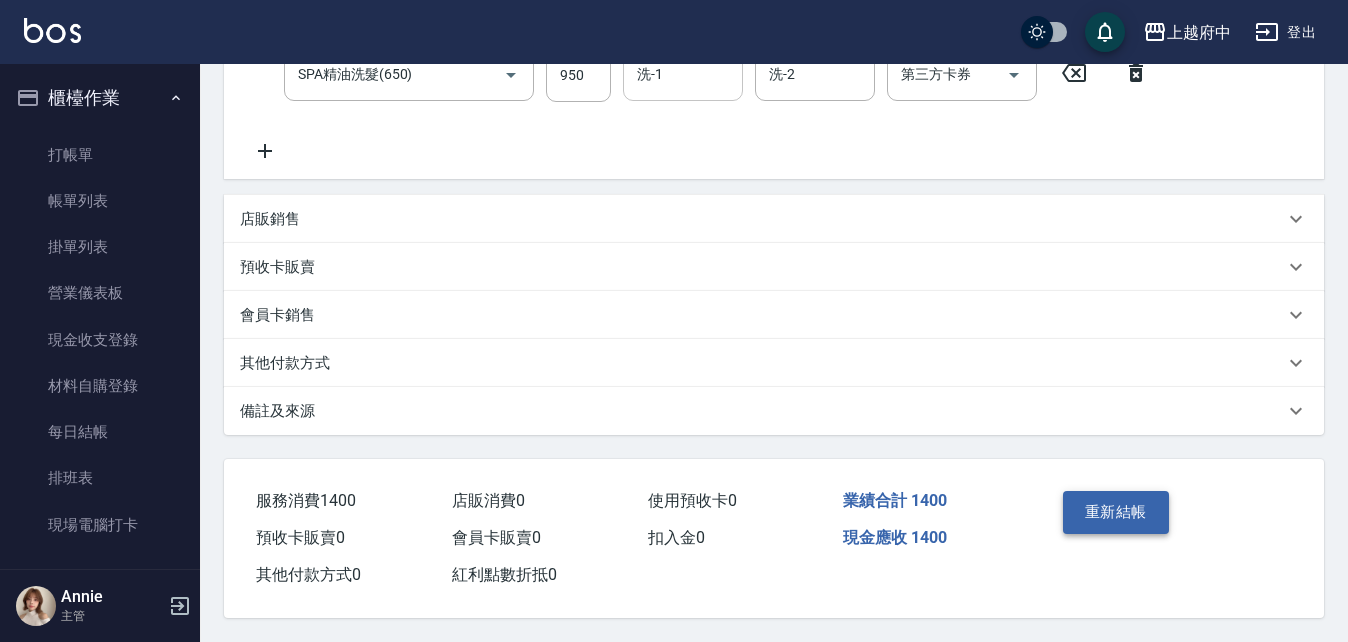 click on "重新結帳" at bounding box center [1116, 512] 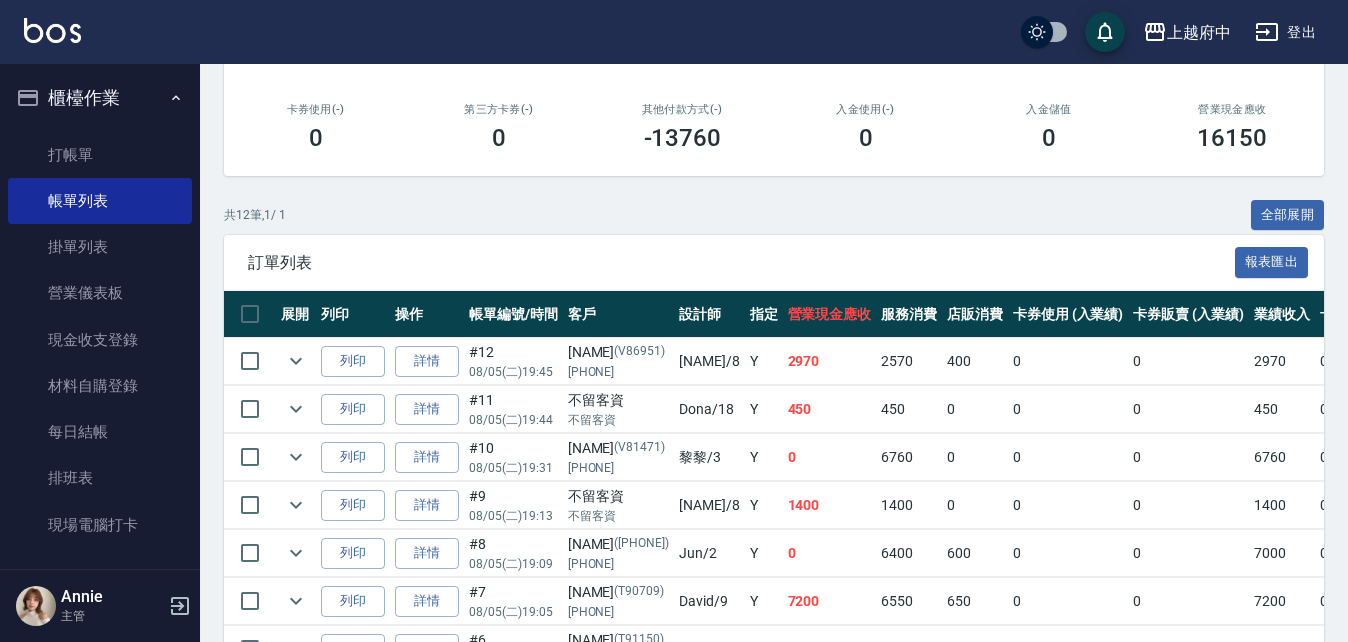 scroll, scrollTop: 500, scrollLeft: 0, axis: vertical 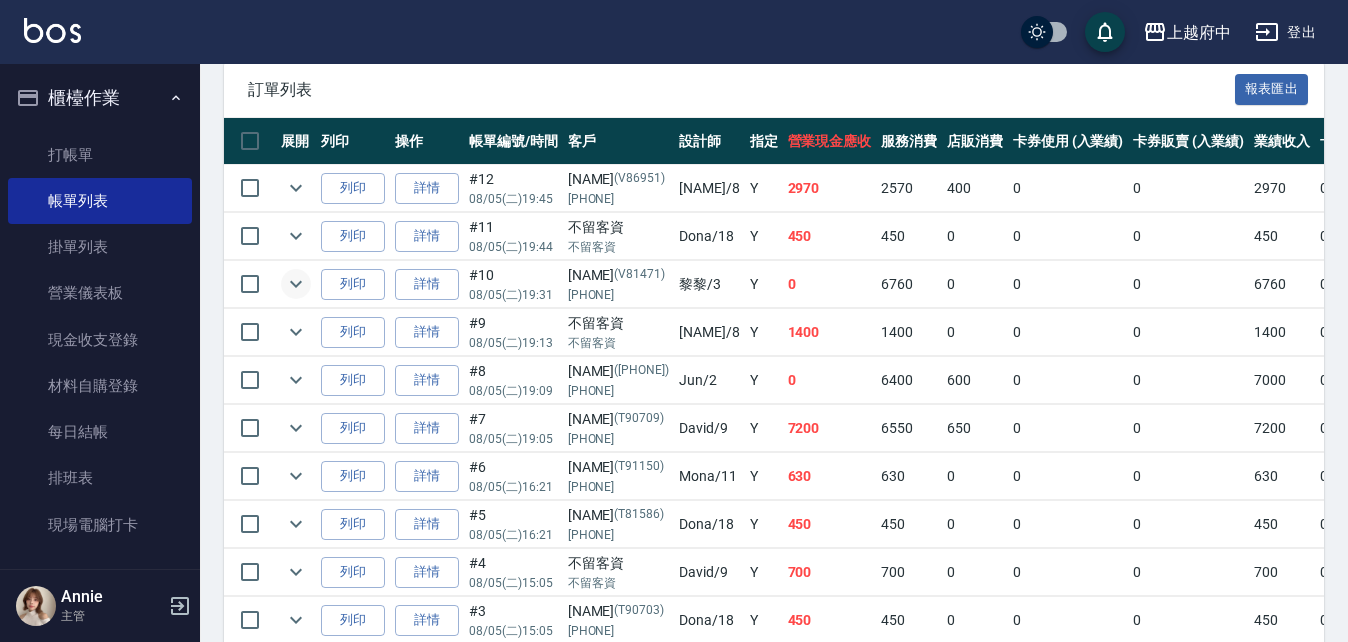 click 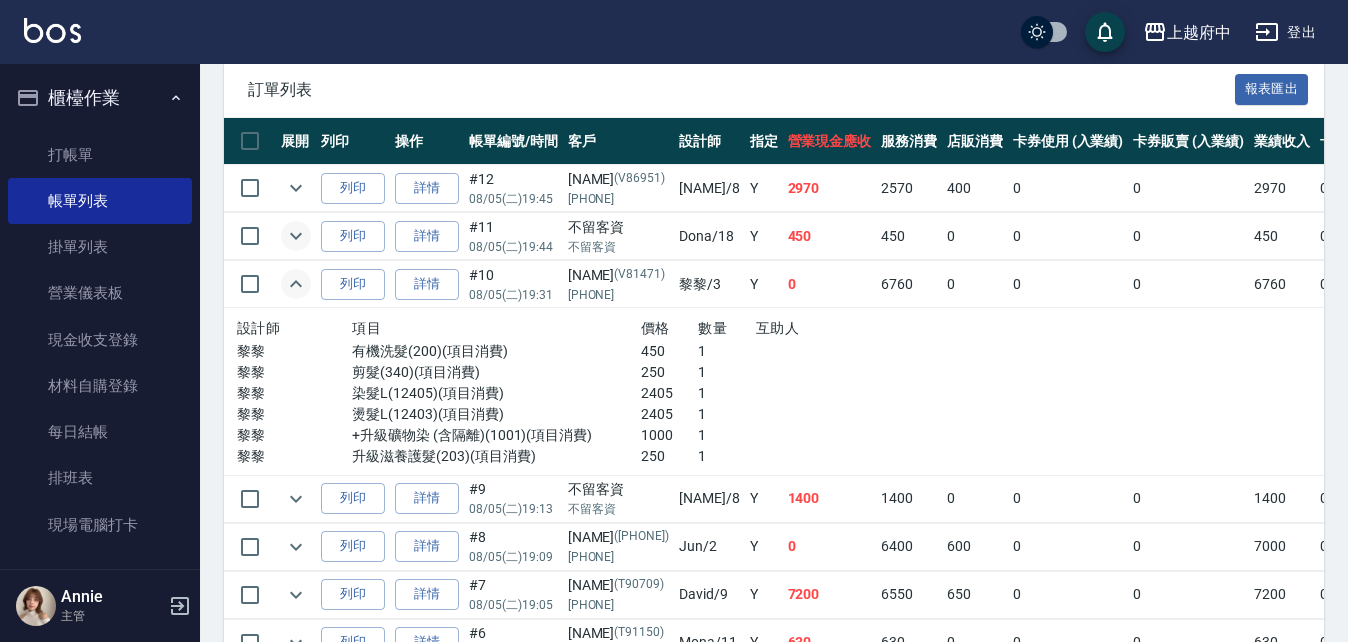 click 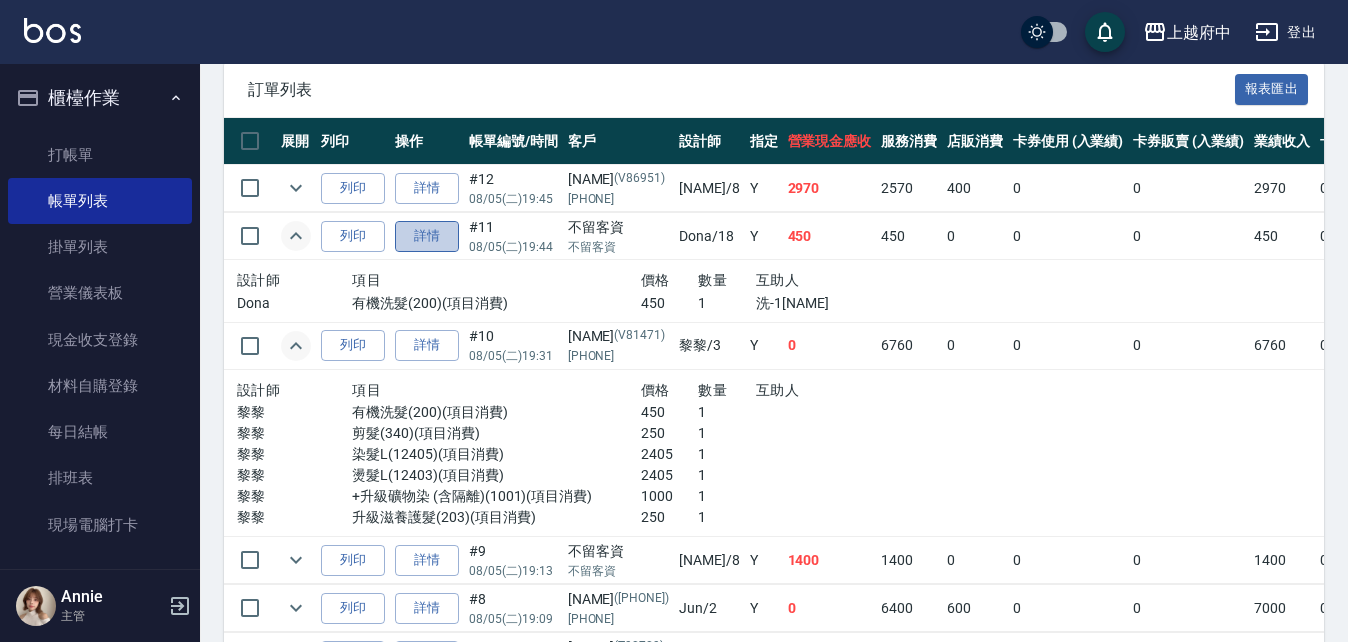 click on "詳情" at bounding box center [427, 236] 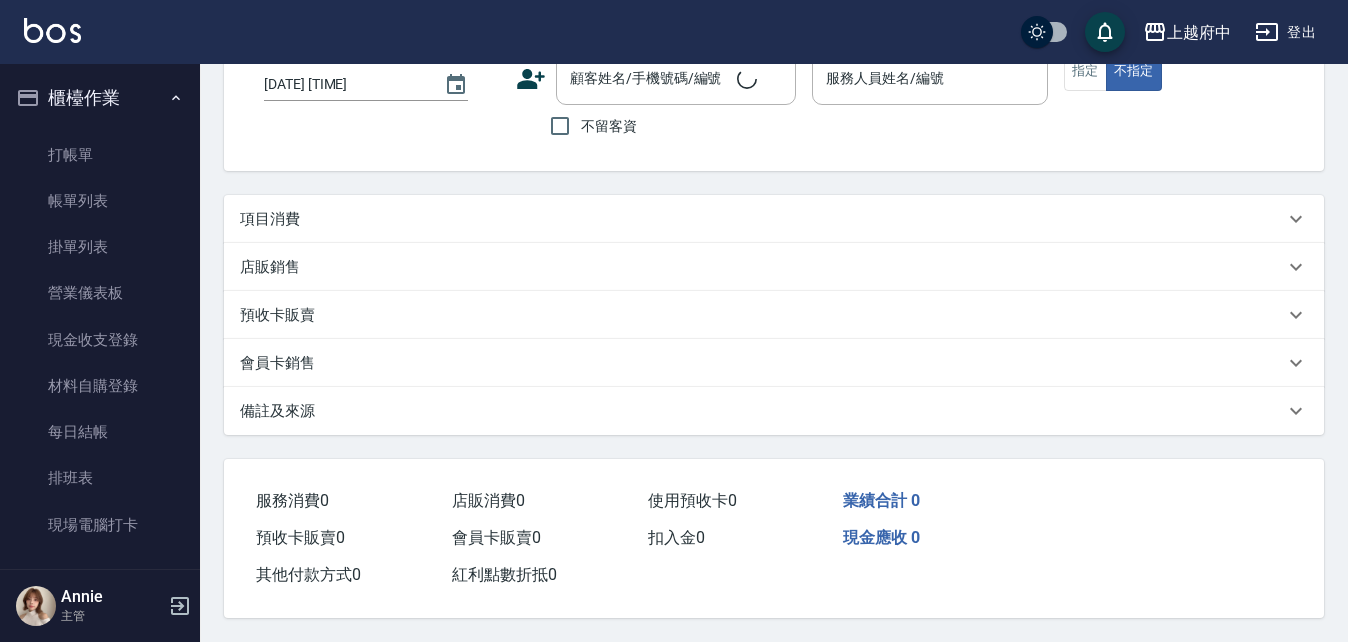scroll, scrollTop: 0, scrollLeft: 0, axis: both 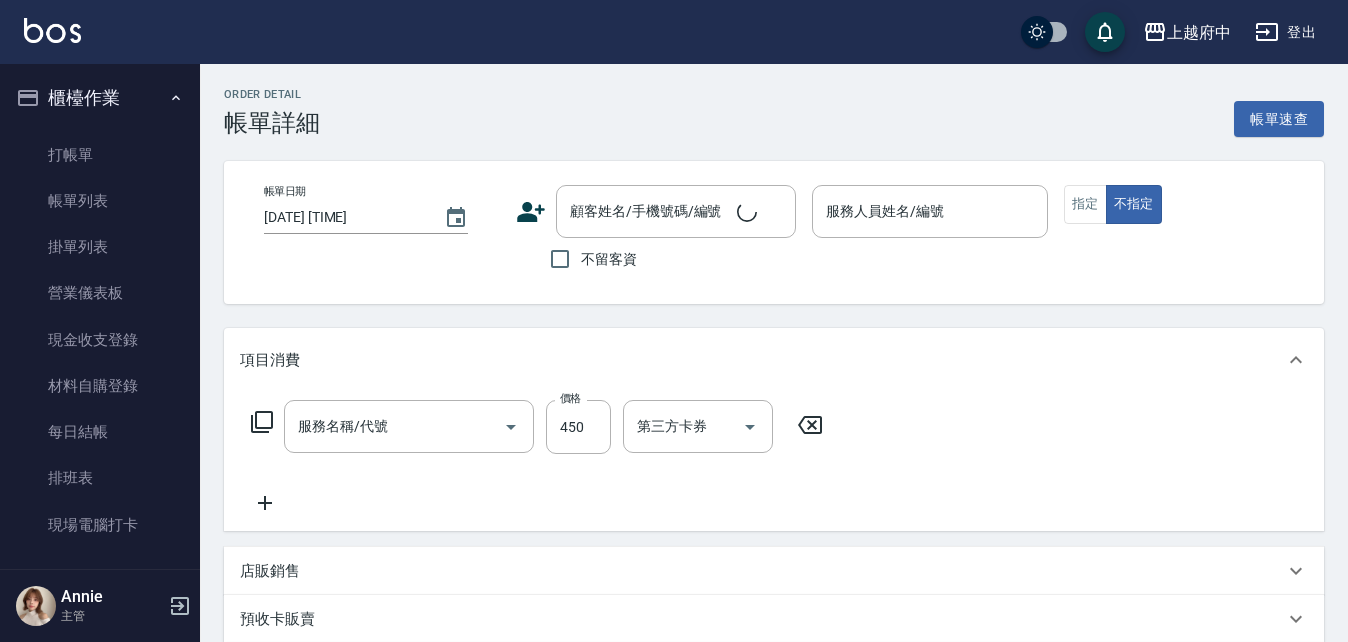 type on "有機洗髮(200)" 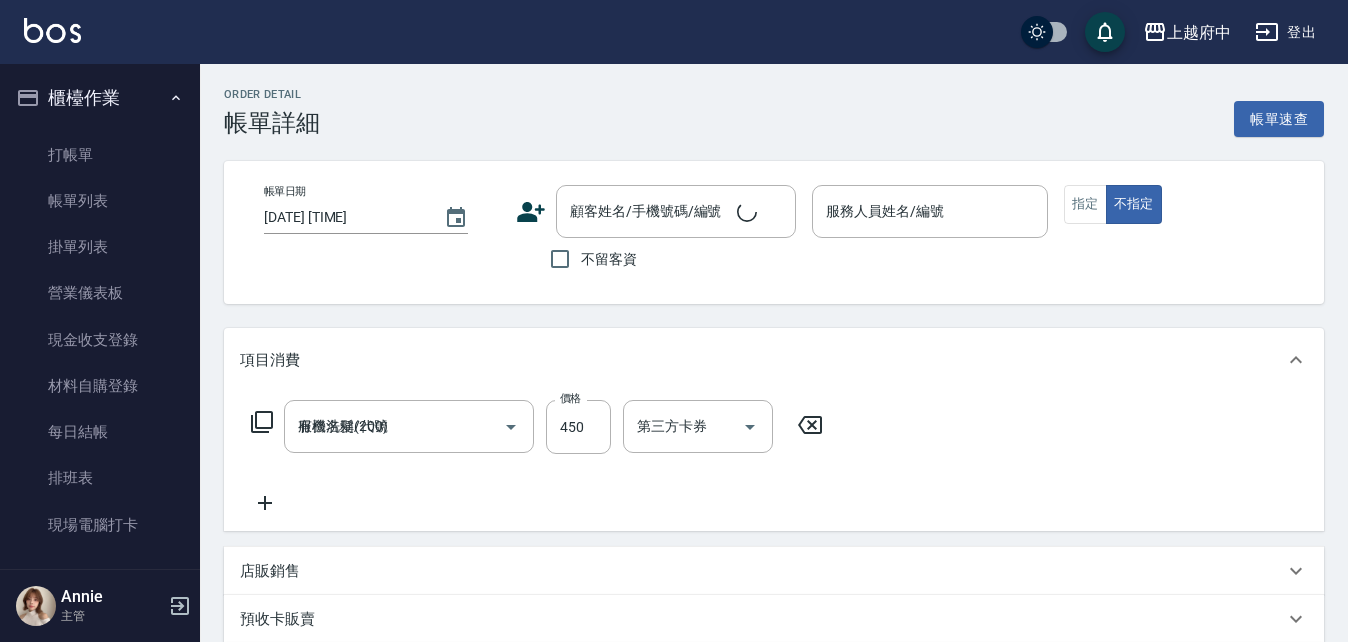 type on "2025/08/05 19:44" 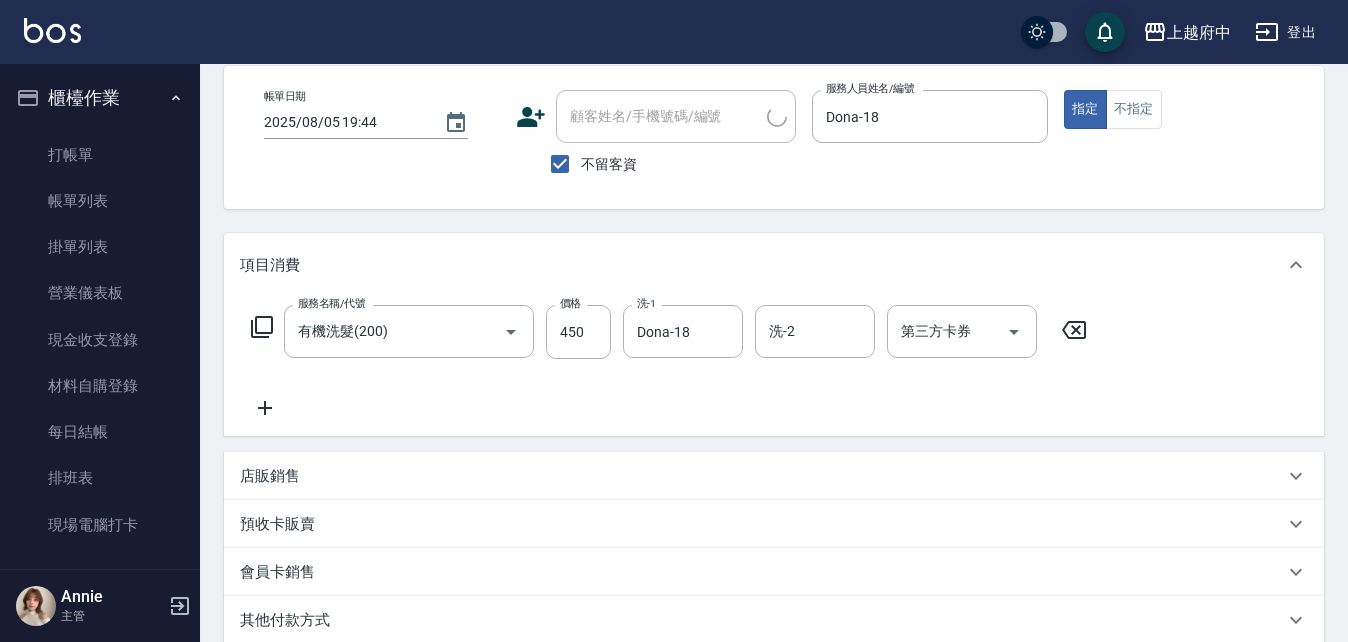 scroll, scrollTop: 100, scrollLeft: 0, axis: vertical 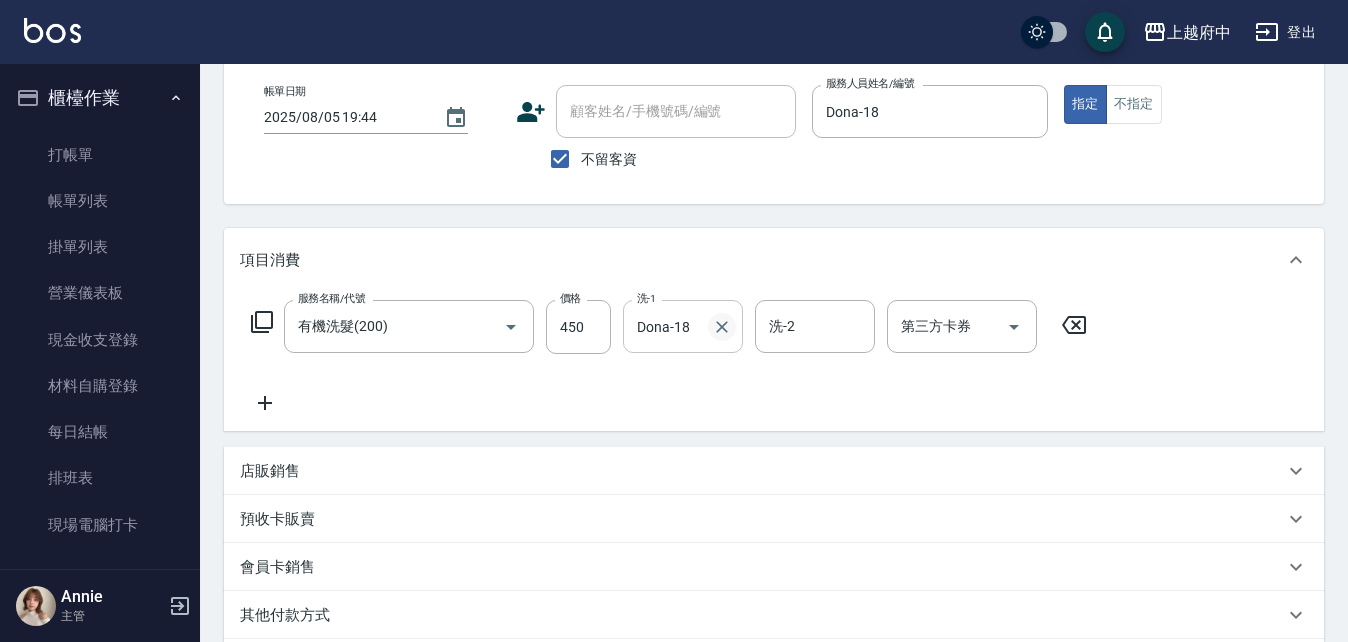 click 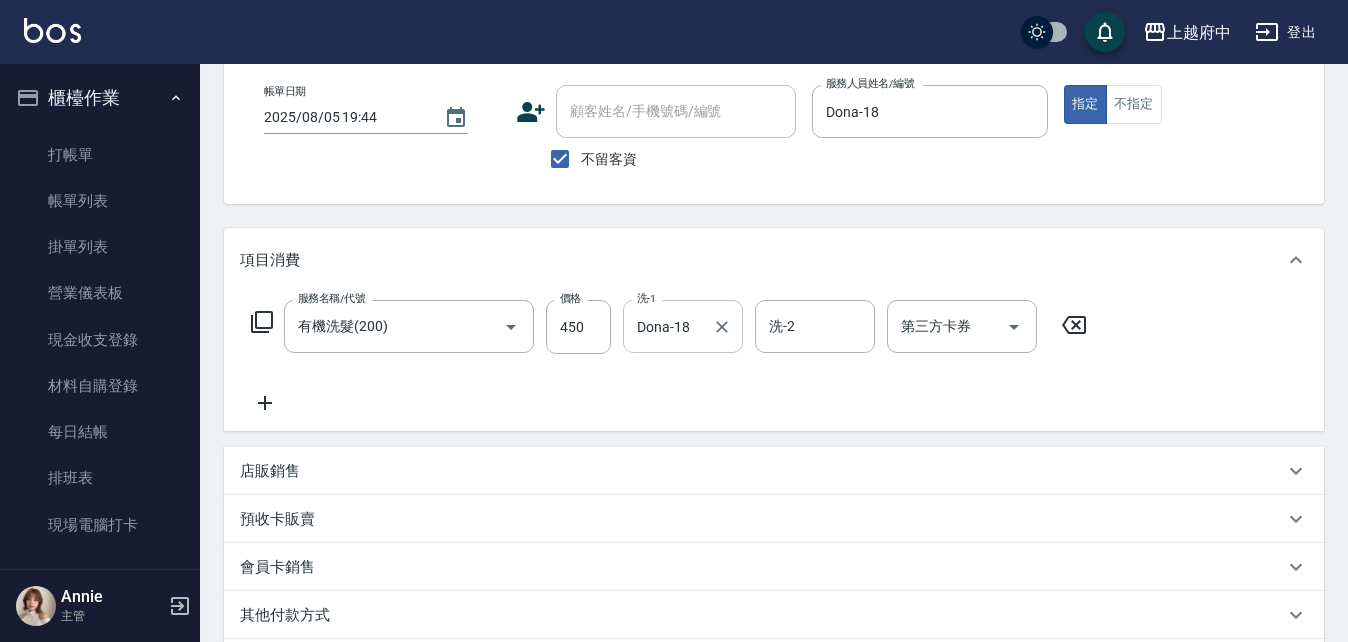 type 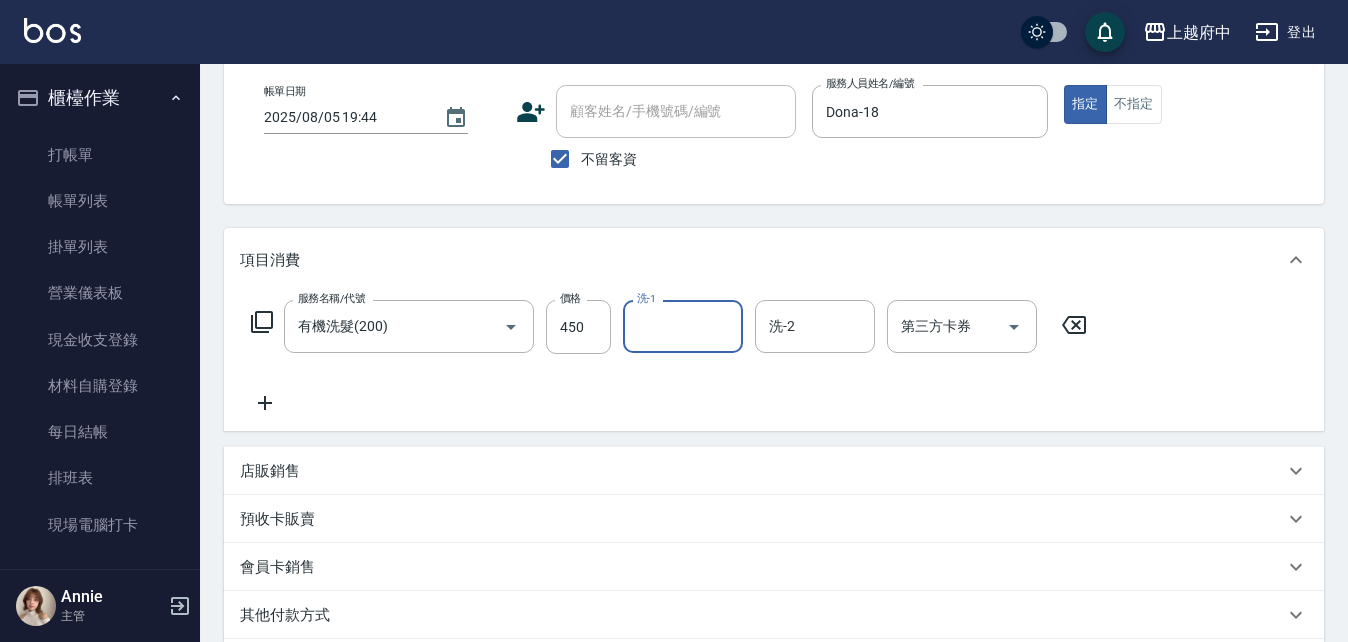 click on "服務名稱/代號 有機洗髮(200) 服務名稱/代號 價格 450 價格 洗-1 洗-1 洗-2 洗-2 第三方卡券 第三方卡券" at bounding box center [669, 357] 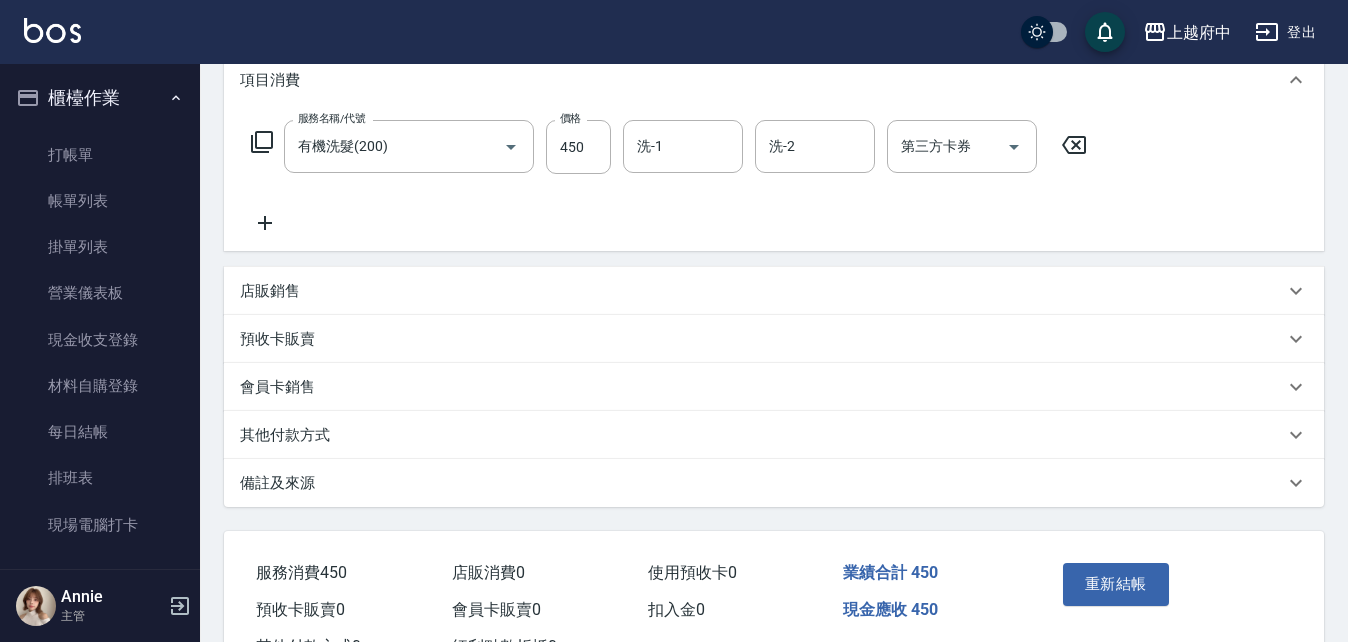 scroll, scrollTop: 361, scrollLeft: 0, axis: vertical 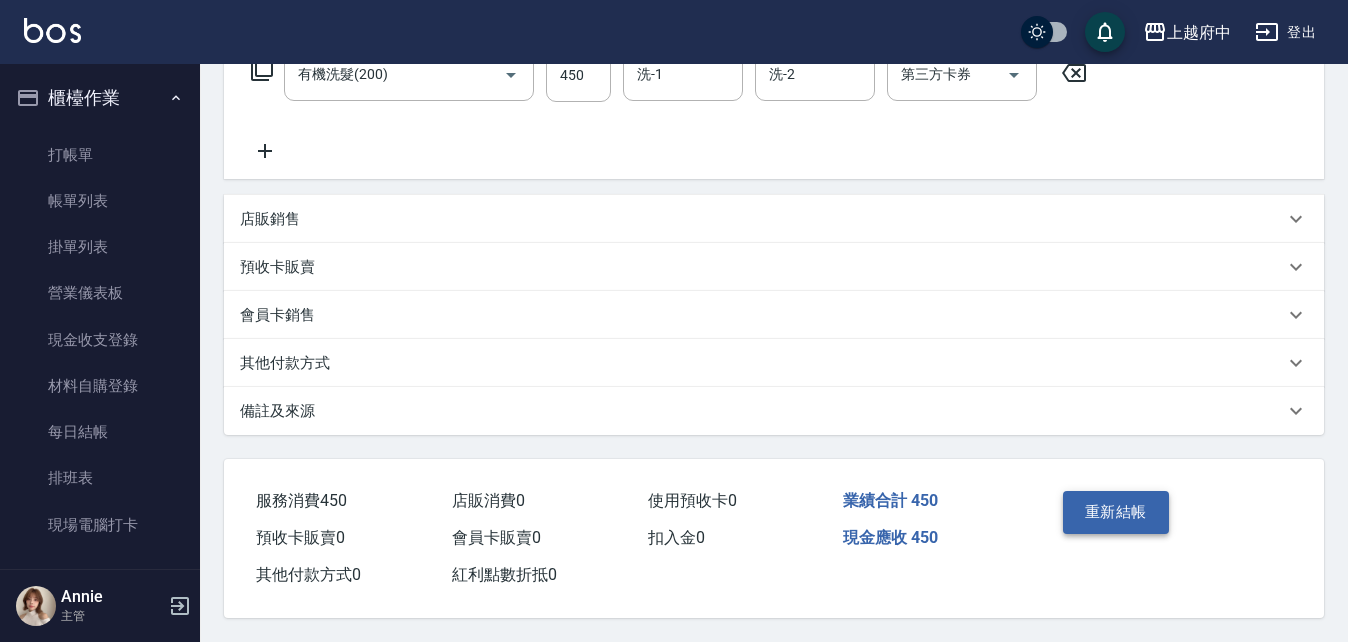 click on "重新結帳" at bounding box center (1116, 512) 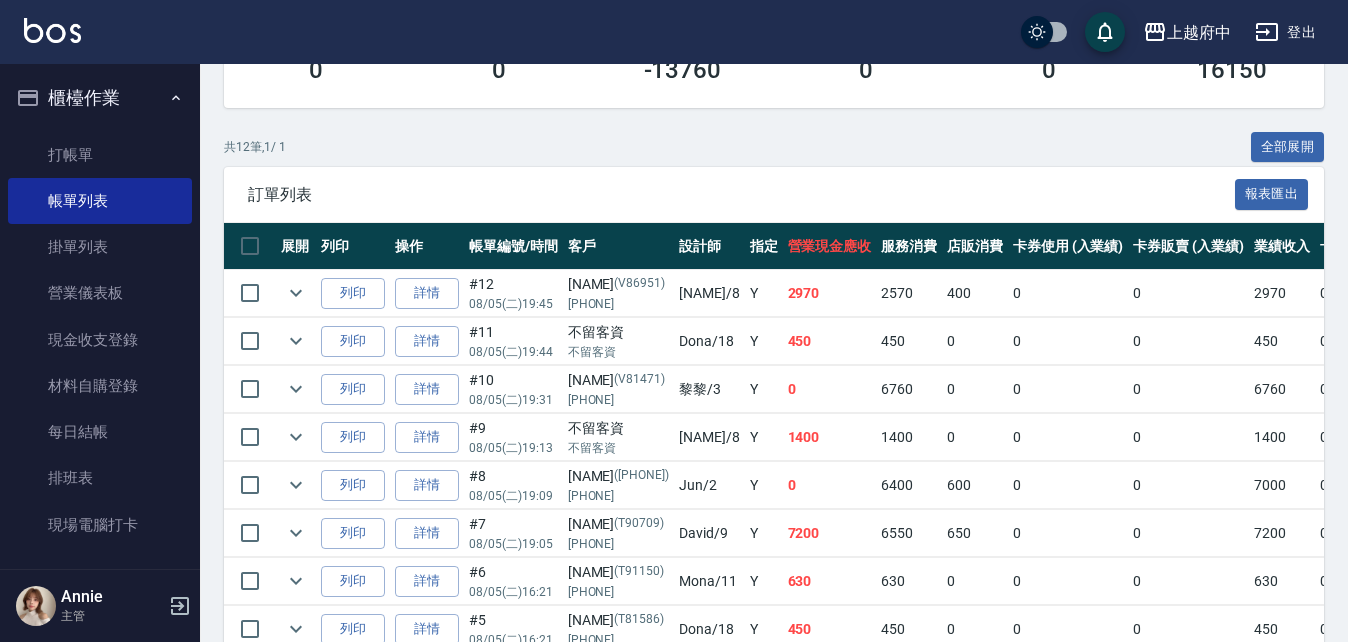 scroll, scrollTop: 400, scrollLeft: 0, axis: vertical 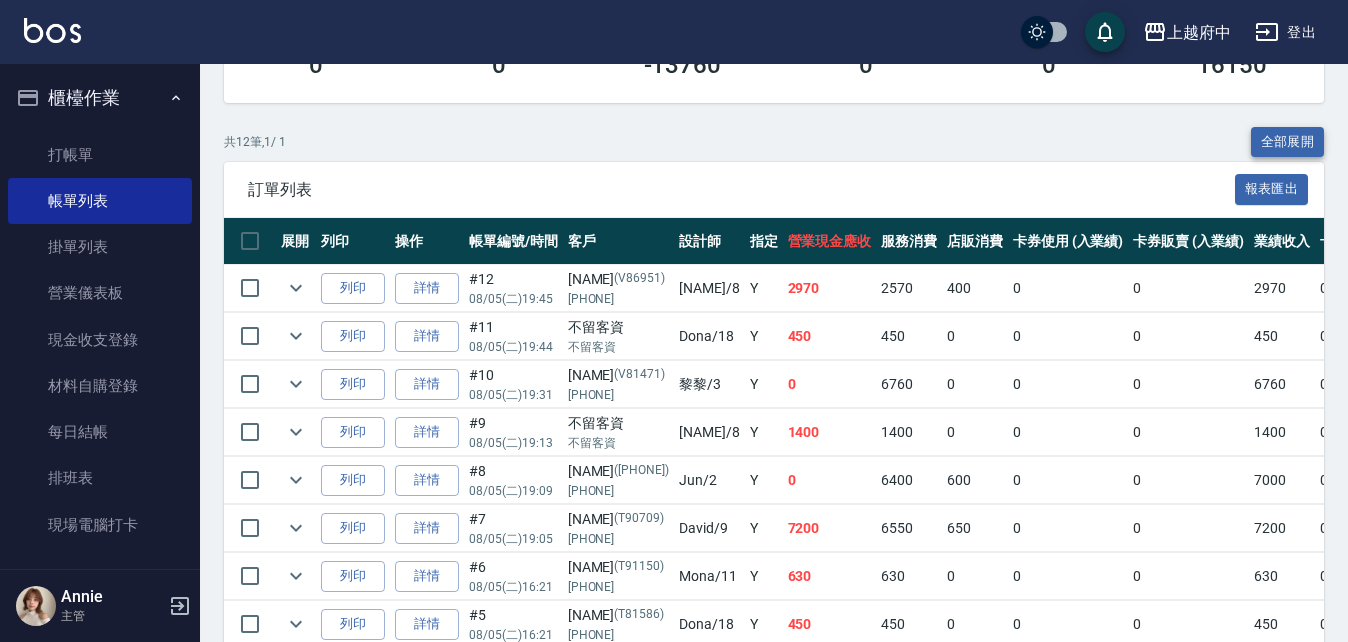 click on "全部展開" at bounding box center [1288, 142] 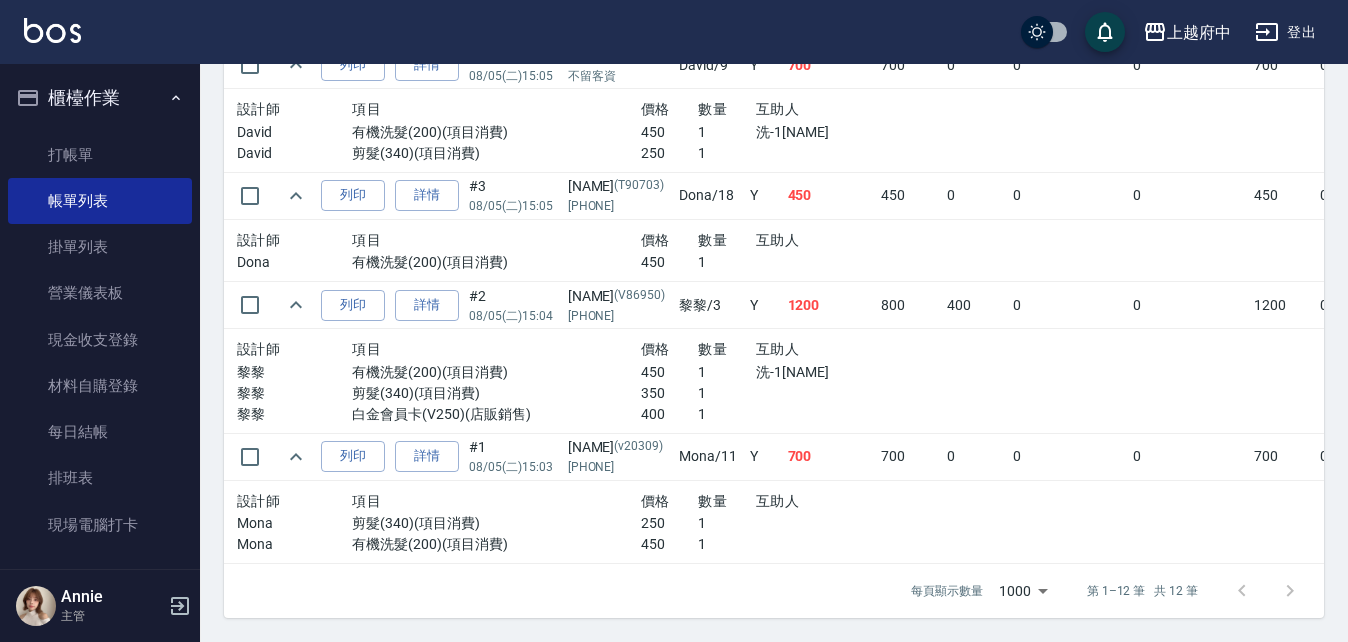 scroll, scrollTop: 1934, scrollLeft: 0, axis: vertical 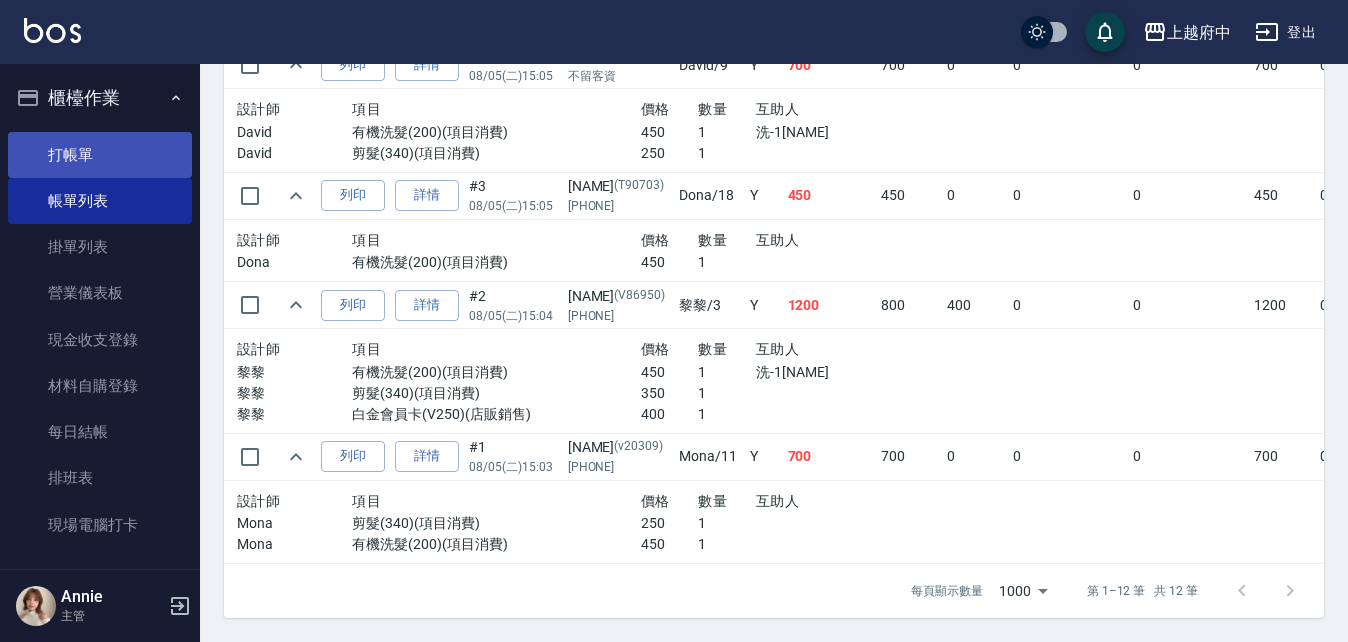 click on "打帳單" at bounding box center [100, 155] 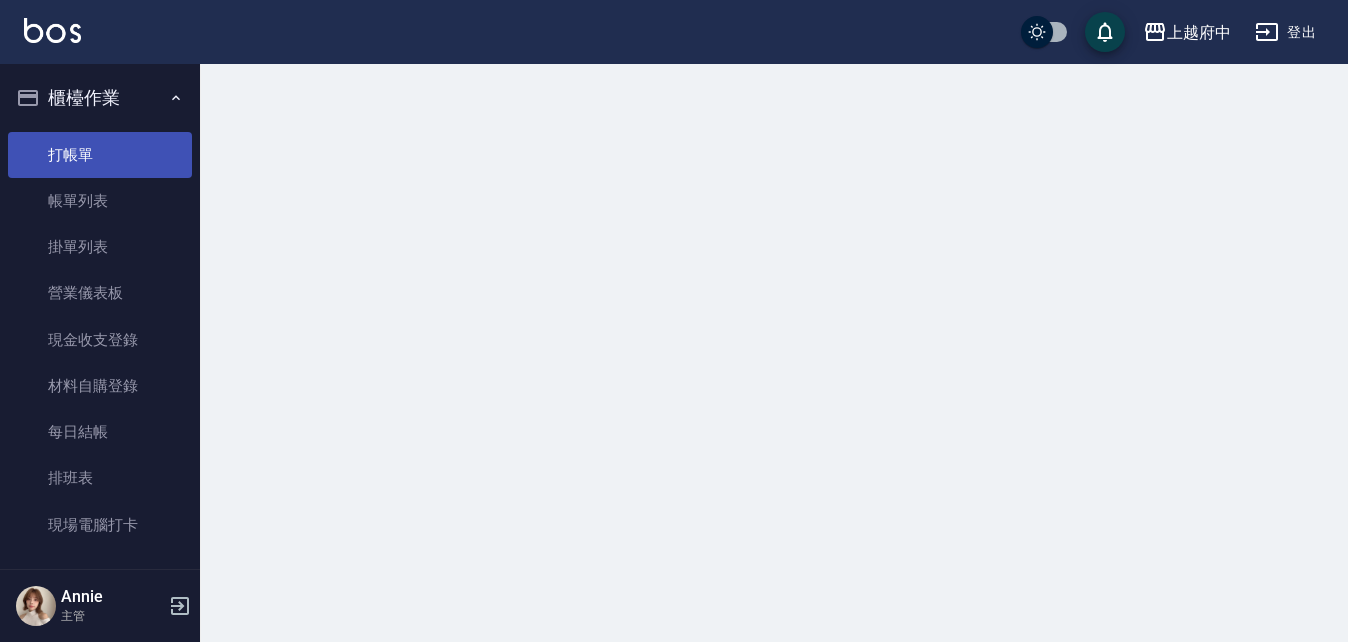 scroll, scrollTop: 0, scrollLeft: 0, axis: both 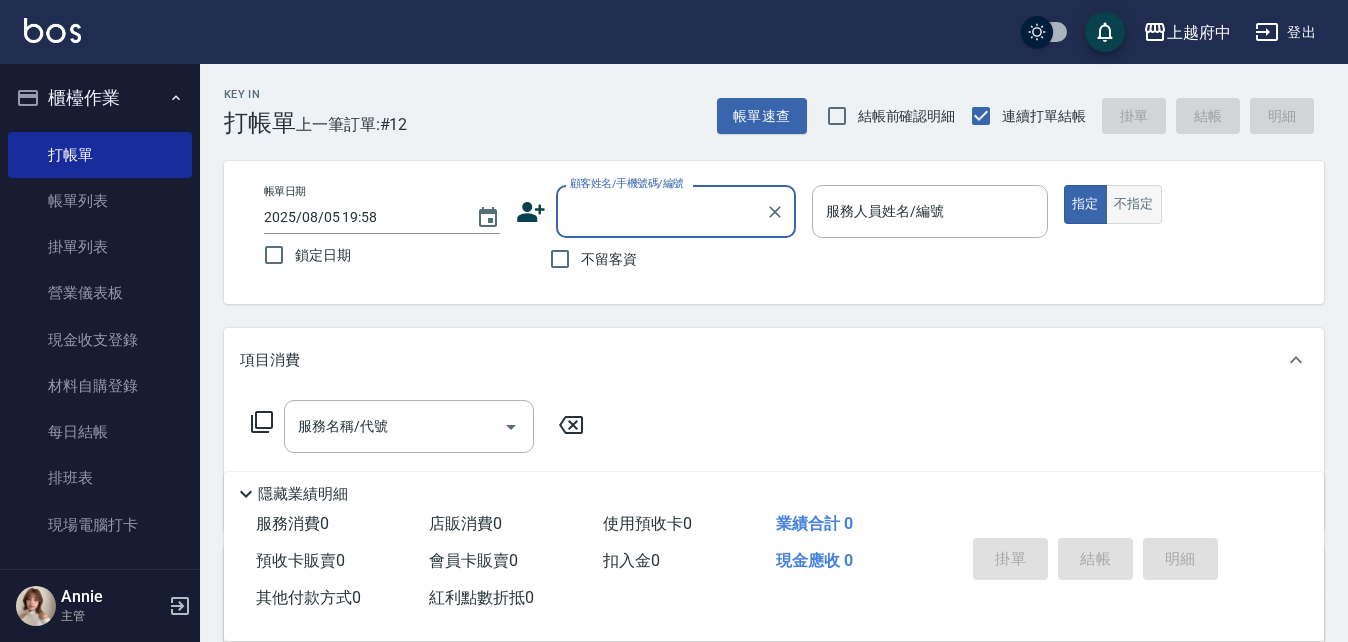 click on "不指定" at bounding box center [1134, 204] 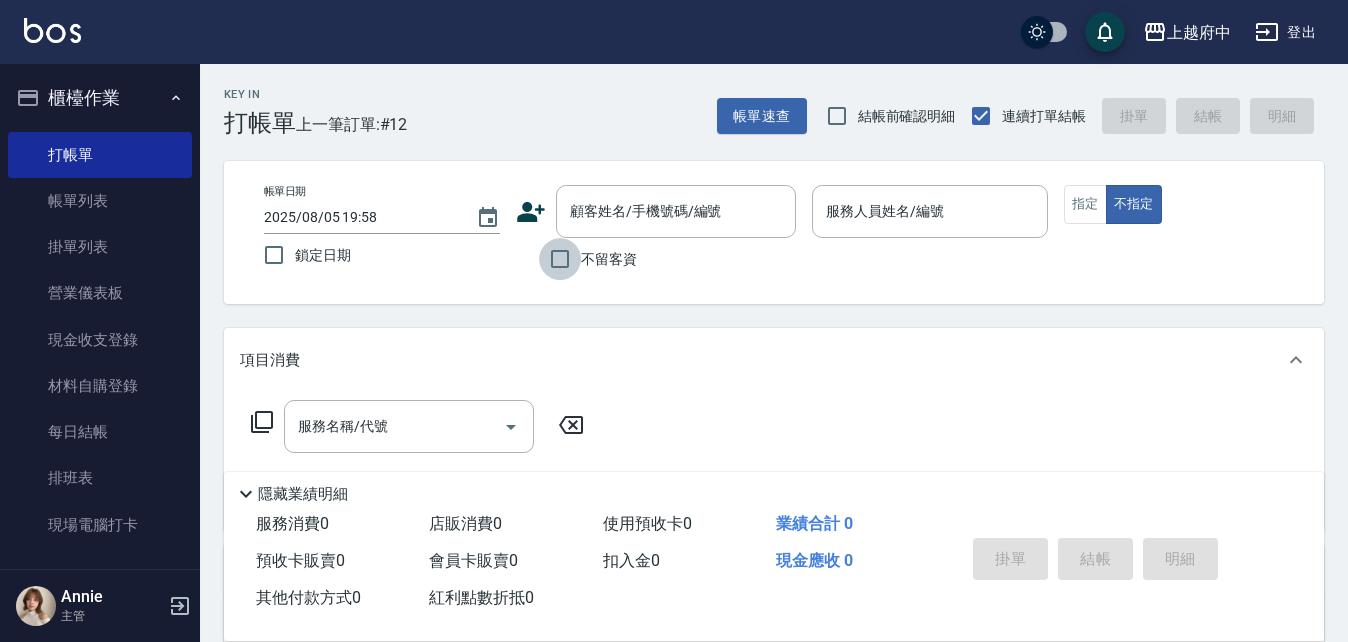 click on "不留客資" at bounding box center [560, 259] 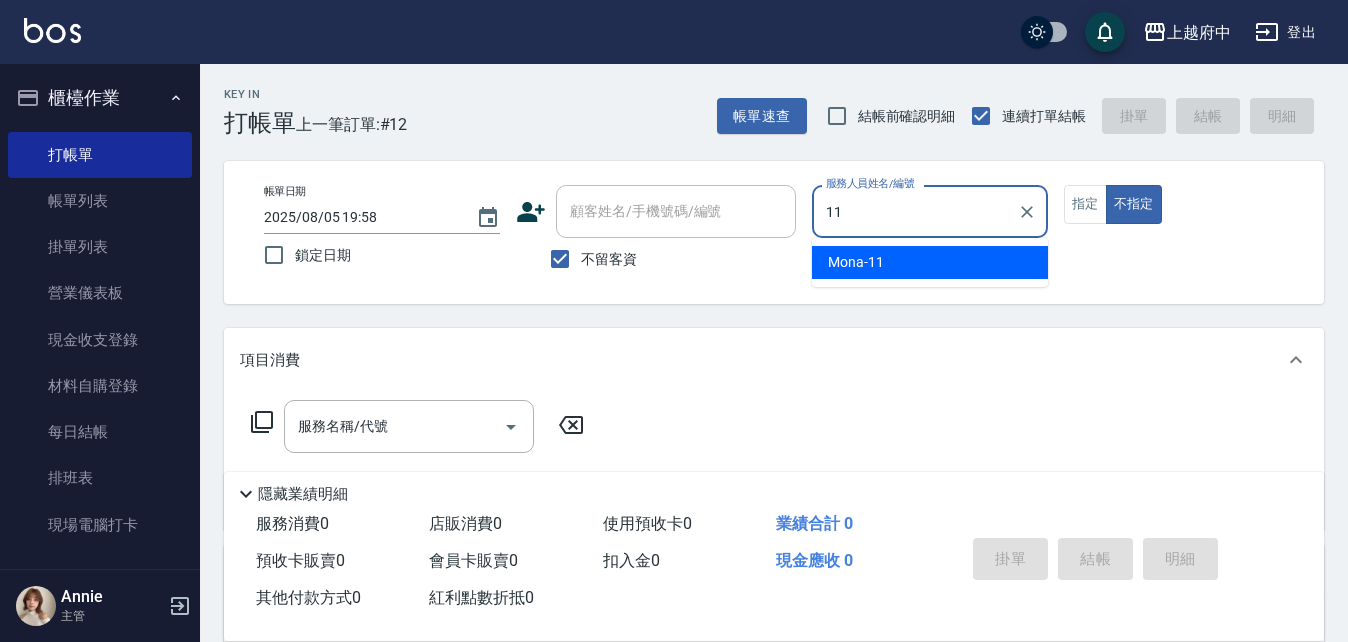 type on "Mona-11" 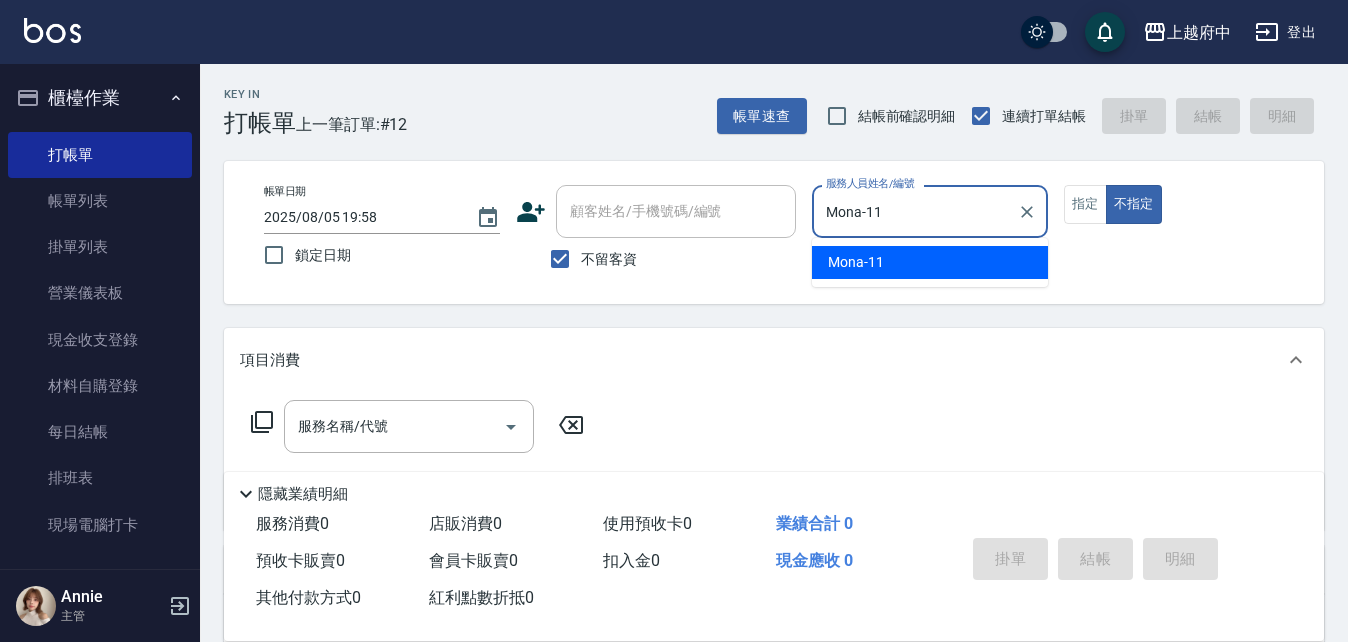 type on "false" 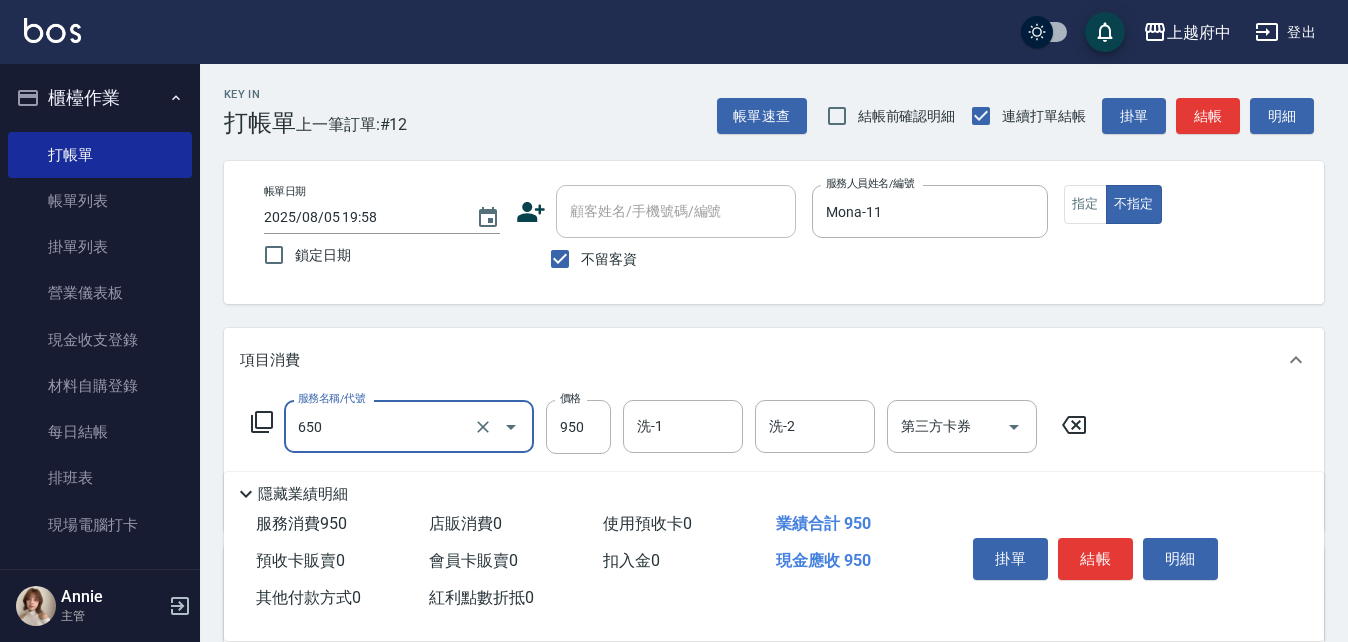 type on "SPA精油洗髮(650)" 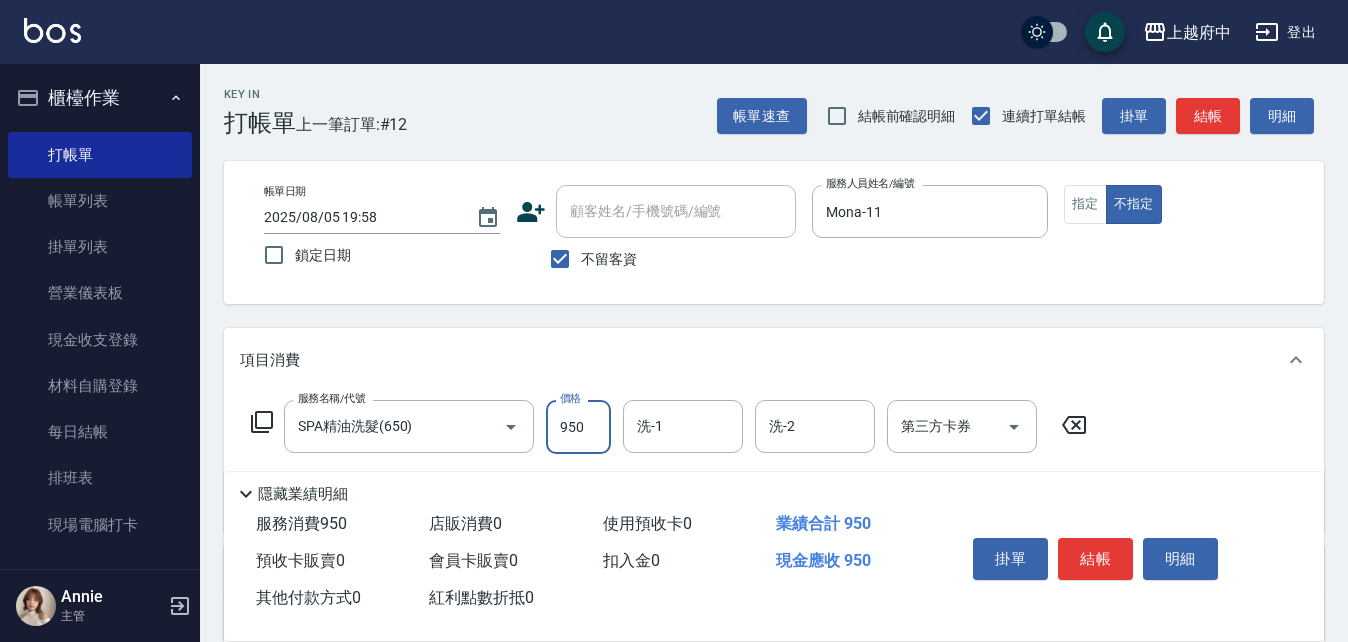 click on "項目消費" at bounding box center [774, 360] 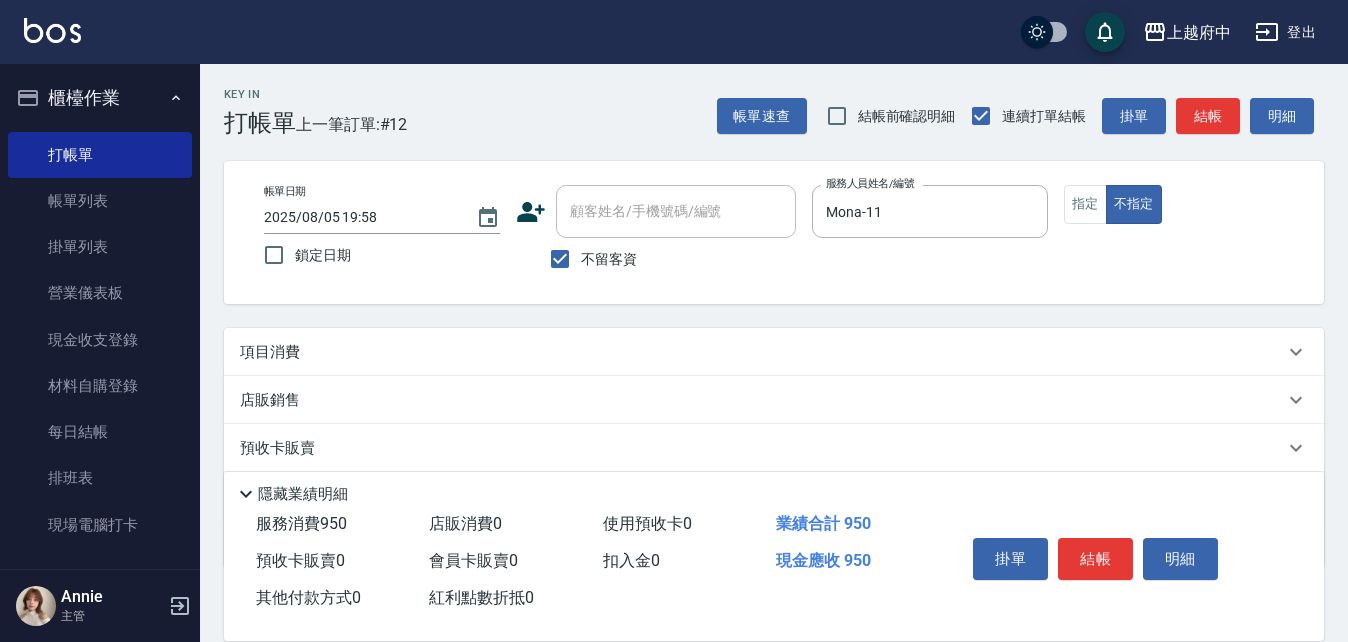 click on "項目消費" at bounding box center (774, 352) 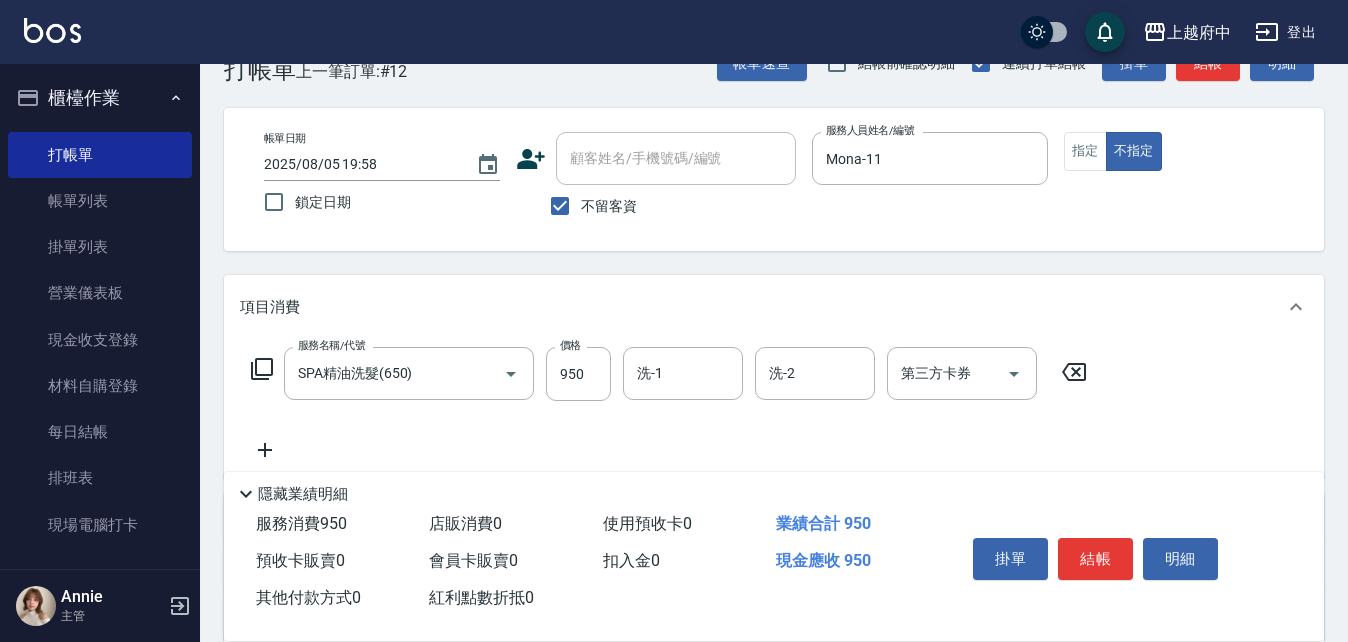 scroll, scrollTop: 100, scrollLeft: 0, axis: vertical 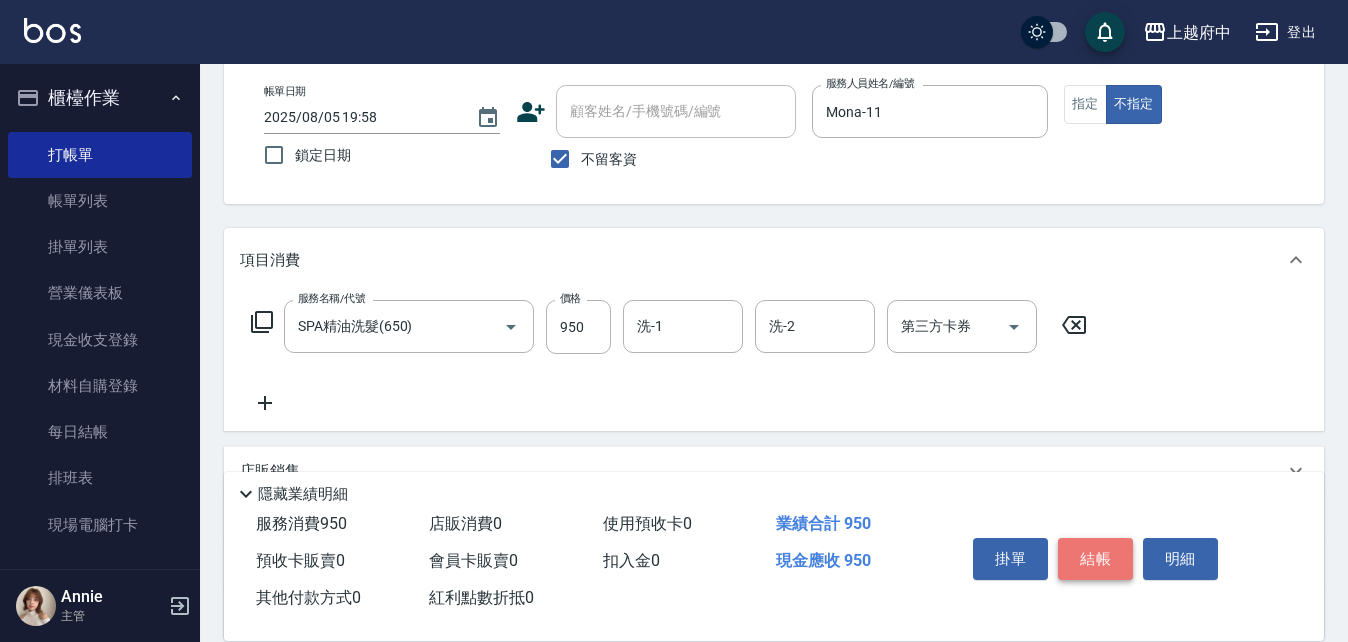 click on "結帳" at bounding box center (1095, 559) 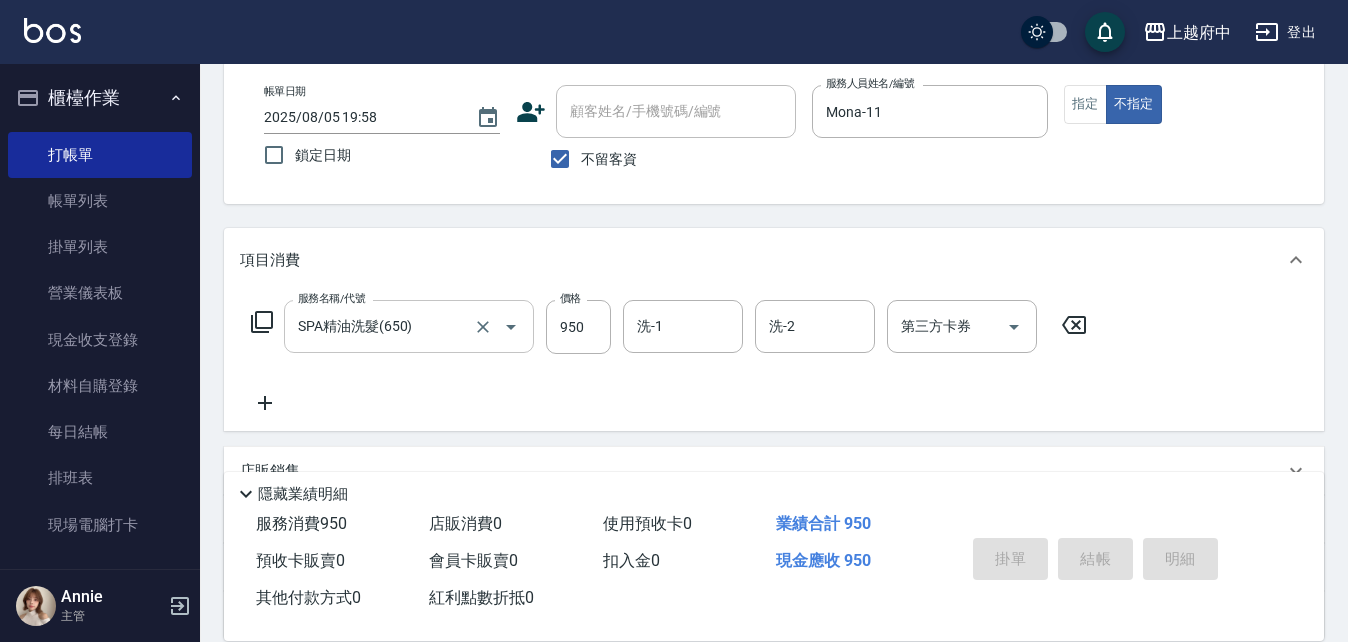 type on "2025/08/05 19:59" 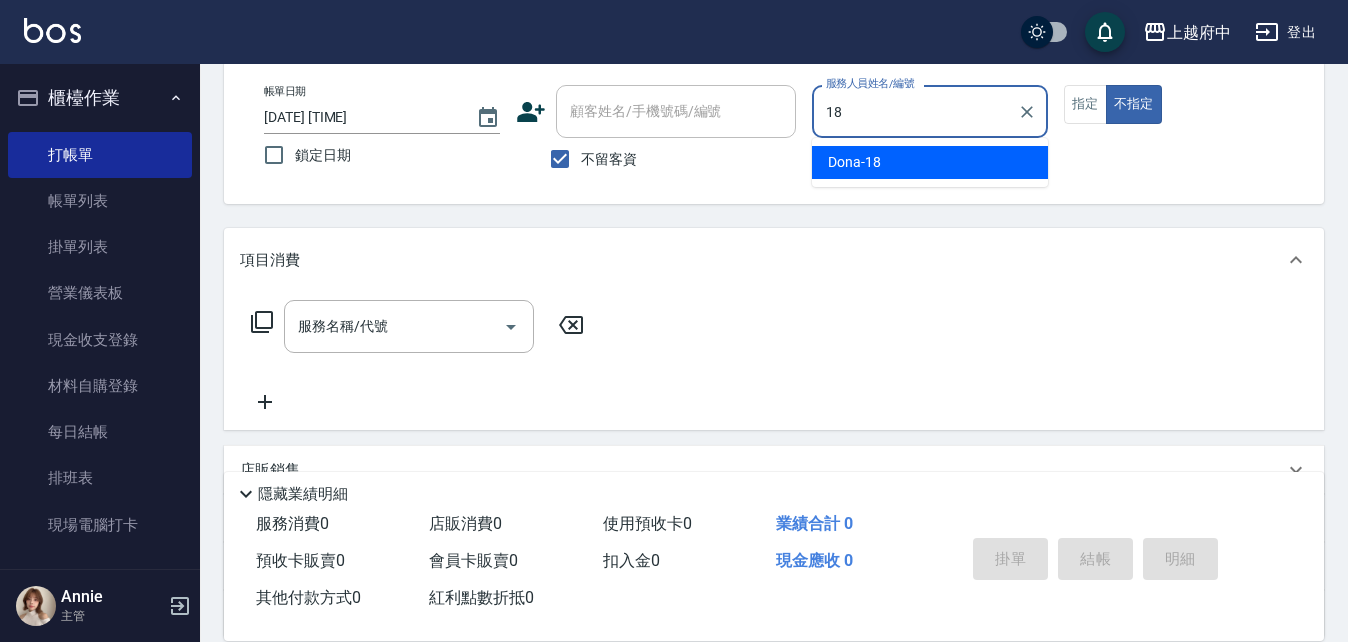 type on "Dona-18" 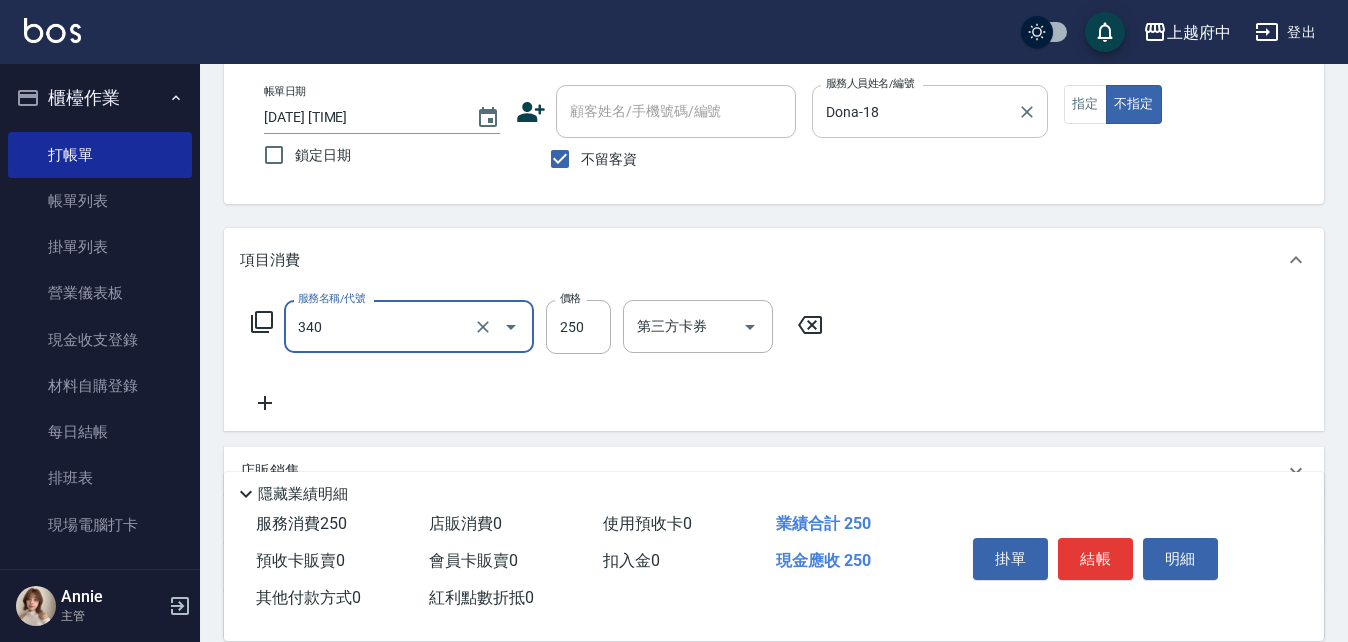 type on "剪髮(340)" 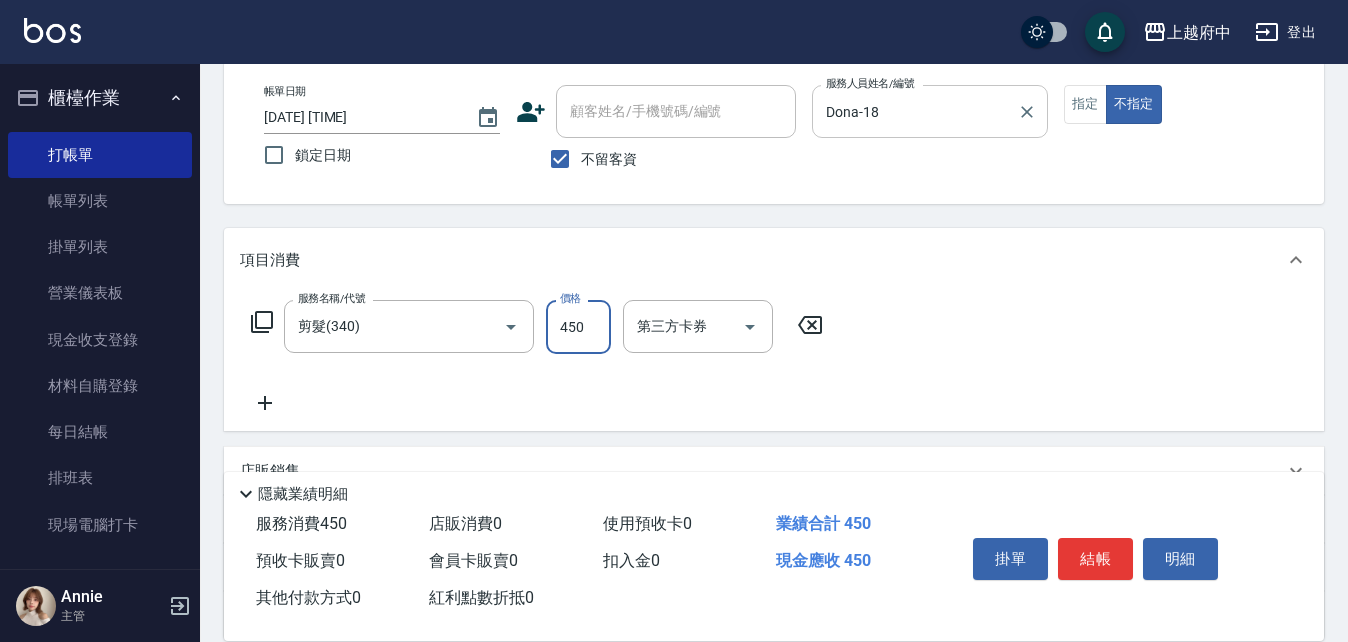 type on "450" 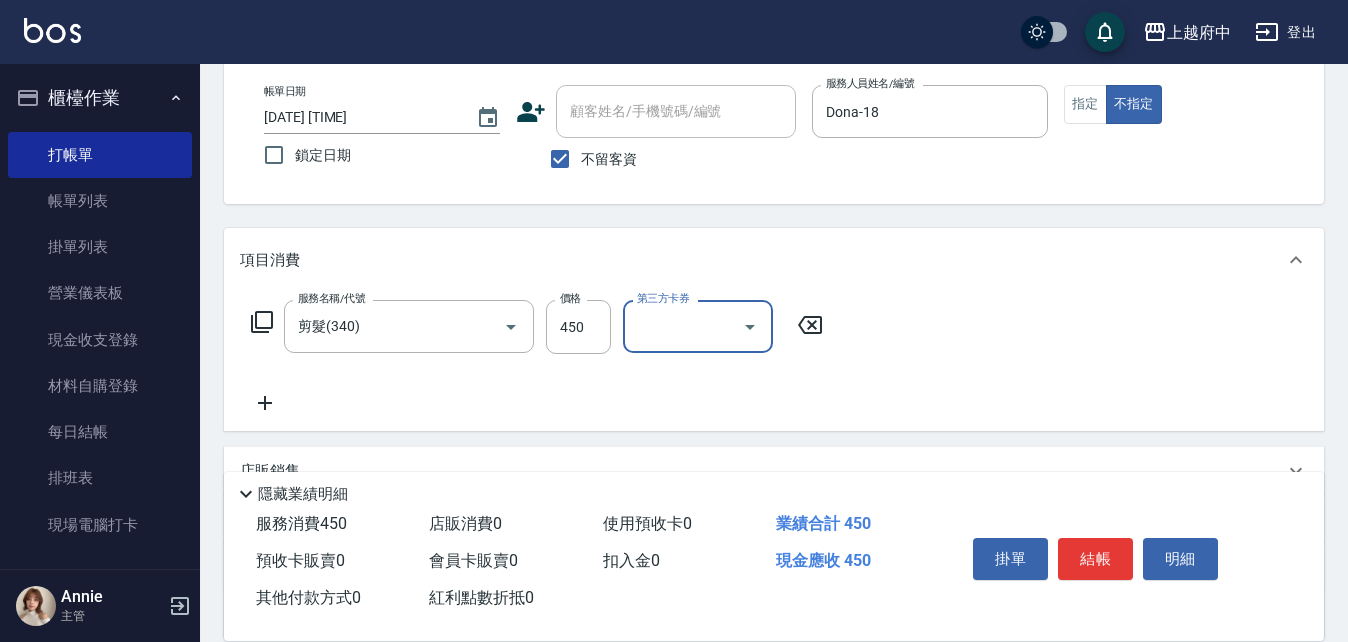 click on "服務名稱/代號 剪髮(340) 服務名稱/代號 價格 450 價格 第三方卡券 第三方卡券" at bounding box center [774, 361] 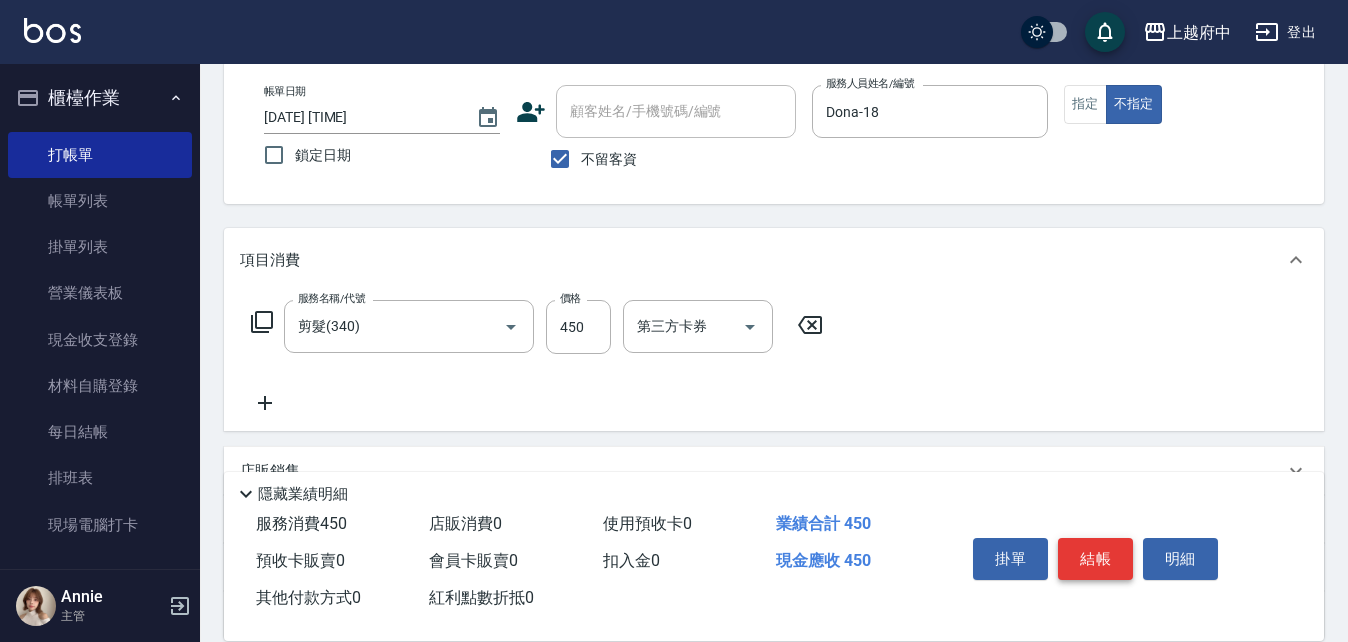 click on "結帳" at bounding box center (1095, 559) 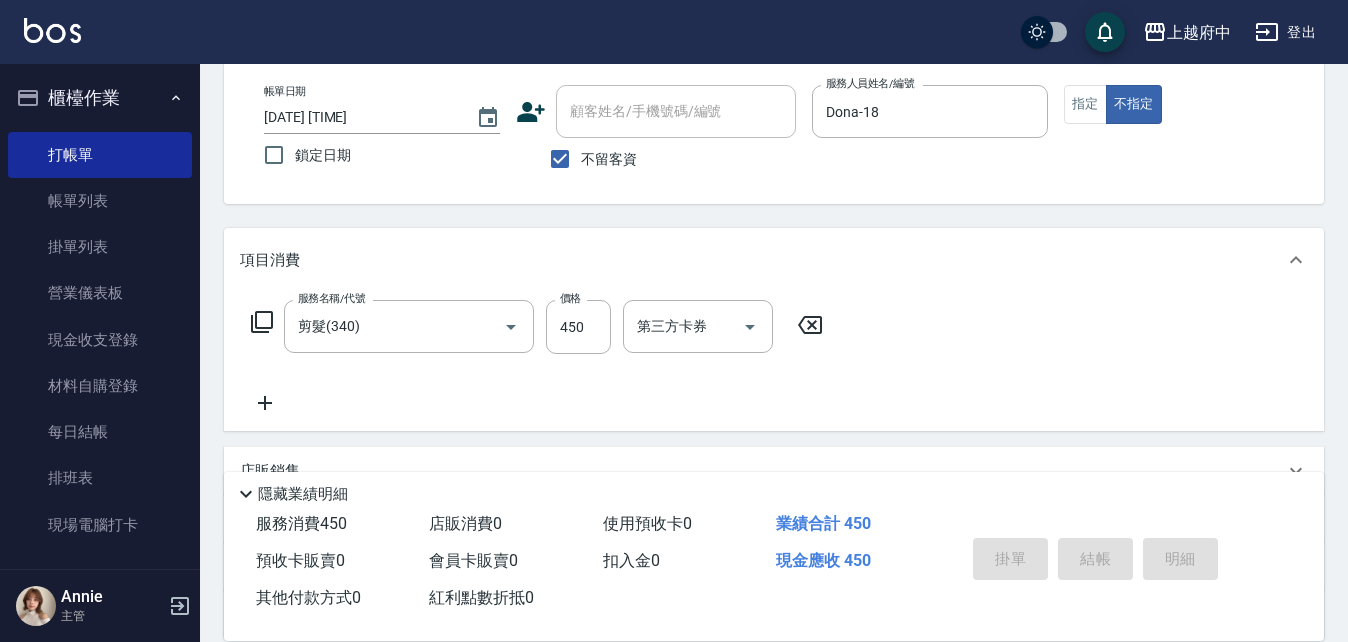 type 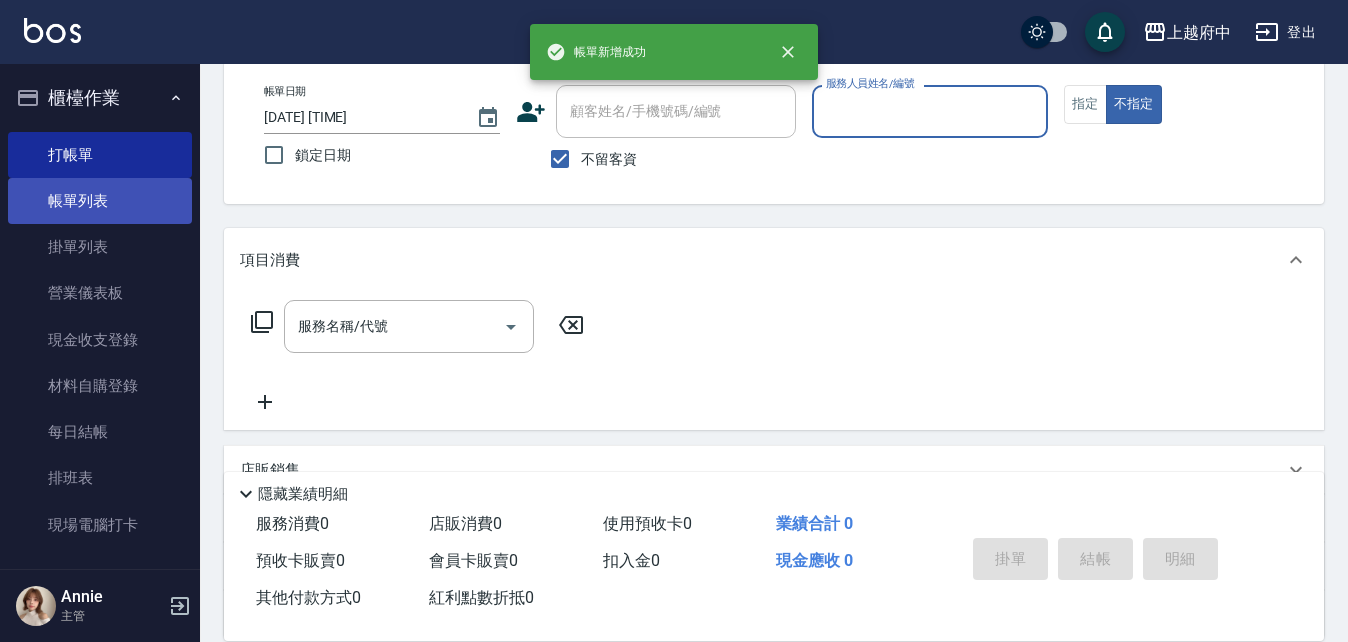 click on "帳單列表" at bounding box center [100, 201] 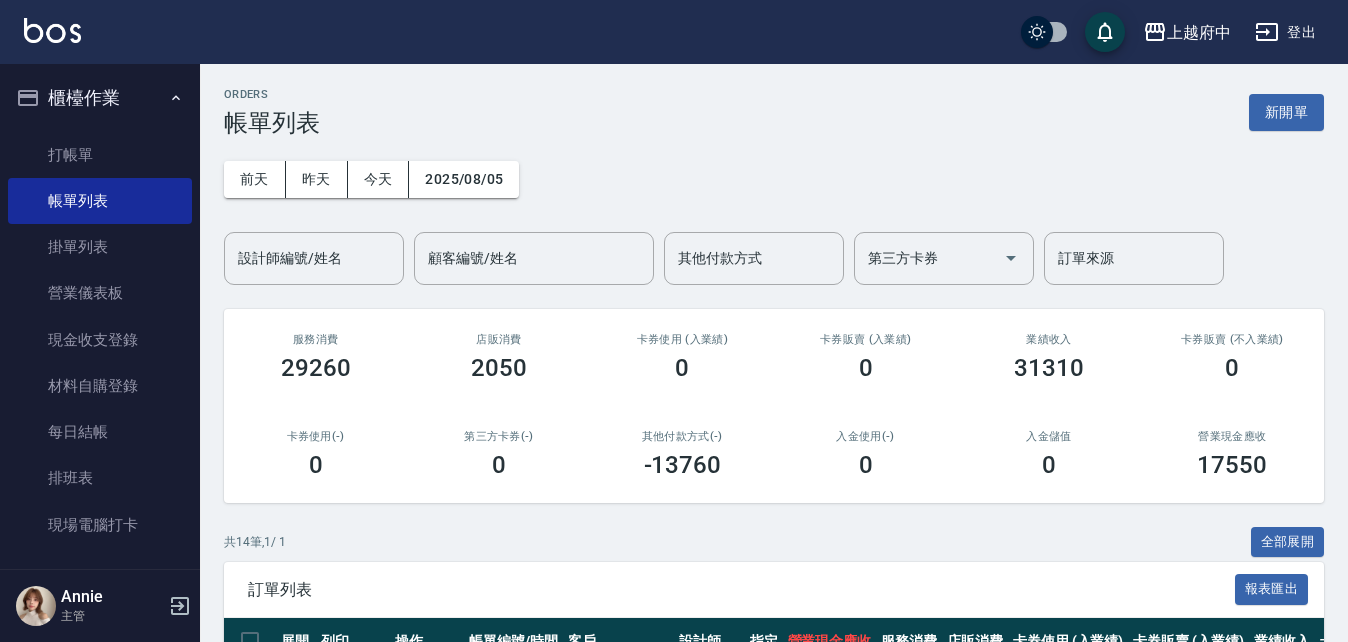 scroll, scrollTop: 300, scrollLeft: 0, axis: vertical 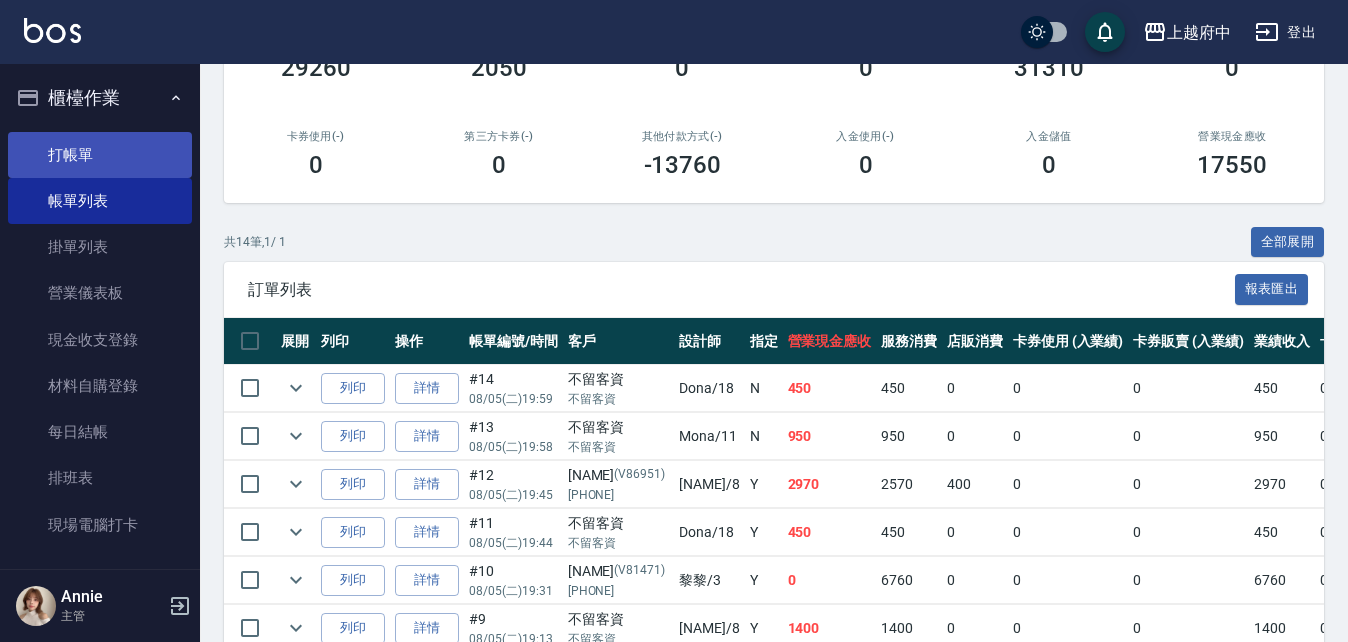 click on "打帳單" at bounding box center (100, 155) 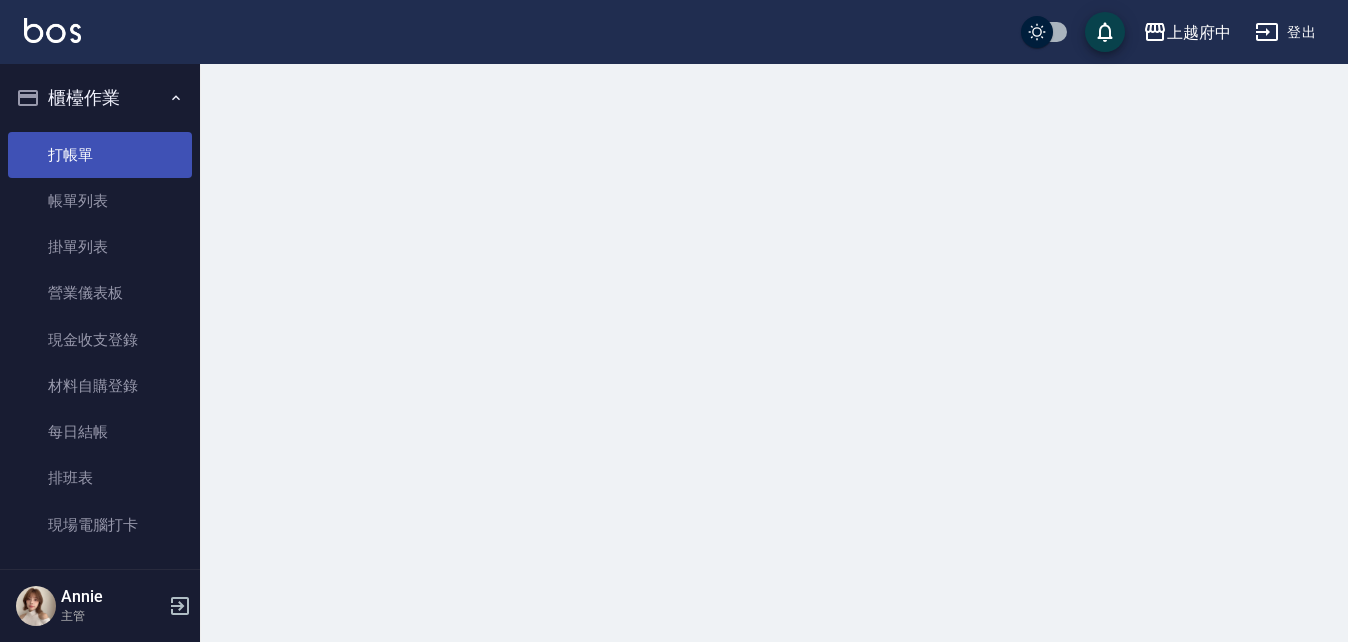 scroll, scrollTop: 0, scrollLeft: 0, axis: both 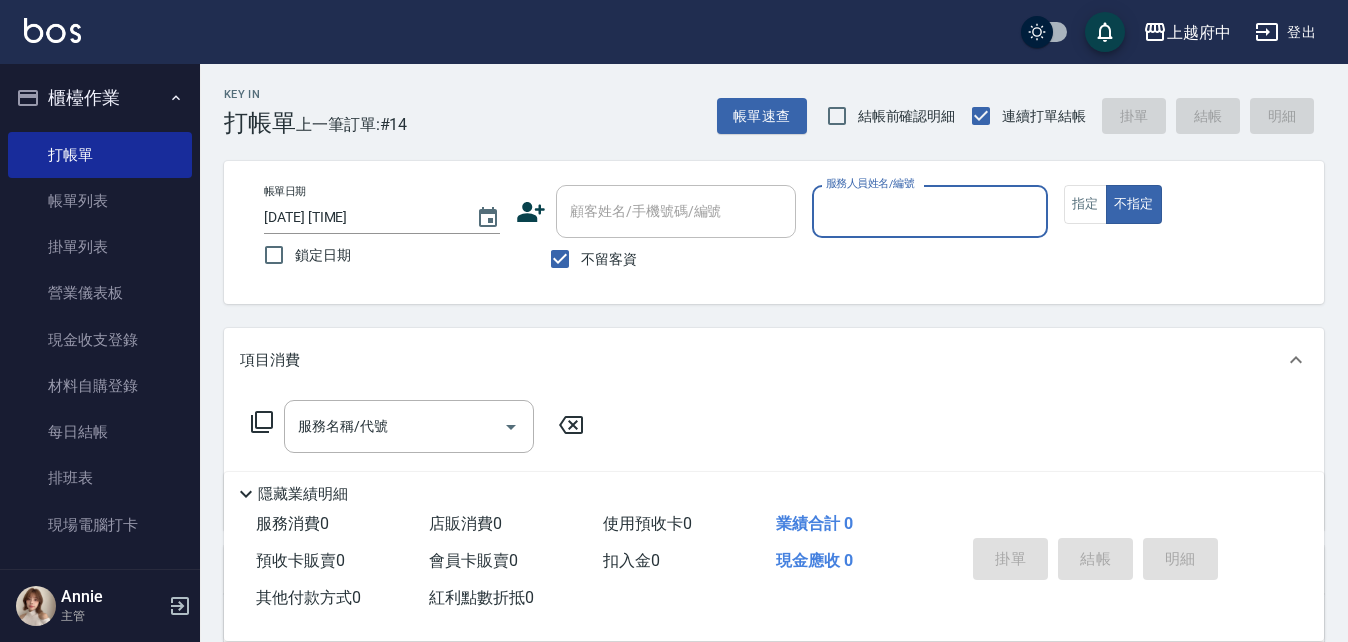 click on "櫃檯作業" at bounding box center (100, 98) 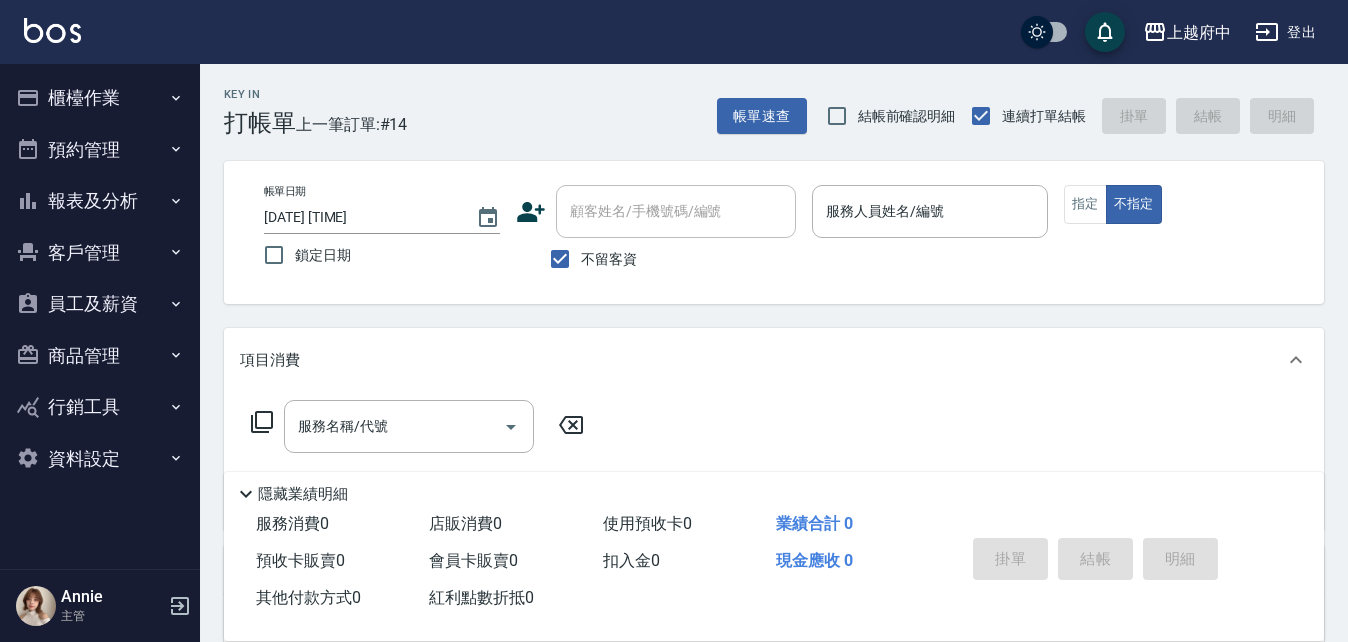 click on "報表及分析" at bounding box center (100, 201) 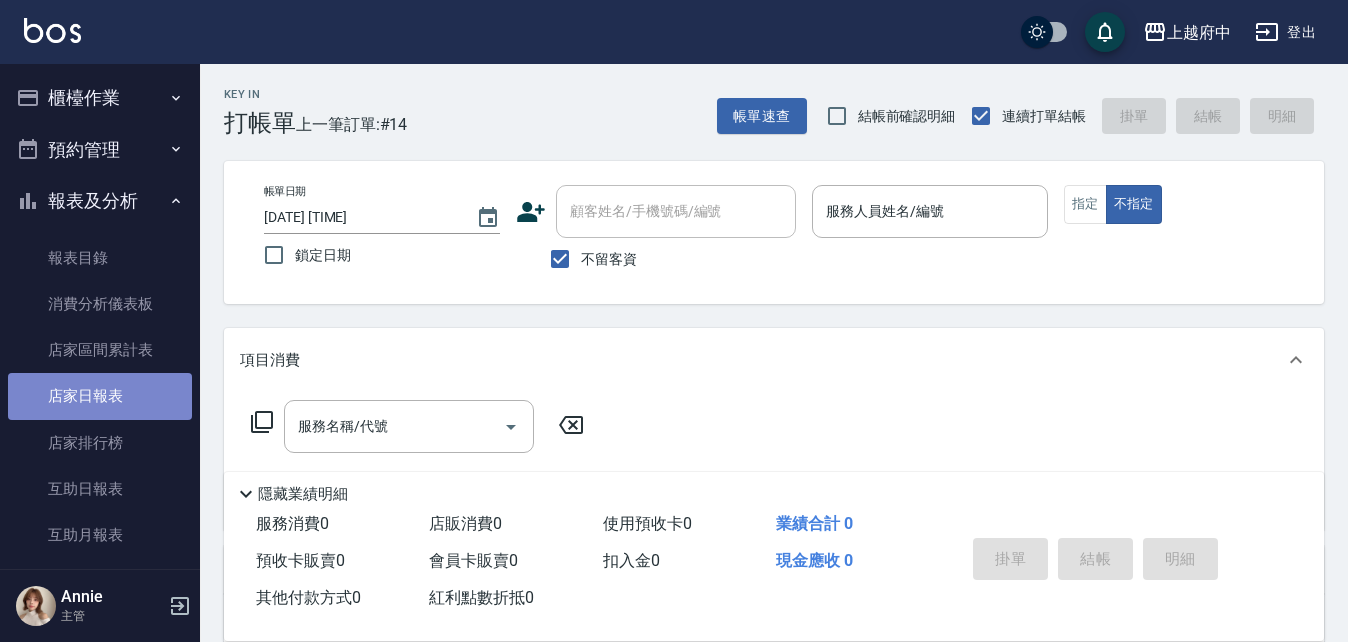 click on "店家日報表" at bounding box center [100, 396] 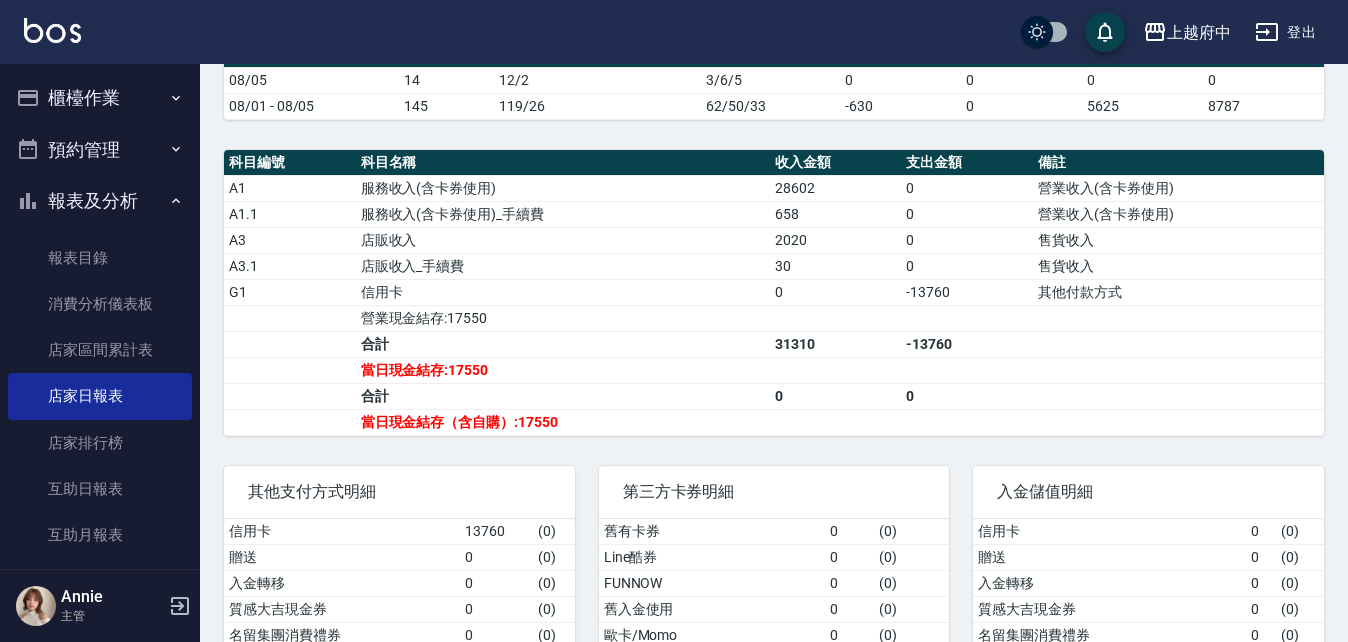 scroll, scrollTop: 600, scrollLeft: 0, axis: vertical 